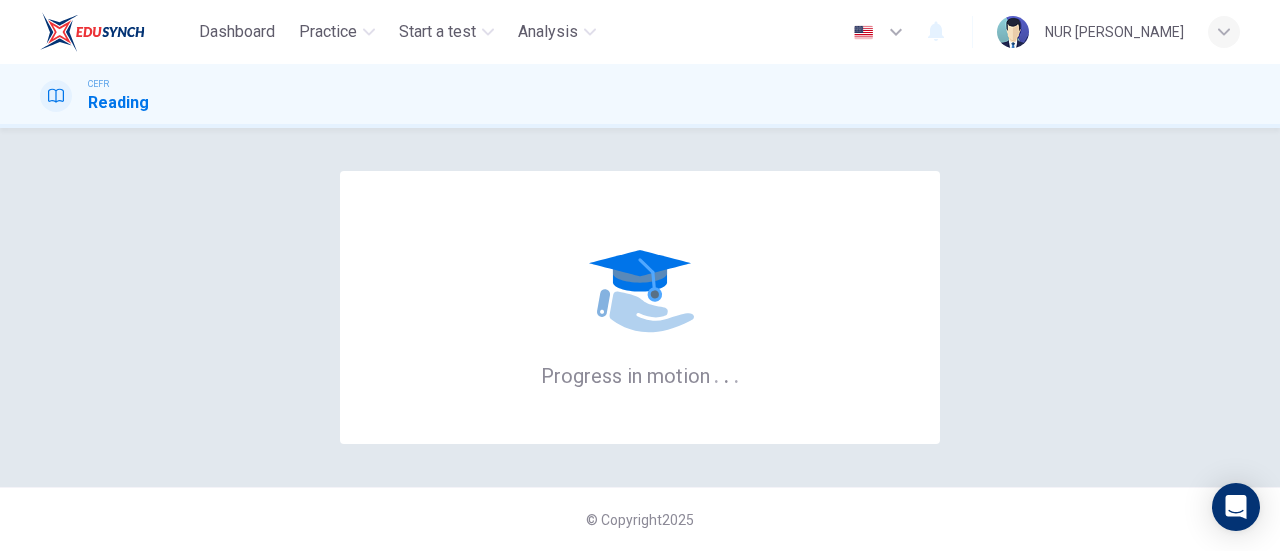 scroll, scrollTop: 0, scrollLeft: 0, axis: both 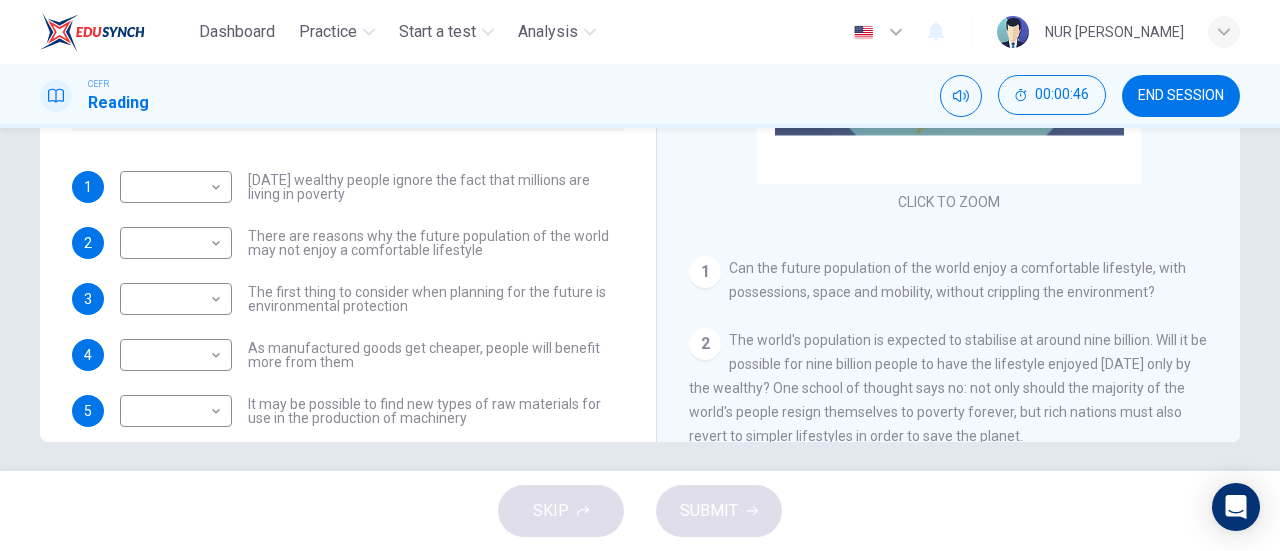 click on "CLICK TO ZOOM Click to Zoom 1 Can the future population of the world enjoy a comfortable lifestyle, with possessions, space and mobility, without crippling the environment? 2 The world's population is expected to stabilise at around nine billion. Will it be possible for nine billion people to have the lifestyle enjoyed today only by the wealthy? One school of thought says no: not only should the majority of the world's people resign themselves to poverty forever, but rich nations must also revert to simpler lifestyles in order to save the planet. 3 4 In the developed world, the personal technologies of the wealthy, including telephones, washing machines and ears, have become necessities within a generation or two. Increasing productivity that results in decreasing costs for such goods has been responsible for the greatest gains in the standard of living, and there is every reason to believe that this will continue. 5 6 7 8 9 10 11" at bounding box center [962, 138] 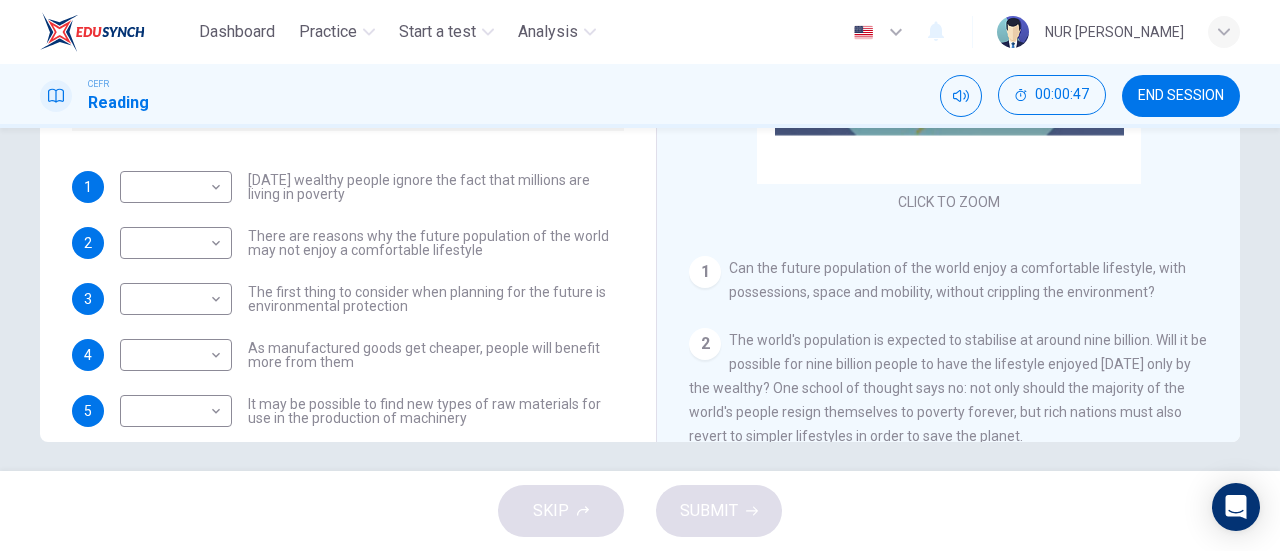 scroll, scrollTop: 531, scrollLeft: 0, axis: vertical 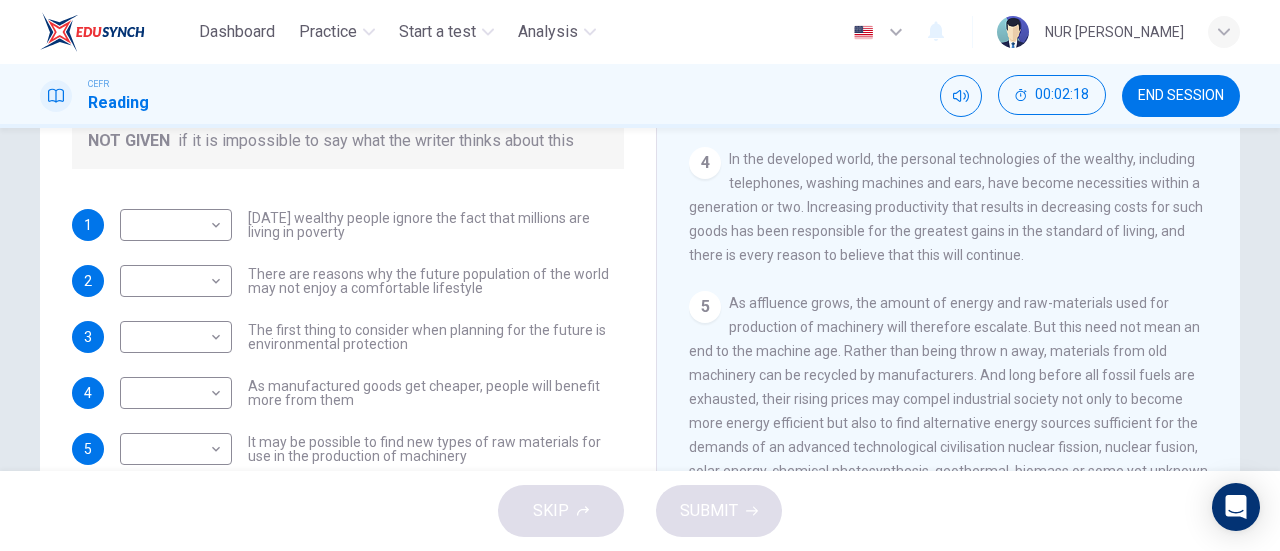 drag, startPoint x: 1229, startPoint y: 183, endPoint x: 1240, endPoint y: 241, distance: 59.03389 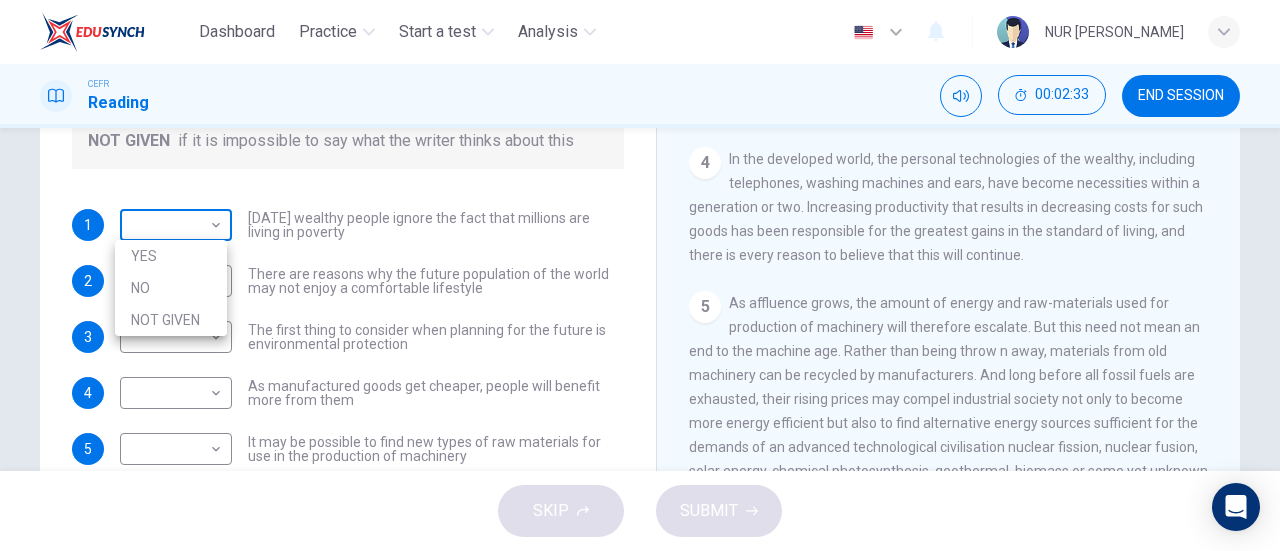 click on "Dashboard Practice Start a test Analysis English en ​ NUR SOFIAH SOLEHAH BINTI MOHD ZAMRI CEFR Reading 00:02:33 END SESSION Questions 1 - 6 Do the following statements reflect the claims of the writer in the Reading Passage?
In the boxes below, write YES if the statement agrees with the views of the writer NO if the statement contradicts the views of the writer NOT GIVEN if it is impossible to say what the writer thinks about this 1 ​ ​ Today's wealthy people ignore the fact that millions are living in poverty 2 ​ ​ There are reasons why the future population of the world may not enjoy a comfortable lifestyle 3 ​ ​ The first thing to consider when planning for the future is environmental protection 4 ​ ​ As manufactured goods get cheaper, people will benefit more from them 5 ​ ​ It may be possible to find new types of raw materials for use in the production of machinery 6 ​ ​ The rising prices of fossil fuels may bring some benefits Worldly Wealth CLICK TO ZOOM Click to Zoom 1 2 3 4" at bounding box center [640, 275] 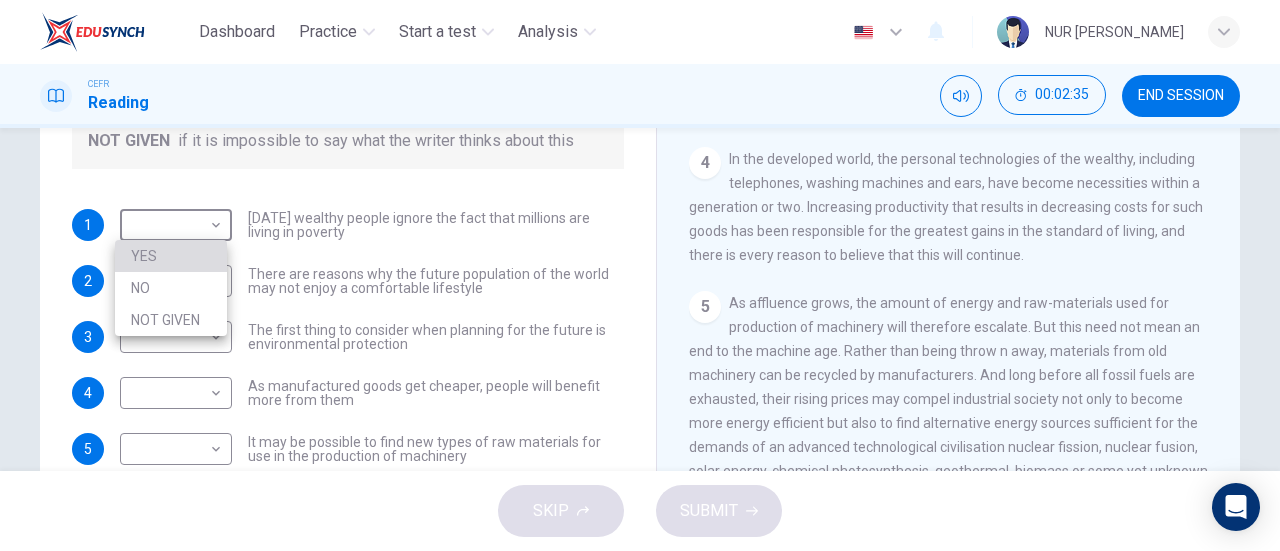 click on "YES" at bounding box center [171, 256] 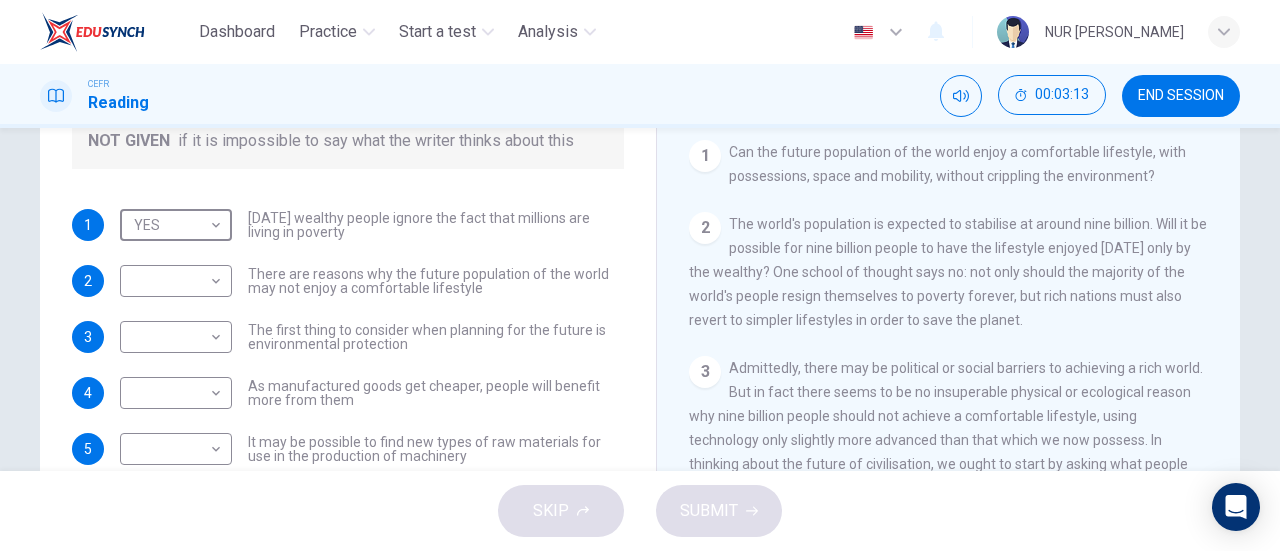 scroll, scrollTop: 248, scrollLeft: 0, axis: vertical 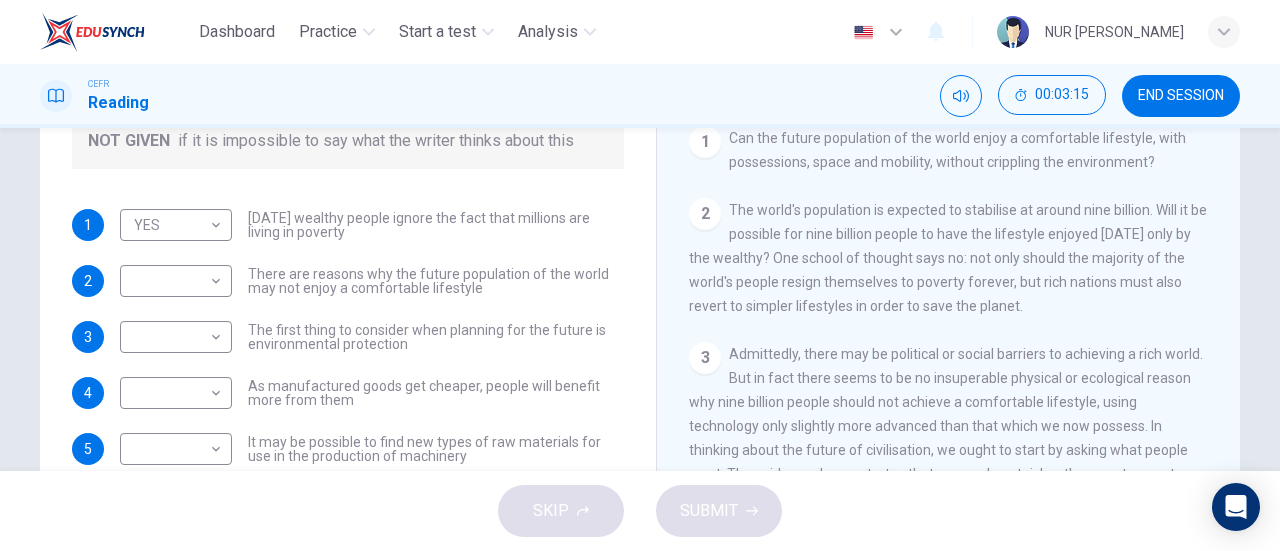 click on "​ ​ There are reasons why the future population of the world may not enjoy a comfortable lifestyle" at bounding box center (372, 281) 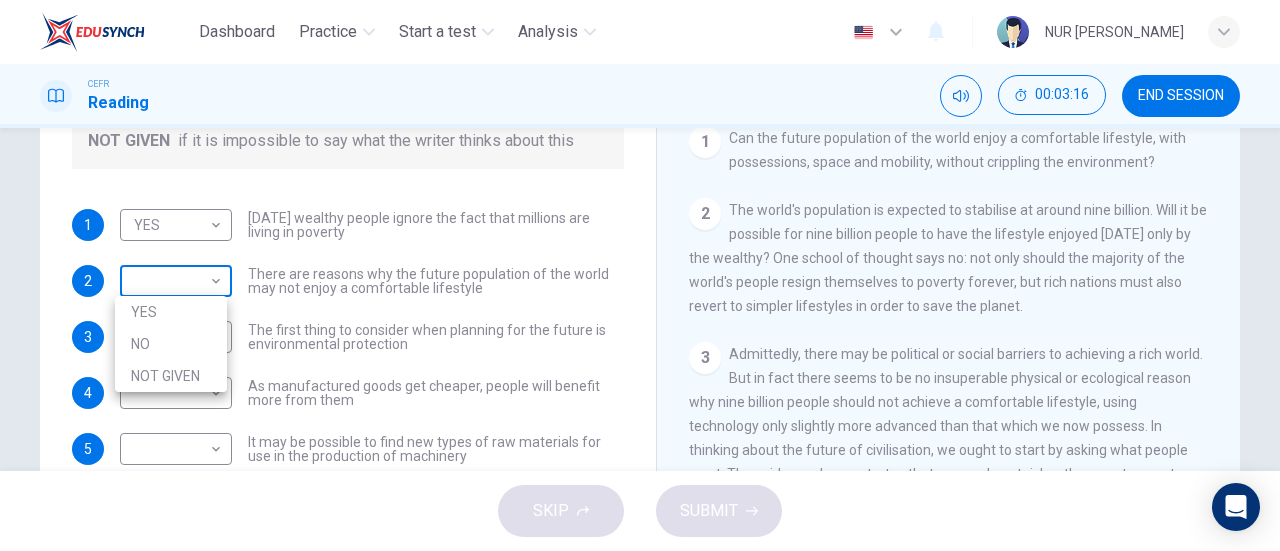 click on "Dashboard Practice Start a test Analysis English en ​ NUR SOFIAH SOLEHAH BINTI MOHD ZAMRI CEFR Reading 00:03:16 END SESSION Questions 1 - 6 Do the following statements reflect the claims of the writer in the Reading Passage?
In the boxes below, write YES if the statement agrees with the views of the writer NO if the statement contradicts the views of the writer NOT GIVEN if it is impossible to say what the writer thinks about this 1 YES YES ​ Today's wealthy people ignore the fact that millions are living in poverty 2 ​ ​ There are reasons why the future population of the world may not enjoy a comfortable lifestyle 3 ​ ​ The first thing to consider when planning for the future is environmental protection 4 ​ ​ As manufactured goods get cheaper, people will benefit more from them 5 ​ ​ It may be possible to find new types of raw materials for use in the production of machinery 6 ​ ​ The rising prices of fossil fuels may bring some benefits Worldly Wealth CLICK TO ZOOM Click to Zoom 1 2" at bounding box center [640, 275] 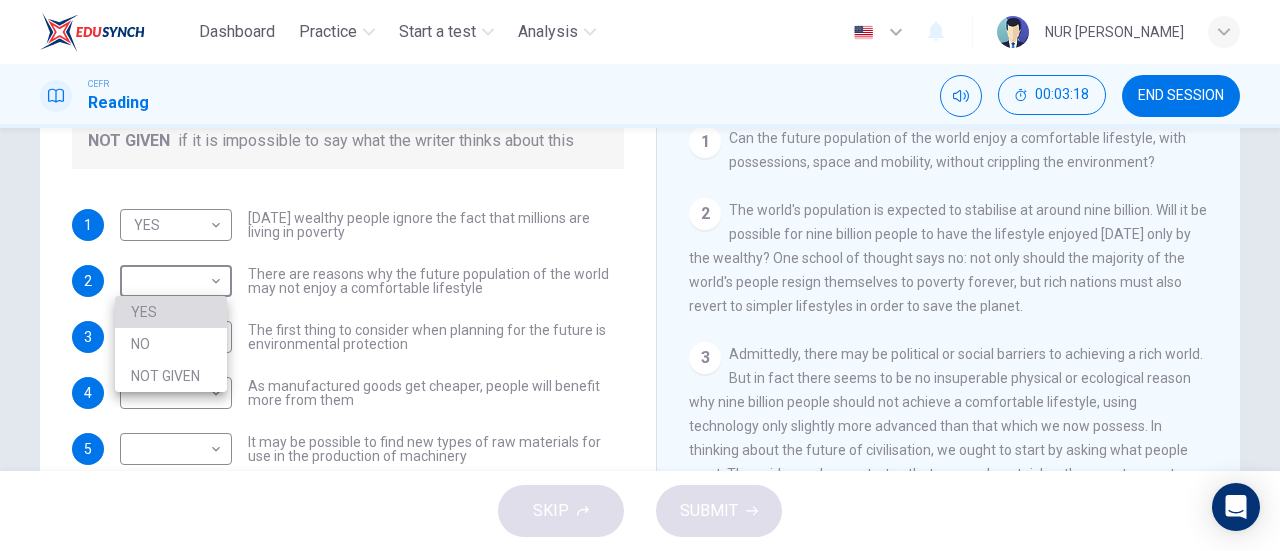 click on "YES" at bounding box center (171, 312) 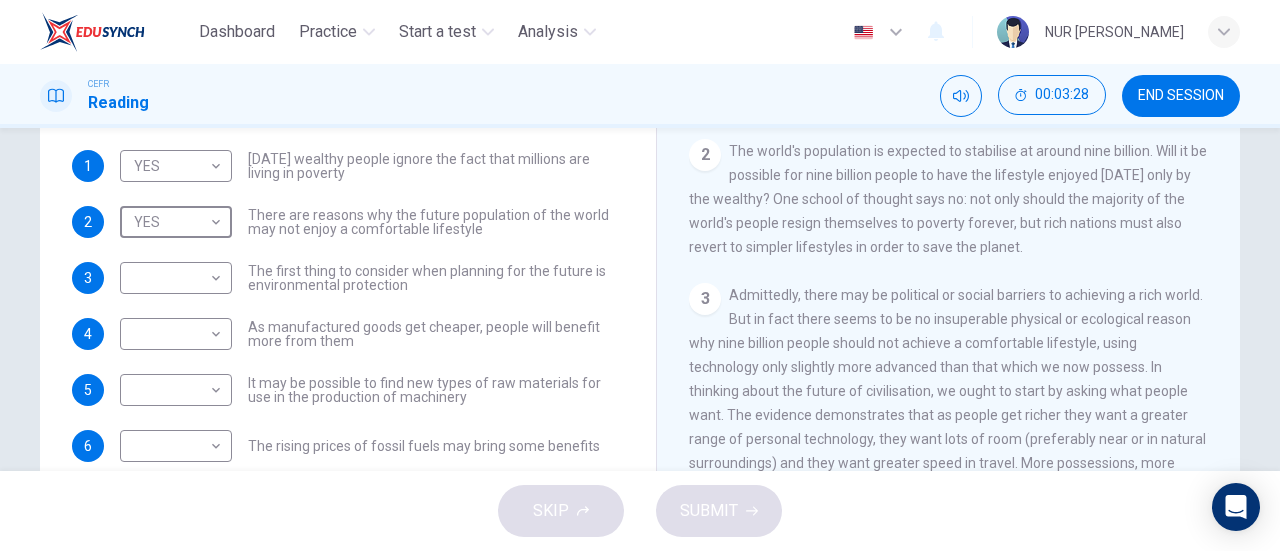 scroll, scrollTop: 365, scrollLeft: 0, axis: vertical 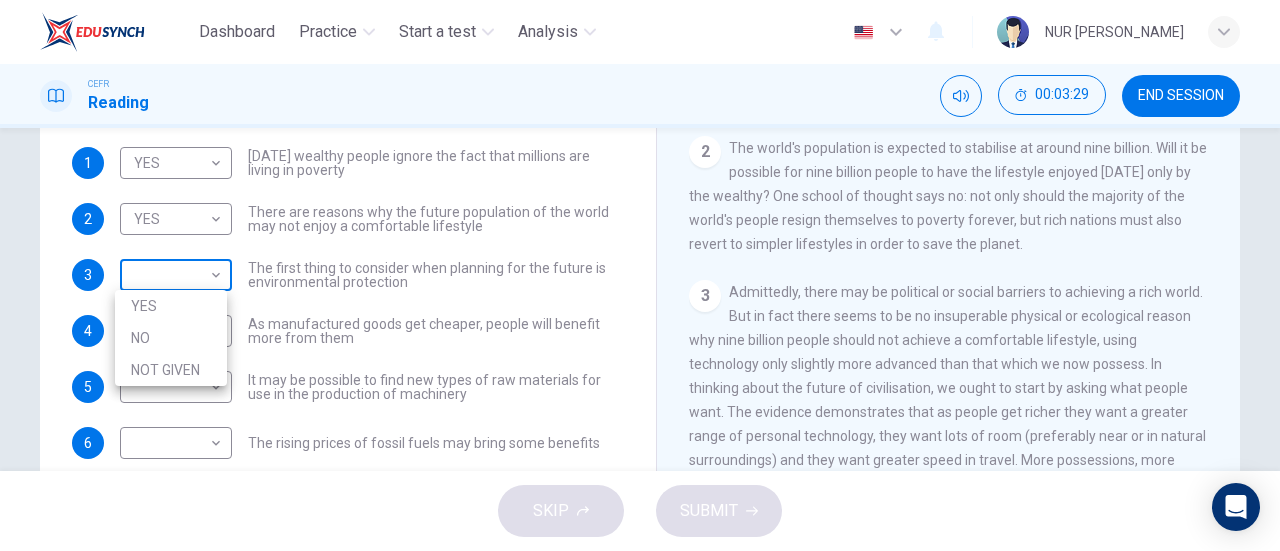 click on "Dashboard Practice Start a test Analysis English en ​ NUR SOFIAH SOLEHAH BINTI MOHD ZAMRI CEFR Reading 00:03:29 END SESSION Questions 1 - 6 Do the following statements reflect the claims of the writer in the Reading Passage?
In the boxes below, write YES if the statement agrees with the views of the writer NO if the statement contradicts the views of the writer NOT GIVEN if it is impossible to say what the writer thinks about this 1 YES YES ​ Today's wealthy people ignore the fact that millions are living in poverty 2 YES YES ​ There are reasons why the future population of the world may not enjoy a comfortable lifestyle 3 ​ ​ The first thing to consider when planning for the future is environmental protection 4 ​ ​ As manufactured goods get cheaper, people will benefit more from them 5 ​ ​ It may be possible to find new types of raw materials for use in the production of machinery 6 ​ ​ The rising prices of fossil fuels may bring some benefits Worldly Wealth CLICK TO ZOOM Click to Zoom" at bounding box center (640, 275) 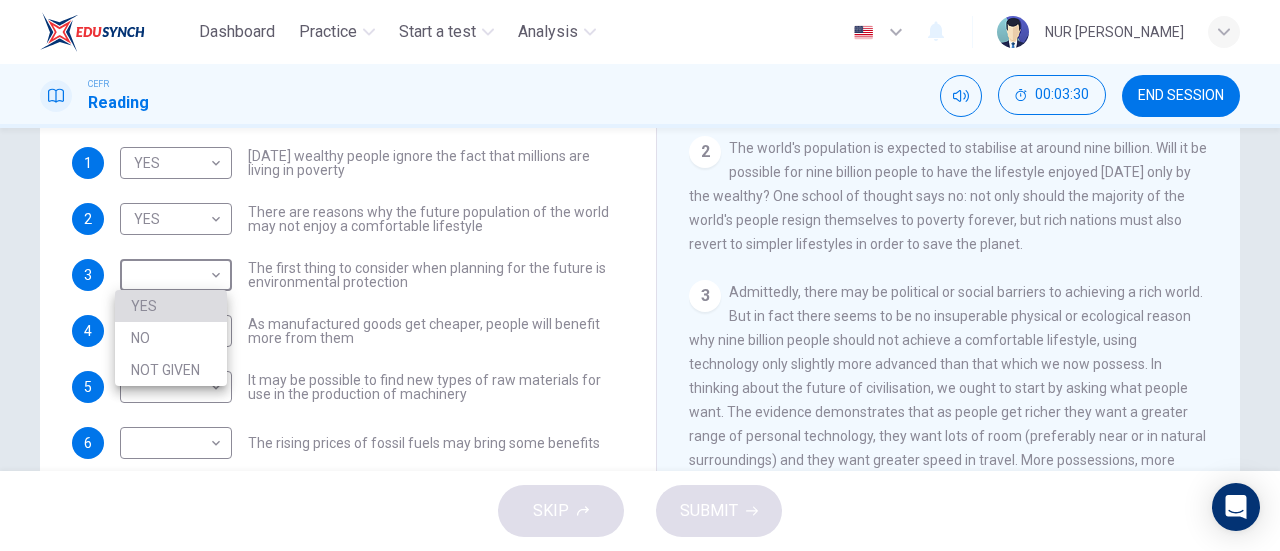 click on "YES" at bounding box center [171, 306] 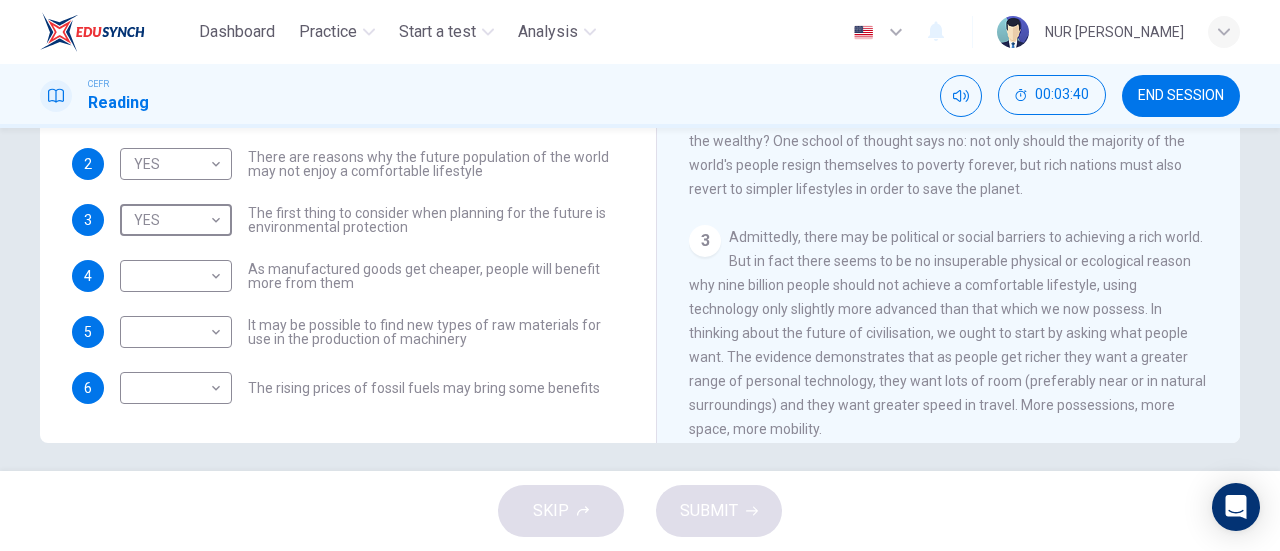 scroll, scrollTop: 424, scrollLeft: 0, axis: vertical 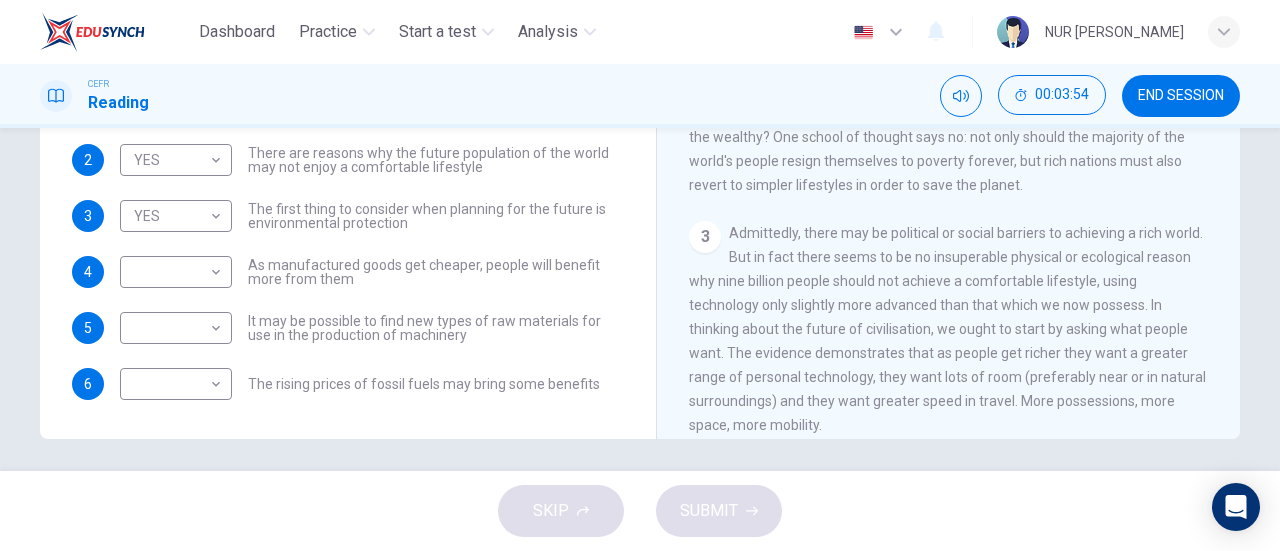 click on "Worldly Wealth CLICK TO ZOOM Click to Zoom 1 Can the future population of the world enjoy a comfortable lifestyle, with possessions, space and mobility, without crippling the environment? 2 The world's population is expected to stabilise at around nine billion. Will it be possible for nine billion people to have the lifestyle enjoyed today only by the wealthy? One school of thought says no: not only should the majority of the world's people resign themselves to poverty forever, but rich nations must also revert to simpler lifestyles in order to save the planet. 3 4 In the developed world, the personal technologies of the wealthy, including telephones, washing machines and ears, have become necessities within a generation or two. Increasing productivity that results in decreasing costs for such goods has been responsible for the greatest gains in the standard of living, and there is every reason to believe that this will continue. 5 6 7 8 9 10 11" at bounding box center (948, 107) 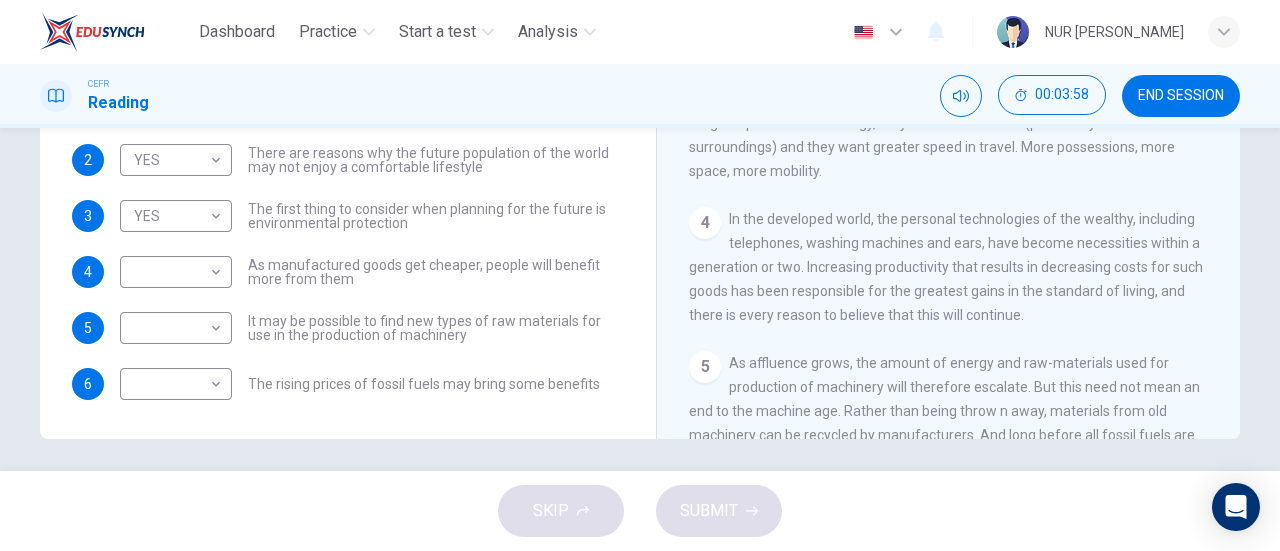 scroll, scrollTop: 542, scrollLeft: 0, axis: vertical 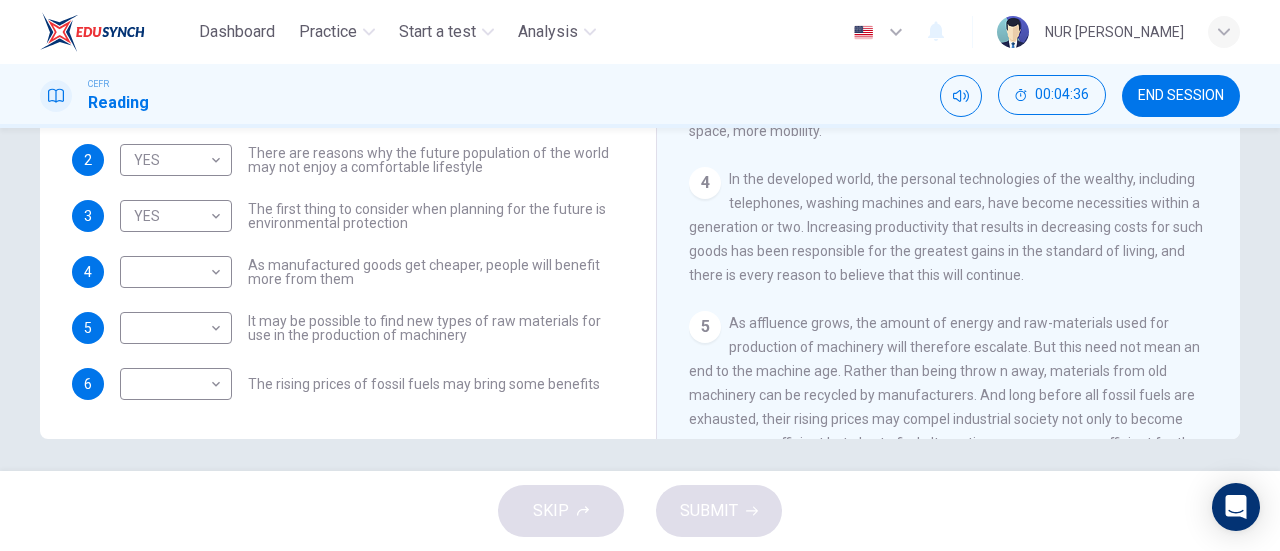 click on "1 YES YES ​ Today's wealthy people ignore the fact that millions are living in poverty 2 YES YES ​ There are reasons why the future population of the world may not enjoy a comfortable lifestyle 3 YES YES ​ The first thing to consider when planning for the future is environmental protection 4 ​ ​ As manufactured goods get cheaper, people will benefit more from them 5 ​ ​ It may be possible to find new types of raw materials for use in the production of machinery 6 ​ ​ The rising prices of fossil fuels may bring some benefits" at bounding box center (348, 244) 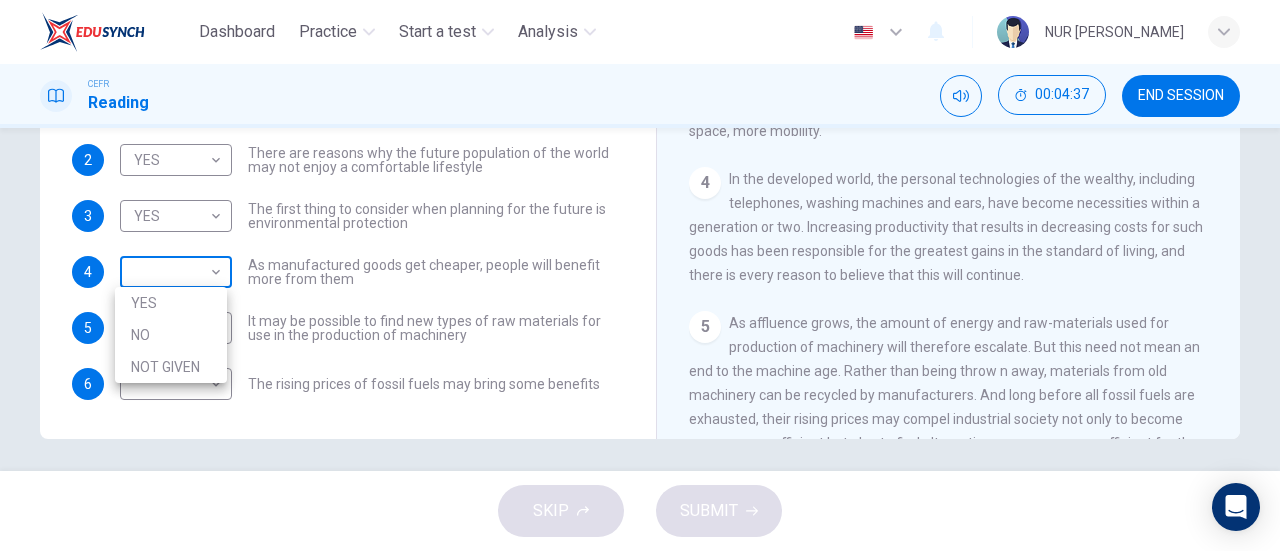 click on "Dashboard Practice Start a test Analysis English en ​ NUR SOFIAH SOLEHAH BINTI MOHD ZAMRI CEFR Reading 00:04:37 END SESSION Questions 1 - 6 Do the following statements reflect the claims of the writer in the Reading Passage?
In the boxes below, write YES if the statement agrees with the views of the writer NO if the statement contradicts the views of the writer NOT GIVEN if it is impossible to say what the writer thinks about this 1 YES YES ​ Today's wealthy people ignore the fact that millions are living in poverty 2 YES YES ​ There are reasons why the future population of the world may not enjoy a comfortable lifestyle 3 YES YES ​ The first thing to consider when planning for the future is environmental protection 4 ​ ​ As manufactured goods get cheaper, people will benefit more from them 5 ​ ​ It may be possible to find new types of raw materials for use in the production of machinery 6 ​ ​ The rising prices of fossil fuels may bring some benefits Worldly Wealth CLICK TO ZOOM 1 2 3 4 5" at bounding box center (640, 275) 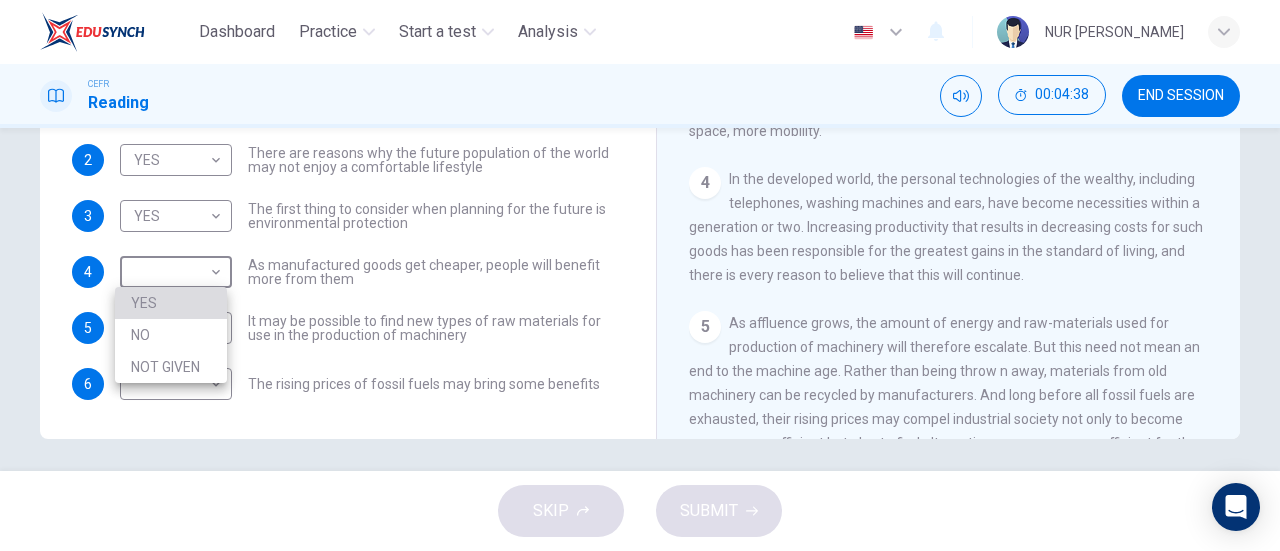 click on "YES" at bounding box center (171, 303) 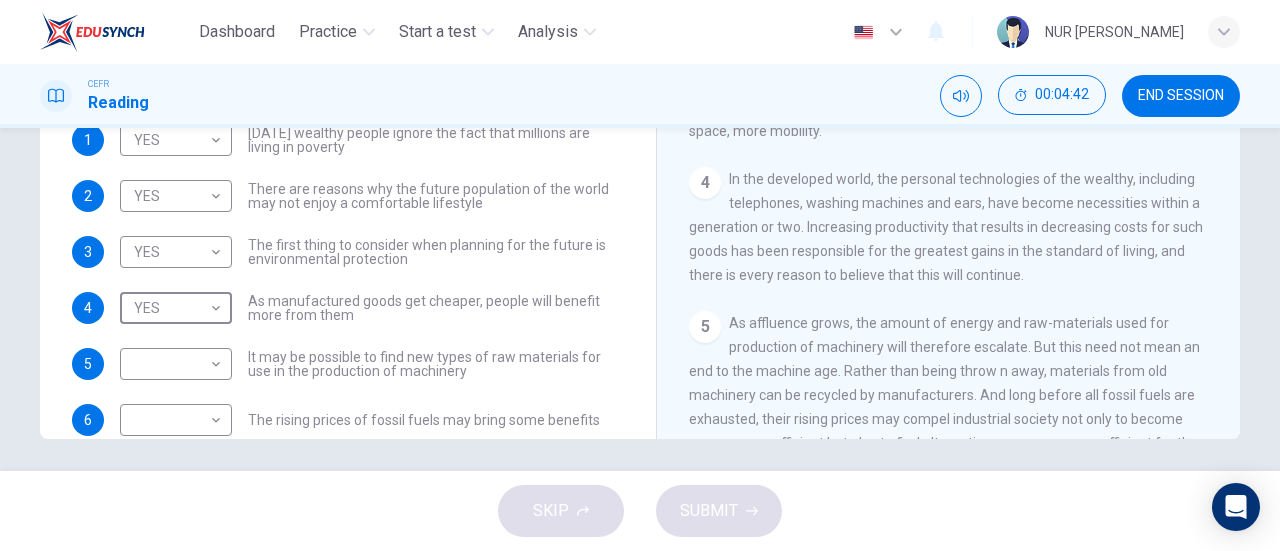 scroll, scrollTop: 80, scrollLeft: 0, axis: vertical 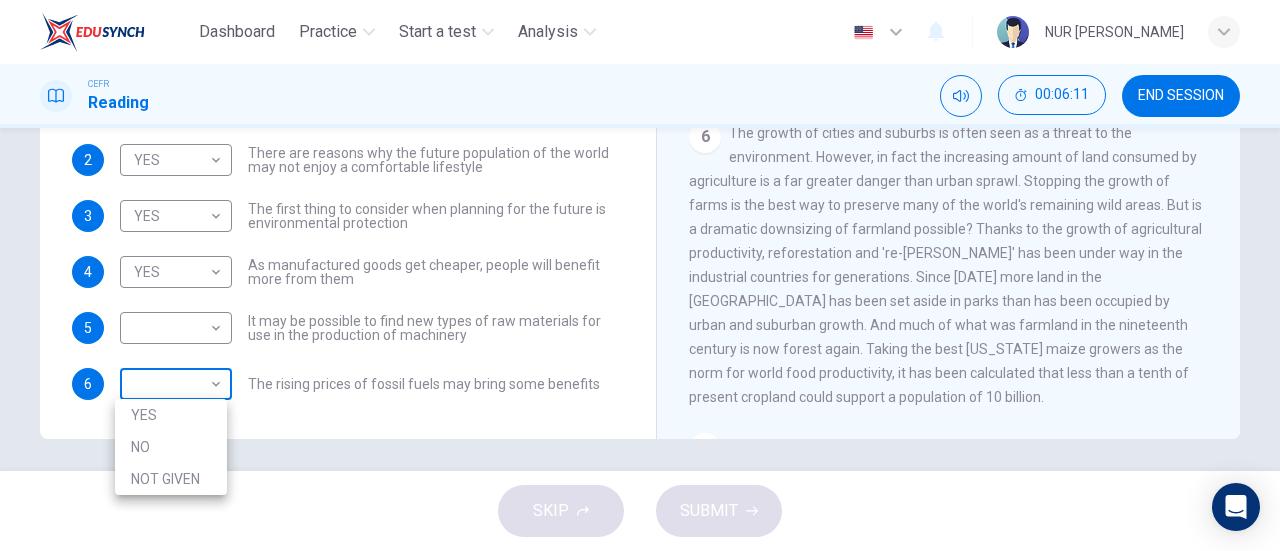 click on "Dashboard Practice Start a test Analysis English en ​ NUR SOFIAH SOLEHAH BINTI MOHD ZAMRI CEFR Reading 00:06:11 END SESSION Questions 1 - 6 Do the following statements reflect the claims of the writer in the Reading Passage?
In the boxes below, write YES if the statement agrees with the views of the writer NO if the statement contradicts the views of the writer NOT GIVEN if it is impossible to say what the writer thinks about this 1 YES YES ​ Today's wealthy people ignore the fact that millions are living in poverty 2 YES YES ​ There are reasons why the future population of the world may not enjoy a comfortable lifestyle 3 YES YES ​ The first thing to consider when planning for the future is environmental protection 4 YES YES ​ As manufactured goods get cheaper, people will benefit more from them 5 ​ ​ It may be possible to find new types of raw materials for use in the production of machinery 6 ​ ​ The rising prices of fossil fuels may bring some benefits Worldly Wealth CLICK TO ZOOM 1 2 3" at bounding box center [640, 275] 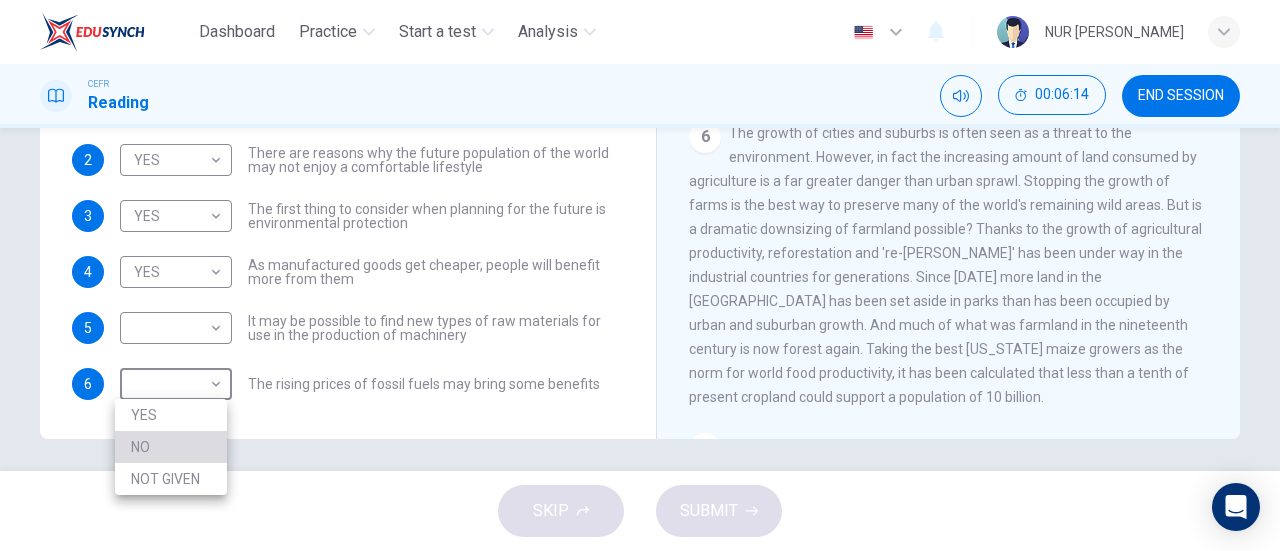 click on "NO" at bounding box center (171, 447) 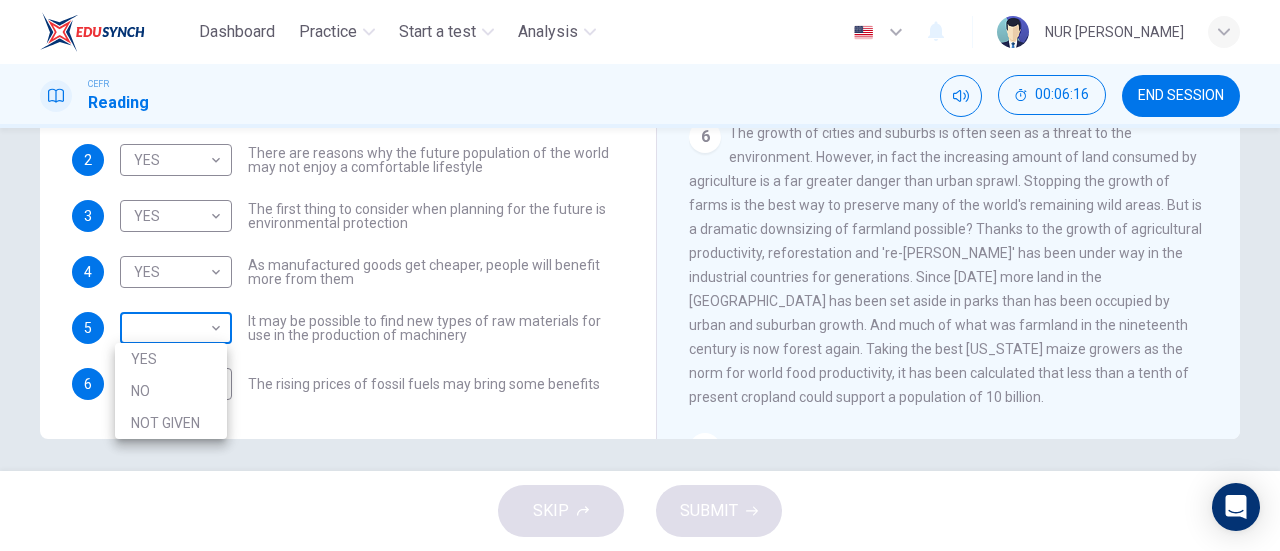 click on "Dashboard Practice Start a test Analysis English en ​ NUR SOFIAH SOLEHAH BINTI MOHD ZAMRI CEFR Reading 00:06:16 END SESSION Questions 1 - 6 Do the following statements reflect the claims of the writer in the Reading Passage?
In the boxes below, write YES if the statement agrees with the views of the writer NO if the statement contradicts the views of the writer NOT GIVEN if it is impossible to say what the writer thinks about this 1 YES YES ​ Today's wealthy people ignore the fact that millions are living in poverty 2 YES YES ​ There are reasons why the future population of the world may not enjoy a comfortable lifestyle 3 YES YES ​ The first thing to consider when planning for the future is environmental protection 4 YES YES ​ As manufactured goods get cheaper, people will benefit more from them 5 ​ ​ It may be possible to find new types of raw materials for use in the production of machinery 6 NO NO ​ The rising prices of fossil fuels may bring some benefits Worldly Wealth CLICK TO ZOOM 1 2" at bounding box center [640, 275] 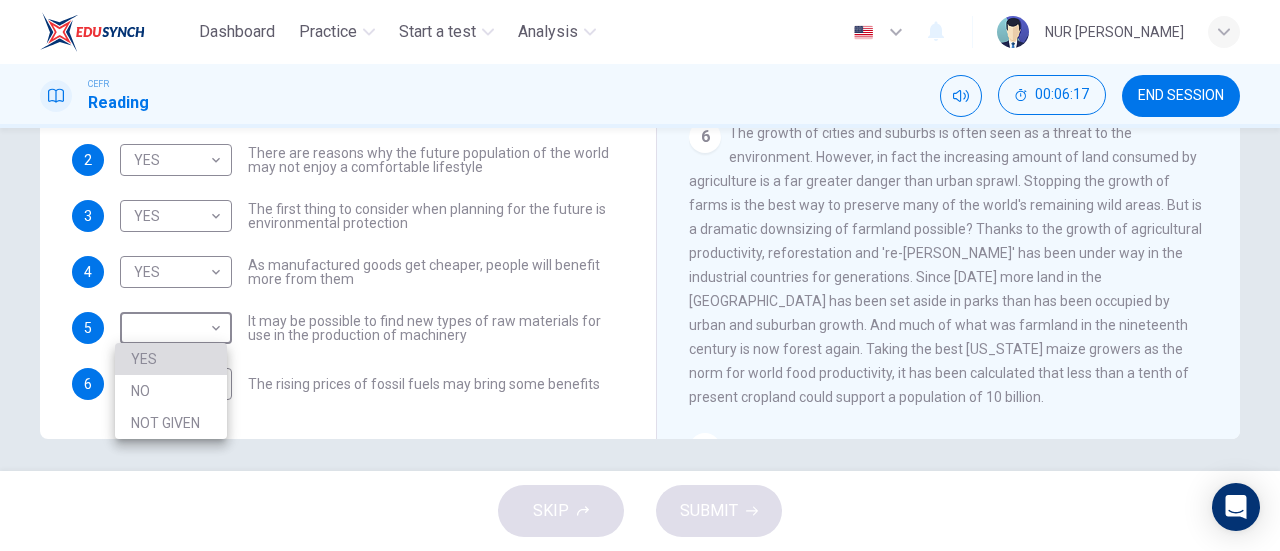 click on "YES" at bounding box center (171, 359) 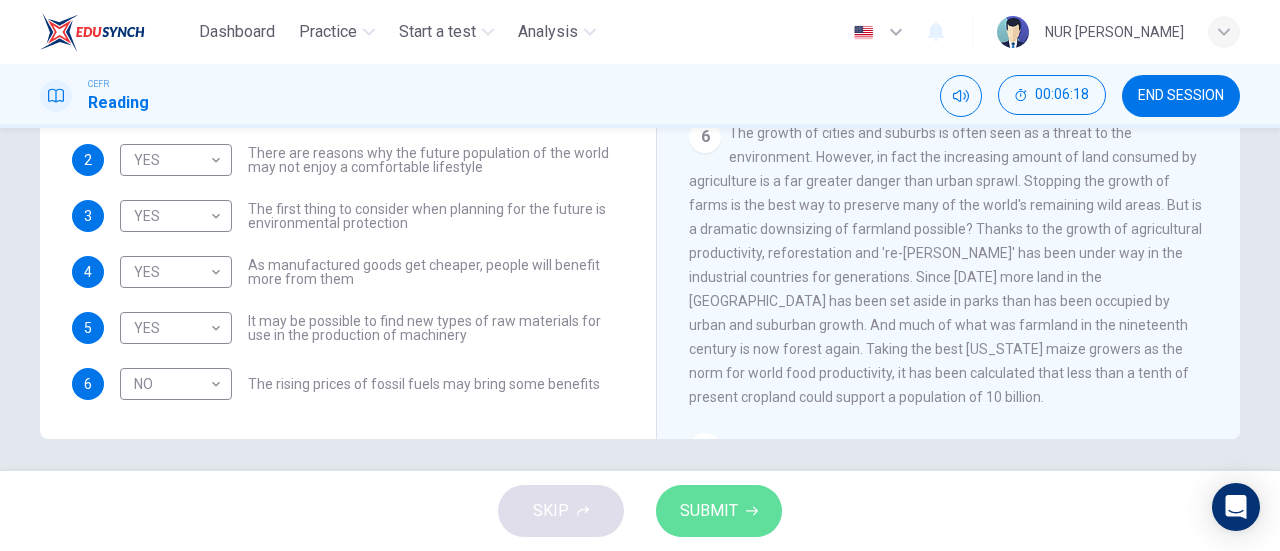 click on "SUBMIT" at bounding box center [709, 511] 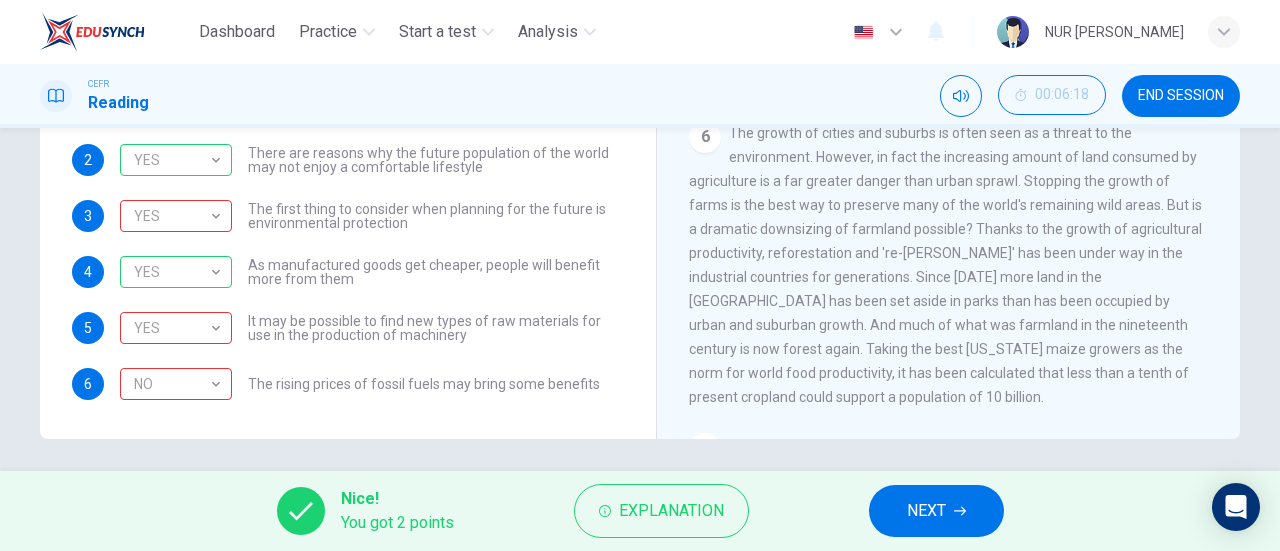 scroll, scrollTop: 0, scrollLeft: 0, axis: both 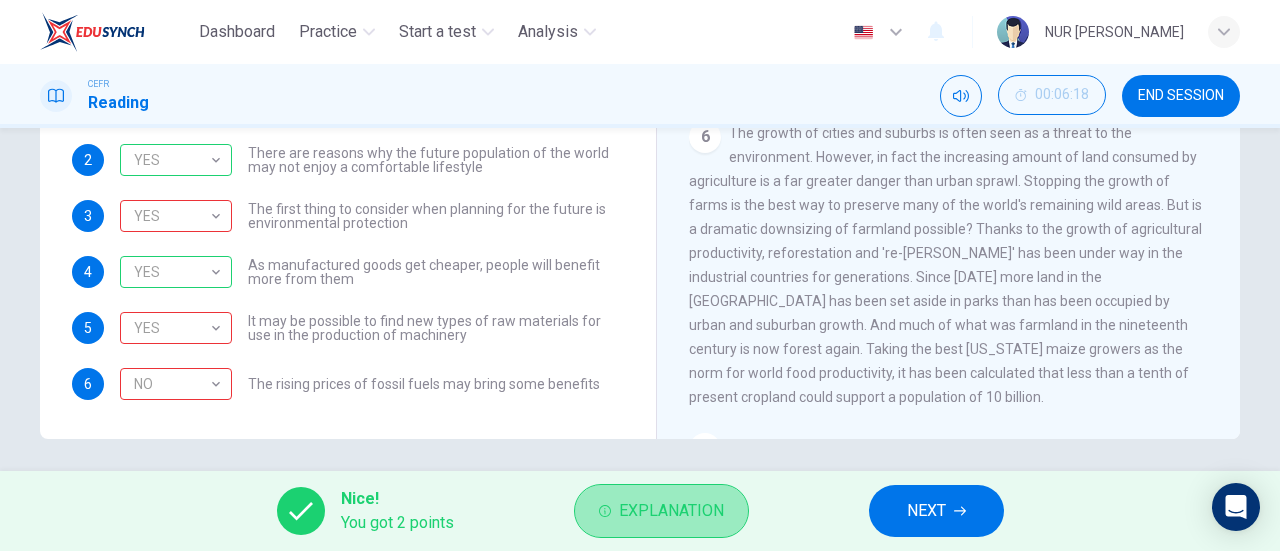 click on "Explanation" at bounding box center [671, 511] 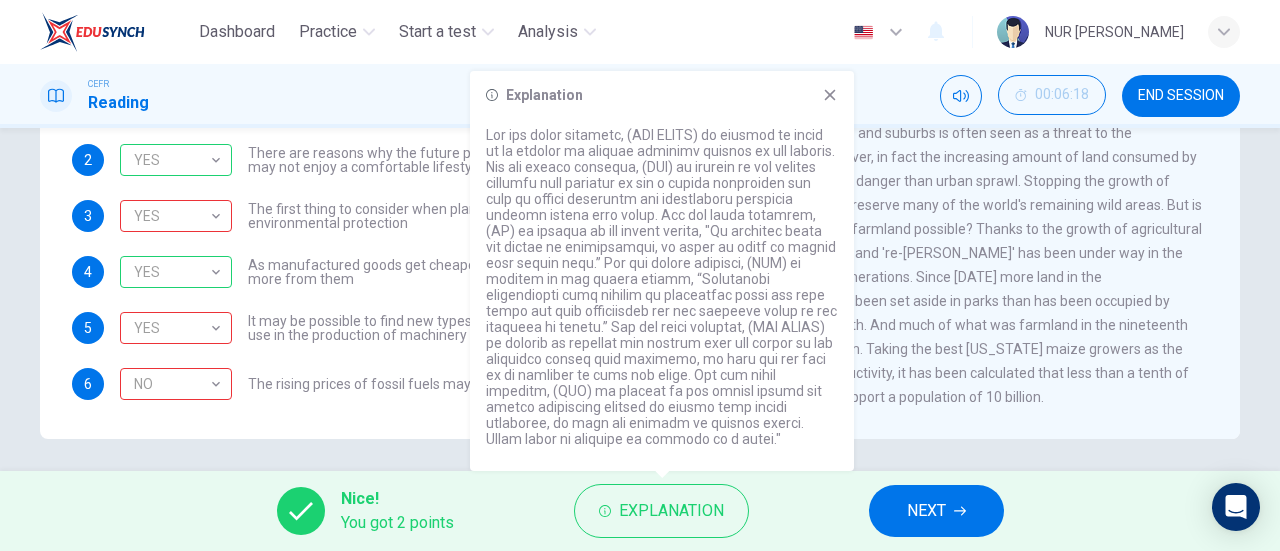 click at bounding box center (662, 287) 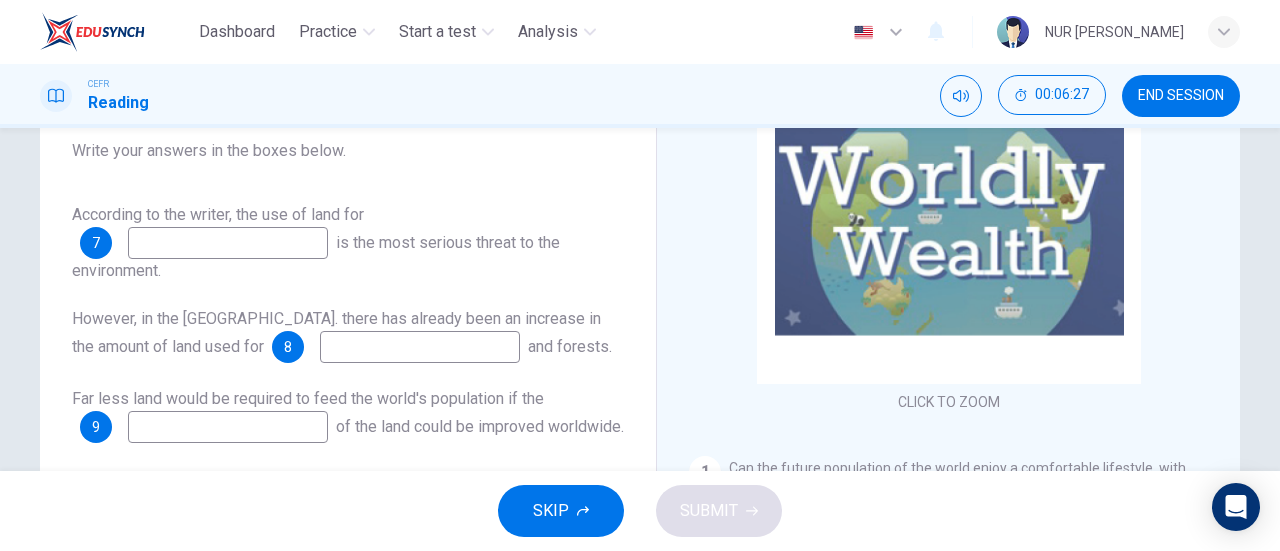 scroll, scrollTop: 432, scrollLeft: 0, axis: vertical 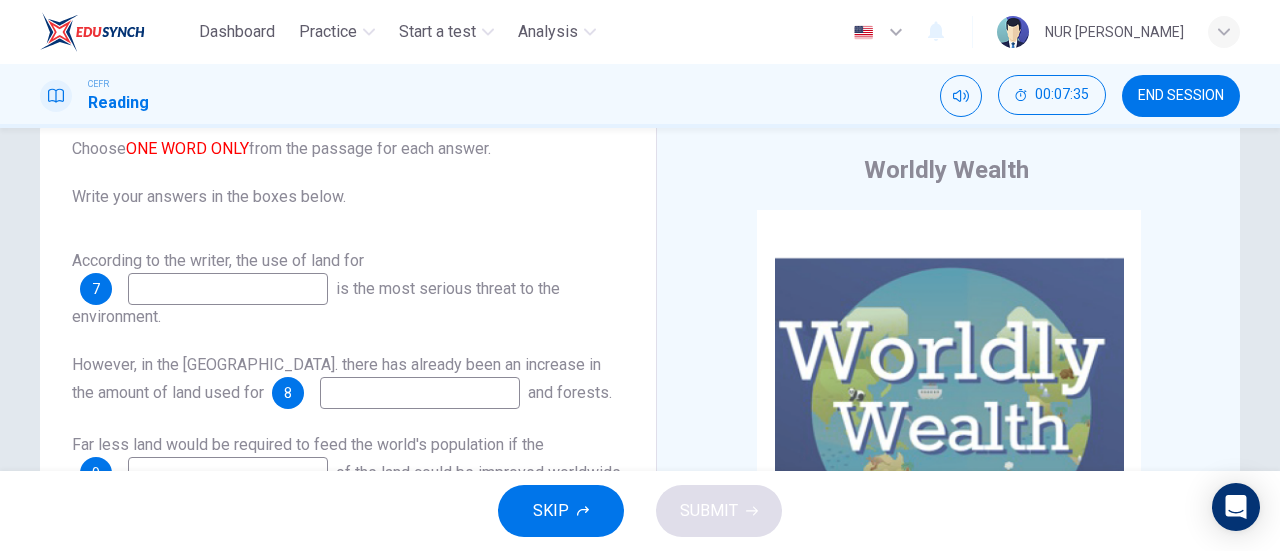 click on "SKIP" at bounding box center [551, 511] 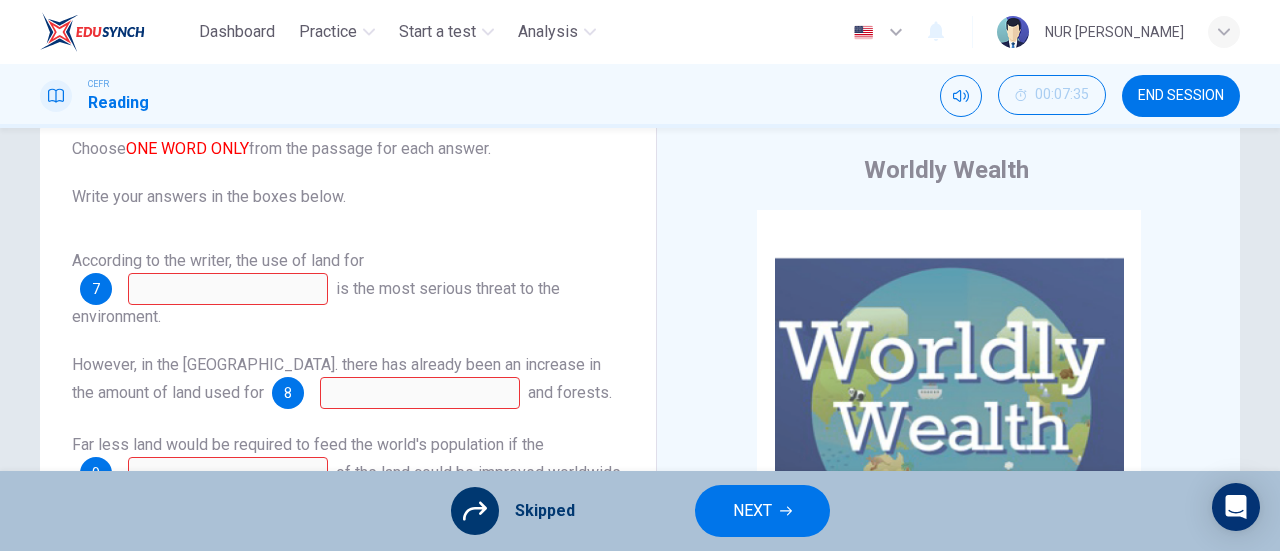 click on "NEXT" at bounding box center (752, 511) 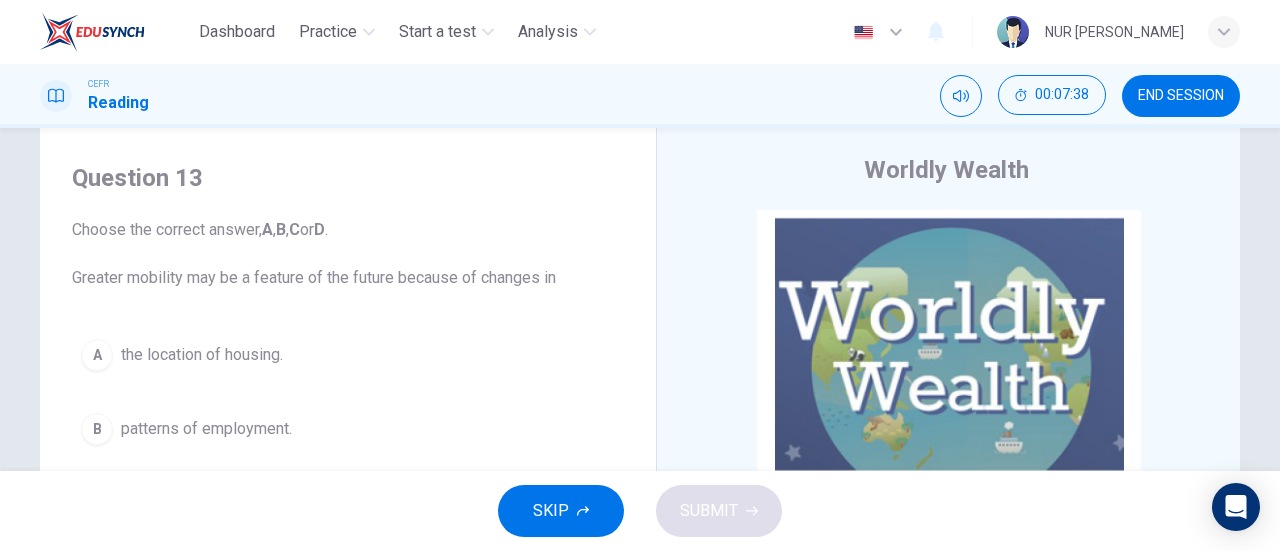 scroll, scrollTop: 0, scrollLeft: 0, axis: both 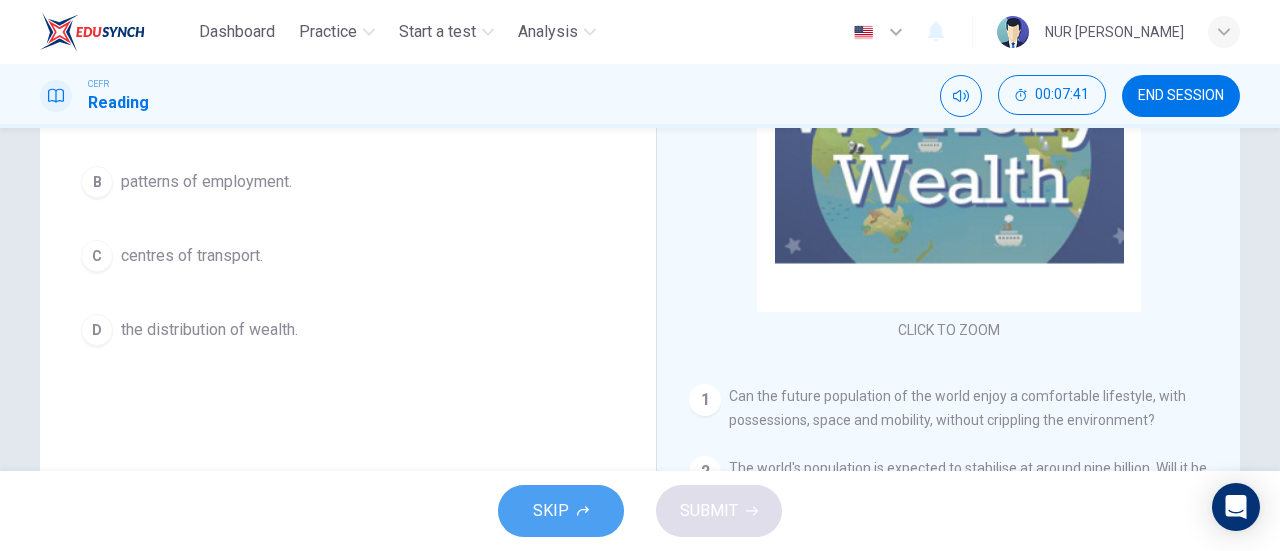click on "SKIP" at bounding box center [561, 511] 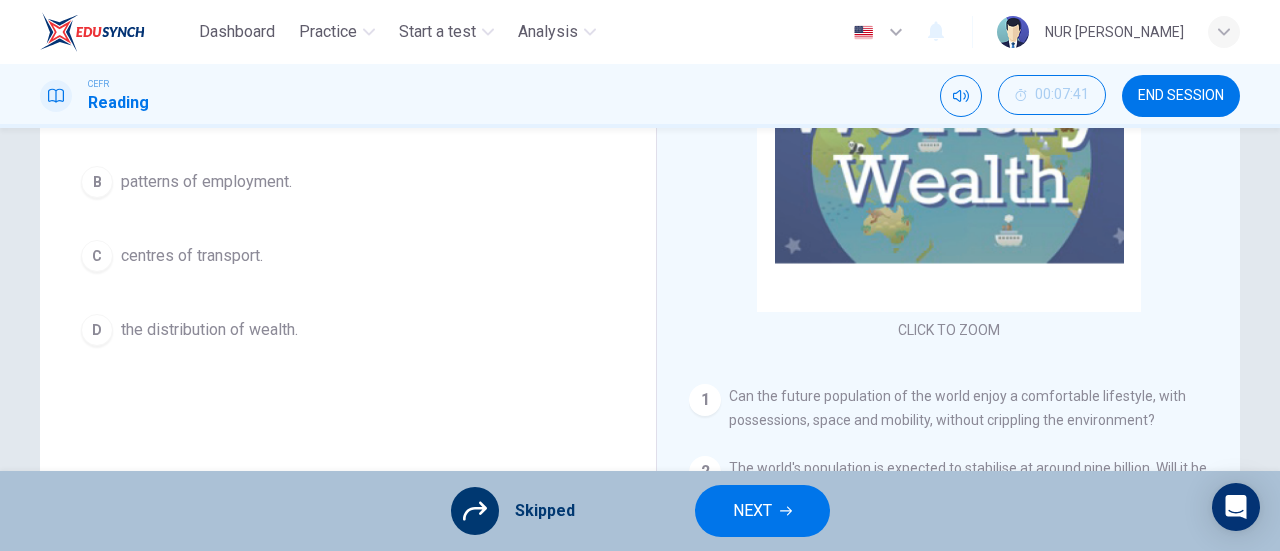 click on "NEXT" at bounding box center (752, 511) 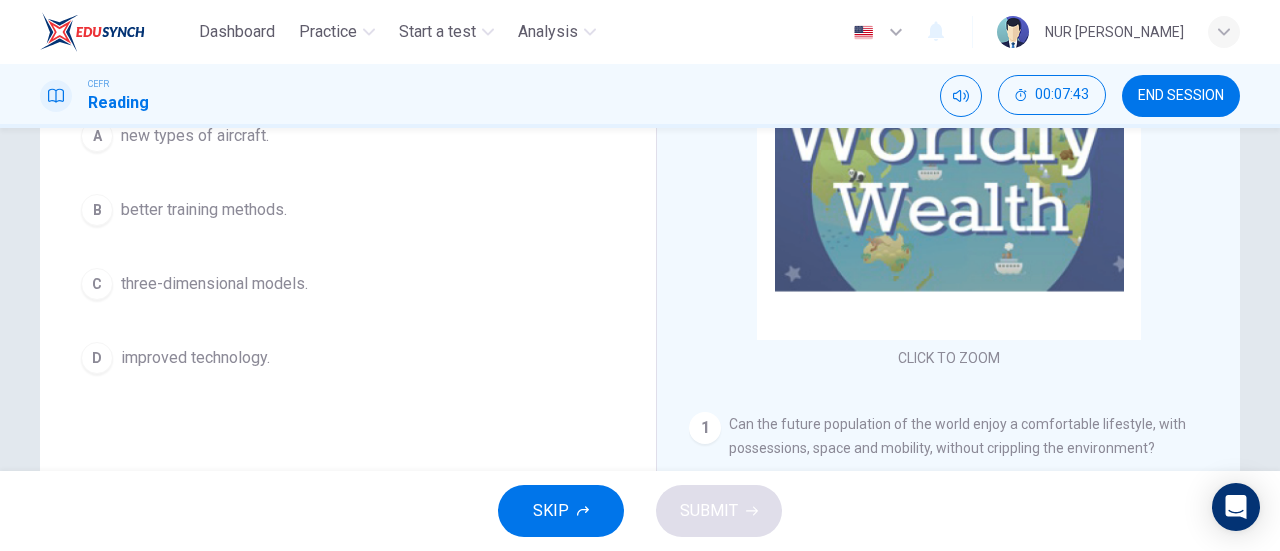 scroll, scrollTop: 284, scrollLeft: 0, axis: vertical 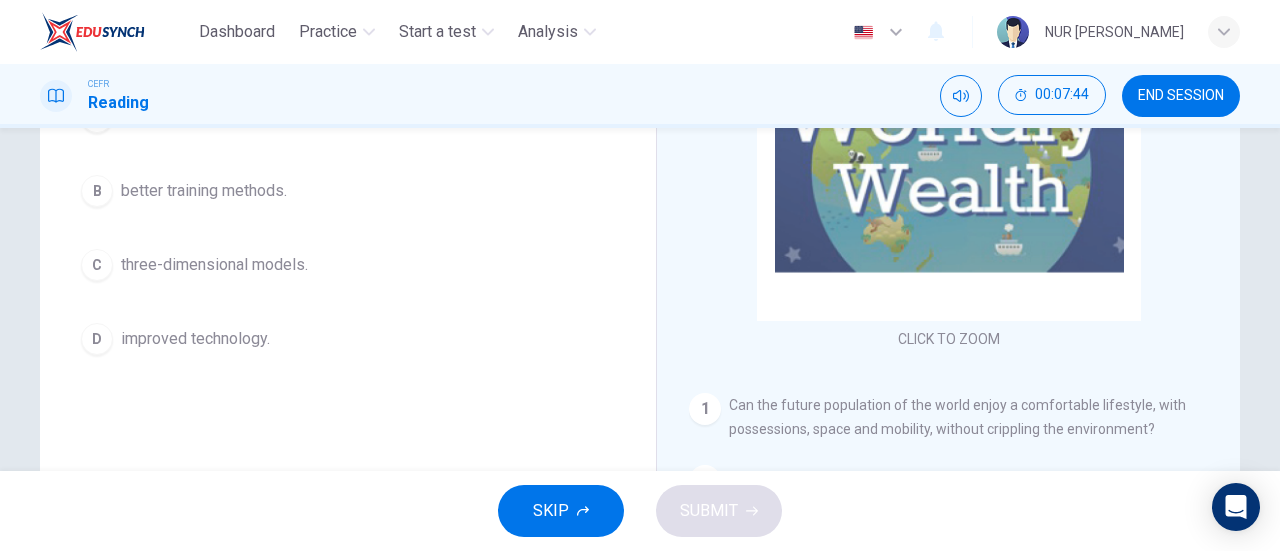 click on "SKIP" at bounding box center (561, 511) 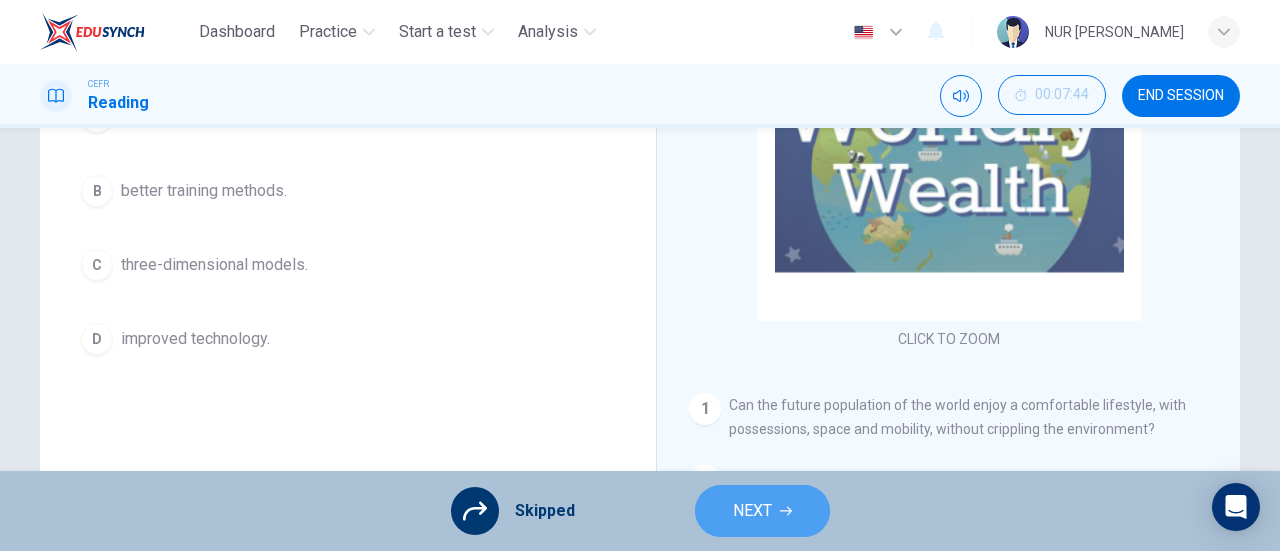 click on "NEXT" at bounding box center (762, 511) 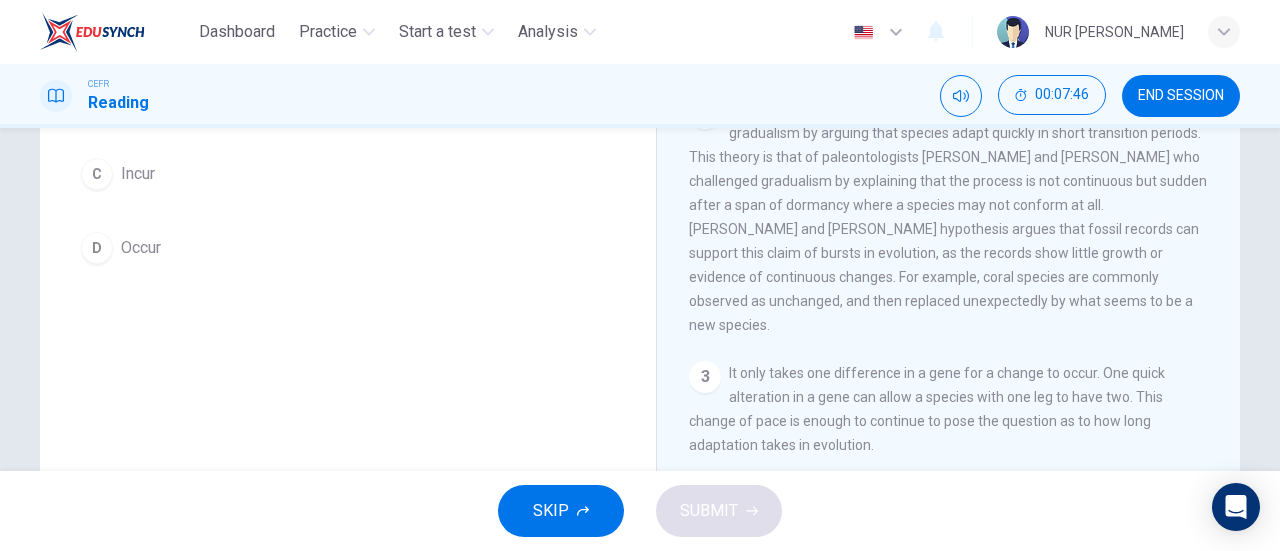 scroll, scrollTop: 334, scrollLeft: 0, axis: vertical 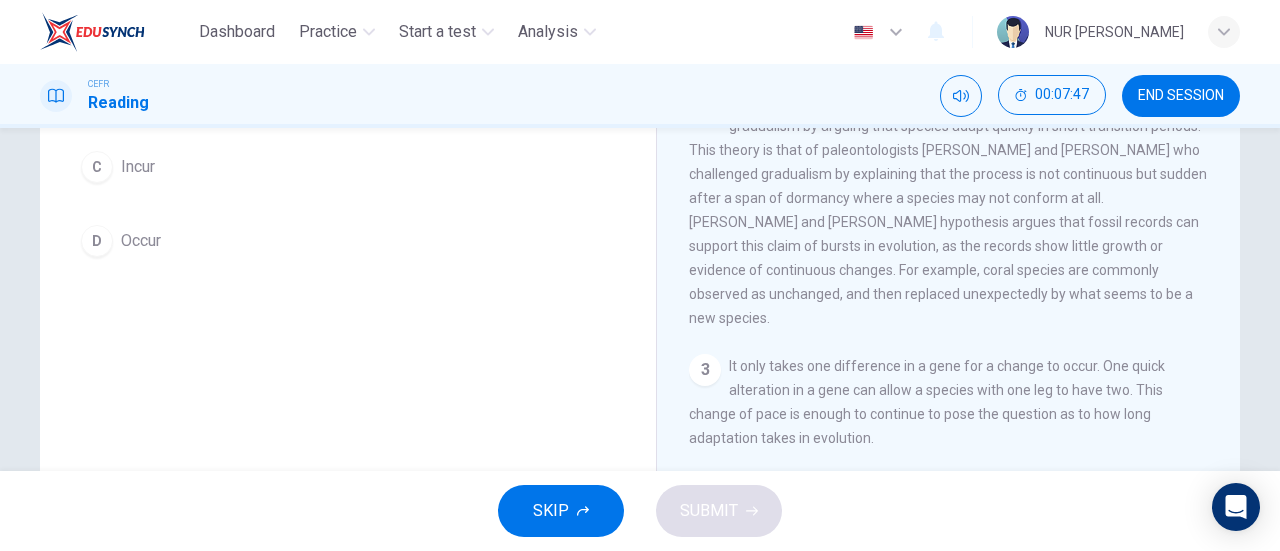 click on "SKIP" at bounding box center (551, 511) 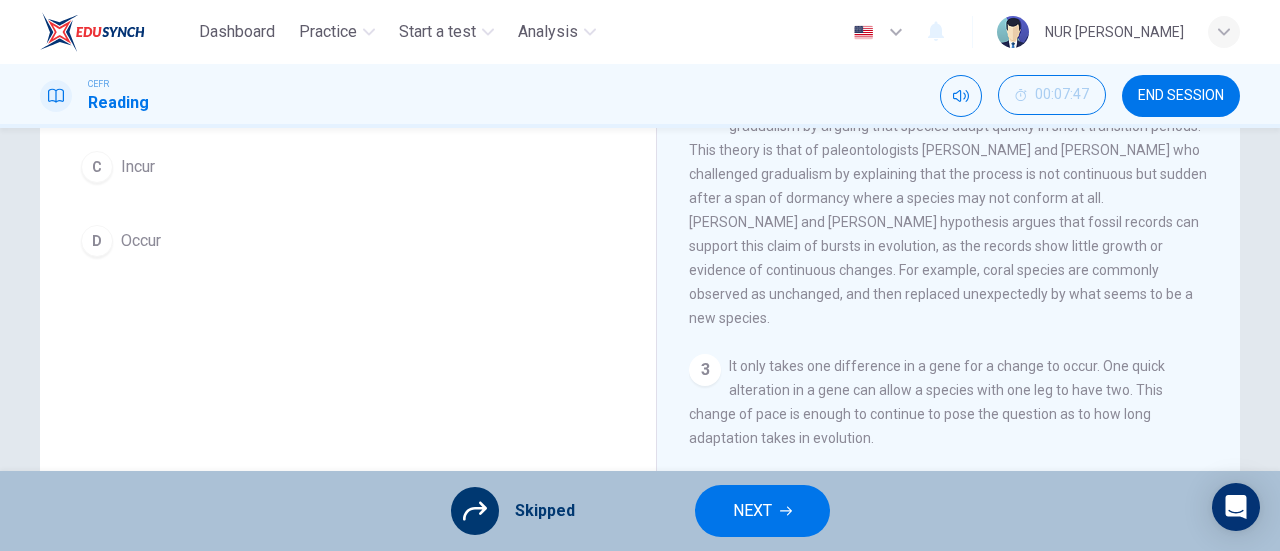 click on "NEXT" at bounding box center (752, 511) 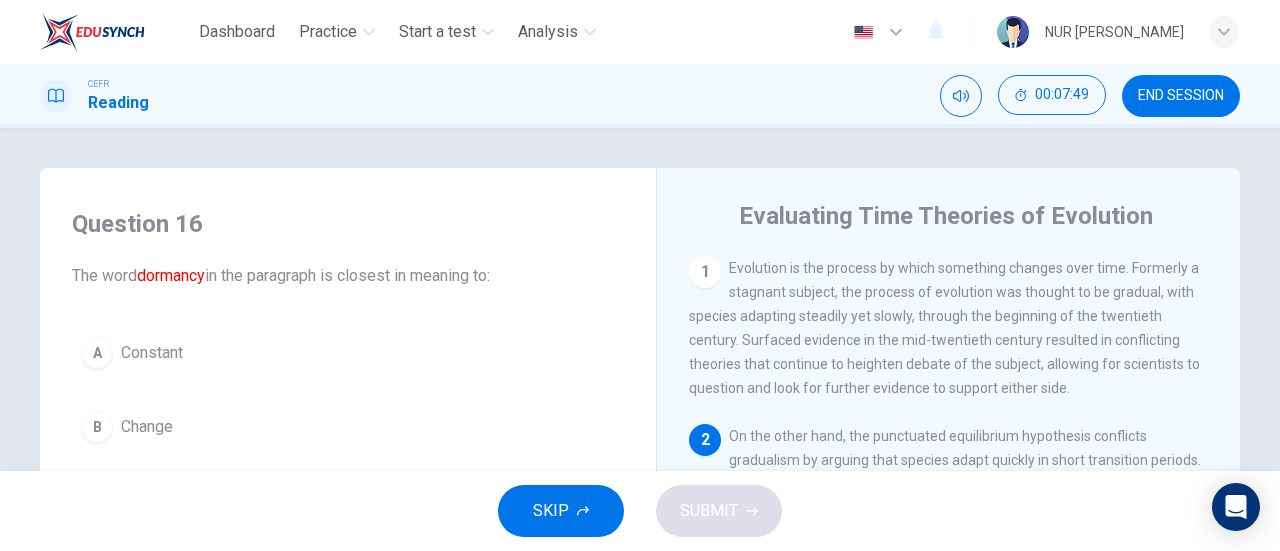 scroll, scrollTop: 166, scrollLeft: 0, axis: vertical 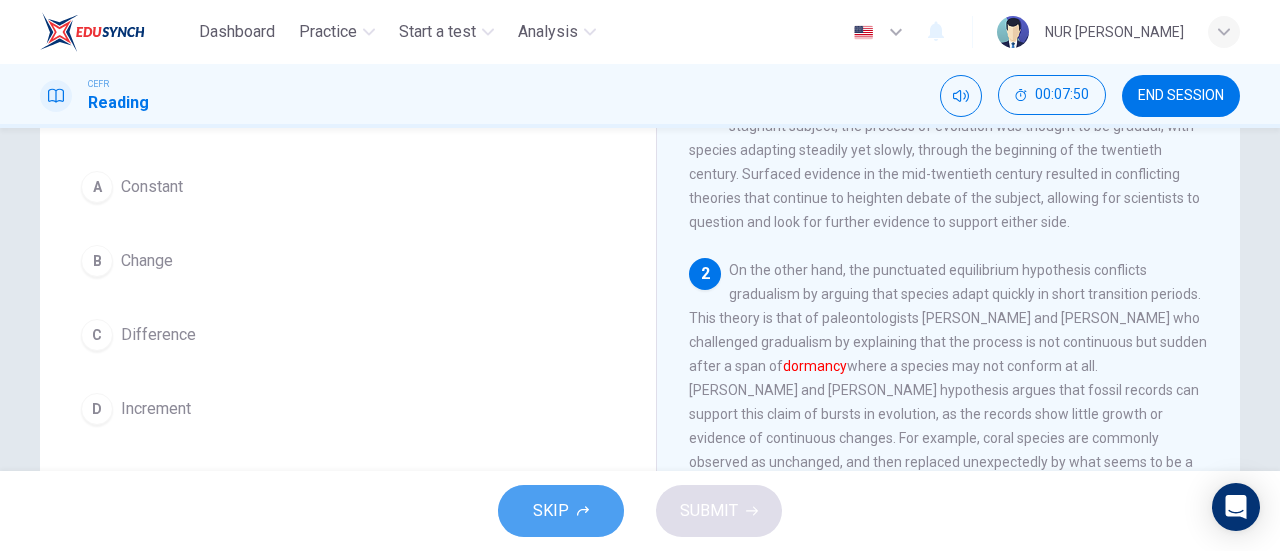 click on "SKIP" at bounding box center [551, 511] 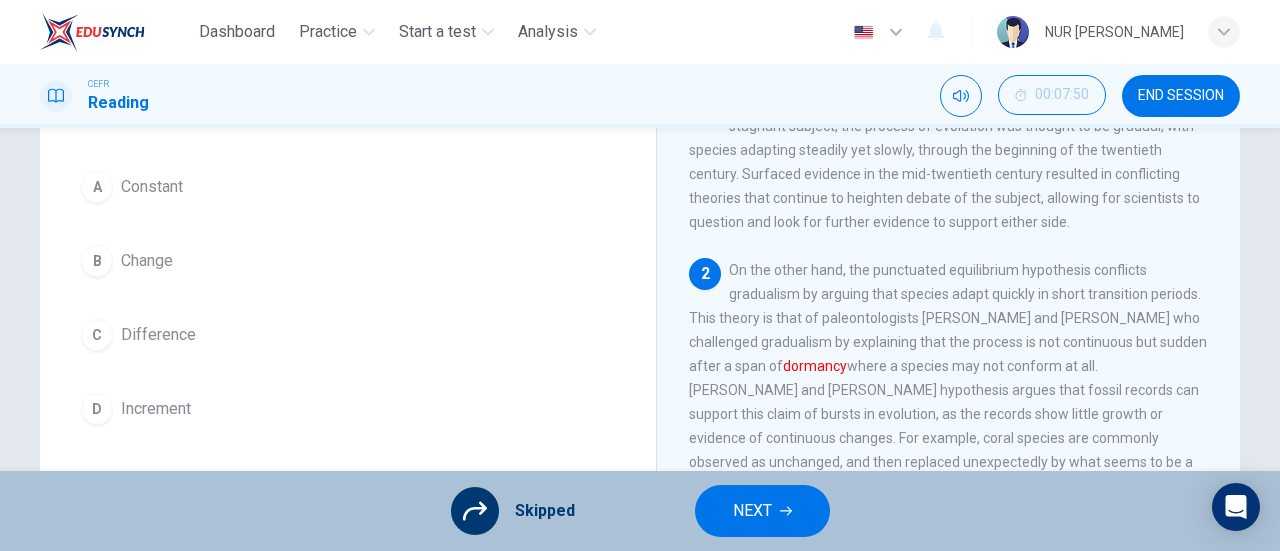 click on "NEXT" at bounding box center (752, 511) 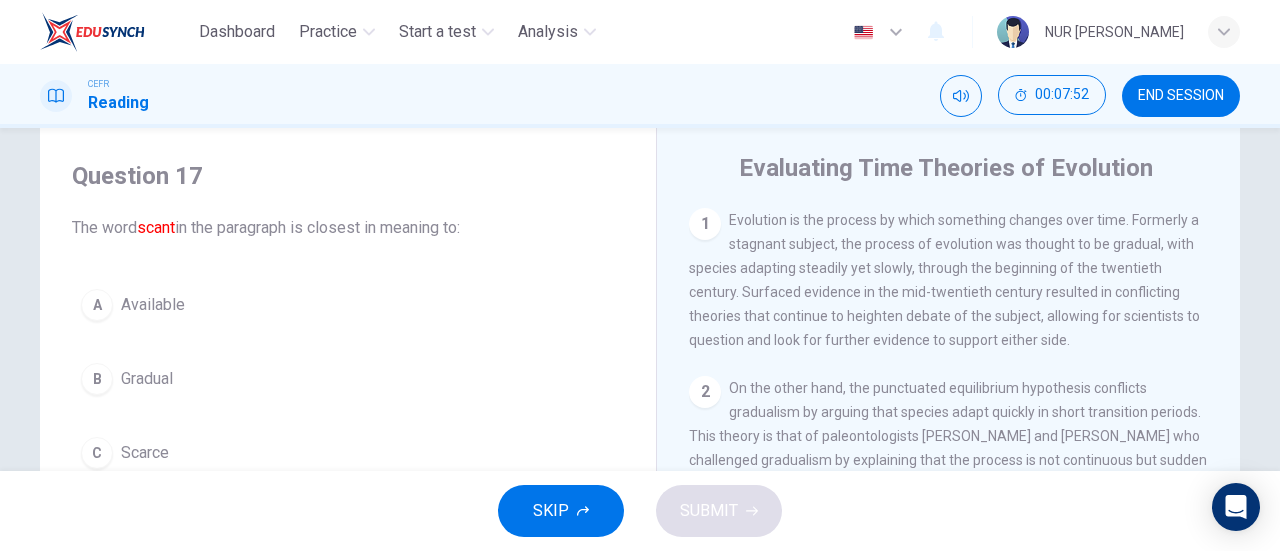 scroll, scrollTop: 0, scrollLeft: 0, axis: both 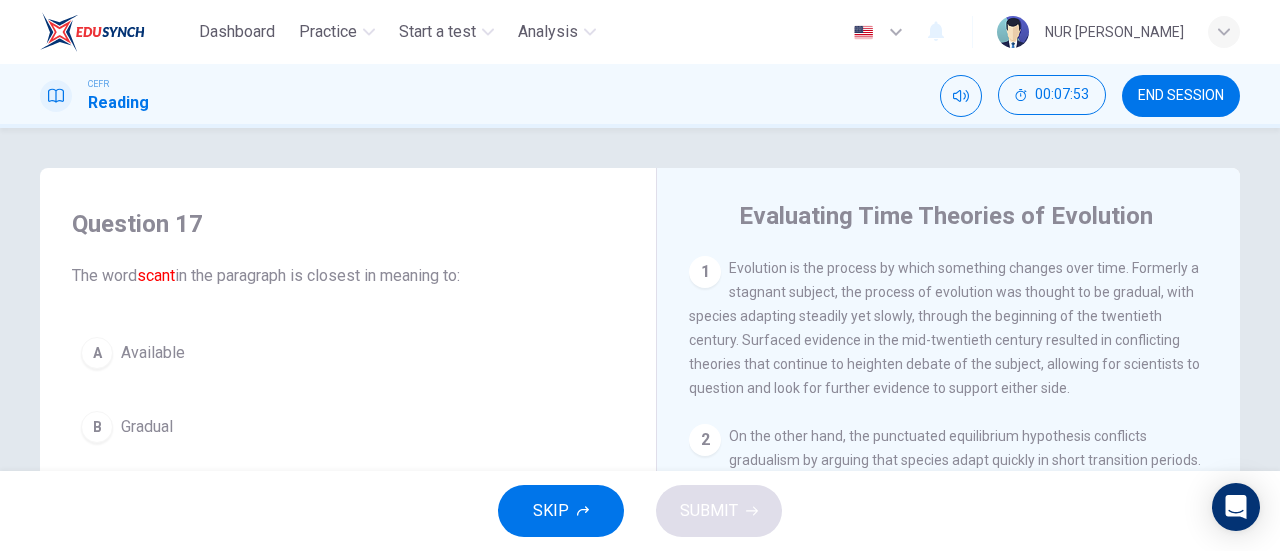 click on "SKIP" at bounding box center [561, 511] 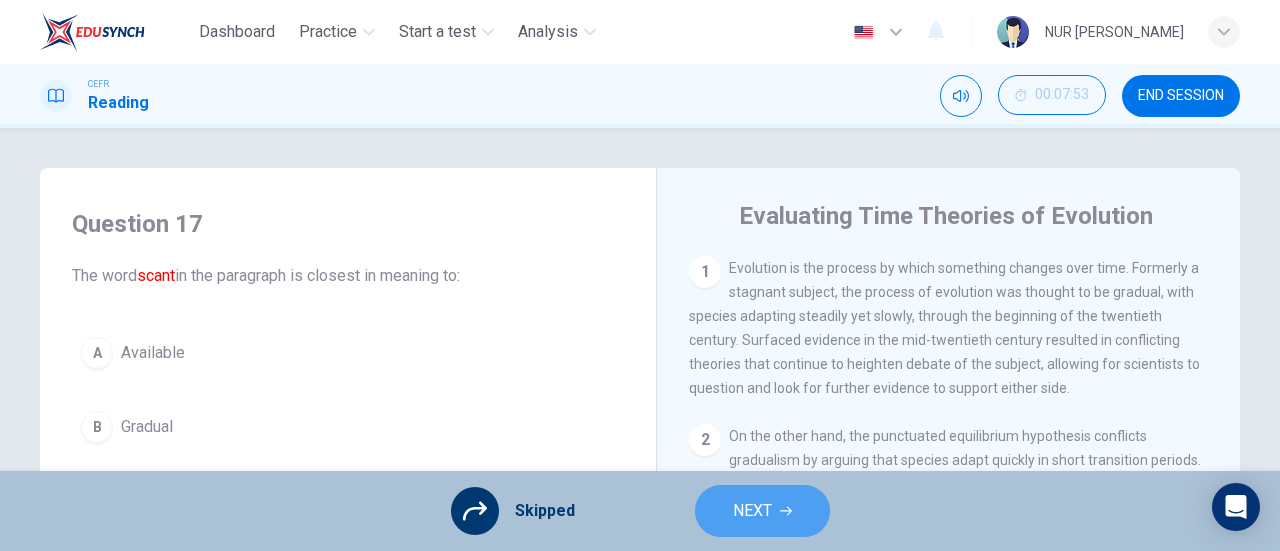 click on "NEXT" at bounding box center [752, 511] 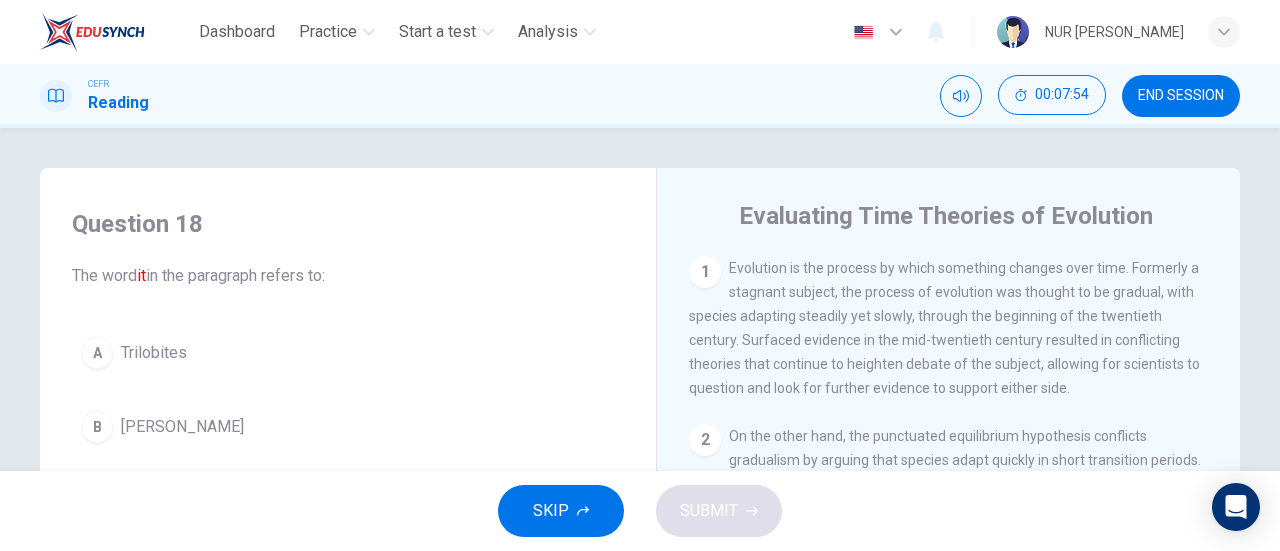 click on "SKIP" at bounding box center [551, 511] 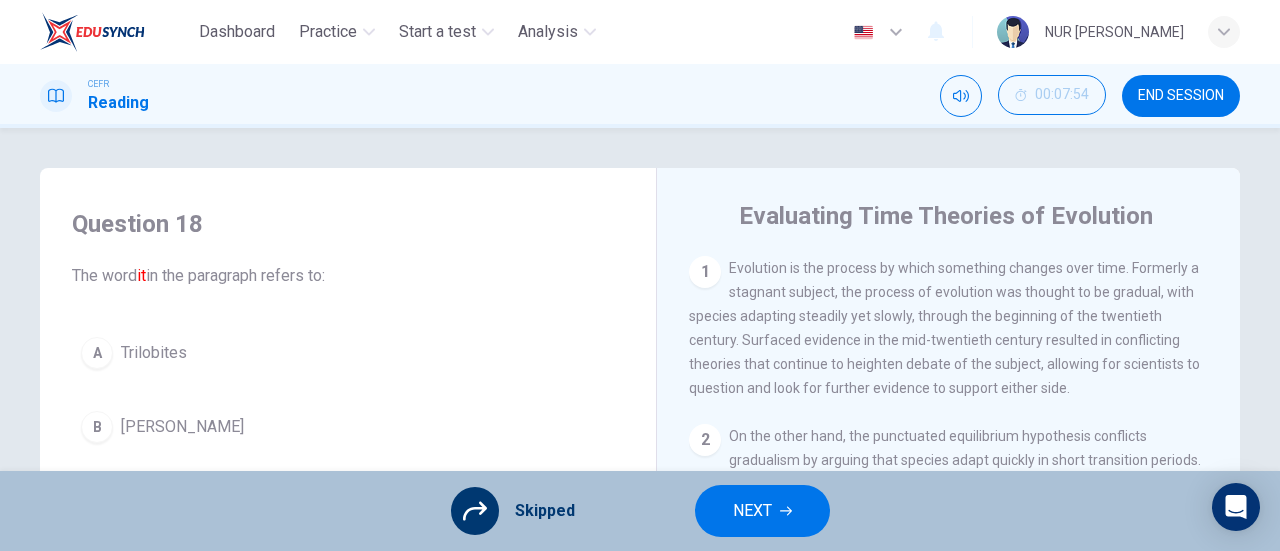click on "NEXT" at bounding box center [752, 511] 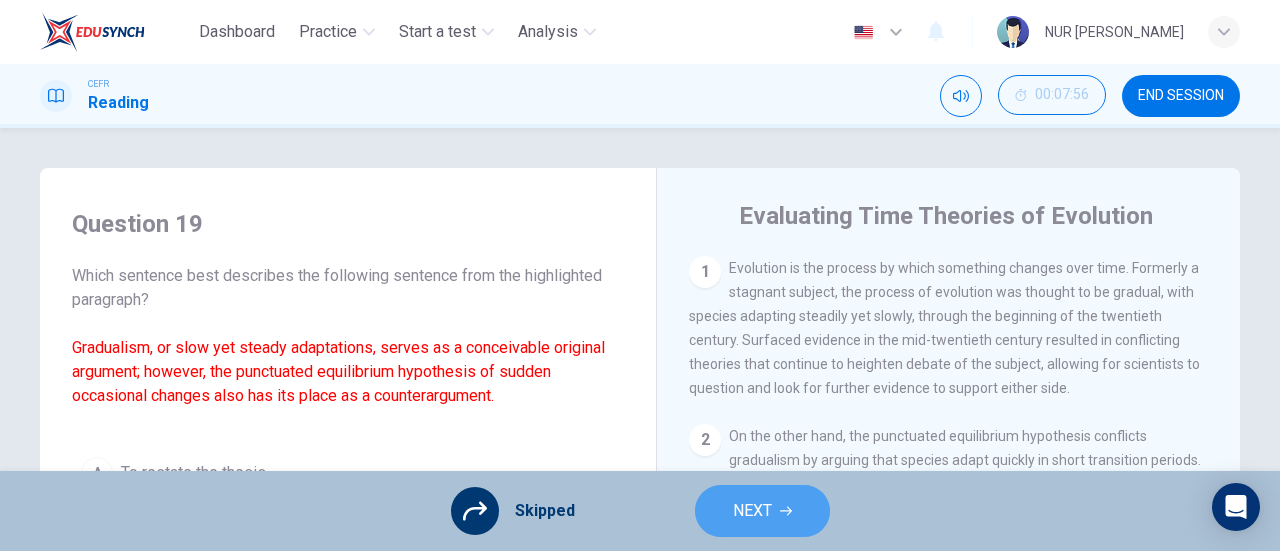 click on "NEXT" at bounding box center [762, 511] 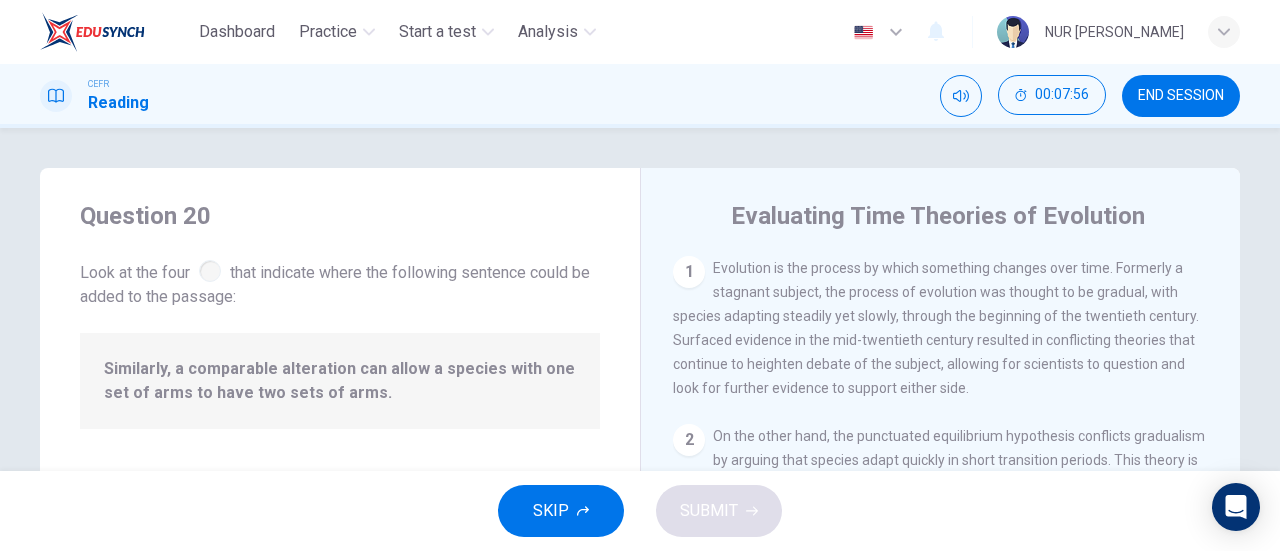 scroll, scrollTop: 163, scrollLeft: 0, axis: vertical 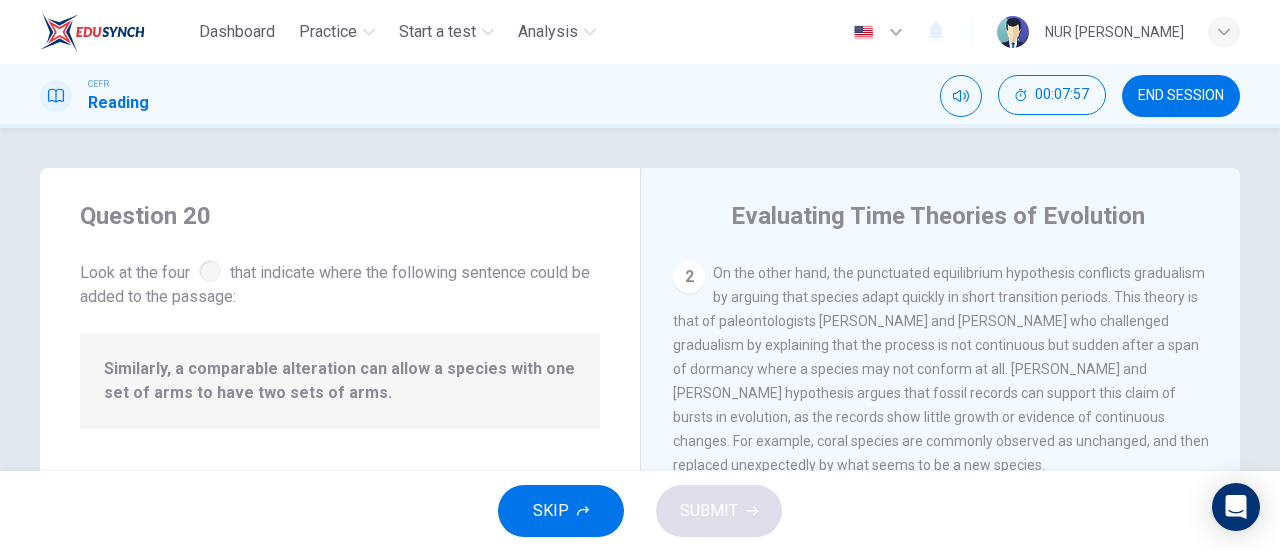 click on "SKIP" at bounding box center (551, 511) 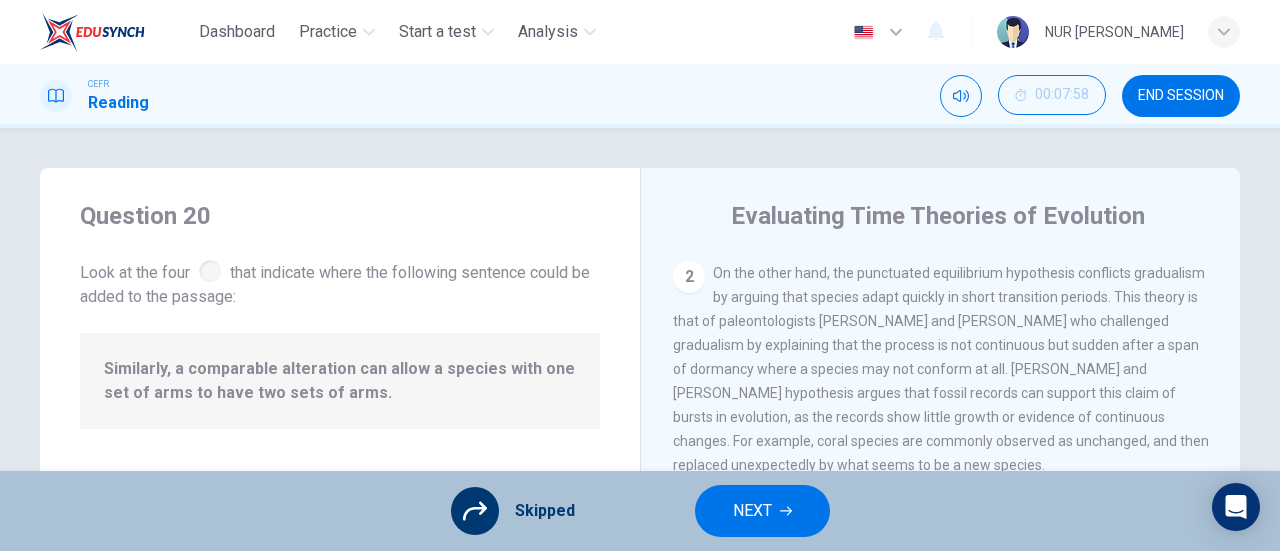 click on "NEXT" at bounding box center [762, 511] 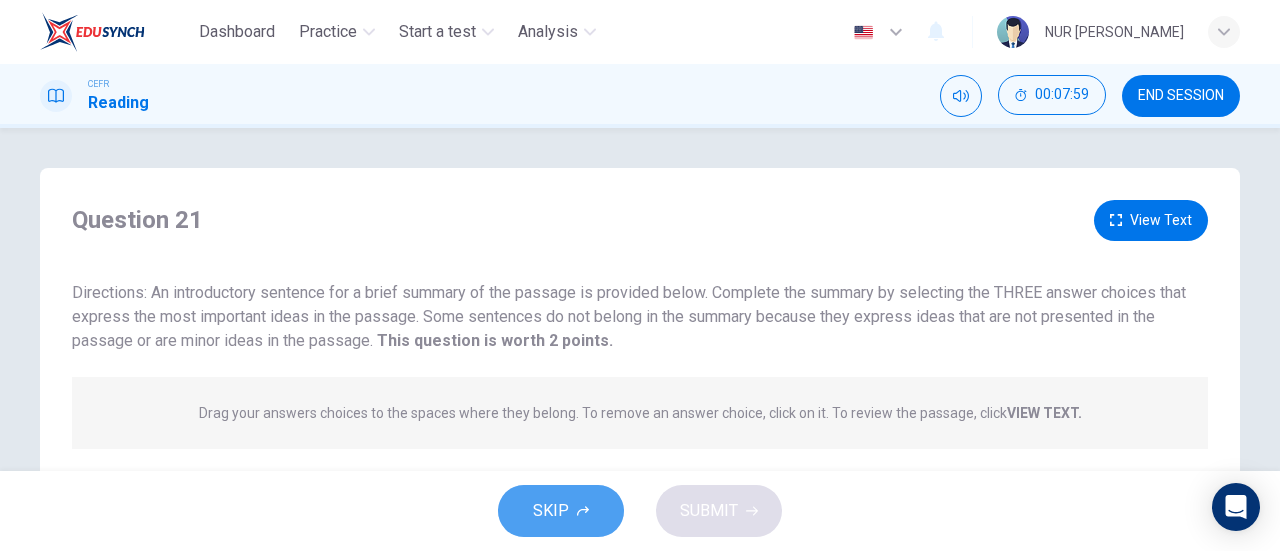 click on "SKIP" at bounding box center (551, 511) 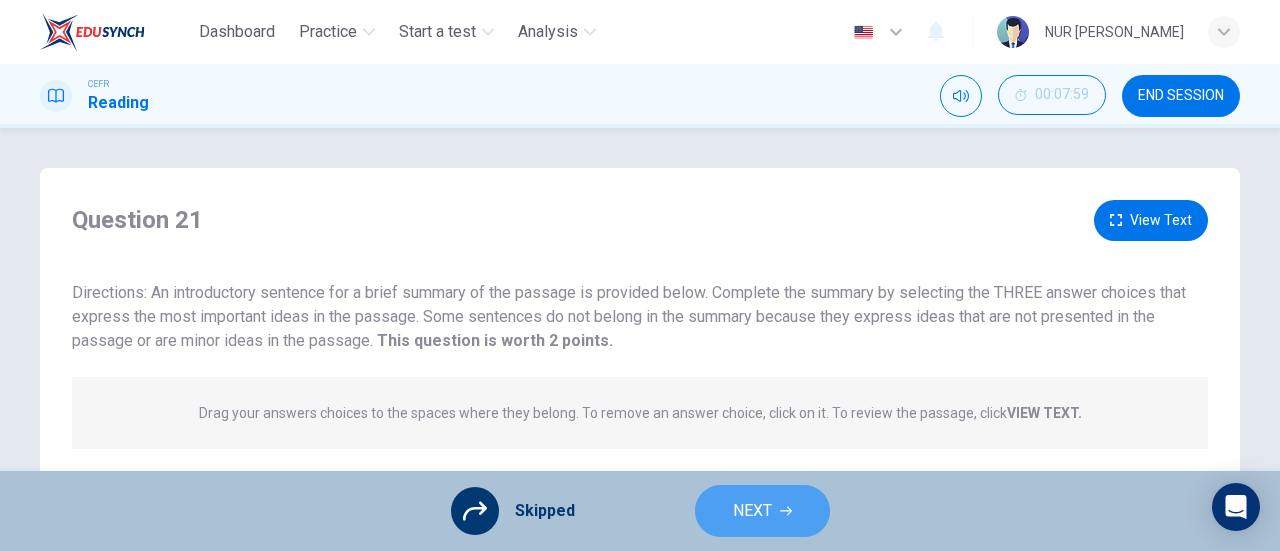click on "NEXT" at bounding box center (752, 511) 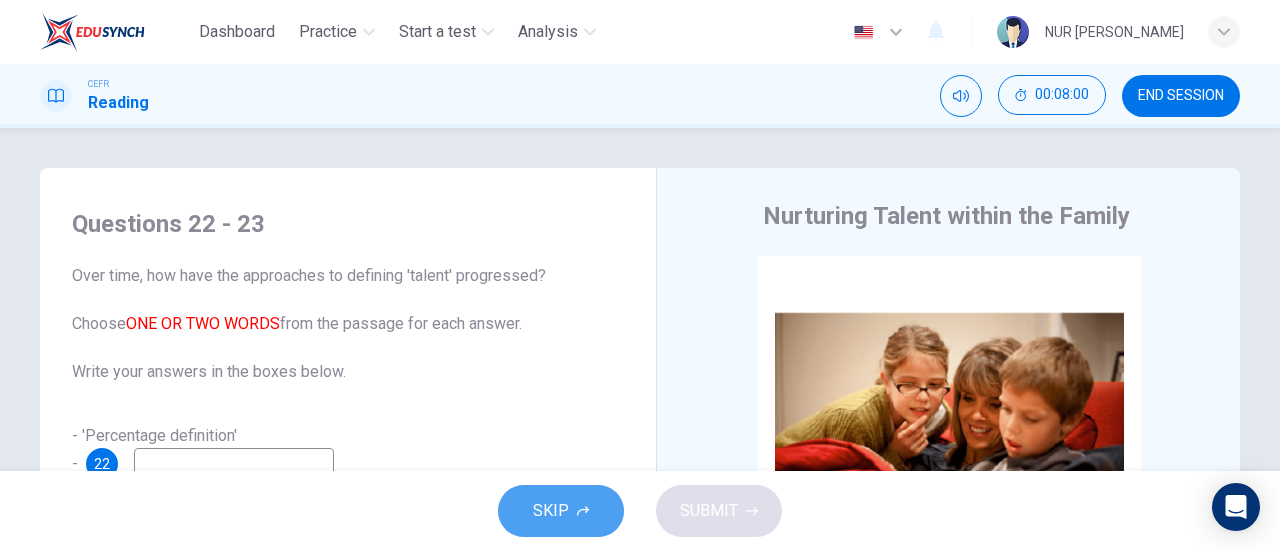 click on "SKIP" at bounding box center [551, 511] 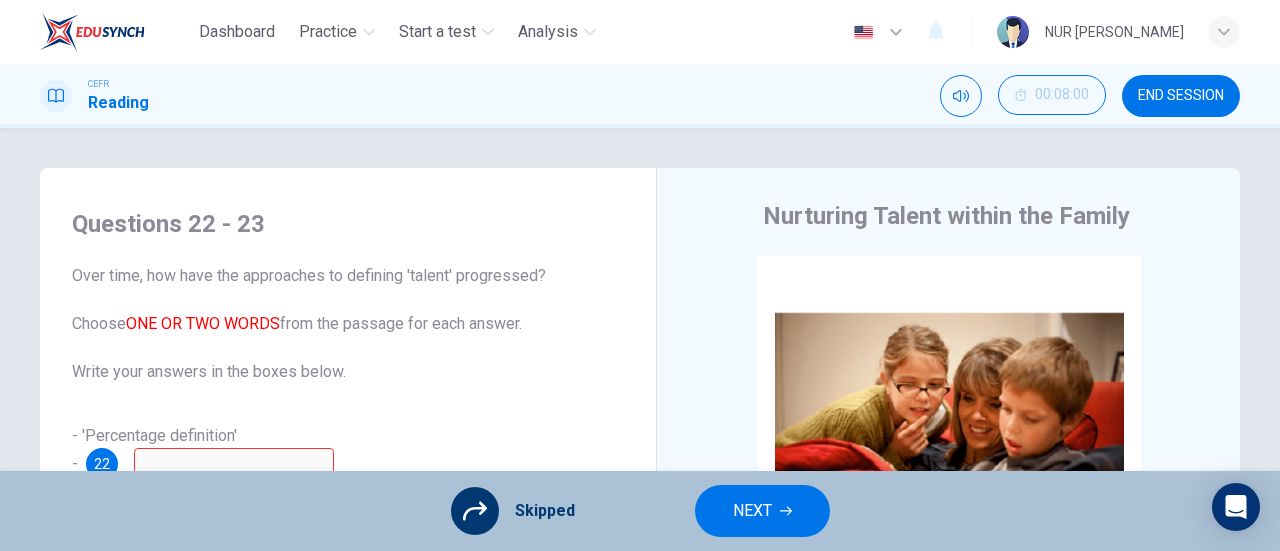 click on "NEXT" at bounding box center (752, 511) 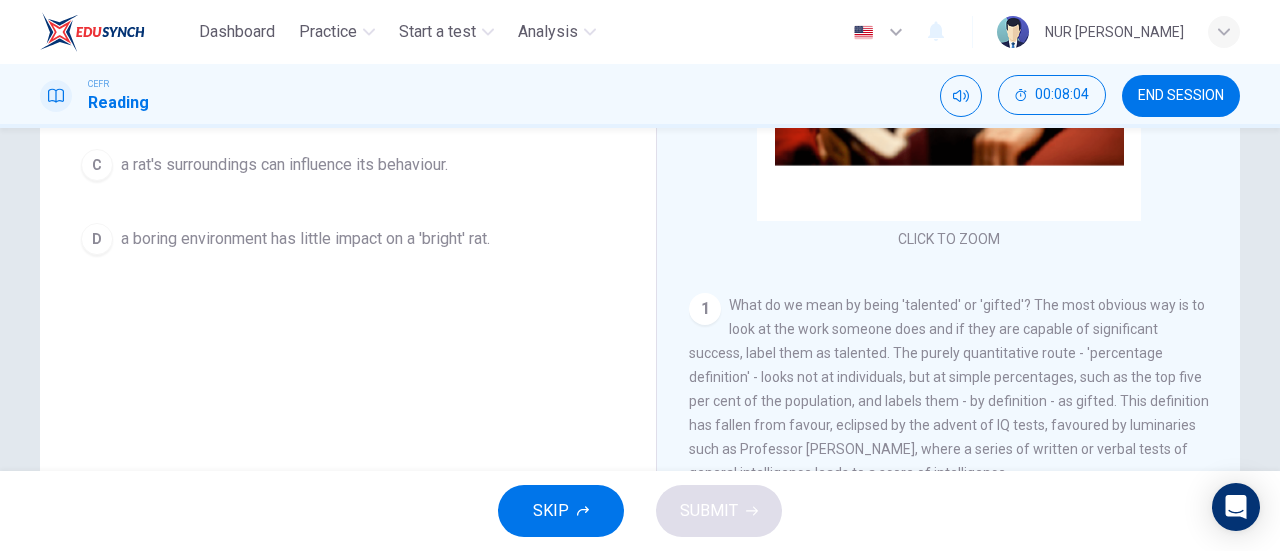scroll, scrollTop: 401, scrollLeft: 0, axis: vertical 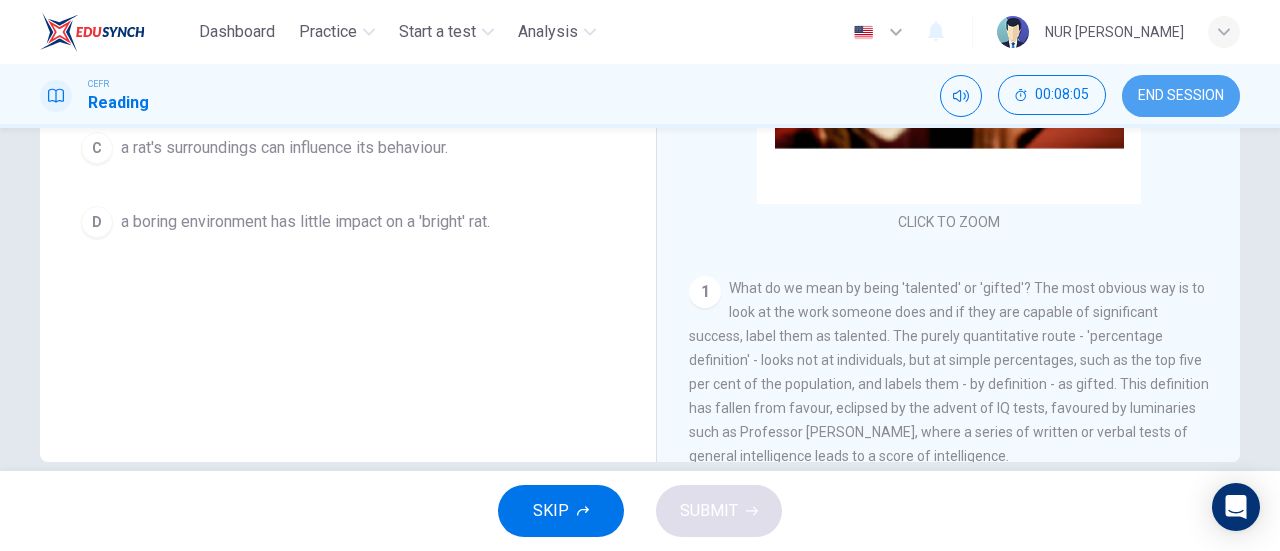 click on "END SESSION" at bounding box center (1181, 96) 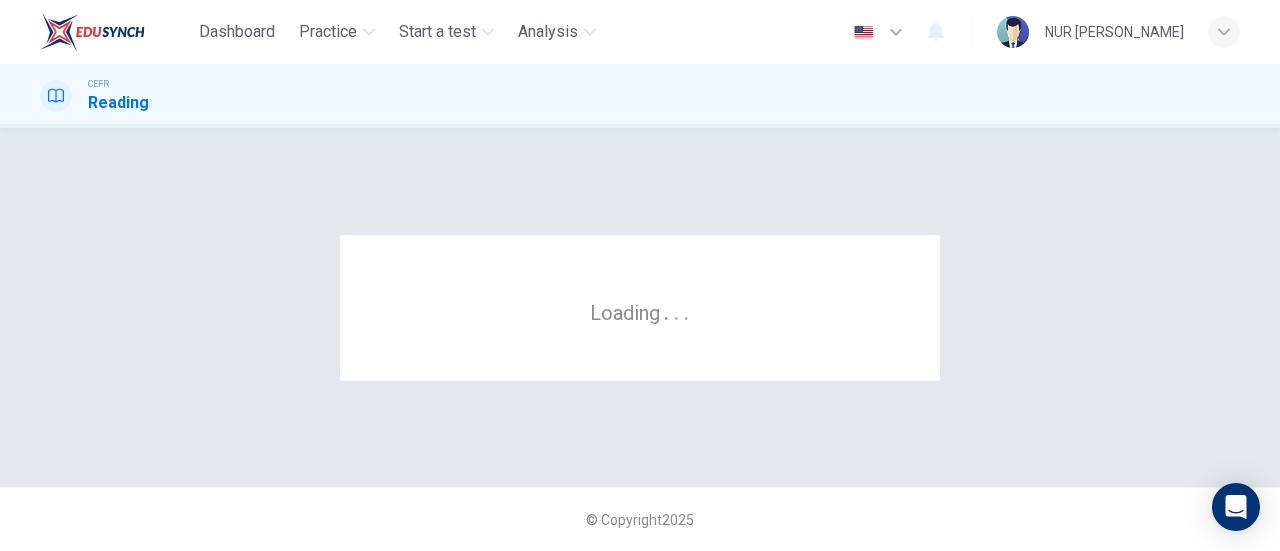 scroll, scrollTop: 0, scrollLeft: 0, axis: both 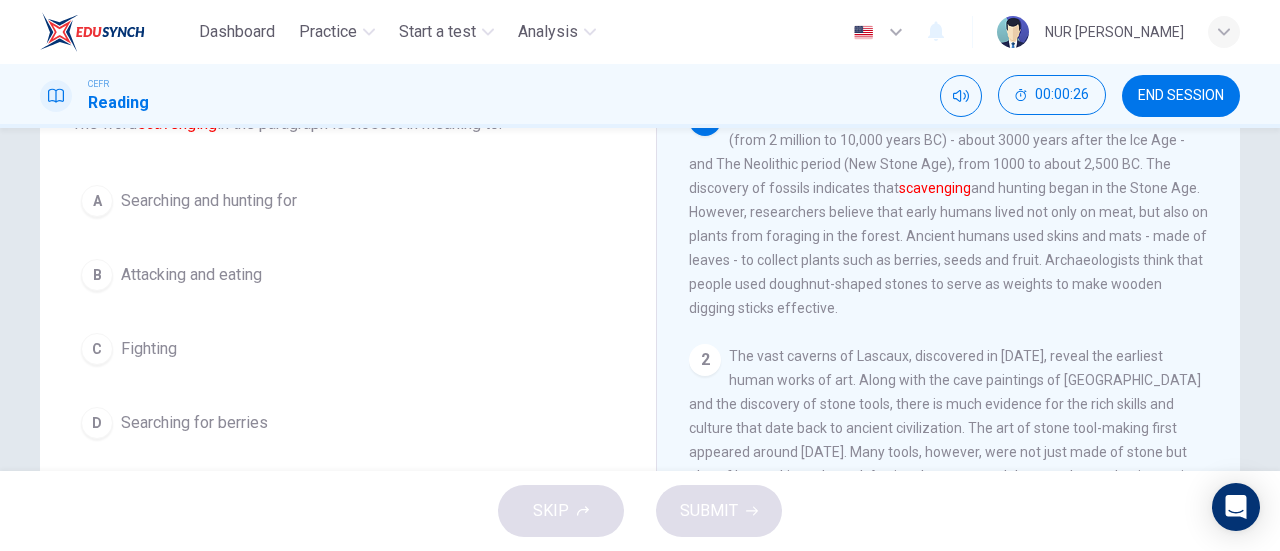 click on "Searching and hunting for" at bounding box center [209, 201] 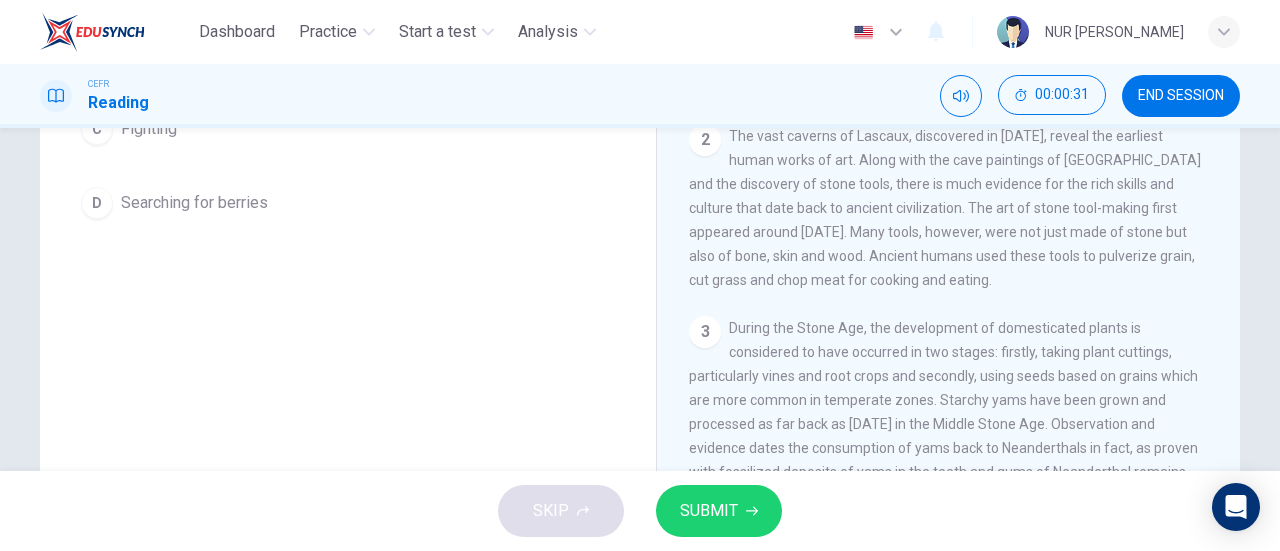 scroll, scrollTop: 227, scrollLeft: 0, axis: vertical 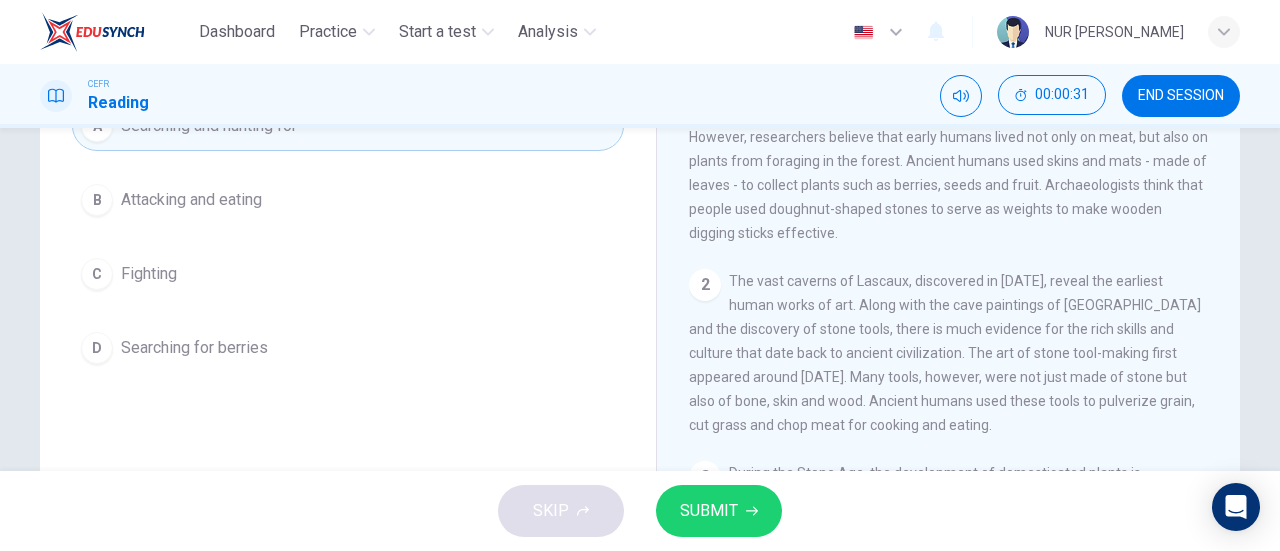 click on "SUBMIT" at bounding box center (709, 511) 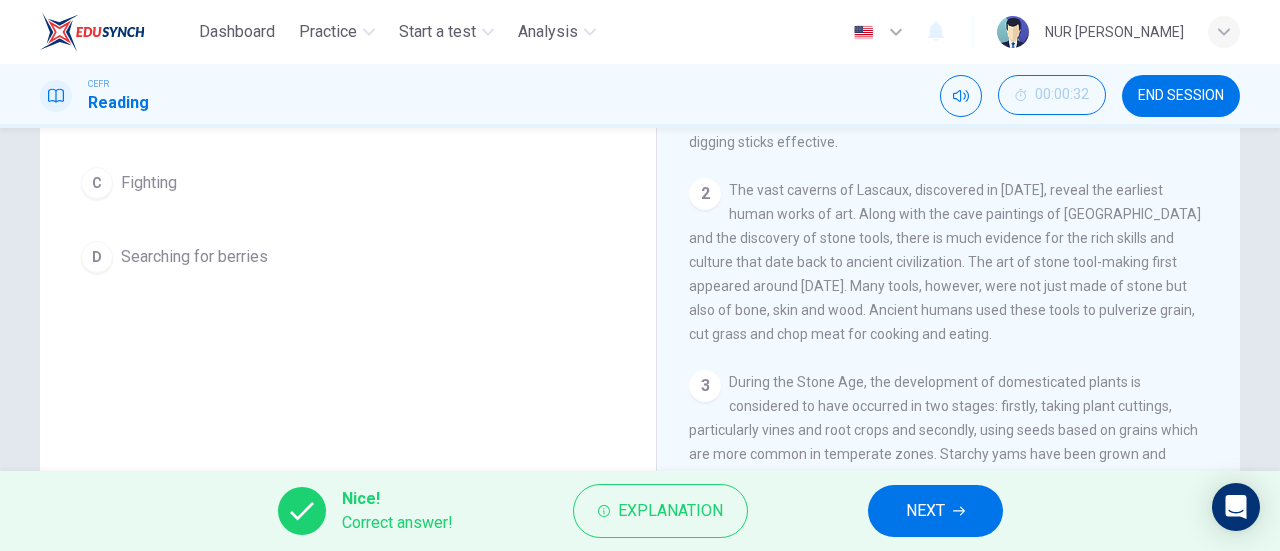 scroll, scrollTop: 356, scrollLeft: 0, axis: vertical 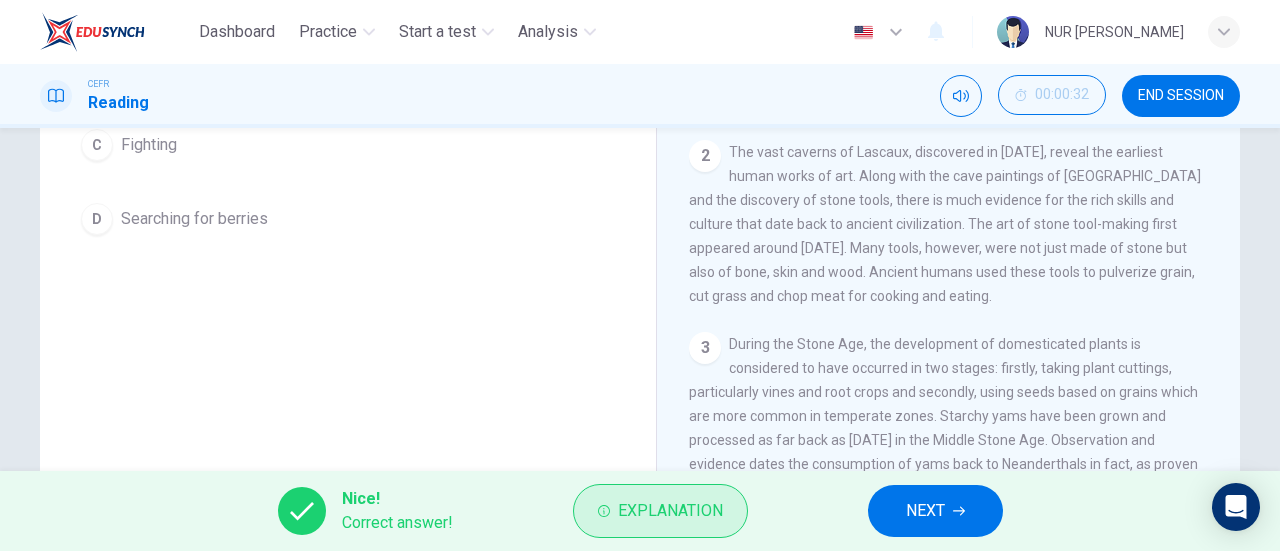 click on "Explanation" at bounding box center [670, 511] 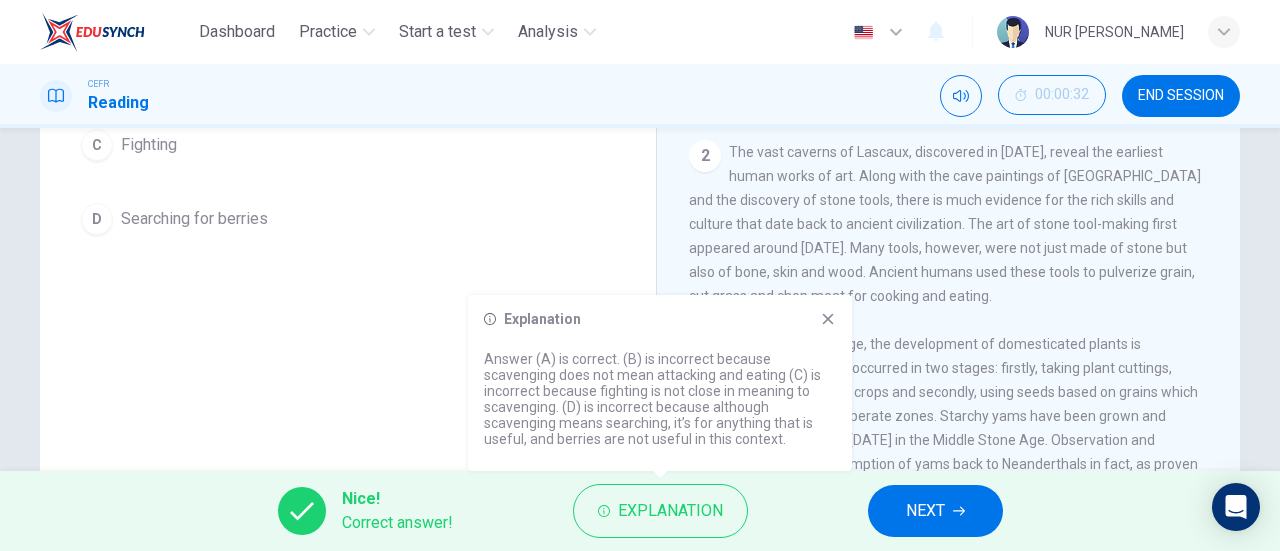 click on "NEXT" at bounding box center [925, 511] 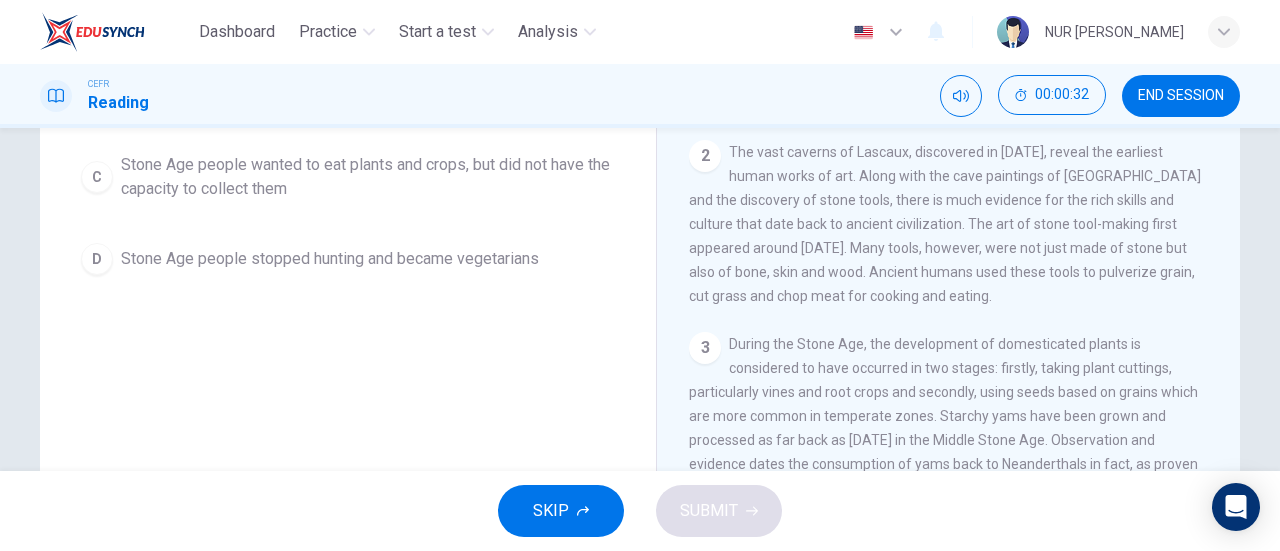 scroll, scrollTop: 380, scrollLeft: 0, axis: vertical 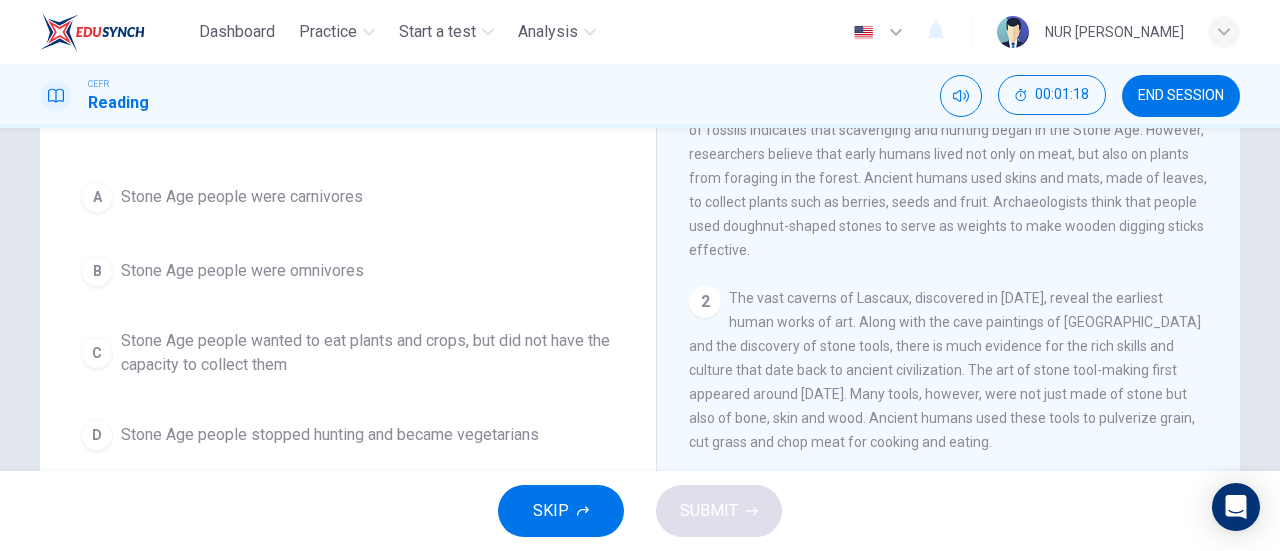 click on "Stone Age people were omnivores" at bounding box center [242, 271] 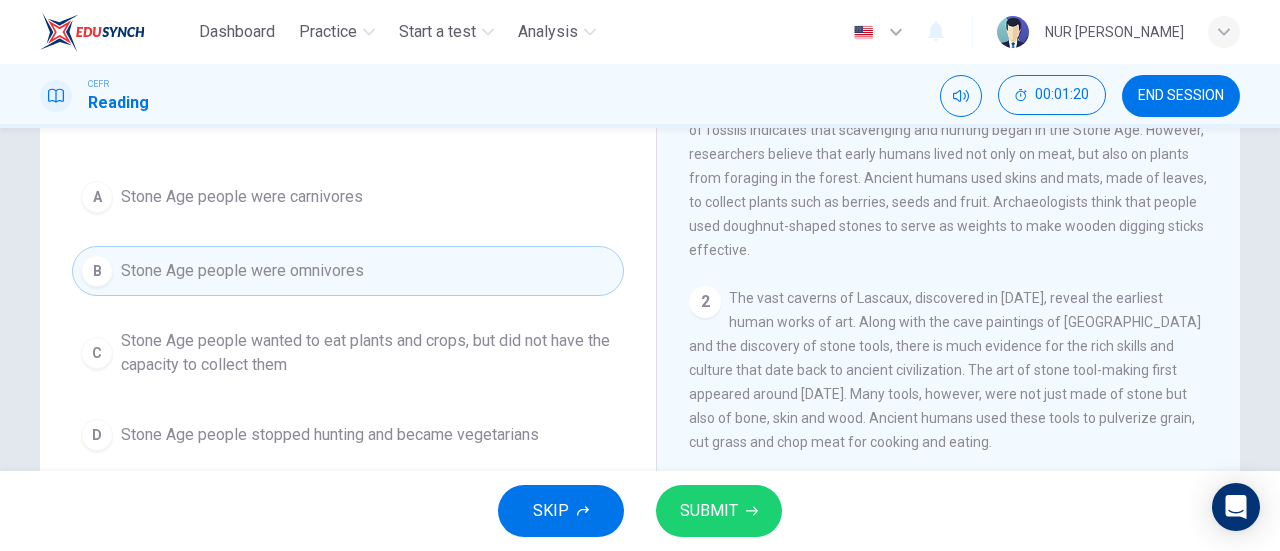 click on "SUBMIT" at bounding box center (709, 511) 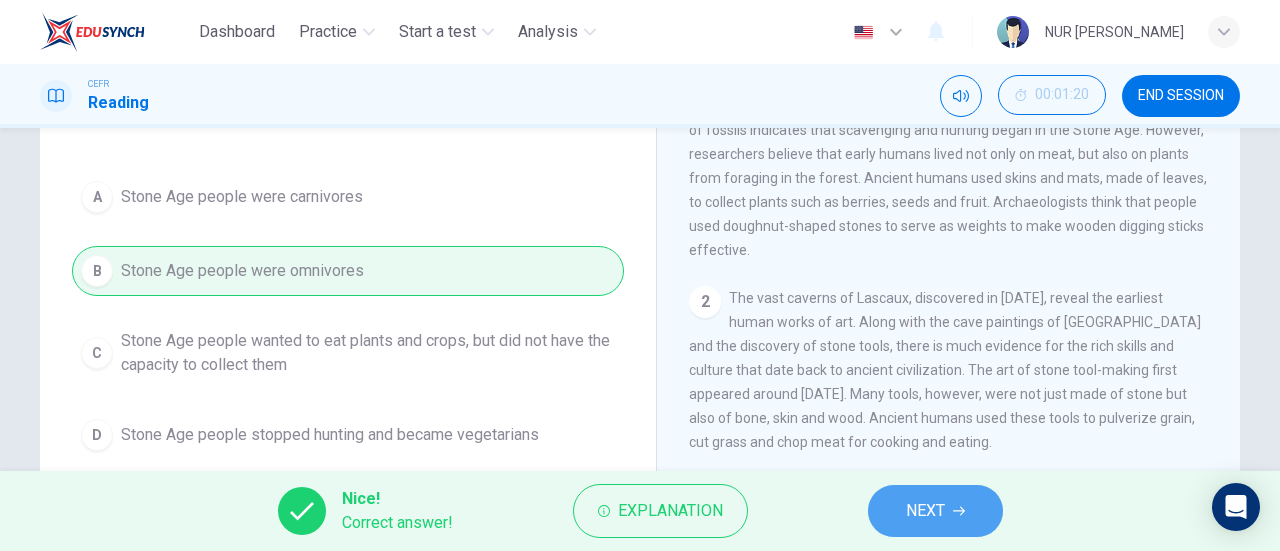 click on "NEXT" at bounding box center [925, 511] 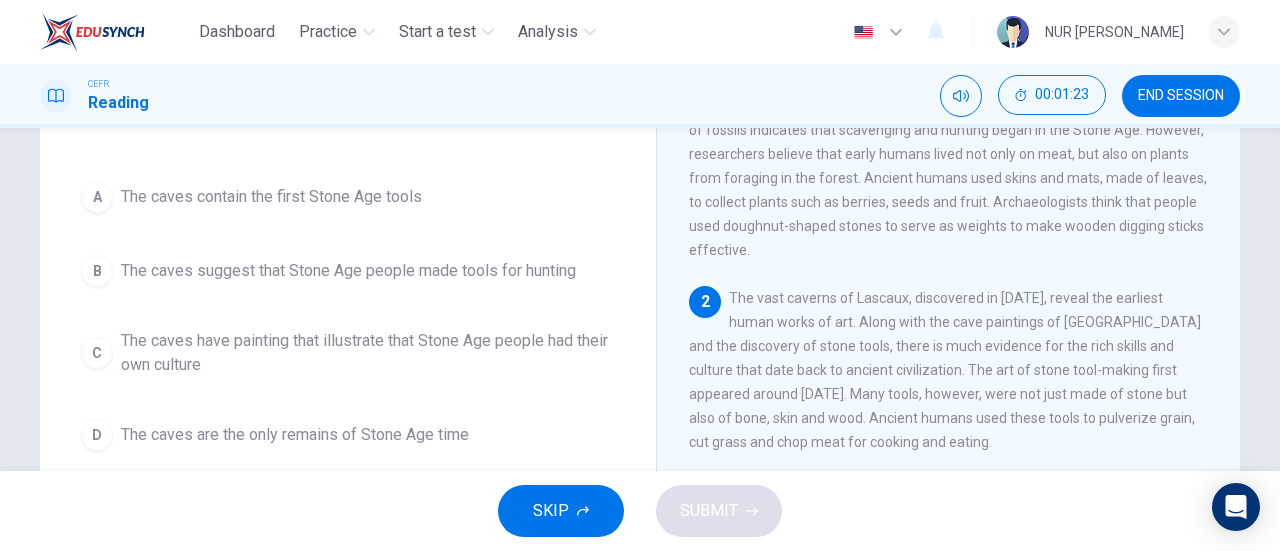 scroll, scrollTop: 0, scrollLeft: 0, axis: both 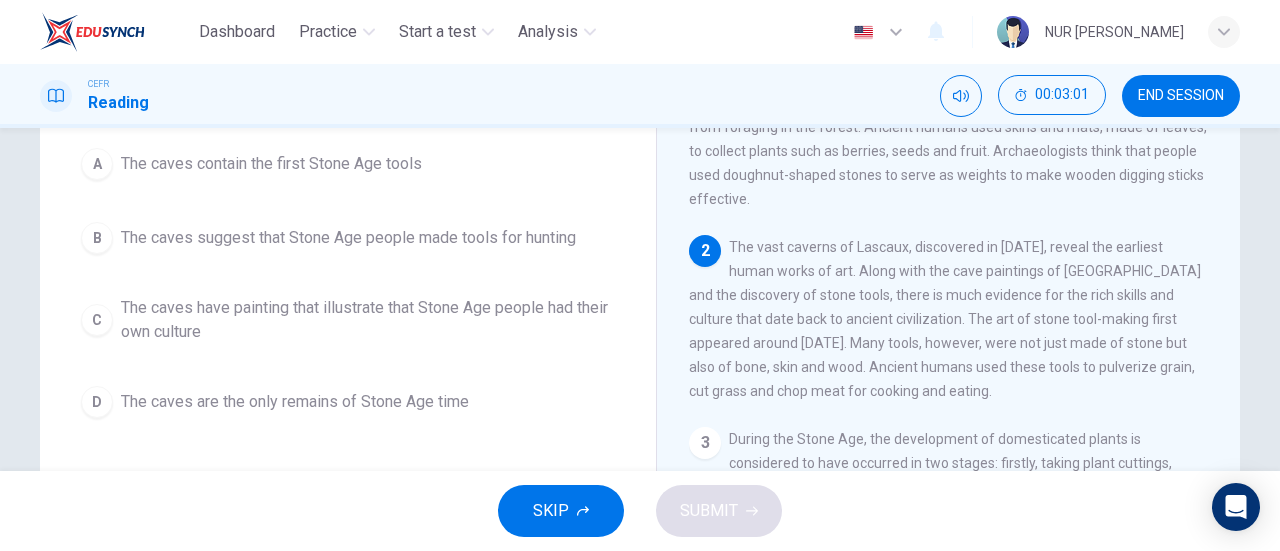 click on "C The caves have painting that illustrate that Stone Age people had their own culture" at bounding box center [348, 320] 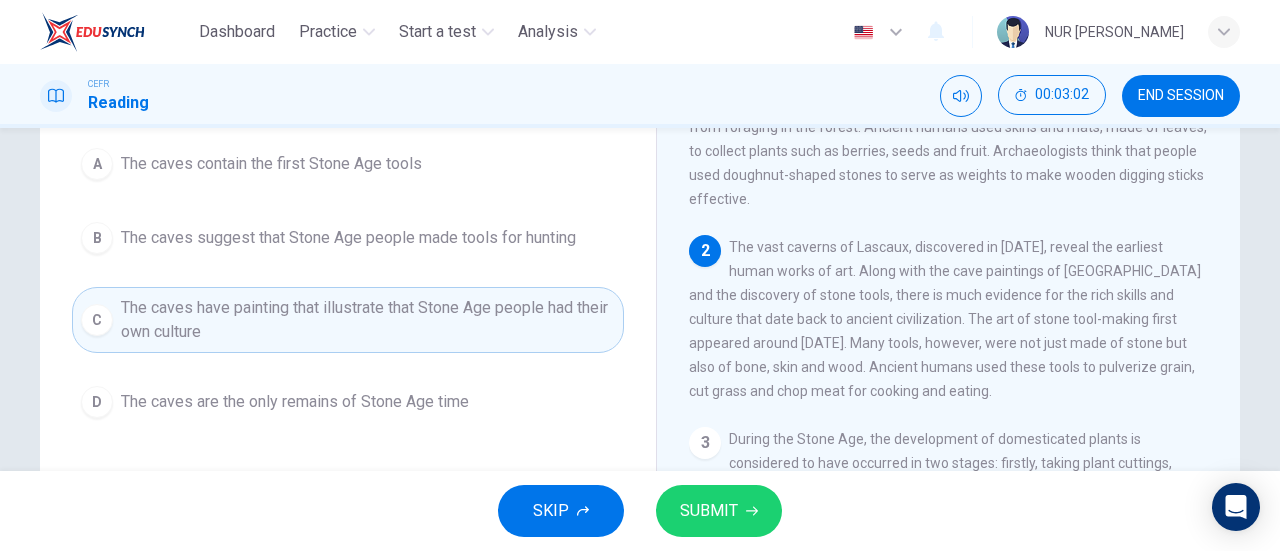 click on "SUBMIT" at bounding box center (709, 511) 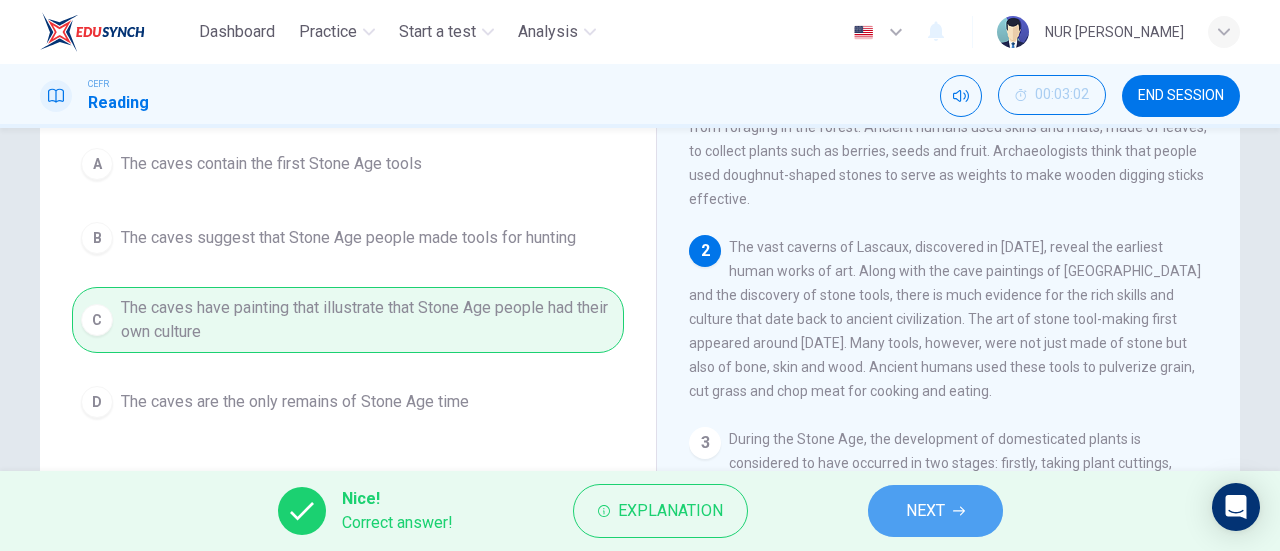 click on "NEXT" at bounding box center (925, 511) 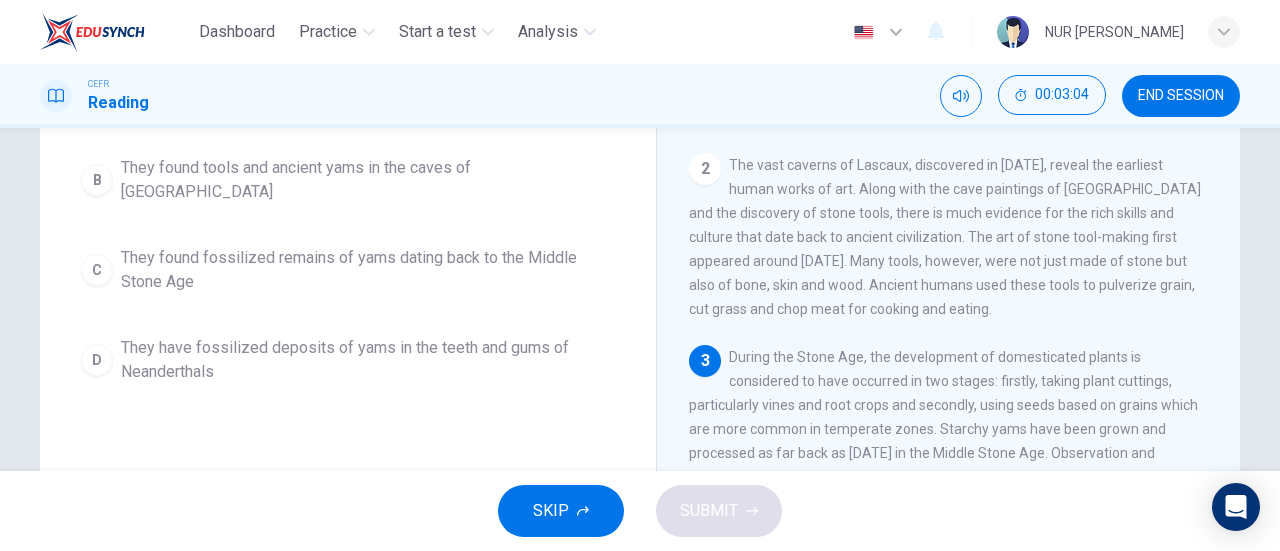 scroll, scrollTop: 303, scrollLeft: 0, axis: vertical 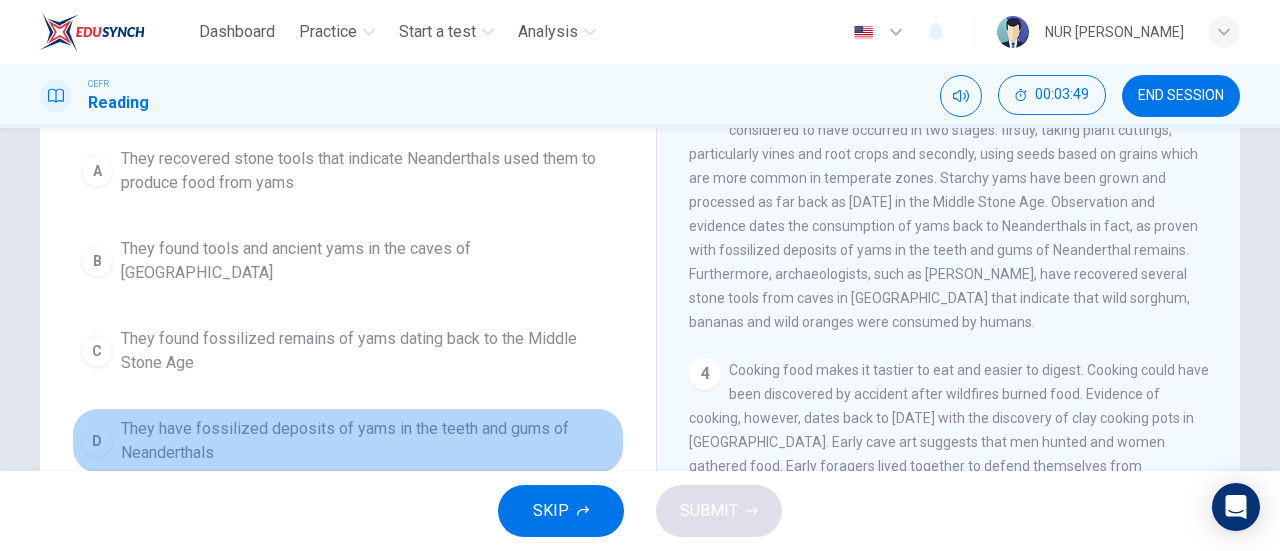 click on "They have fossilized deposits of yams in the teeth and gums of Neanderthals" at bounding box center (368, 441) 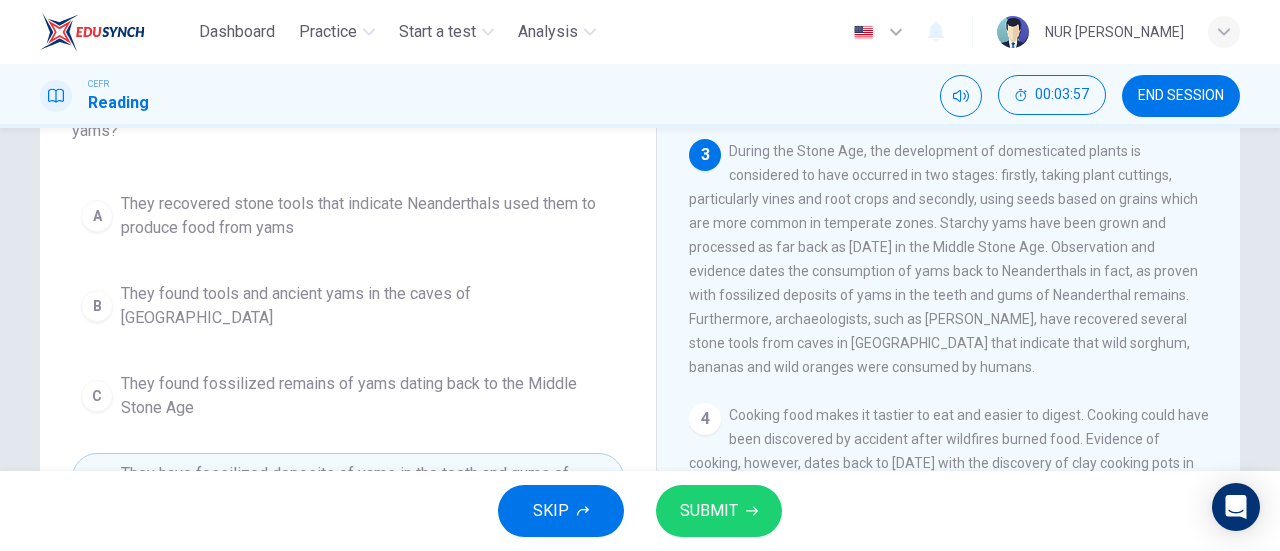 scroll, scrollTop: 168, scrollLeft: 0, axis: vertical 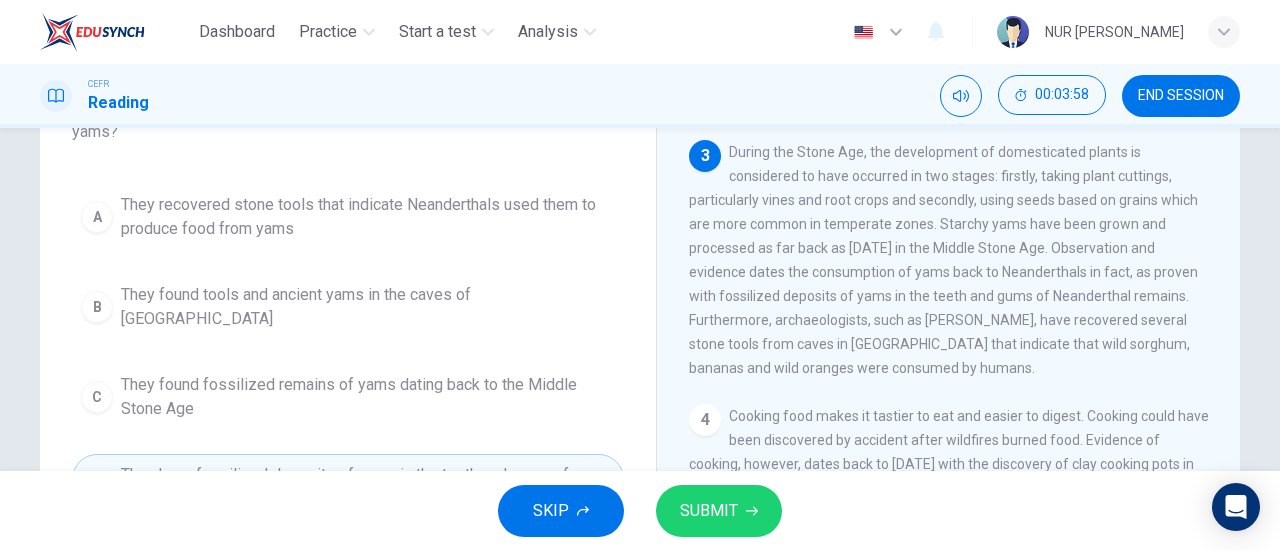 click on "SUBMIT" at bounding box center (719, 511) 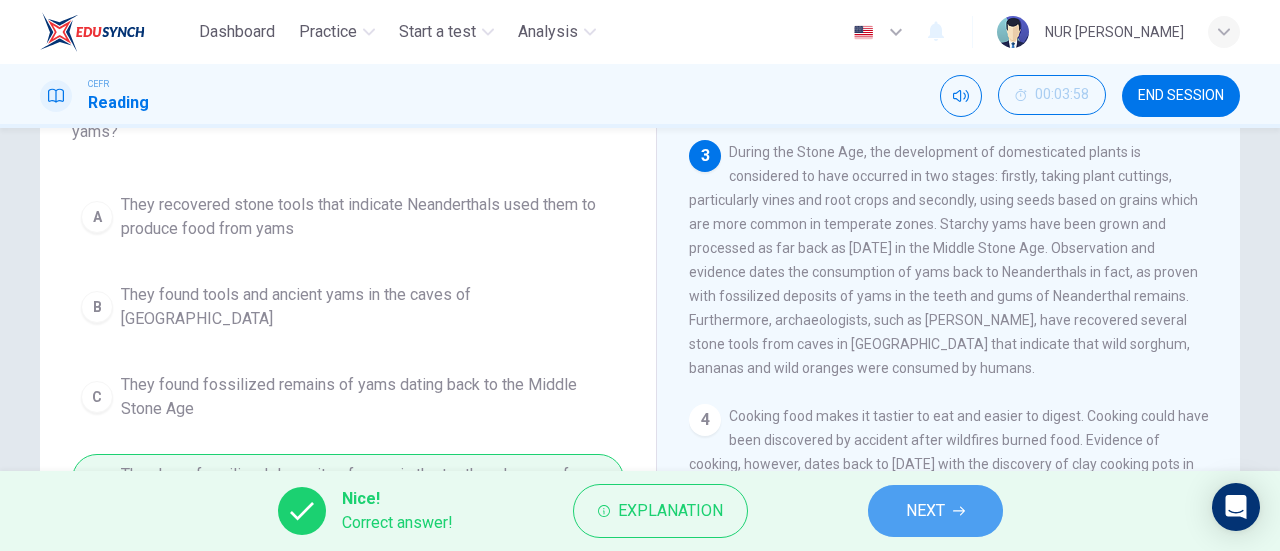 click on "NEXT" at bounding box center [925, 511] 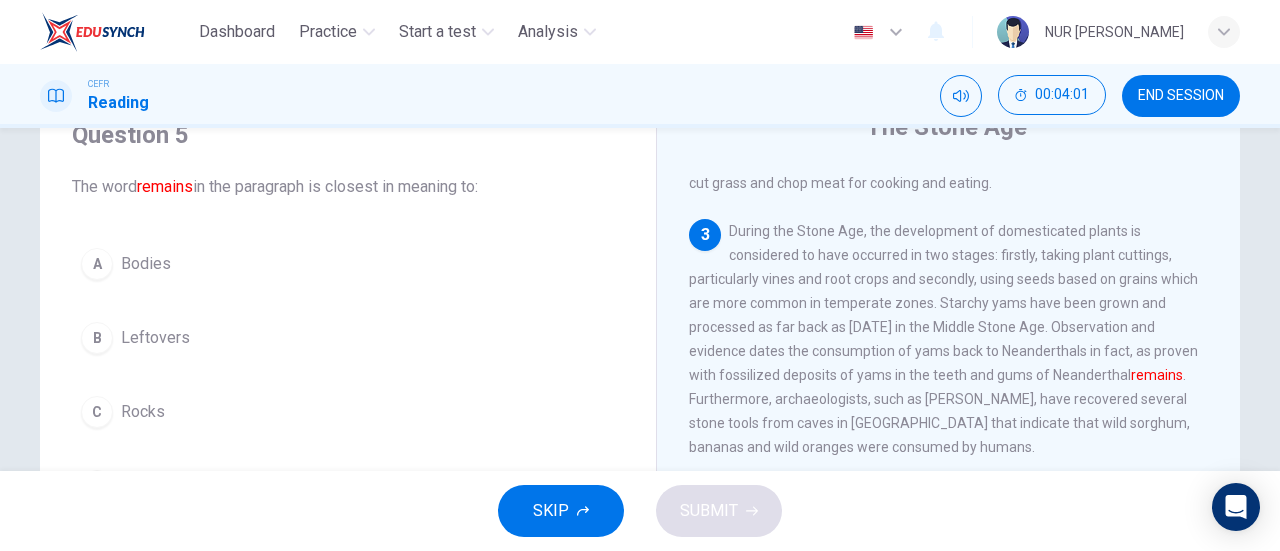 scroll, scrollTop: 88, scrollLeft: 0, axis: vertical 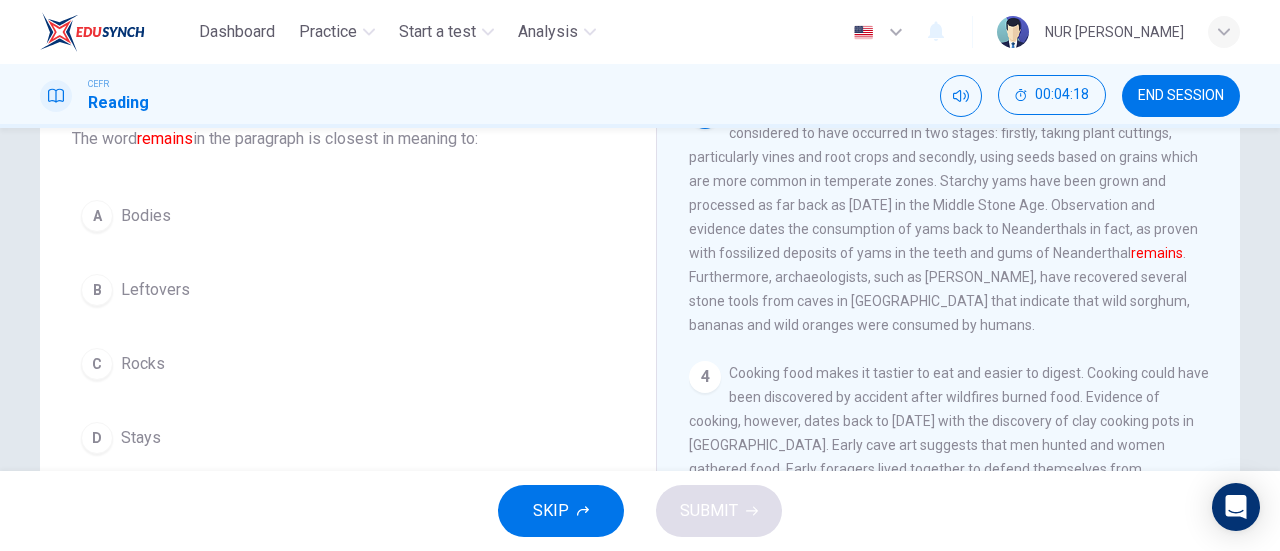 click on "A Bodies" at bounding box center (348, 216) 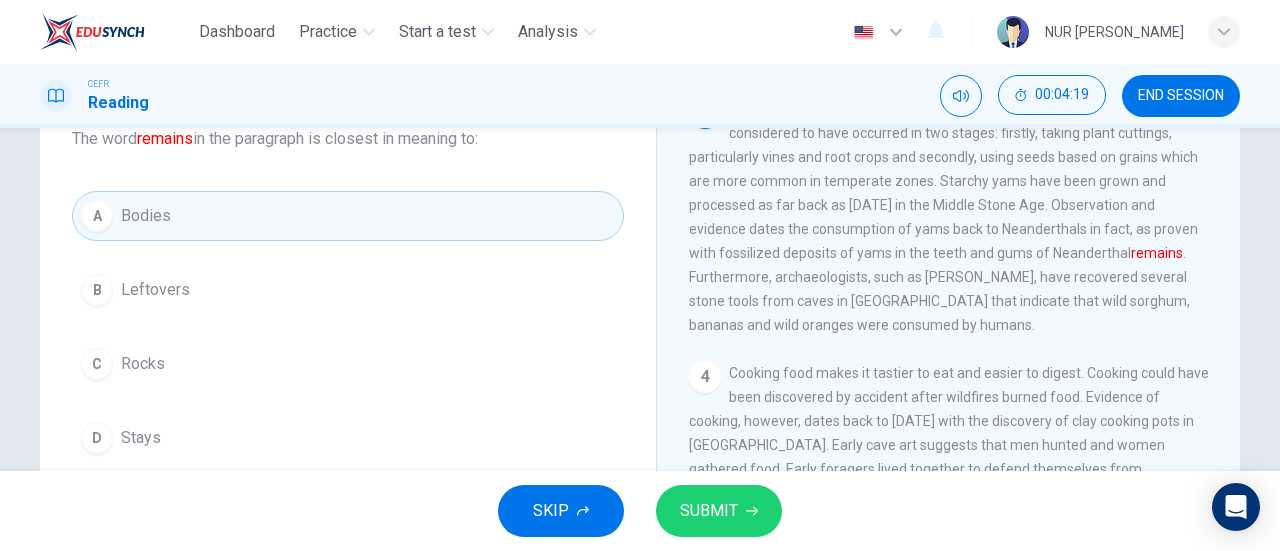 click on "SUBMIT" at bounding box center [719, 511] 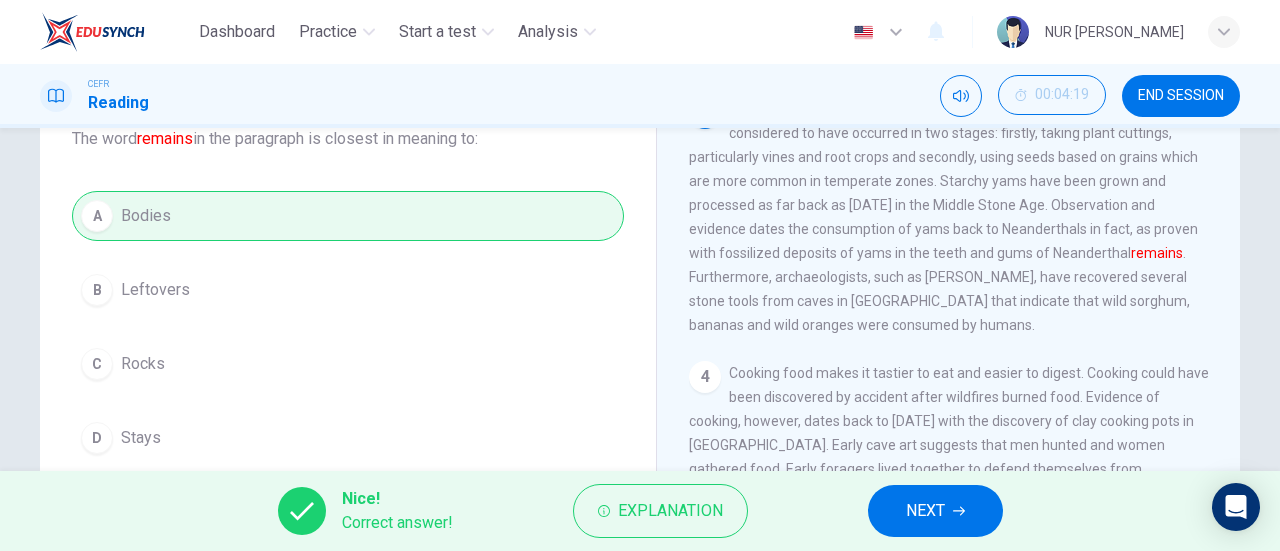 click on "NEXT" at bounding box center (925, 511) 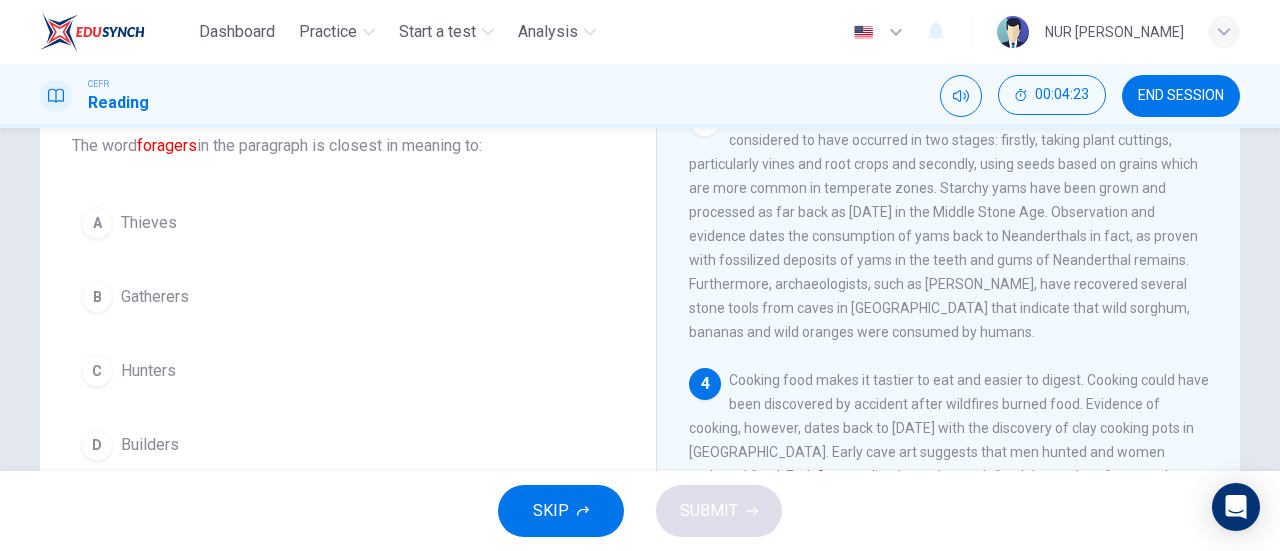 scroll, scrollTop: 131, scrollLeft: 0, axis: vertical 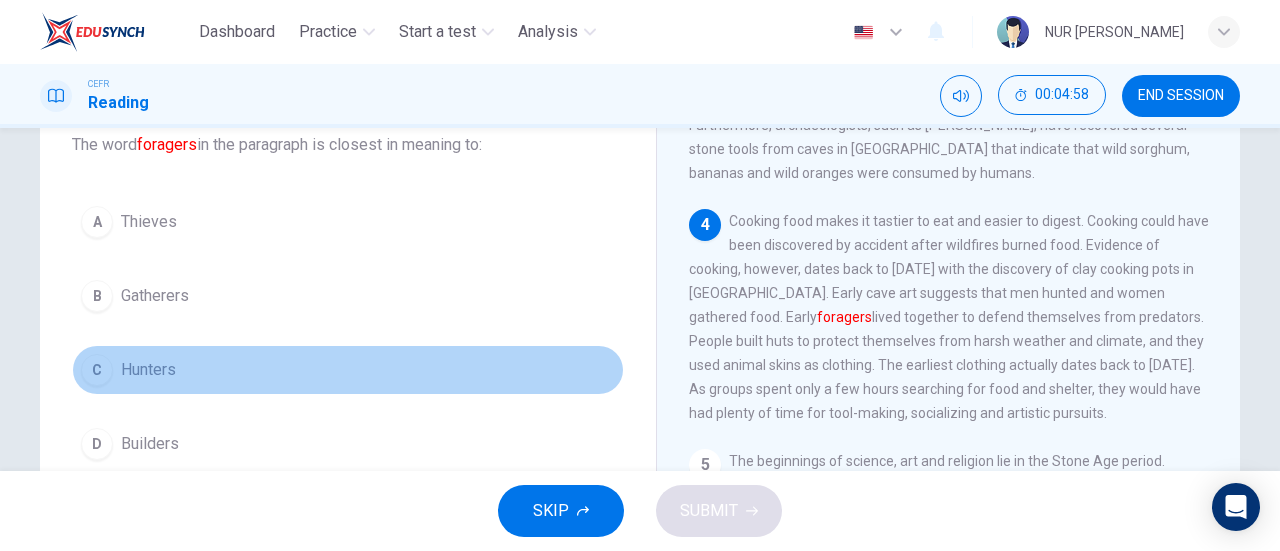 click on "Hunters" at bounding box center (148, 370) 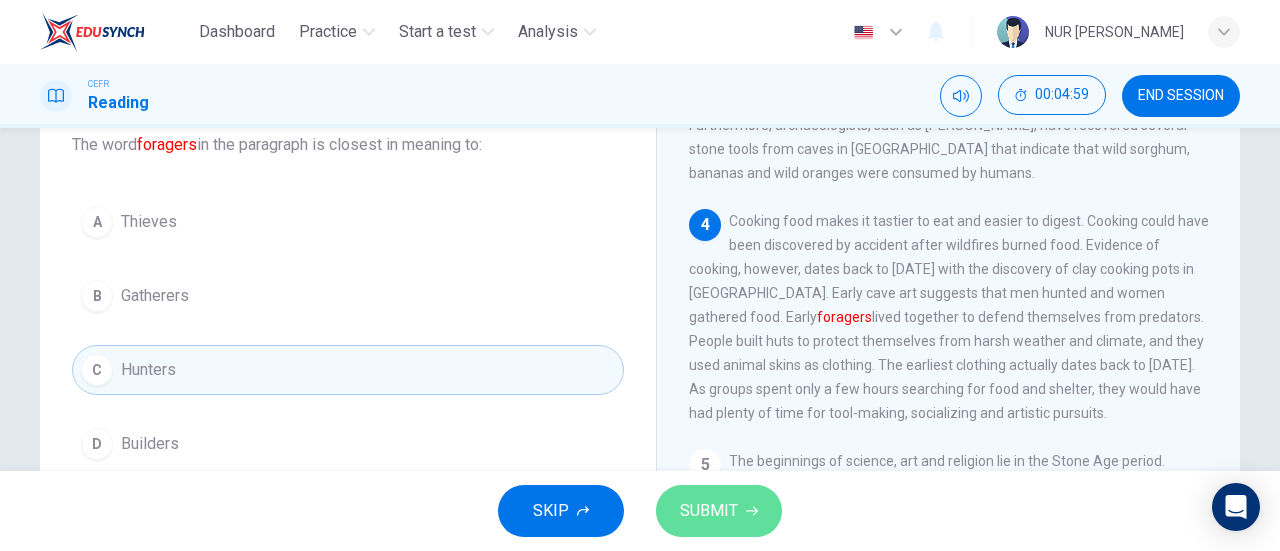 click on "SUBMIT" at bounding box center [719, 511] 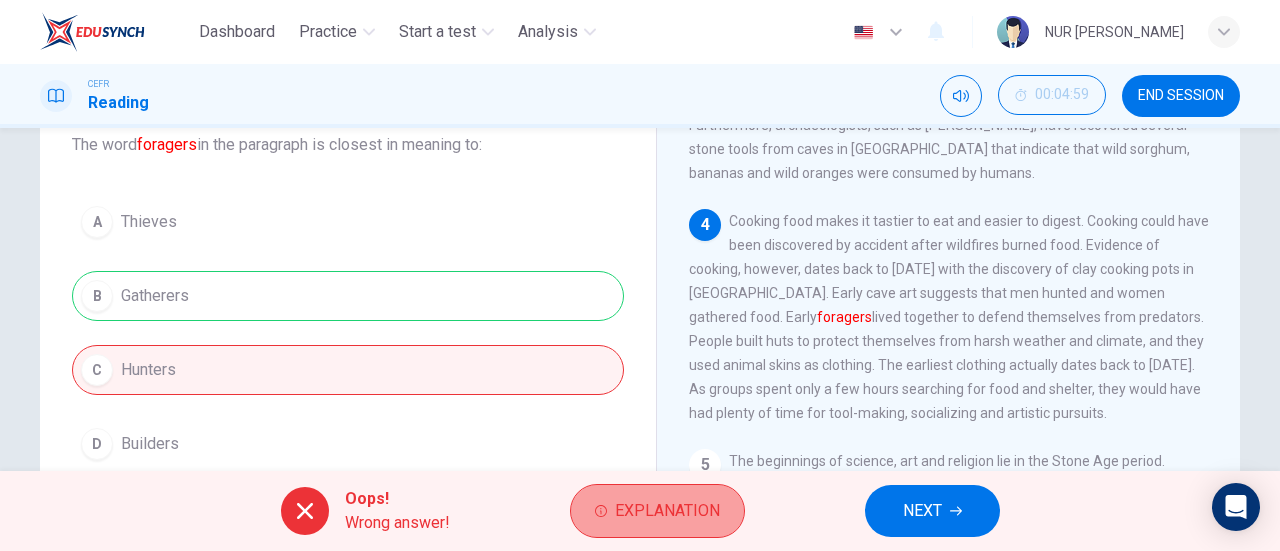 click on "Explanation" at bounding box center [667, 511] 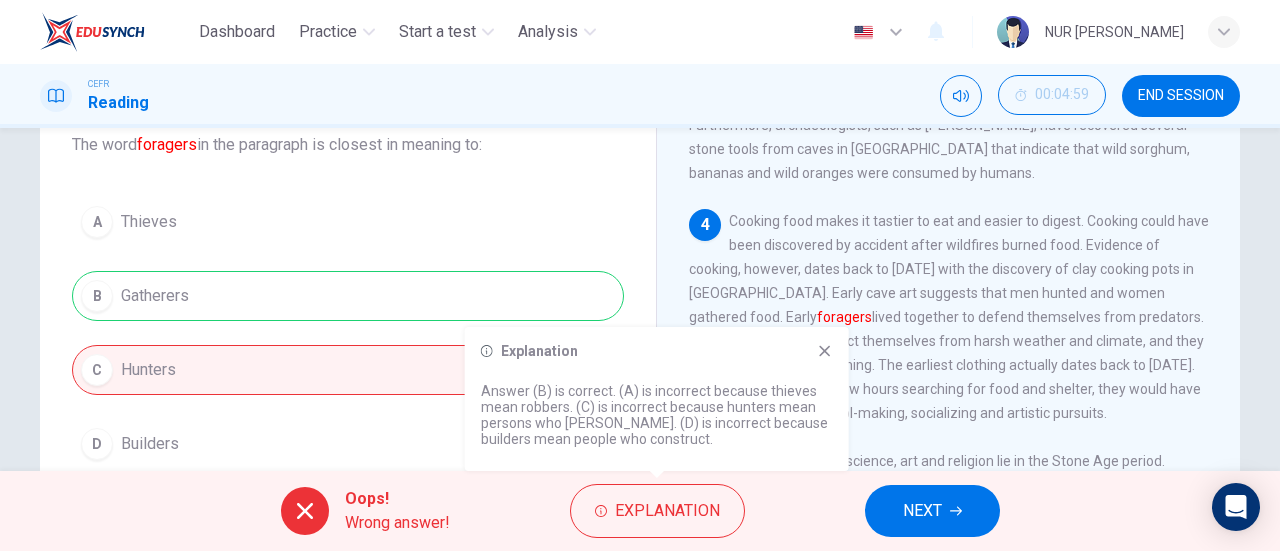 click 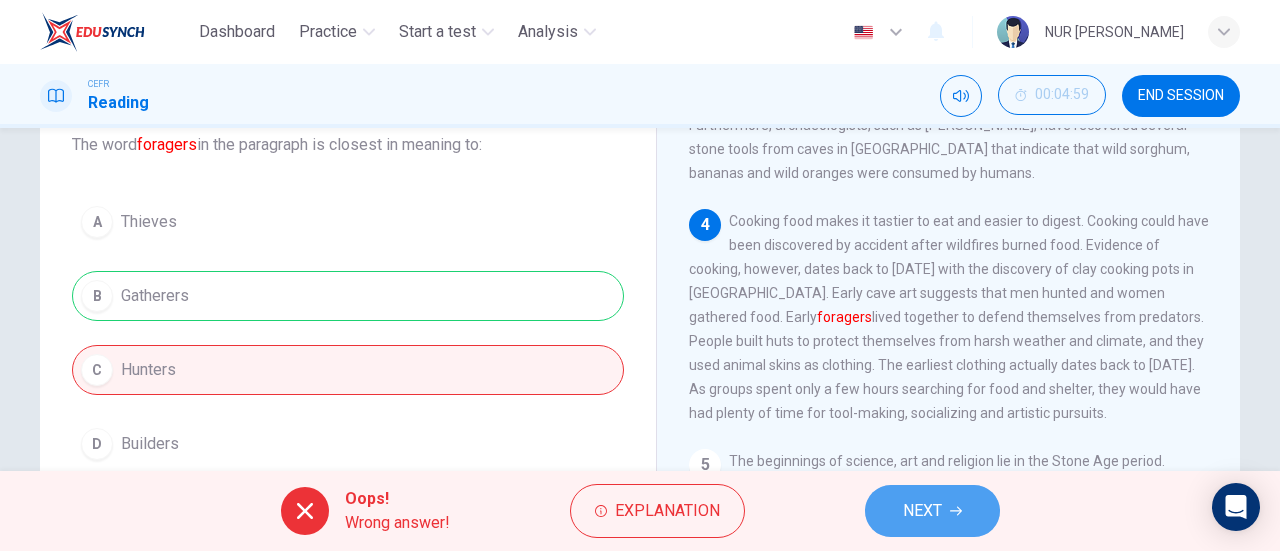 click 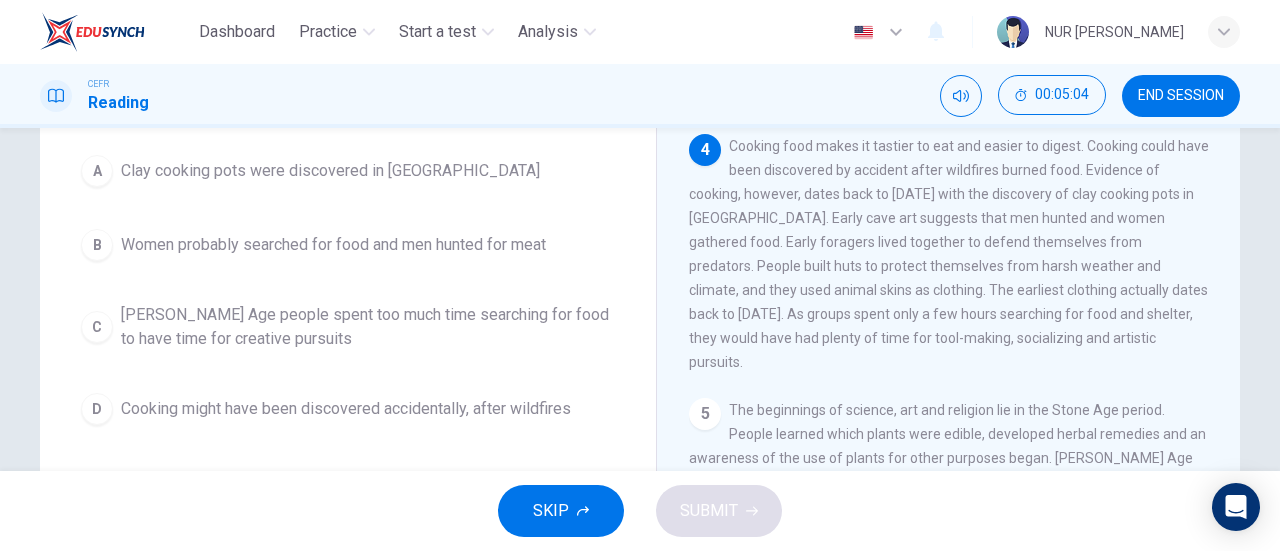 scroll, scrollTop: 213, scrollLeft: 0, axis: vertical 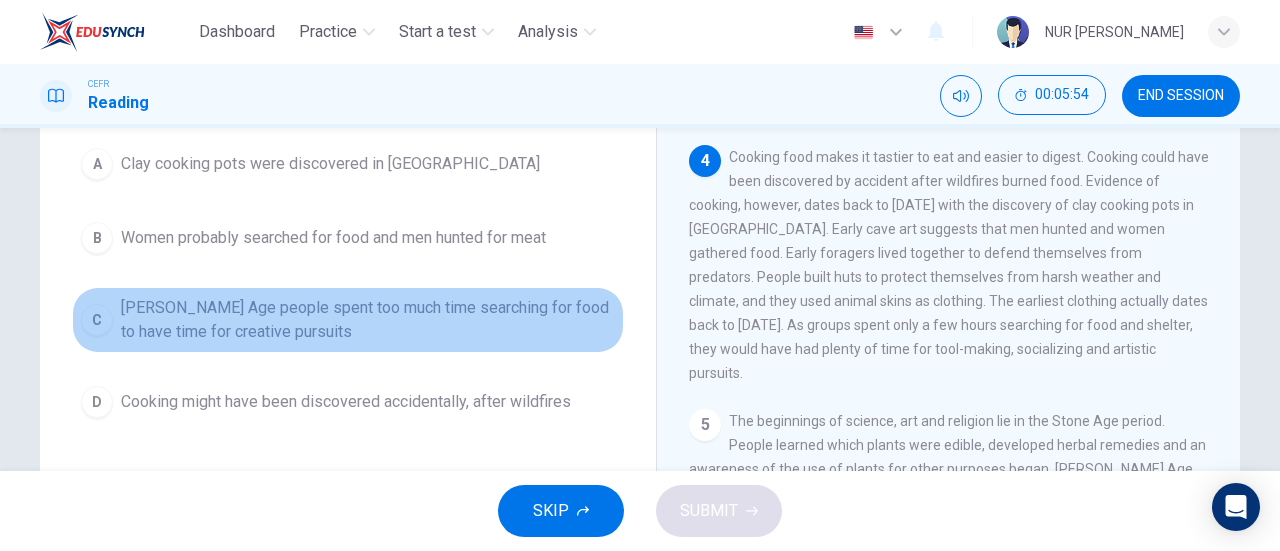 click on "Stone Age people spent too much time searching for food to have time for creative pursuits" at bounding box center [368, 320] 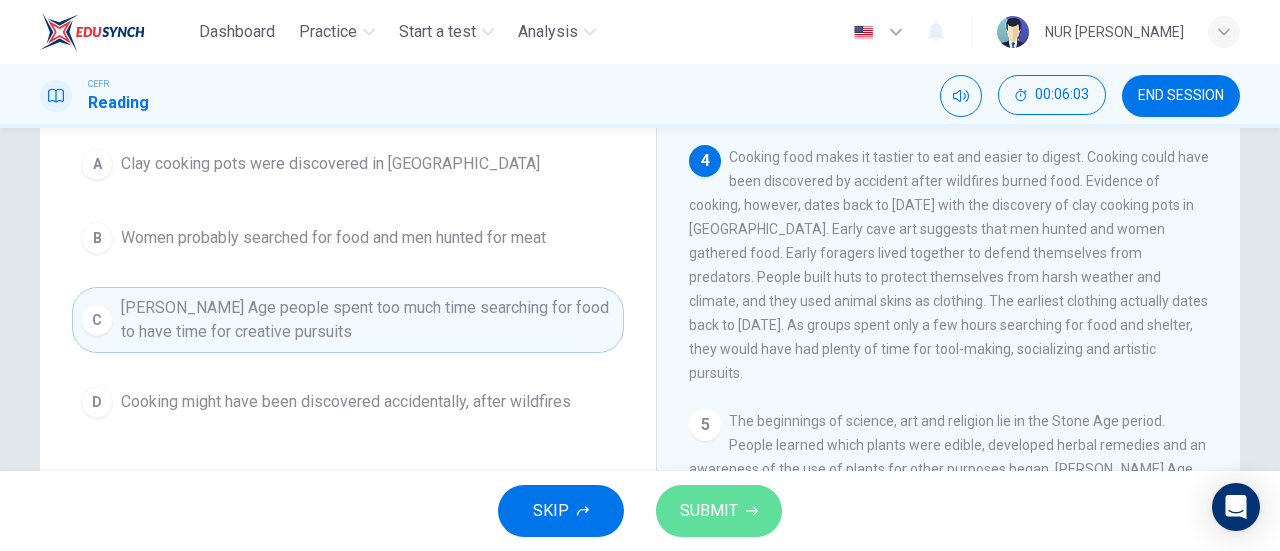 click on "SUBMIT" at bounding box center [709, 511] 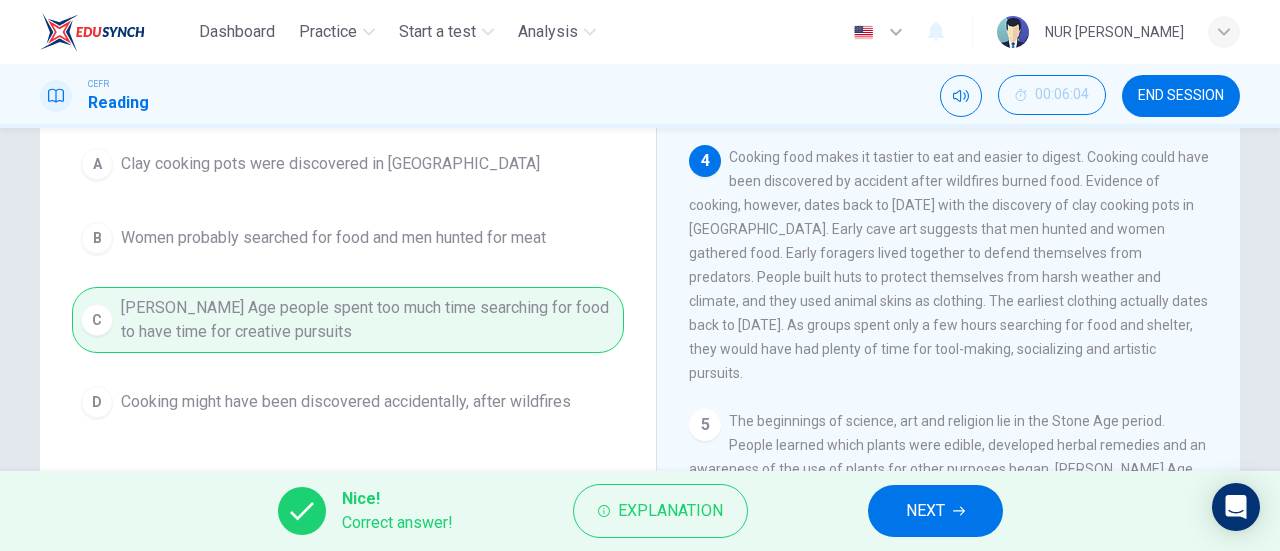 click on "NEXT" at bounding box center [925, 511] 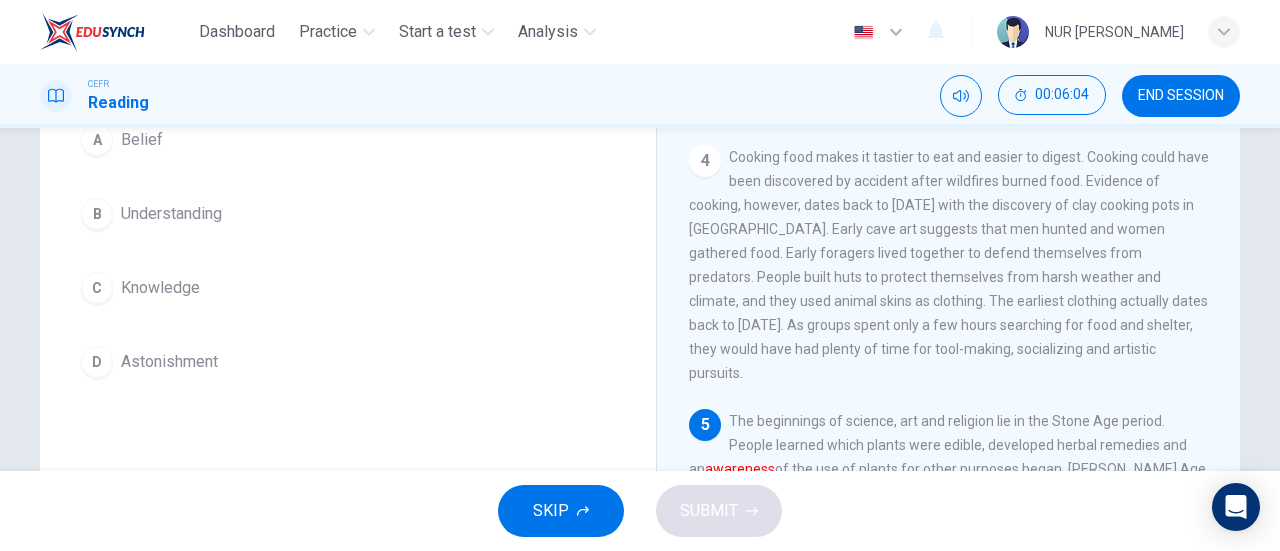 scroll, scrollTop: 189, scrollLeft: 0, axis: vertical 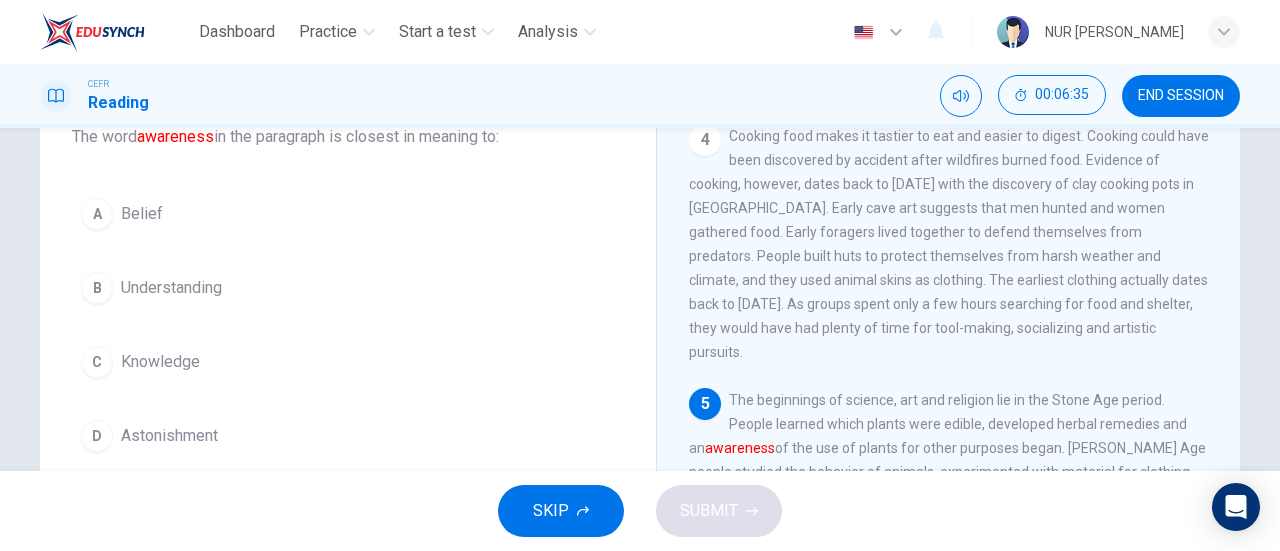 click on "Knowledge" at bounding box center (160, 362) 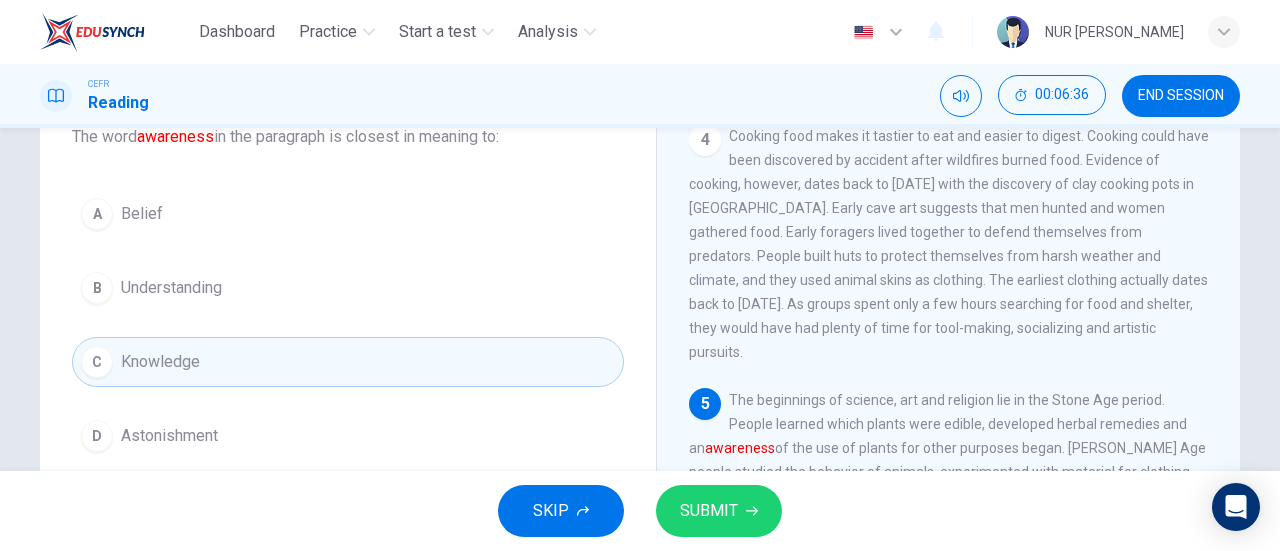 click on "SUBMIT" at bounding box center [709, 511] 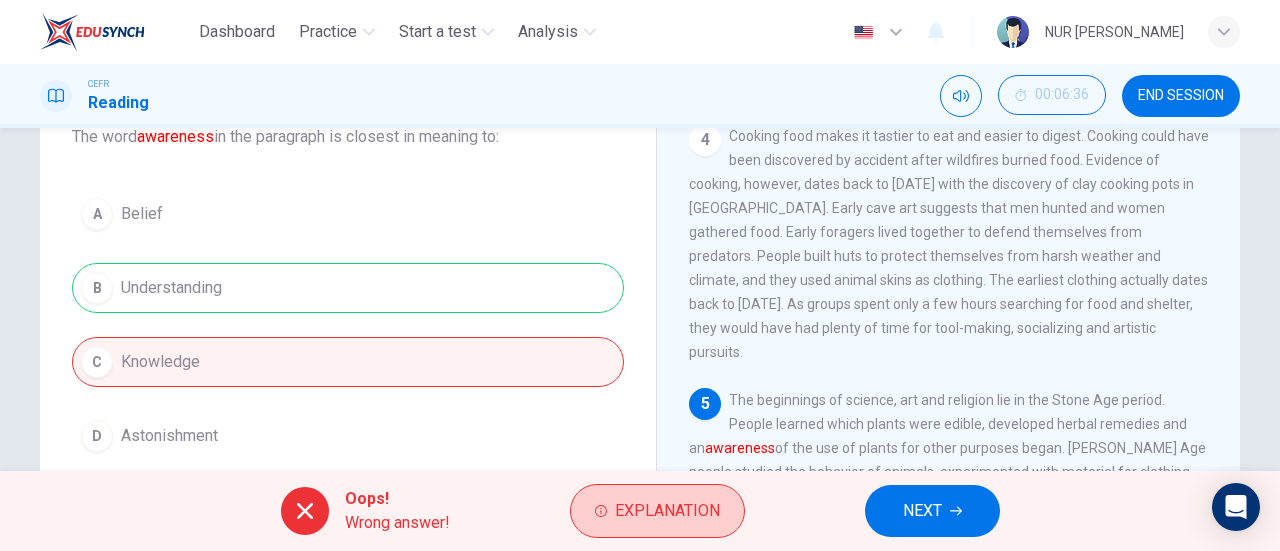 click on "Explanation" at bounding box center [667, 511] 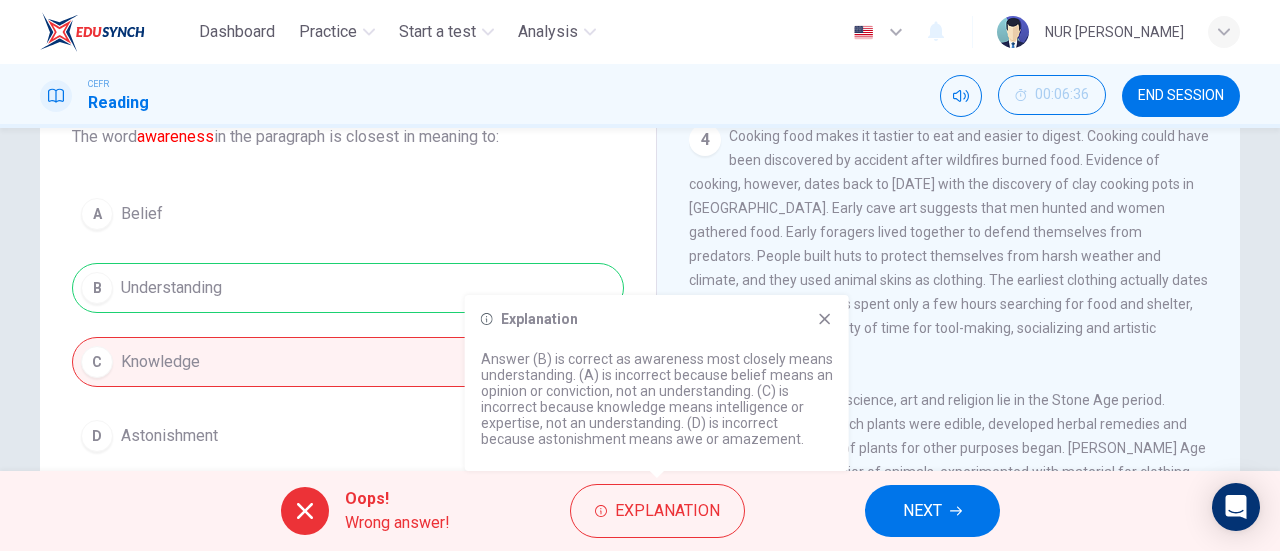 click 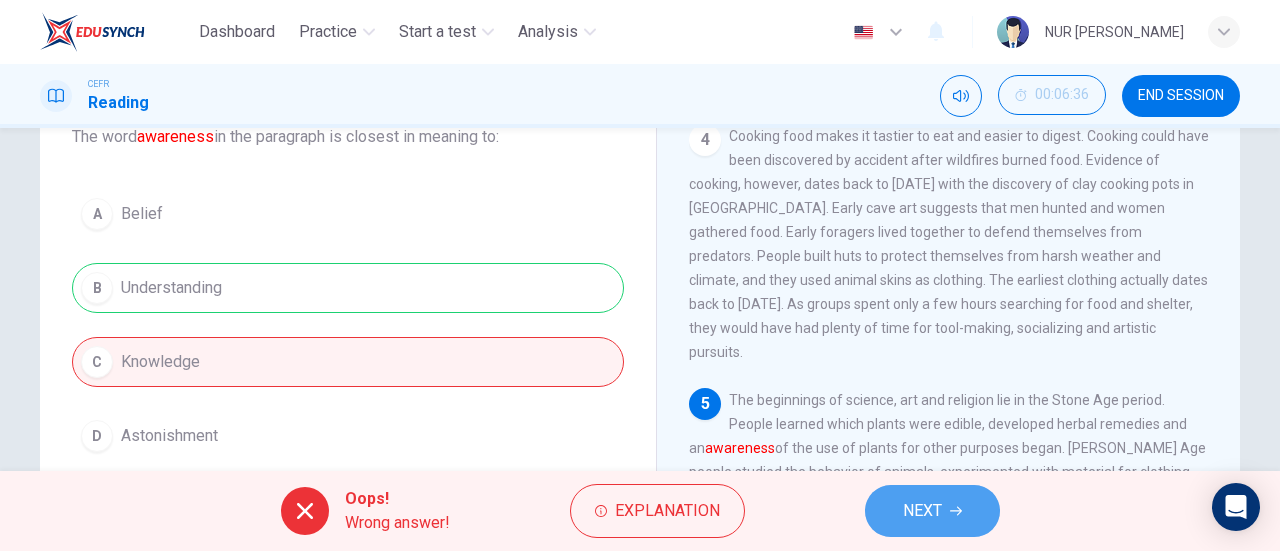 click on "NEXT" at bounding box center (922, 511) 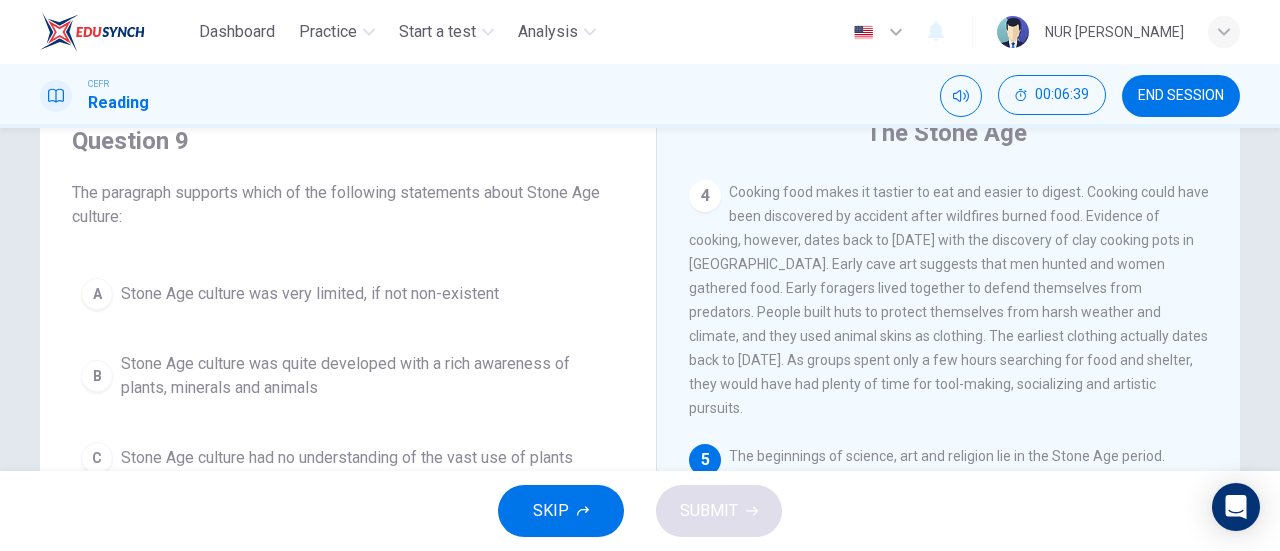 scroll, scrollTop: 117, scrollLeft: 0, axis: vertical 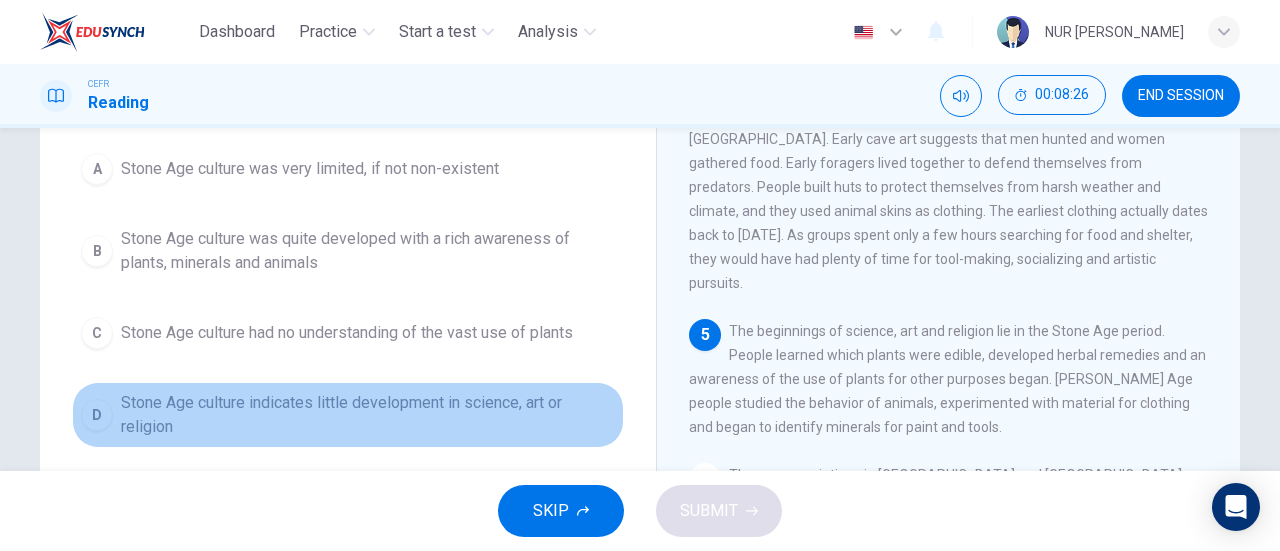 click on "Stone Age culture indicates little development in science, art or religion" at bounding box center (368, 415) 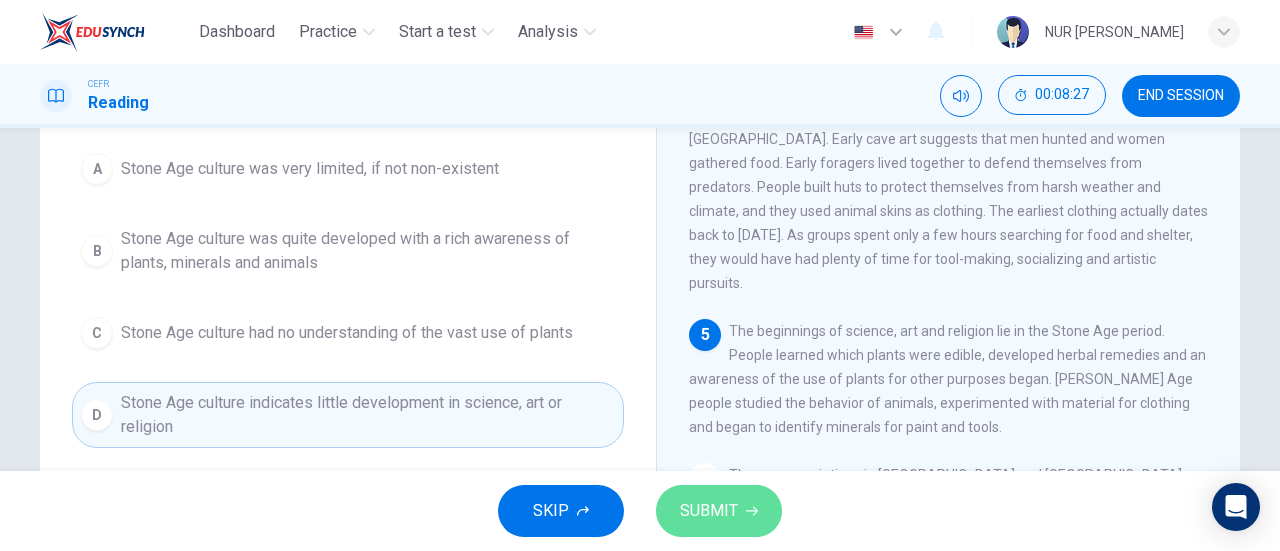 click on "SUBMIT" at bounding box center [709, 511] 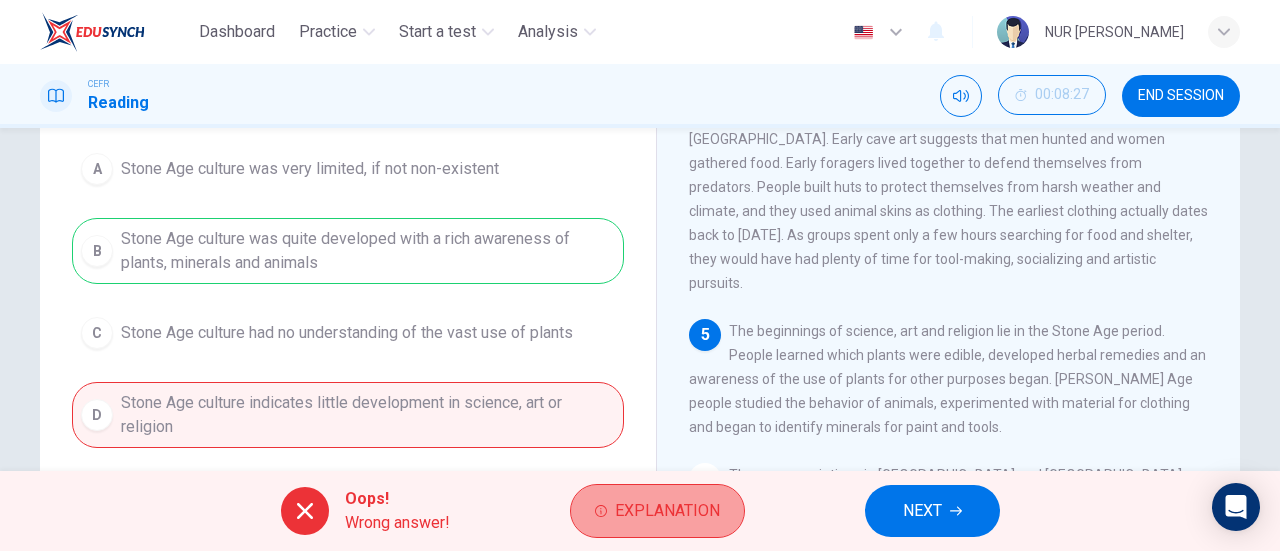 click on "Explanation" at bounding box center [667, 511] 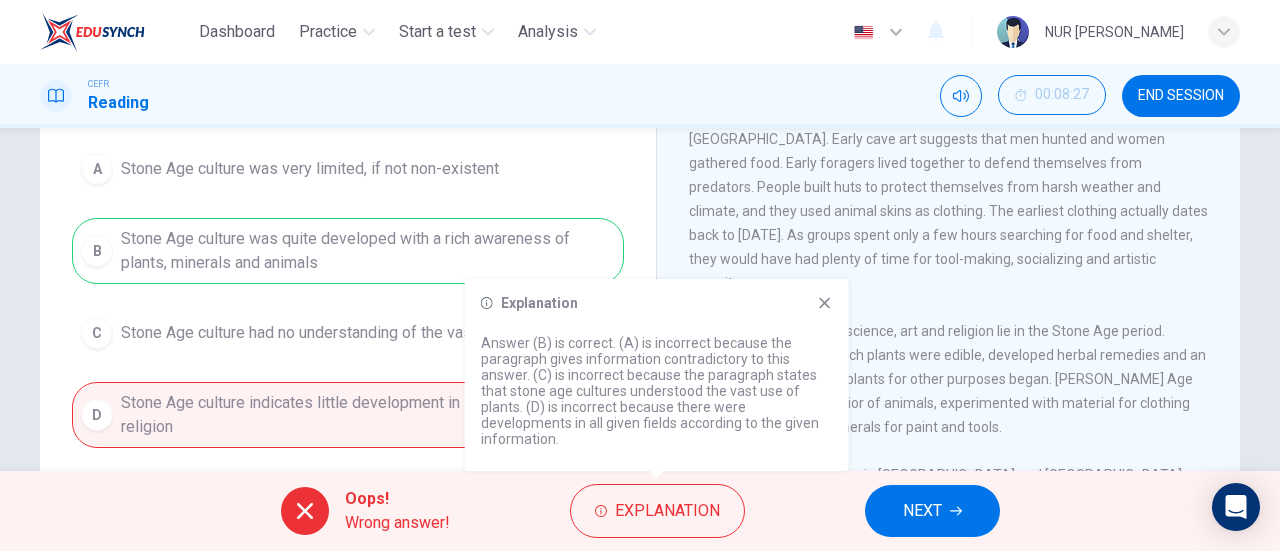 click 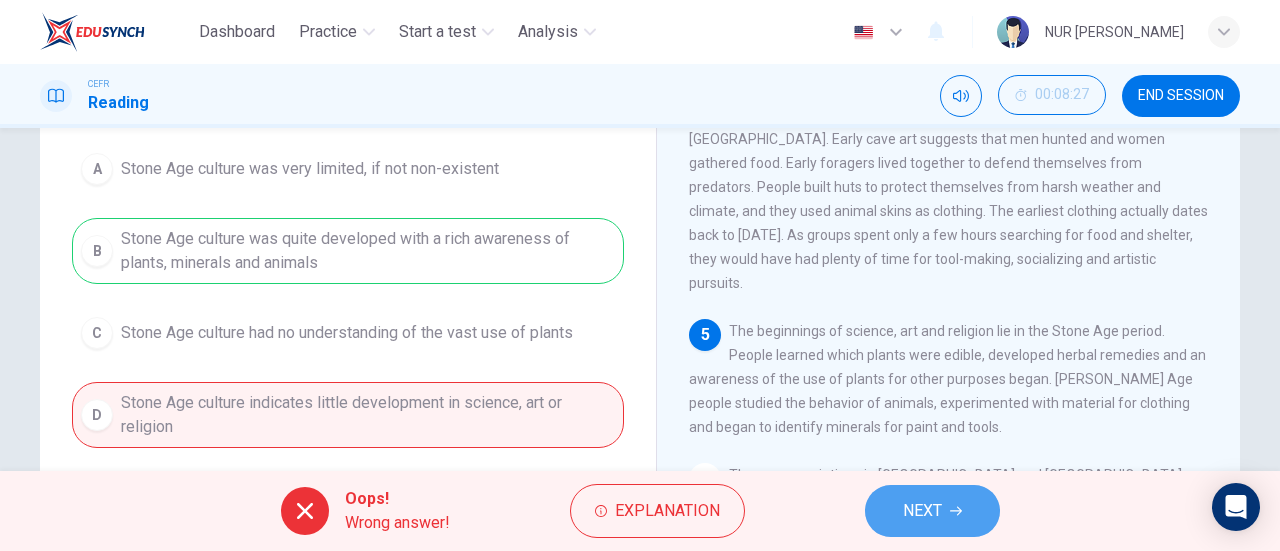 click on "NEXT" at bounding box center (922, 511) 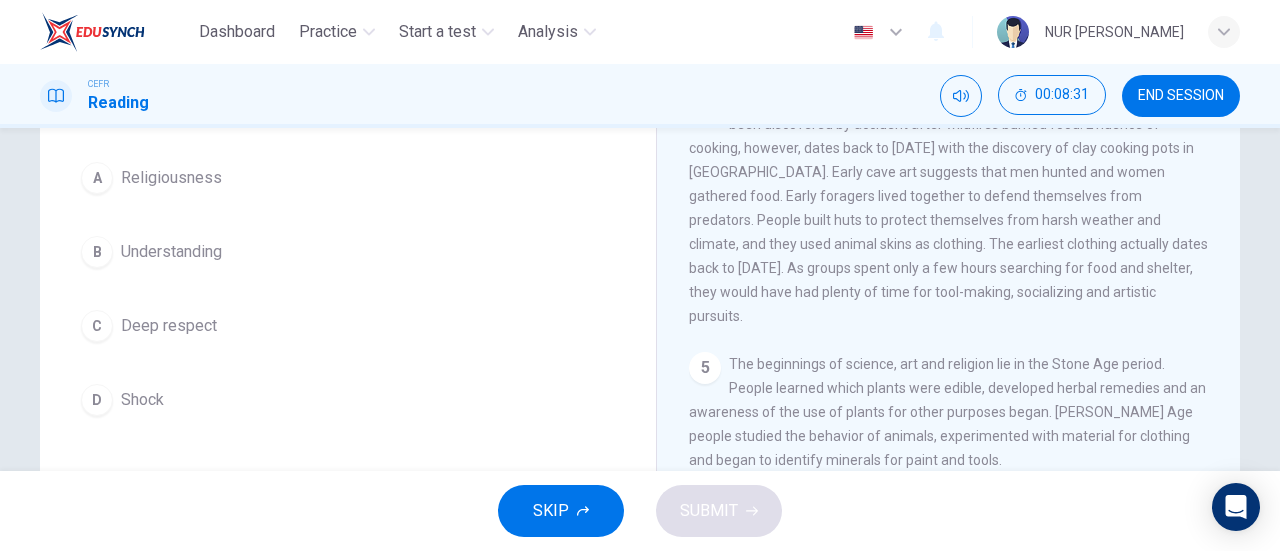 scroll, scrollTop: 178, scrollLeft: 0, axis: vertical 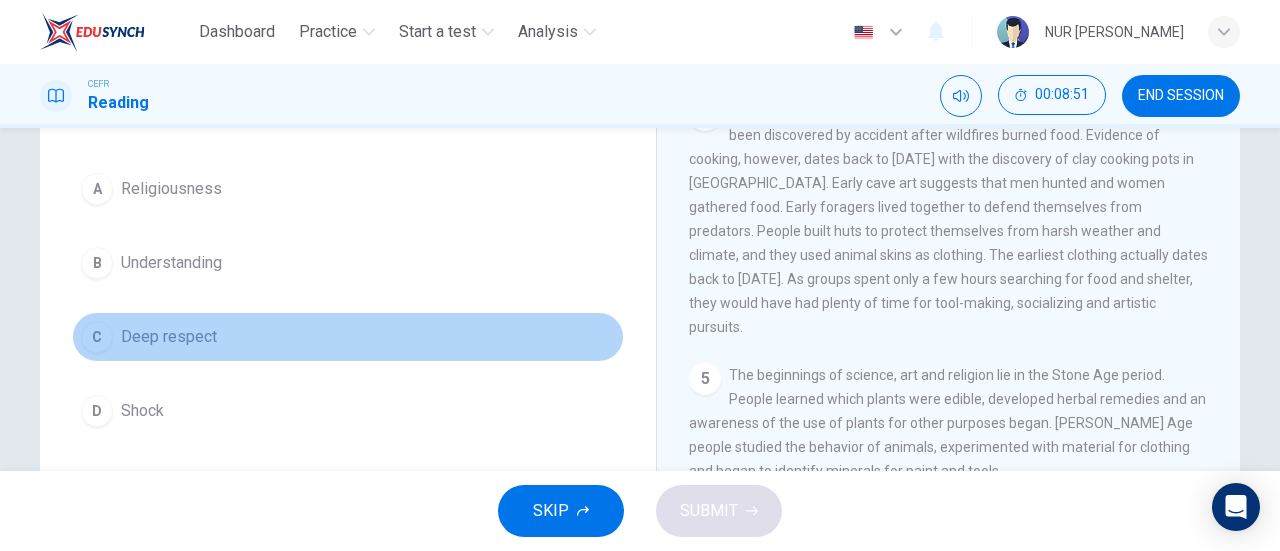click on "C Deep respect" at bounding box center (348, 337) 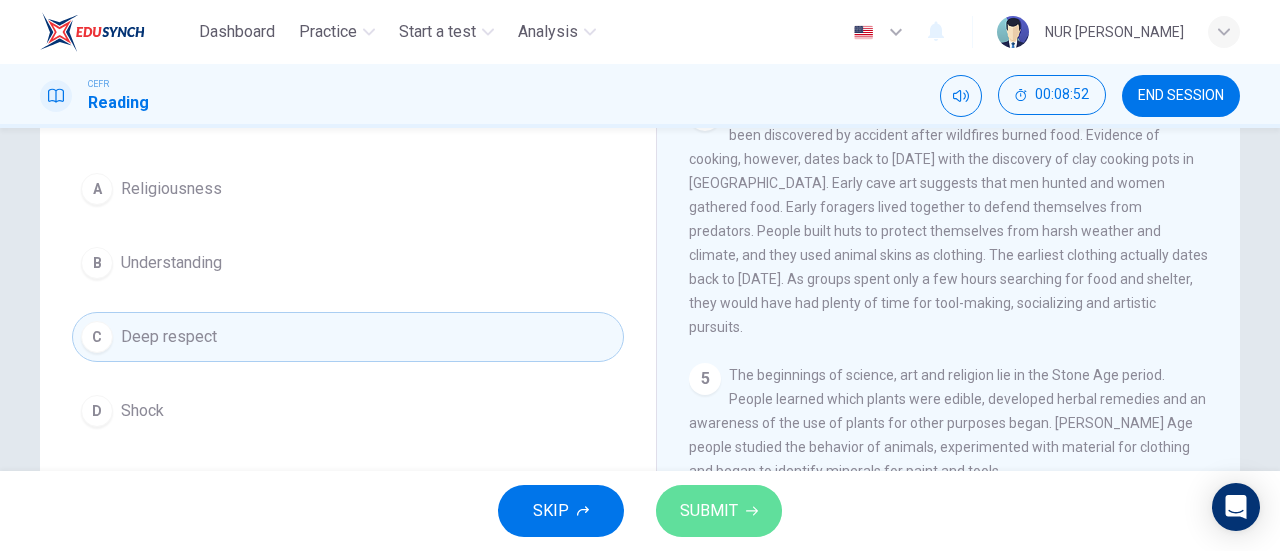 click on "SUBMIT" at bounding box center (709, 511) 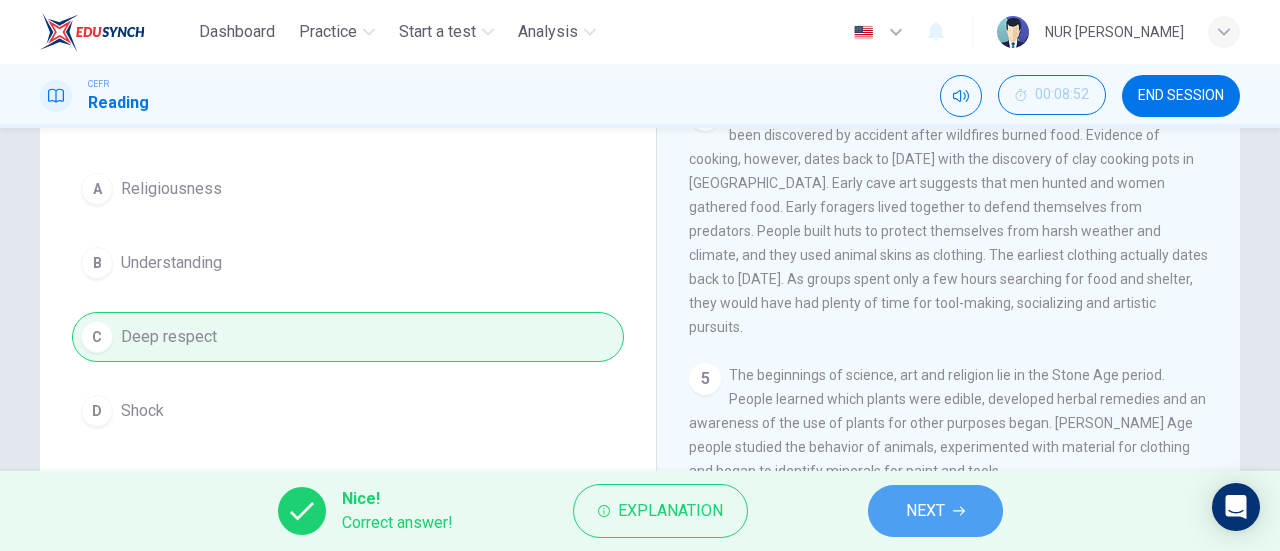 click on "NEXT" at bounding box center (925, 511) 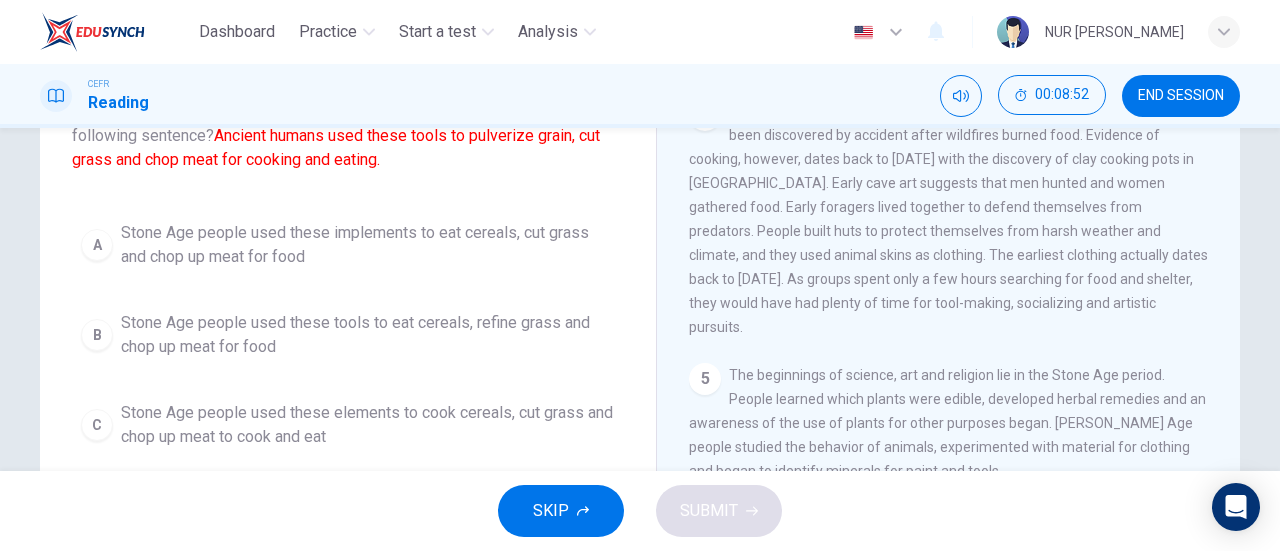 scroll, scrollTop: 212, scrollLeft: 0, axis: vertical 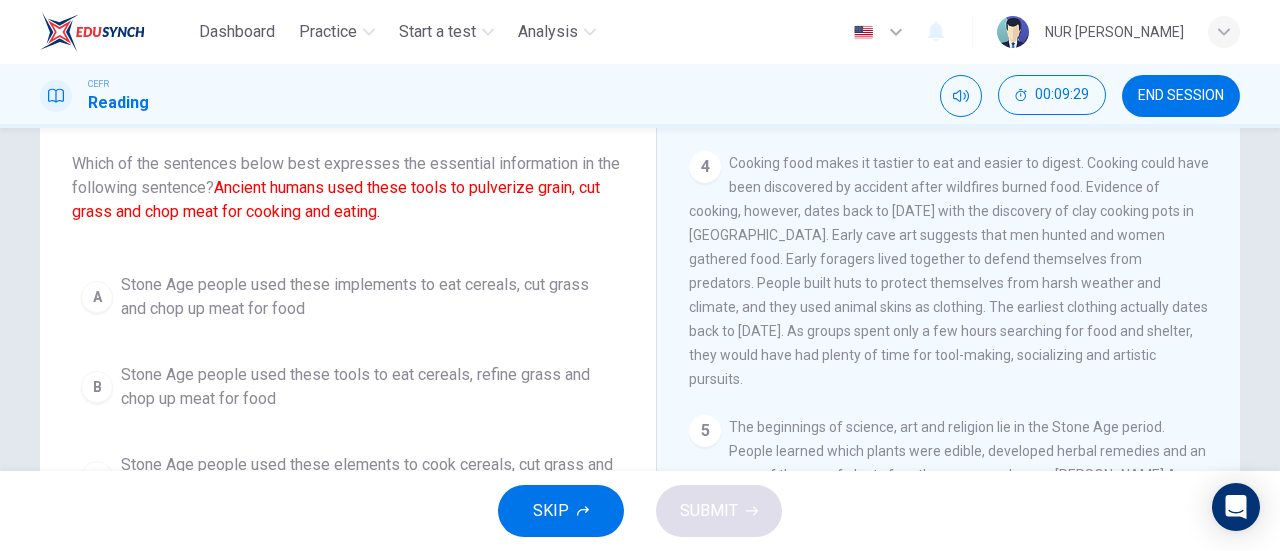 drag, startPoint x: 1263, startPoint y: 269, endPoint x: 1277, endPoint y: 371, distance: 102.9563 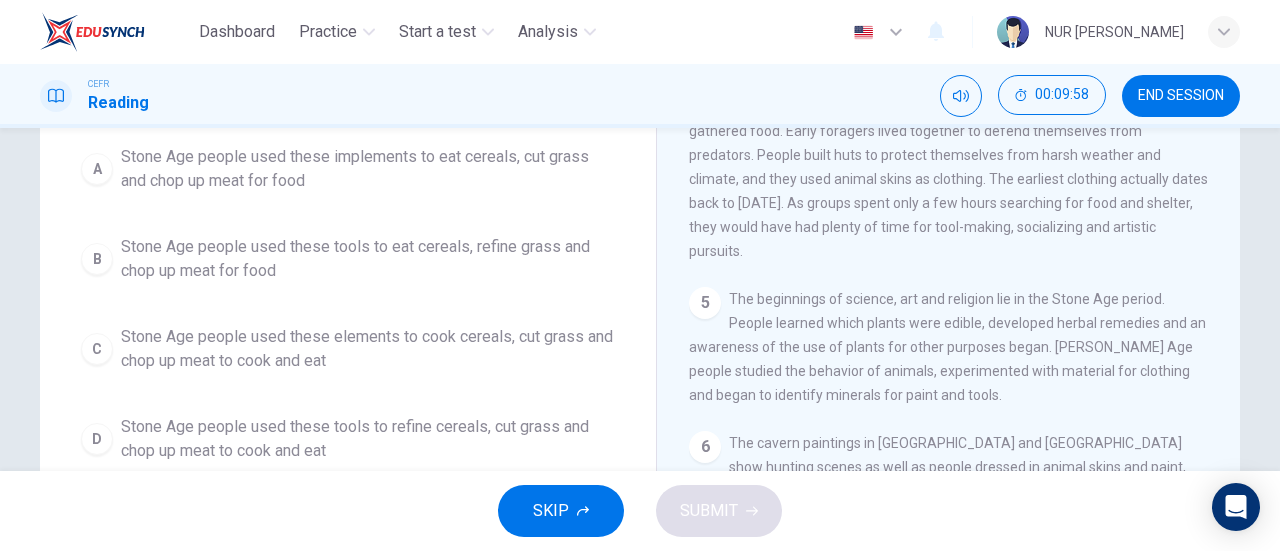 scroll, scrollTop: 243, scrollLeft: 0, axis: vertical 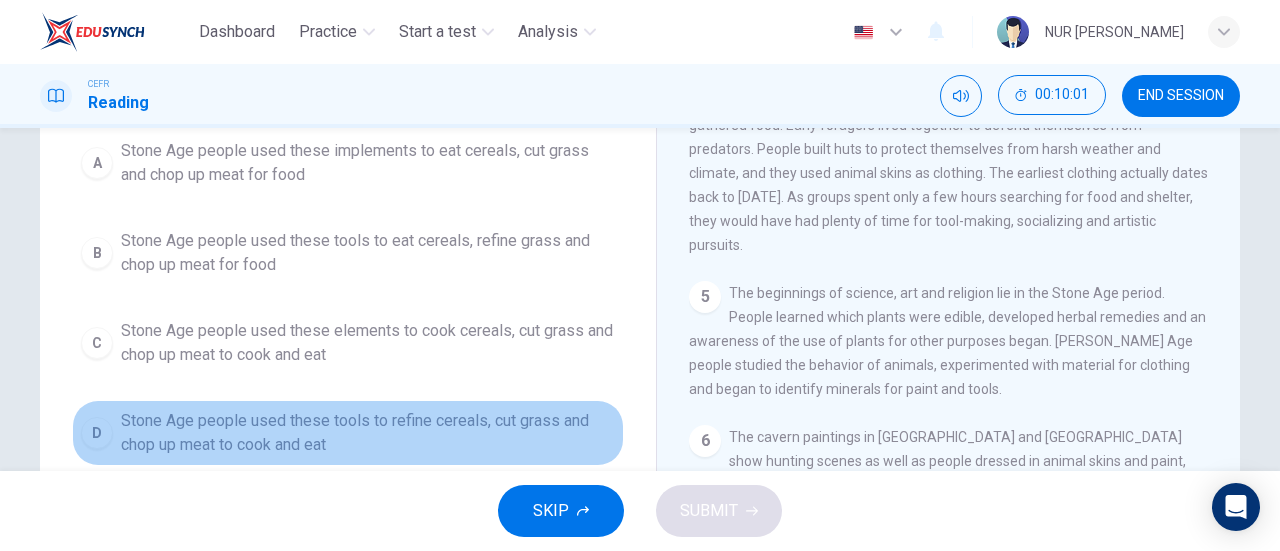 click on "Stone Age people used these tools to refine cereals, cut grass and chop up meat to cook and eat" at bounding box center [368, 433] 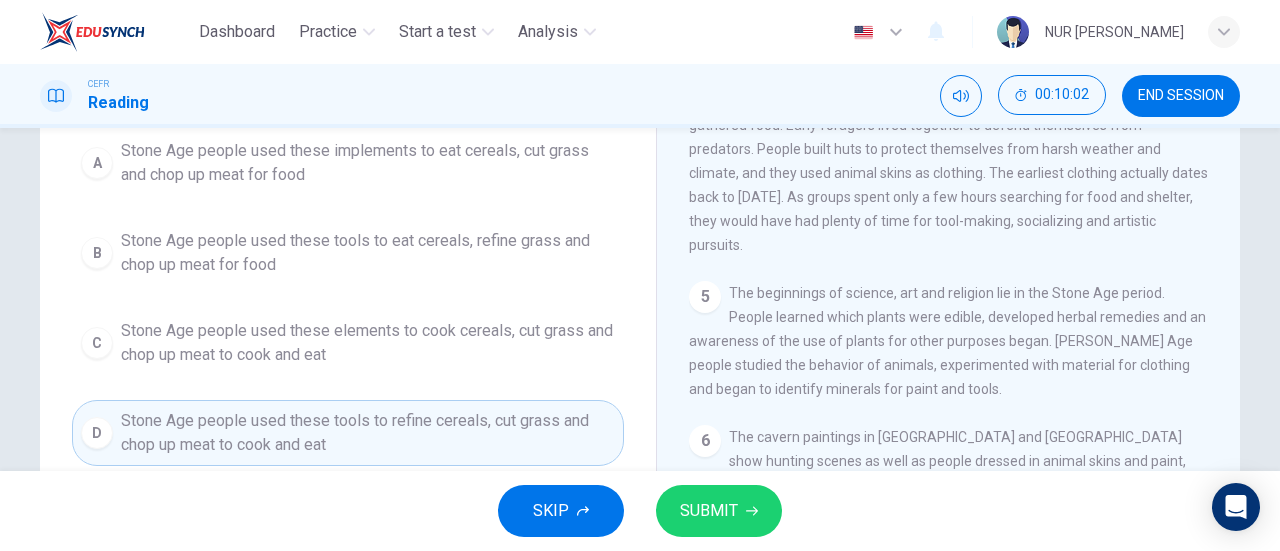 click on "SUBMIT" at bounding box center (709, 511) 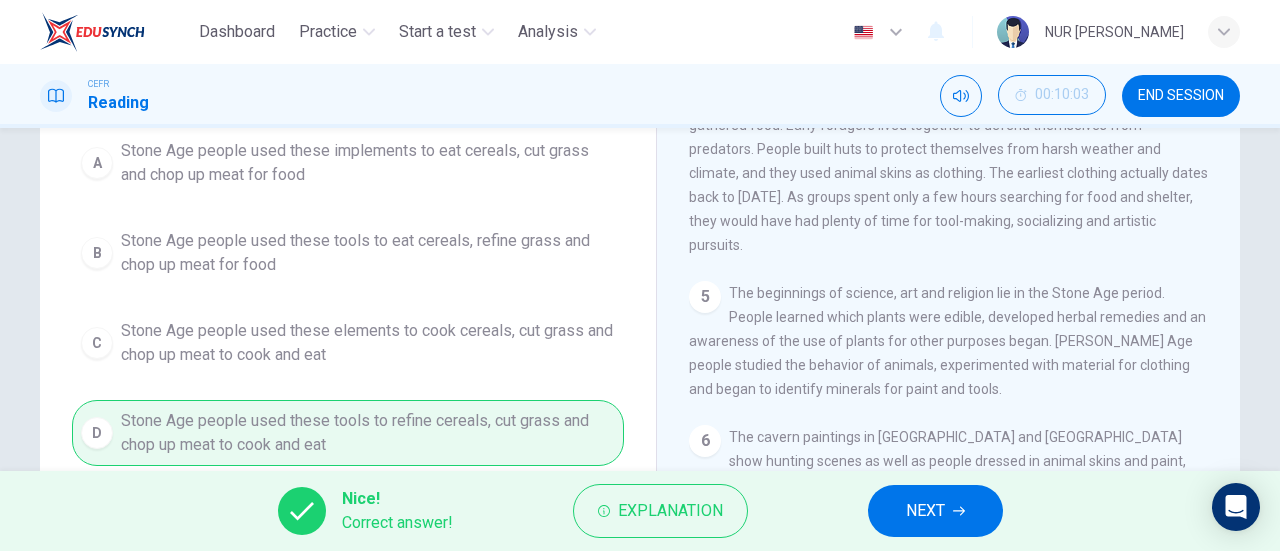 click on "NEXT" at bounding box center [935, 511] 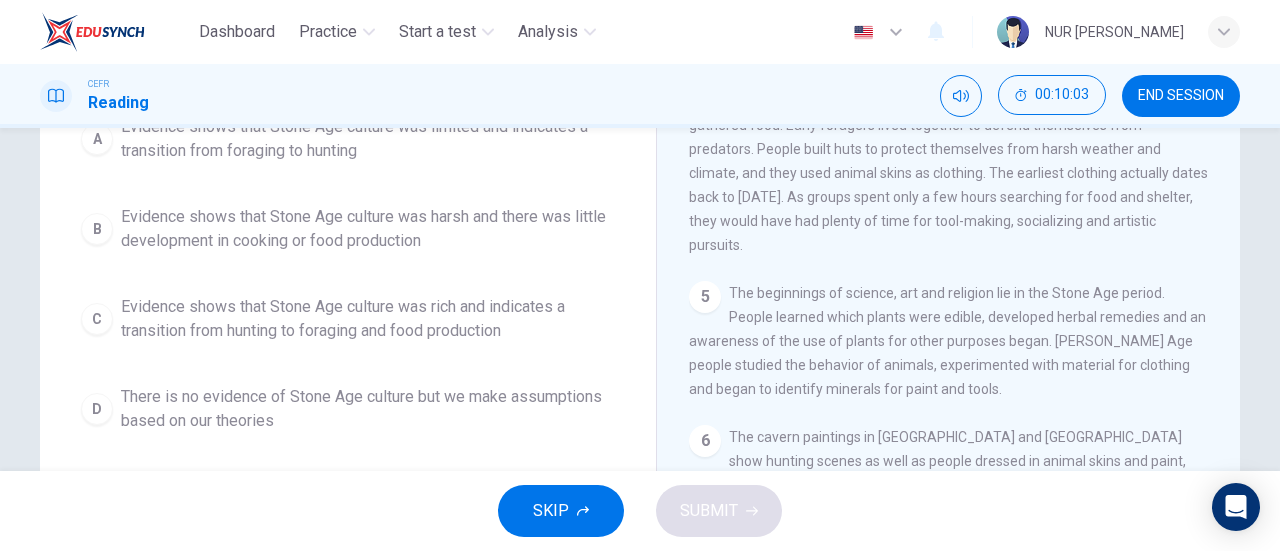 scroll, scrollTop: 222, scrollLeft: 0, axis: vertical 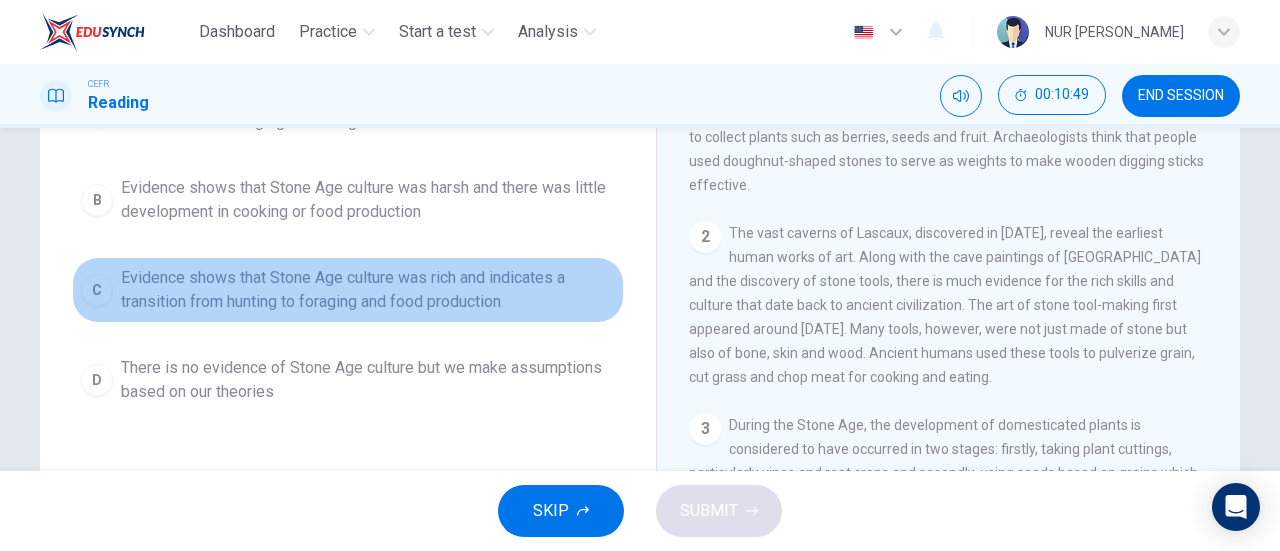 click on "Evidence shows that Stone Age culture was rich and indicates a transition from hunting to foraging and food production" at bounding box center (368, 290) 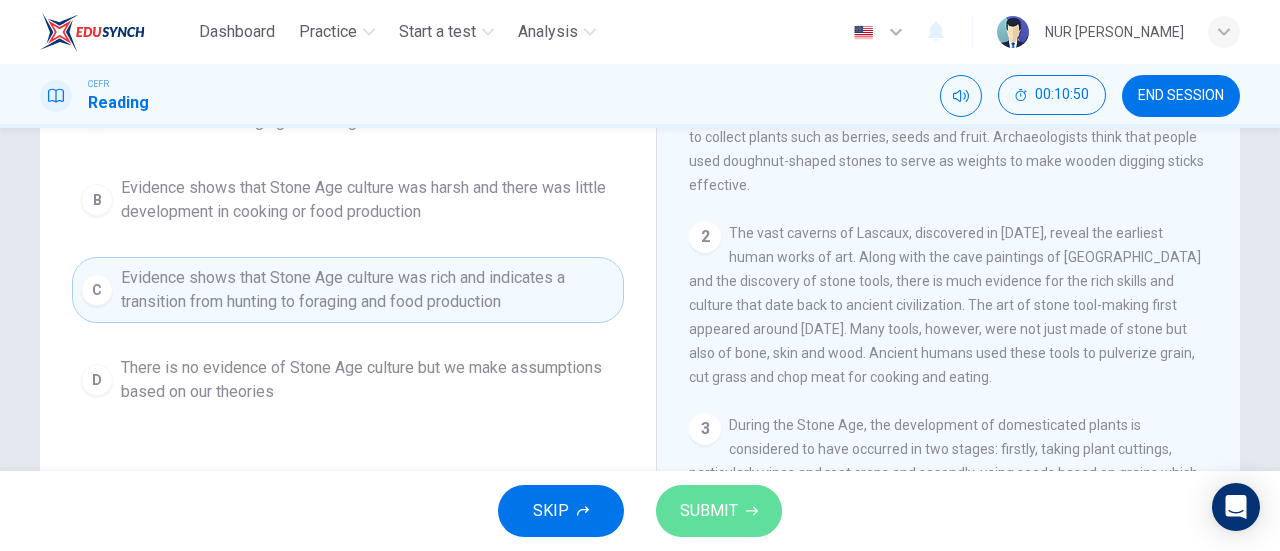 click on "SUBMIT" at bounding box center [709, 511] 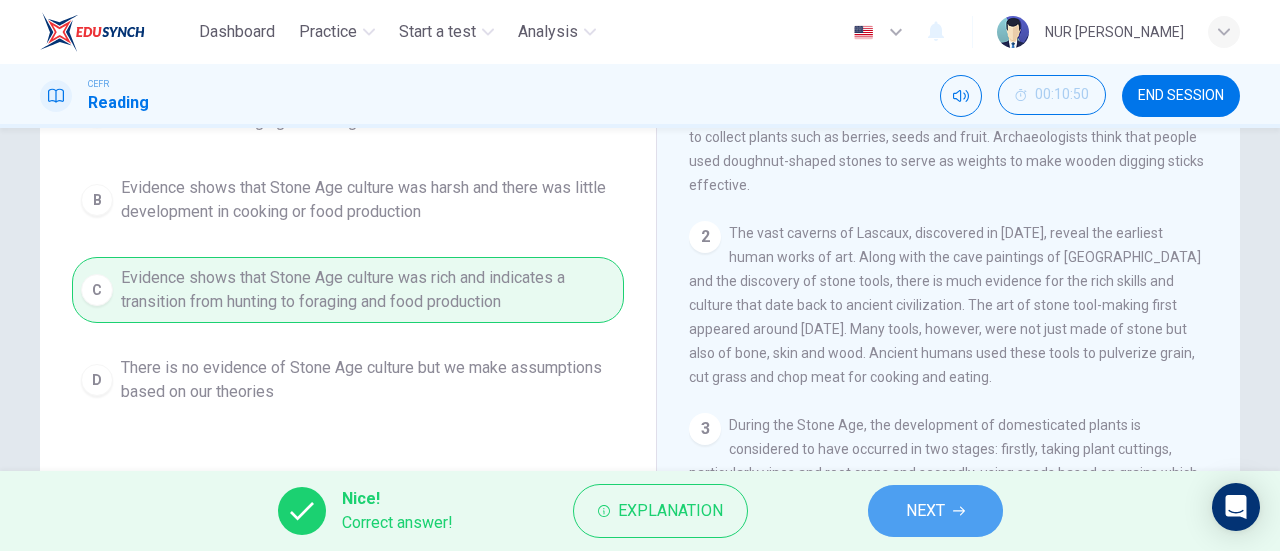 click on "NEXT" at bounding box center [925, 511] 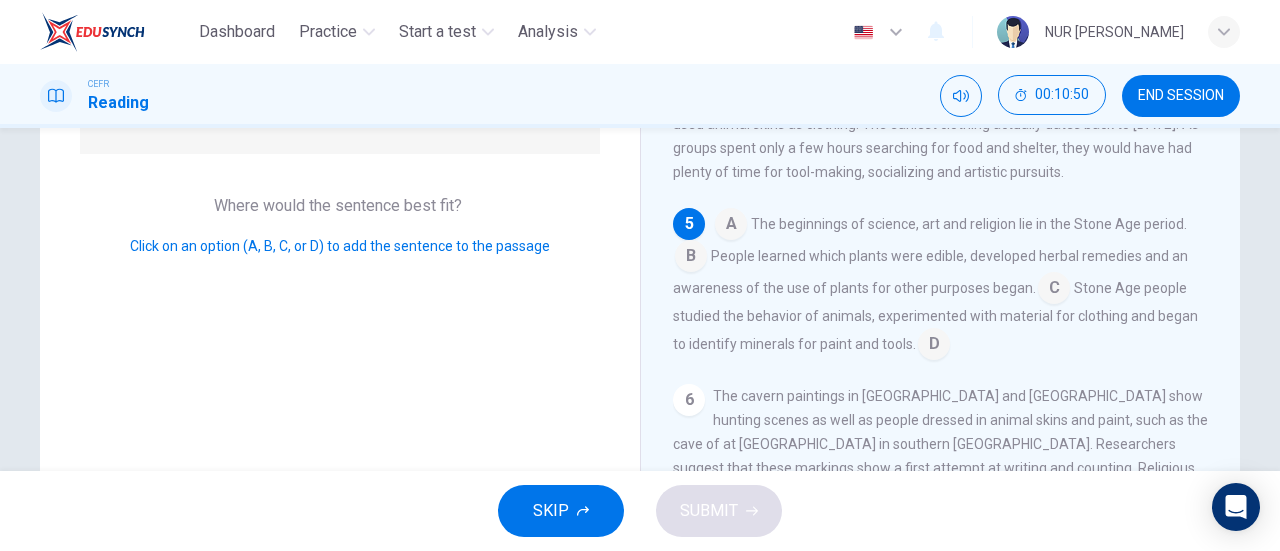 scroll, scrollTop: 732, scrollLeft: 0, axis: vertical 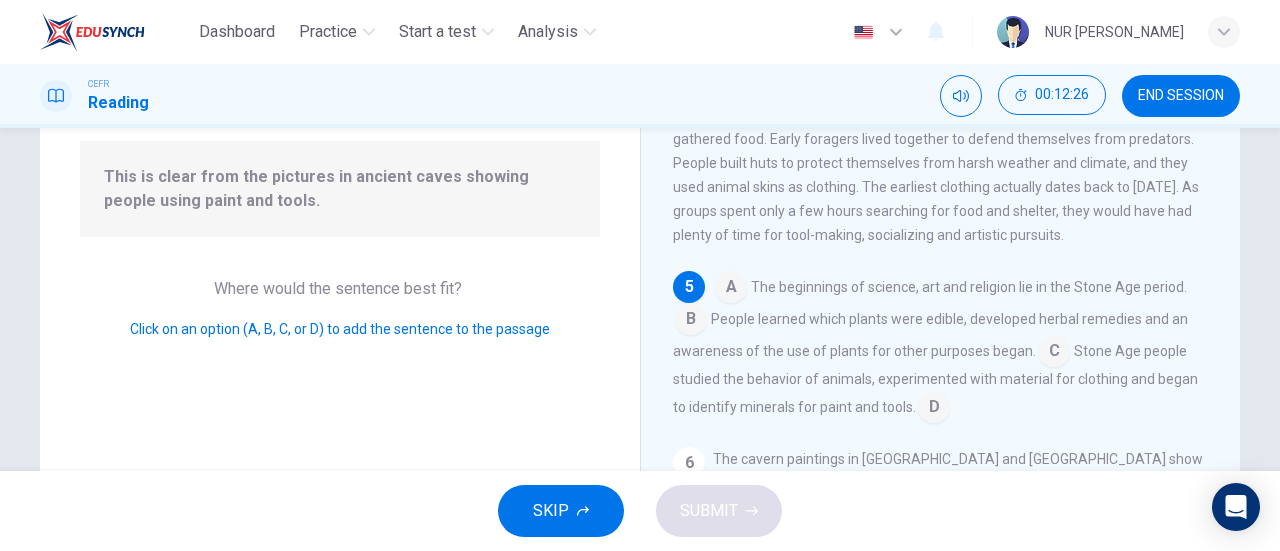 click at bounding box center (934, 409) 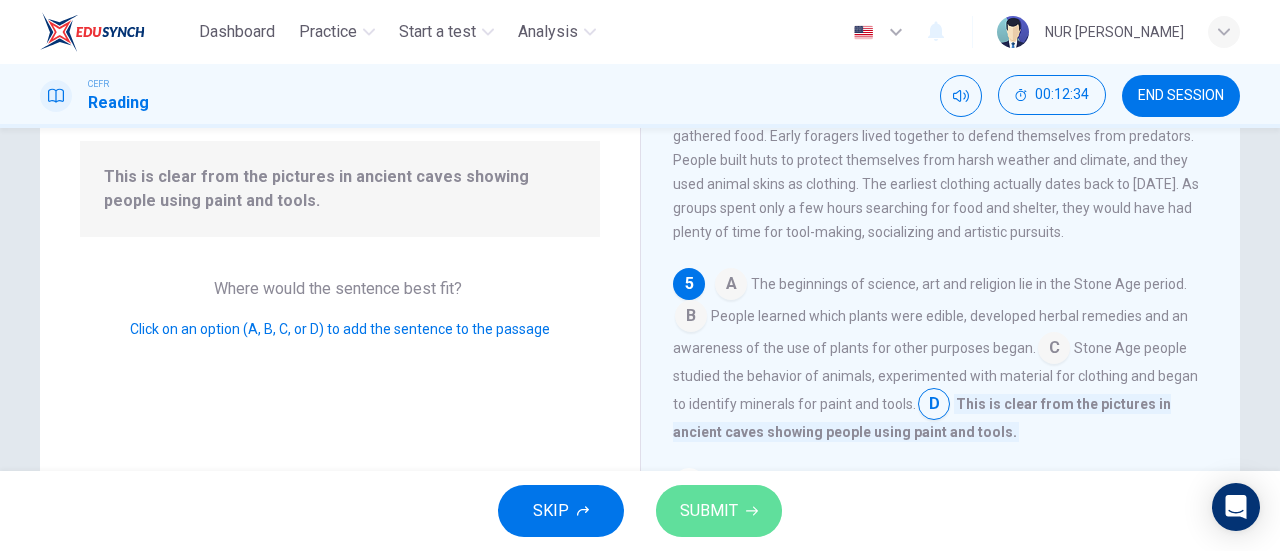click on "SUBMIT" at bounding box center (709, 511) 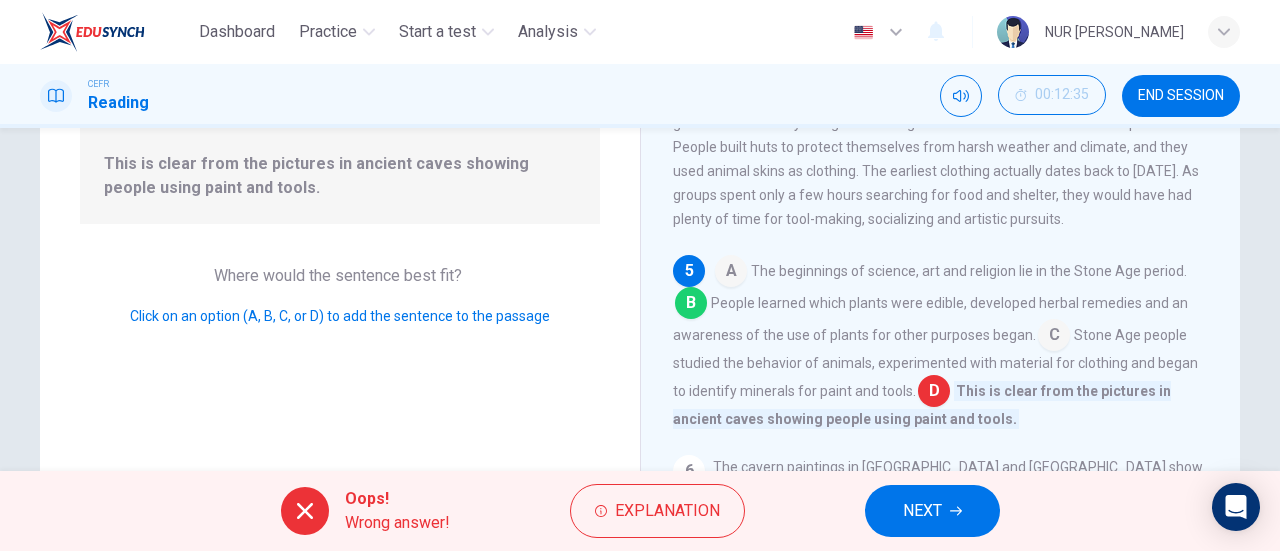 scroll, scrollTop: 215, scrollLeft: 0, axis: vertical 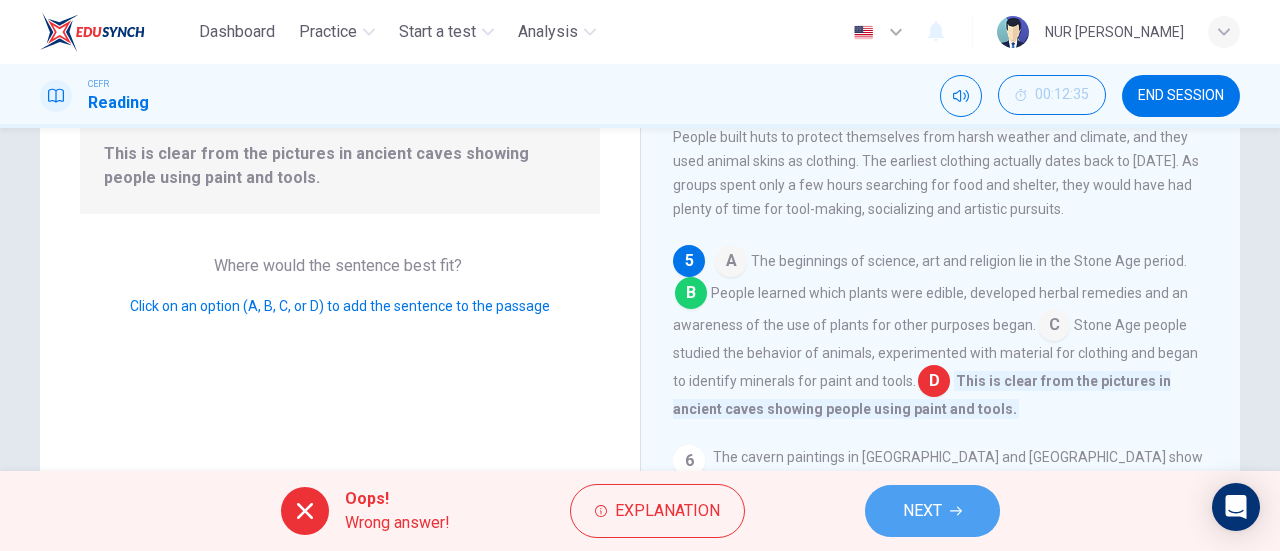 click on "NEXT" at bounding box center (932, 511) 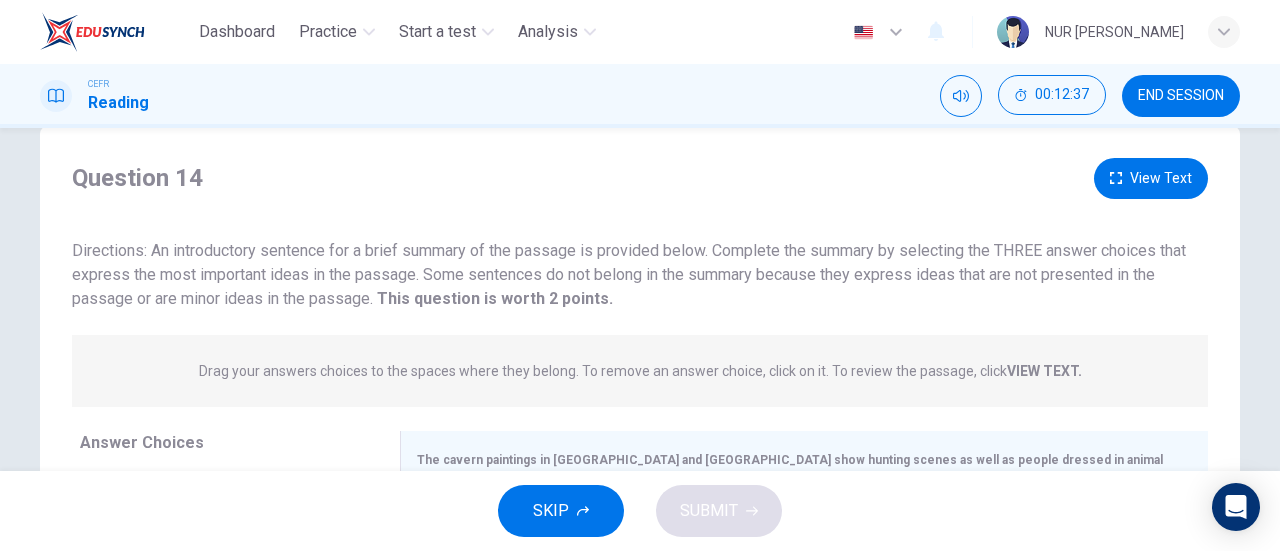scroll, scrollTop: 0, scrollLeft: 0, axis: both 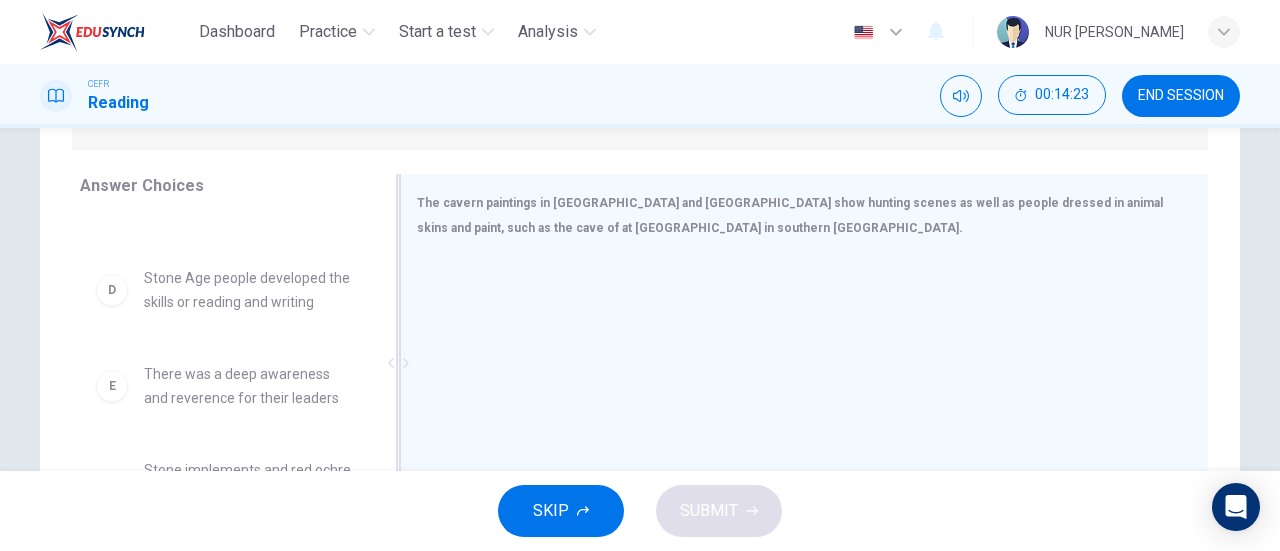 click at bounding box center [398, 363] 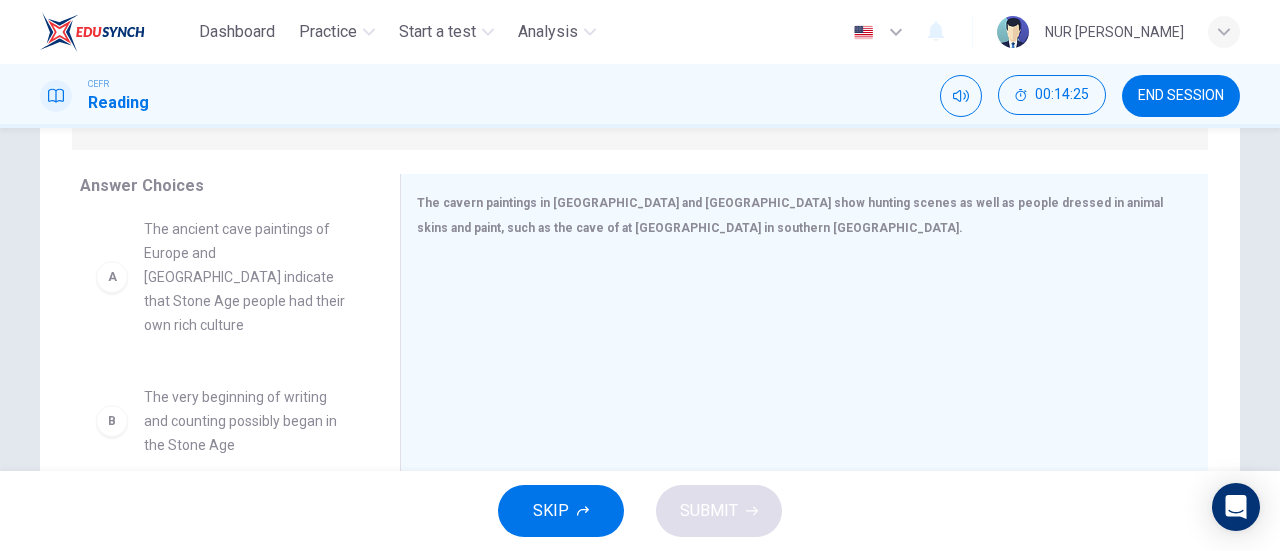 scroll, scrollTop: 0, scrollLeft: 0, axis: both 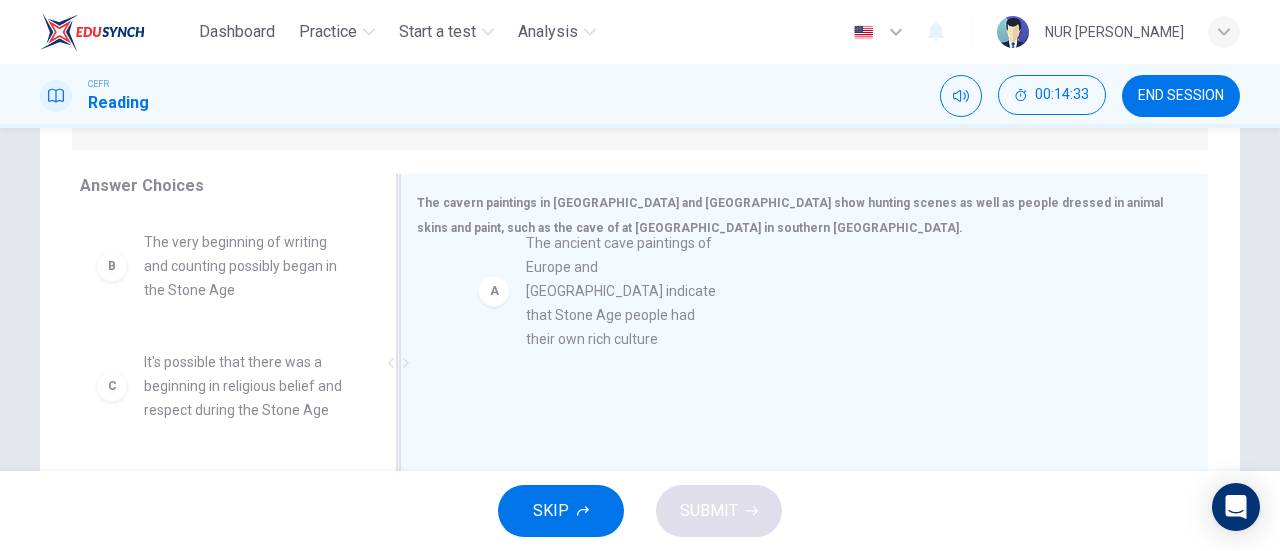drag, startPoint x: 202, startPoint y: 270, endPoint x: 598, endPoint y: 273, distance: 396.01135 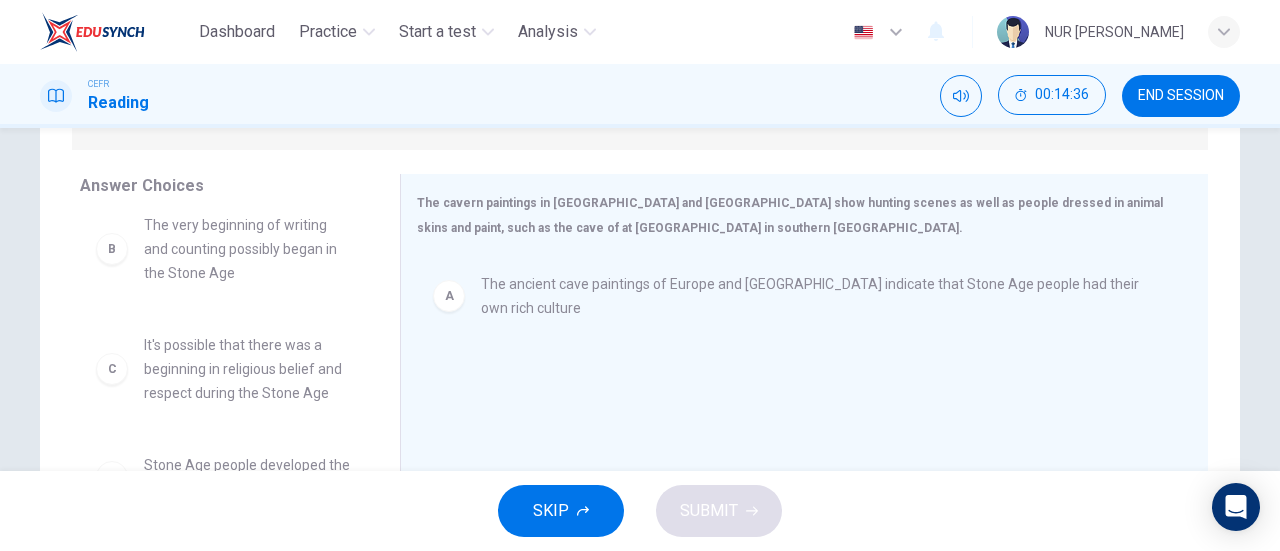scroll, scrollTop: 19, scrollLeft: 0, axis: vertical 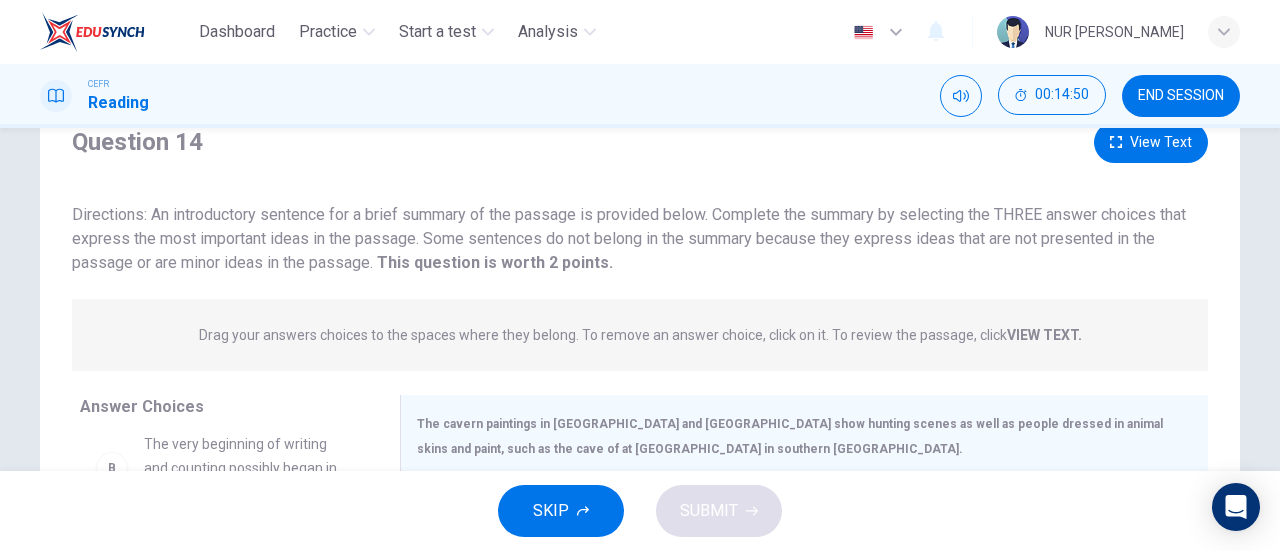 click on "VIEW TEXT." at bounding box center (1044, 335) 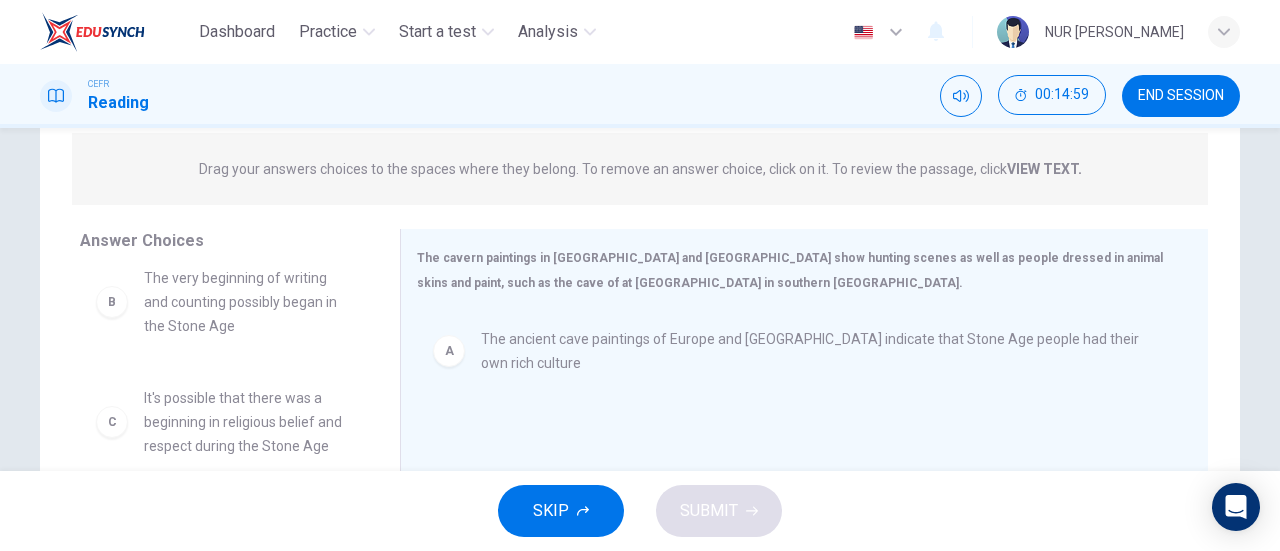 scroll, scrollTop: 246, scrollLeft: 0, axis: vertical 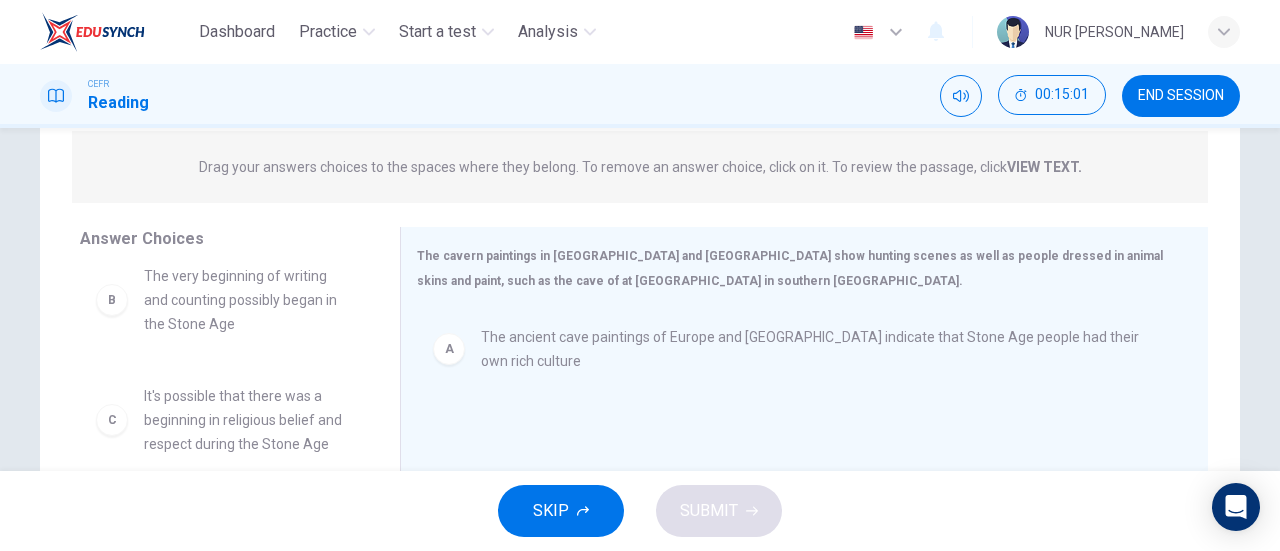 click on "VIEW TEXT." at bounding box center (1044, 167) 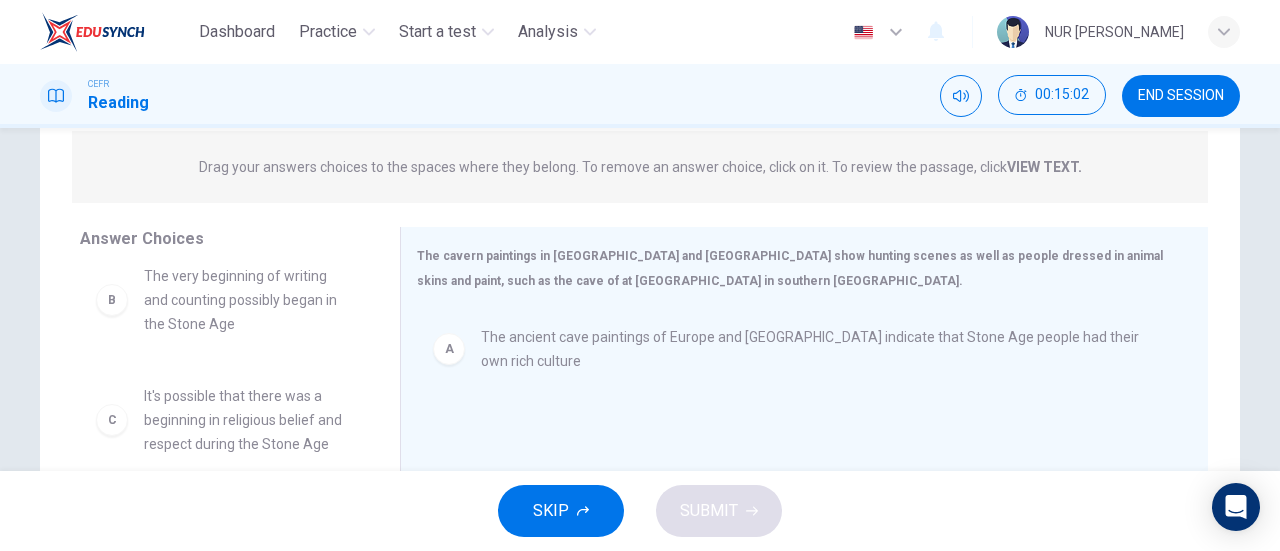 click on "VIEW TEXT." at bounding box center (1044, 167) 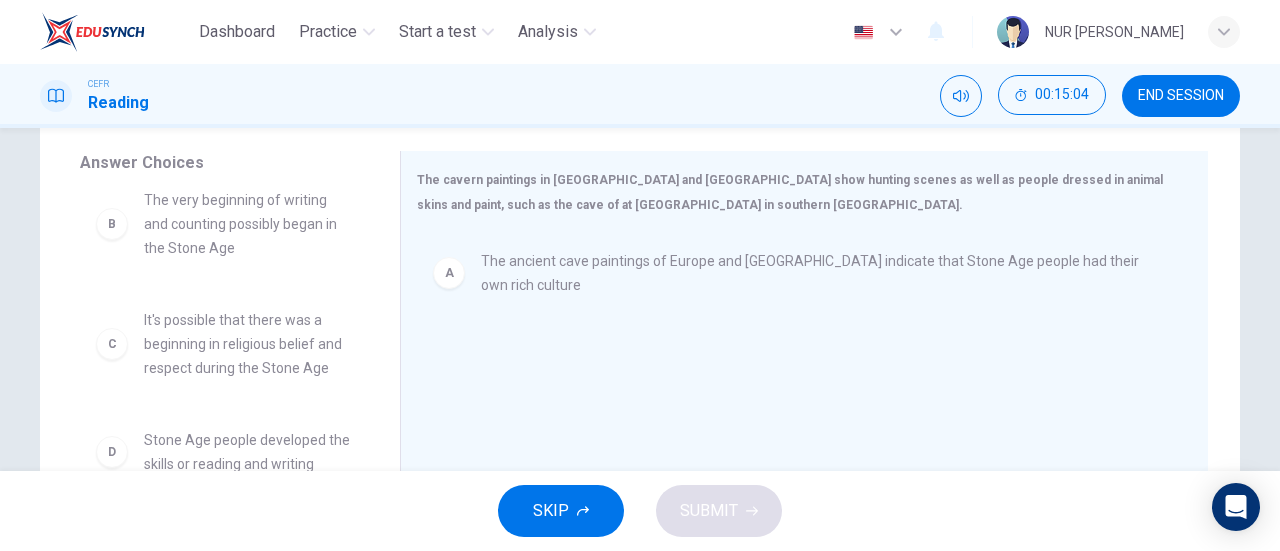 scroll, scrollTop: 432, scrollLeft: 0, axis: vertical 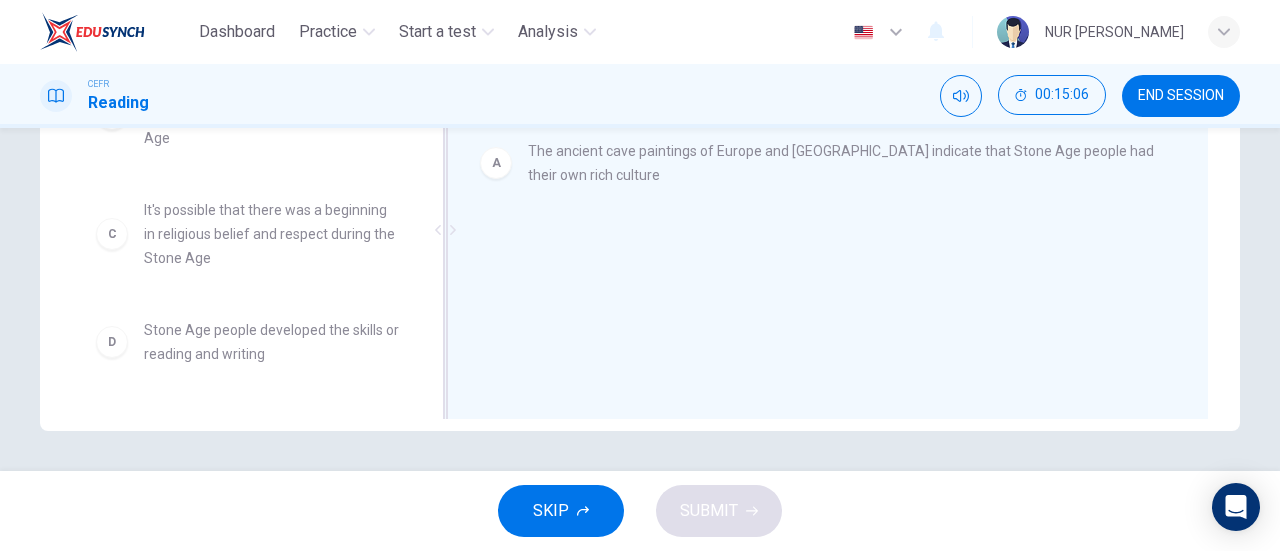 drag, startPoint x: 396, startPoint y: 227, endPoint x: 518, endPoint y: 237, distance: 122.40915 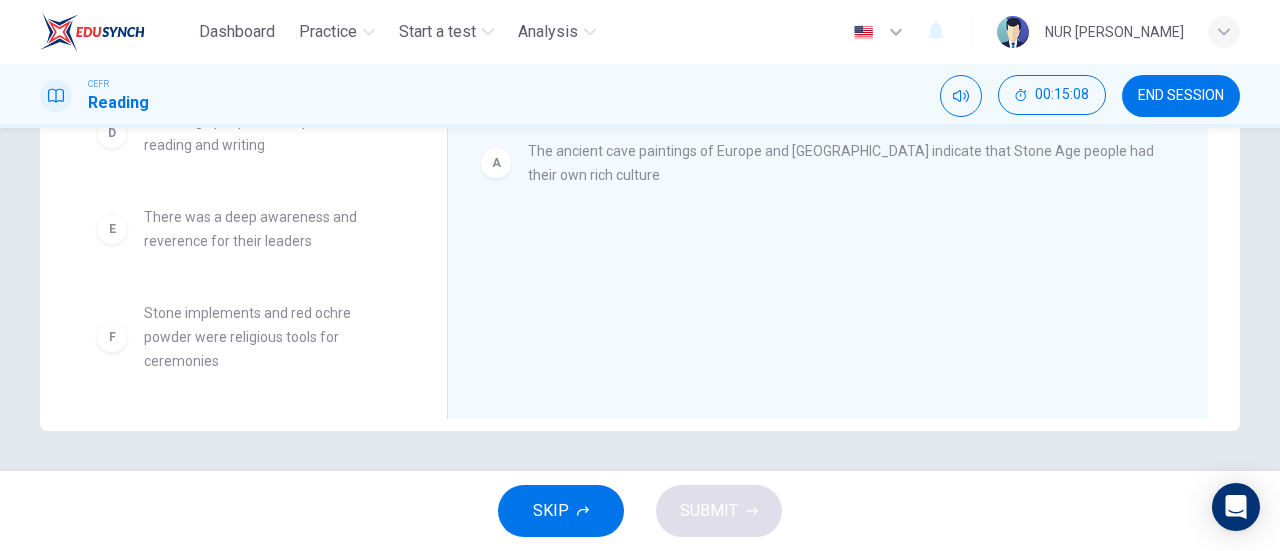 scroll, scrollTop: 0, scrollLeft: 0, axis: both 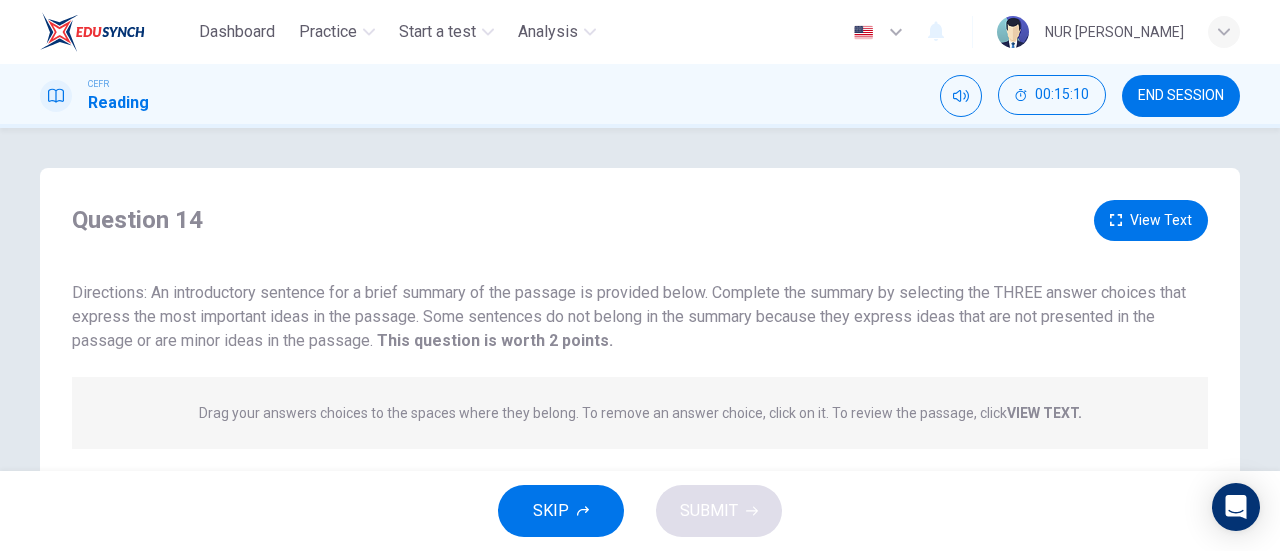 click on "Directions: An introductory sentence for a brief summary of the passage is provided below. Complete the summary by selecting the THREE answer choices that express the most important ideas in the passage. Some sentences do not belong in the summary because they express ideas that are not presented in the passage or are minor ideas in the passage.   This question is worth 2 points. This question is worth 2 points." at bounding box center [640, 317] 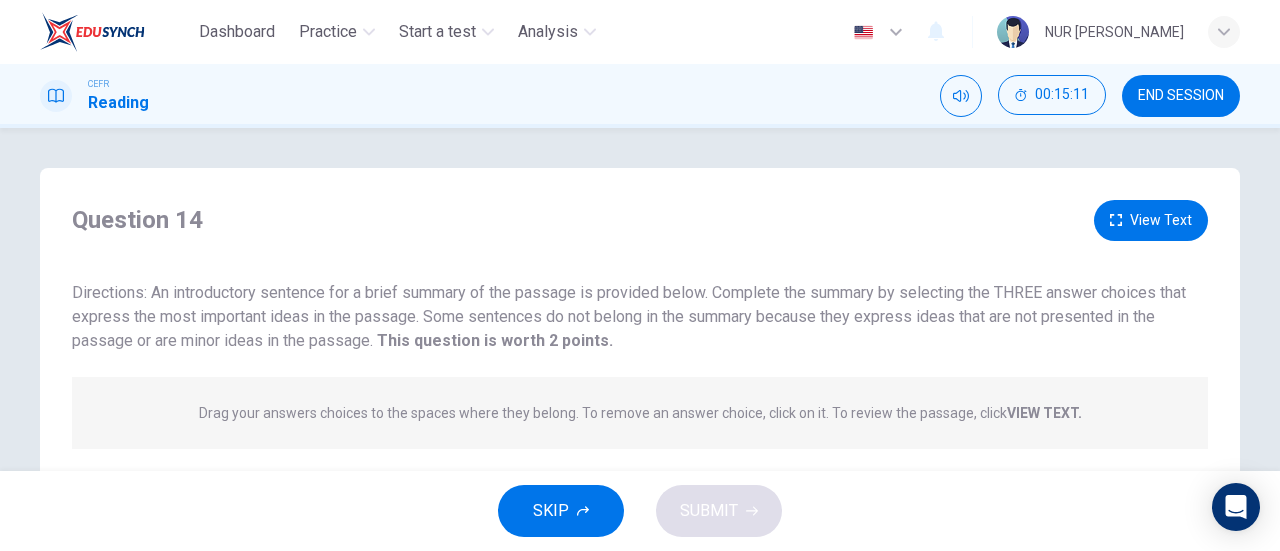 click on "VIEW TEXT." at bounding box center [1044, 413] 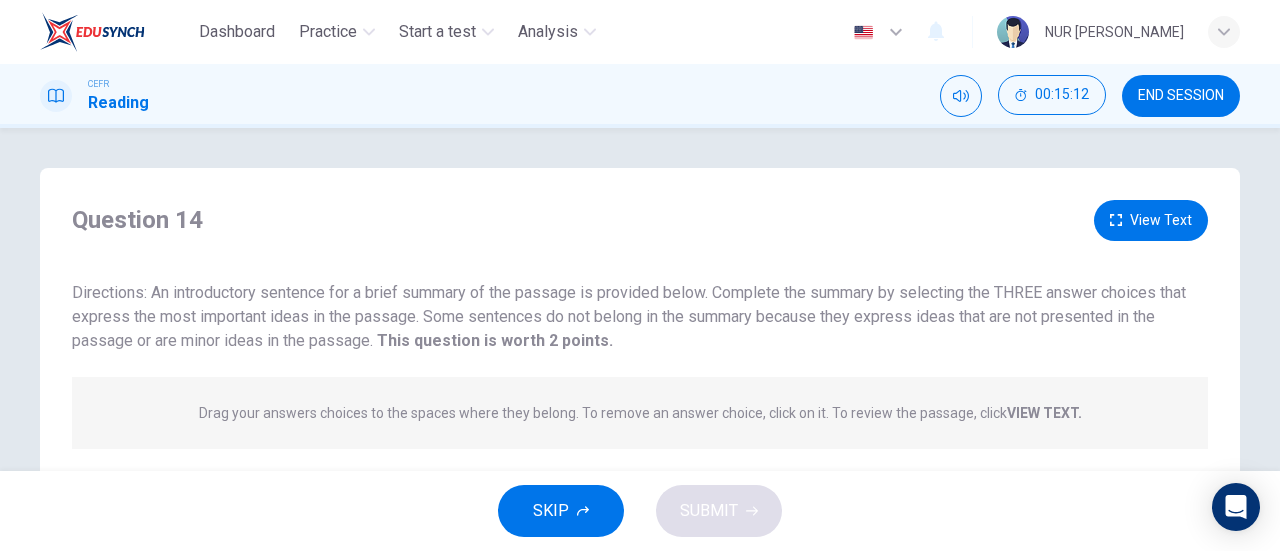 click on "Drag your answers choices to the spaces where they belong. To remove an answer choice, click on it. To review the passage, click   VIEW TEXT." at bounding box center (640, 413) 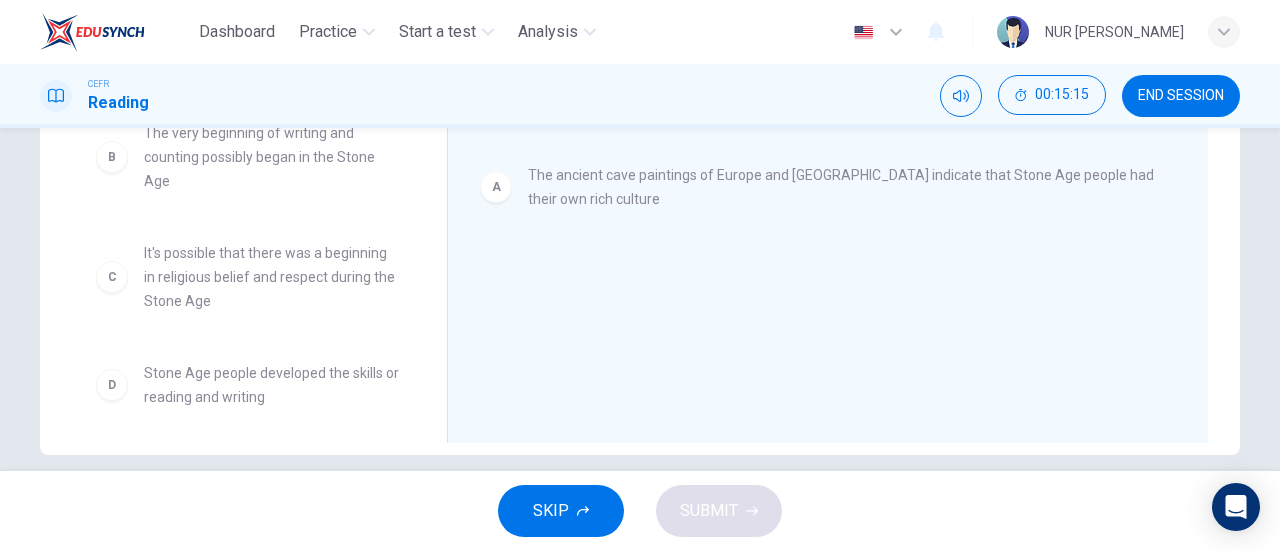 scroll, scrollTop: 432, scrollLeft: 0, axis: vertical 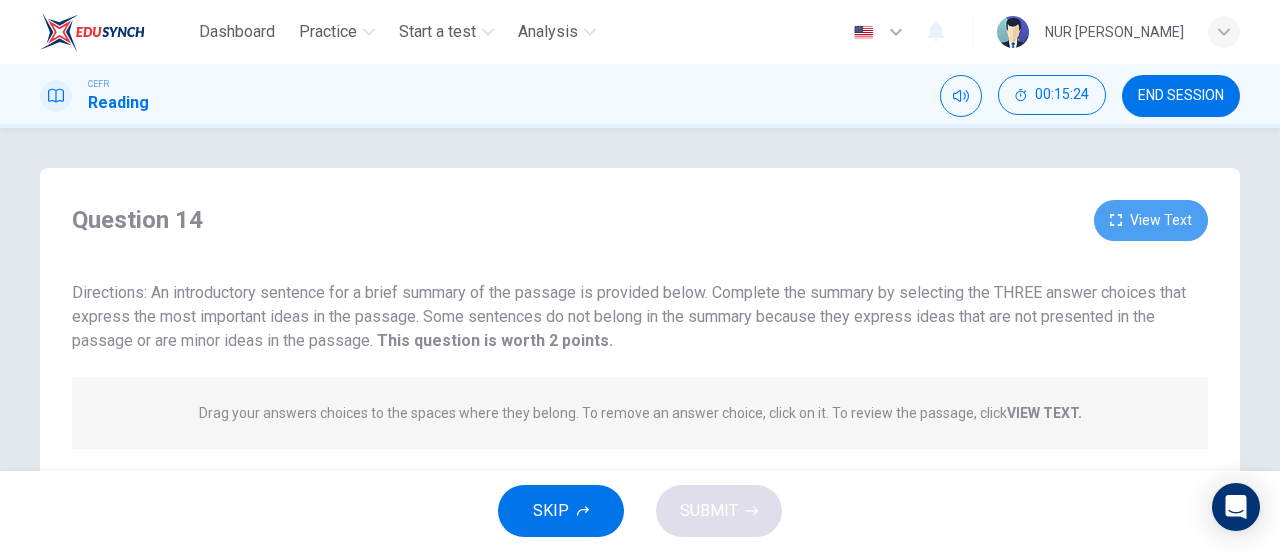 click on "View Text" at bounding box center [1151, 220] 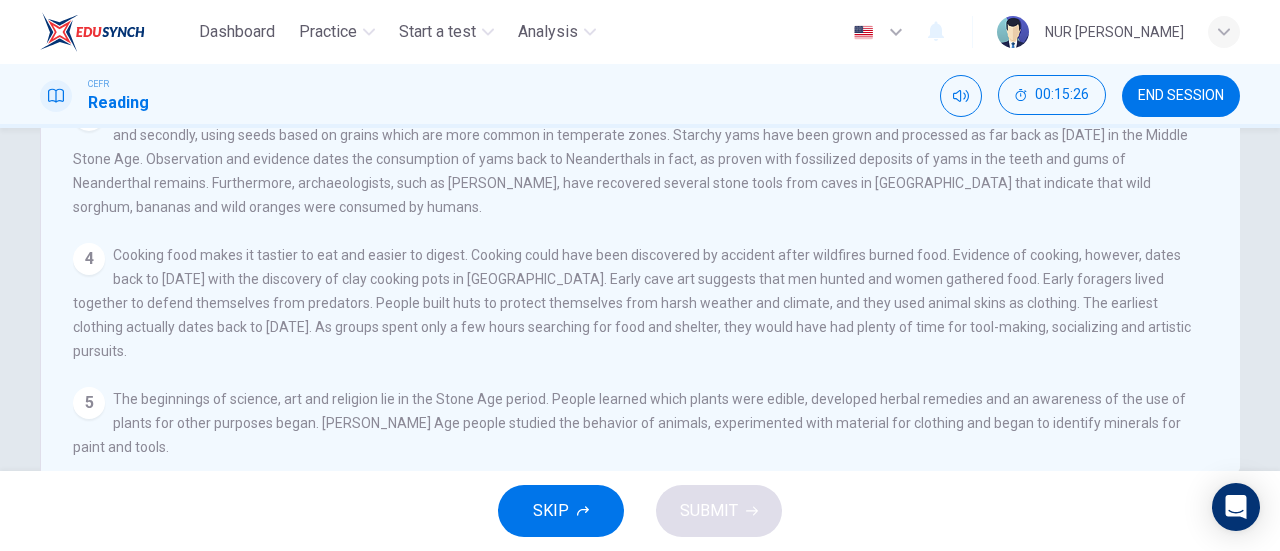scroll, scrollTop: 432, scrollLeft: 0, axis: vertical 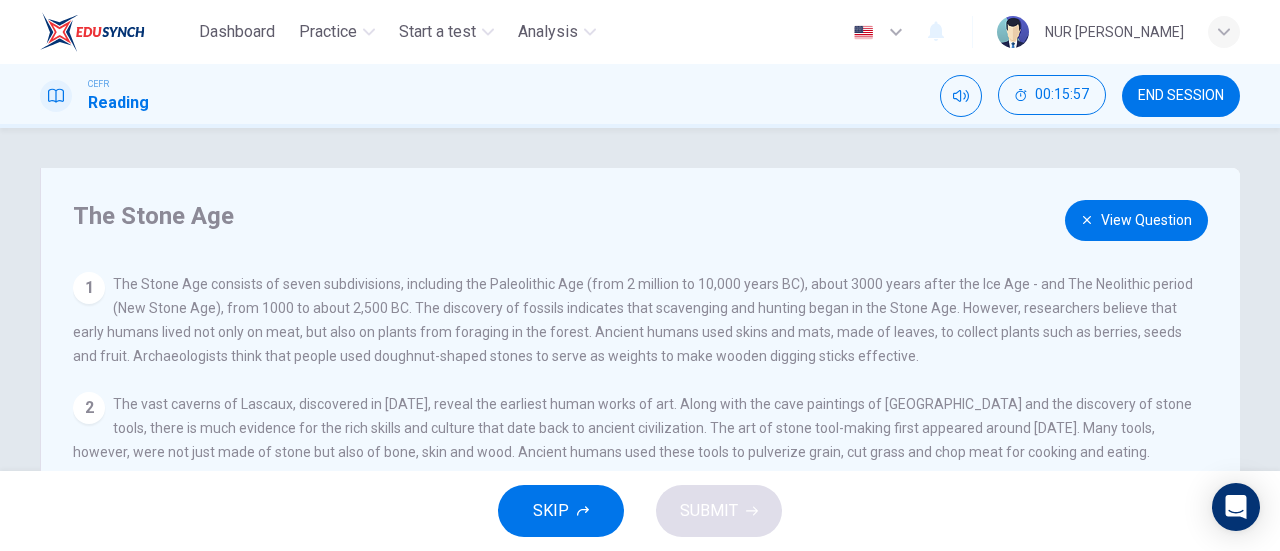 click on "View Question" at bounding box center (1136, 220) 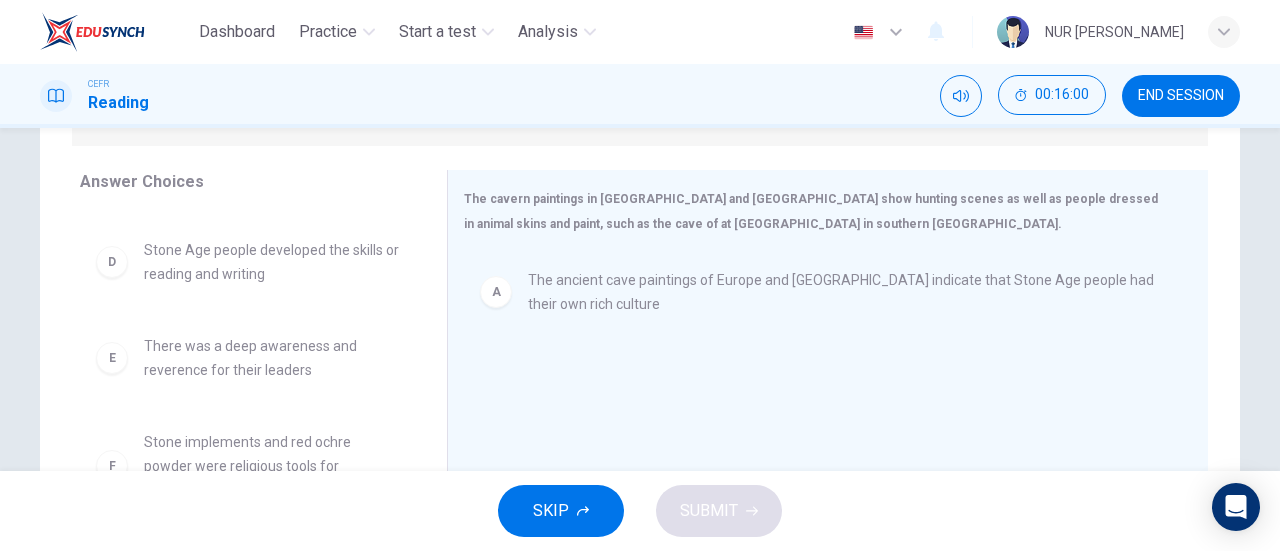 scroll, scrollTop: 316, scrollLeft: 0, axis: vertical 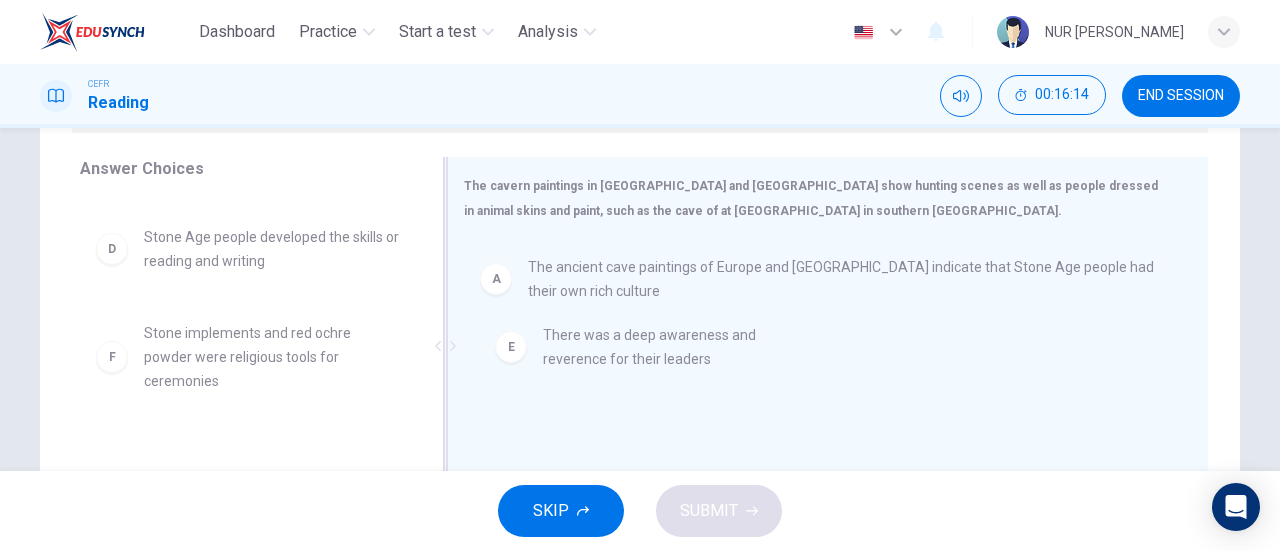 drag, startPoint x: 288, startPoint y: 355, endPoint x: 721, endPoint y: 353, distance: 433.0046 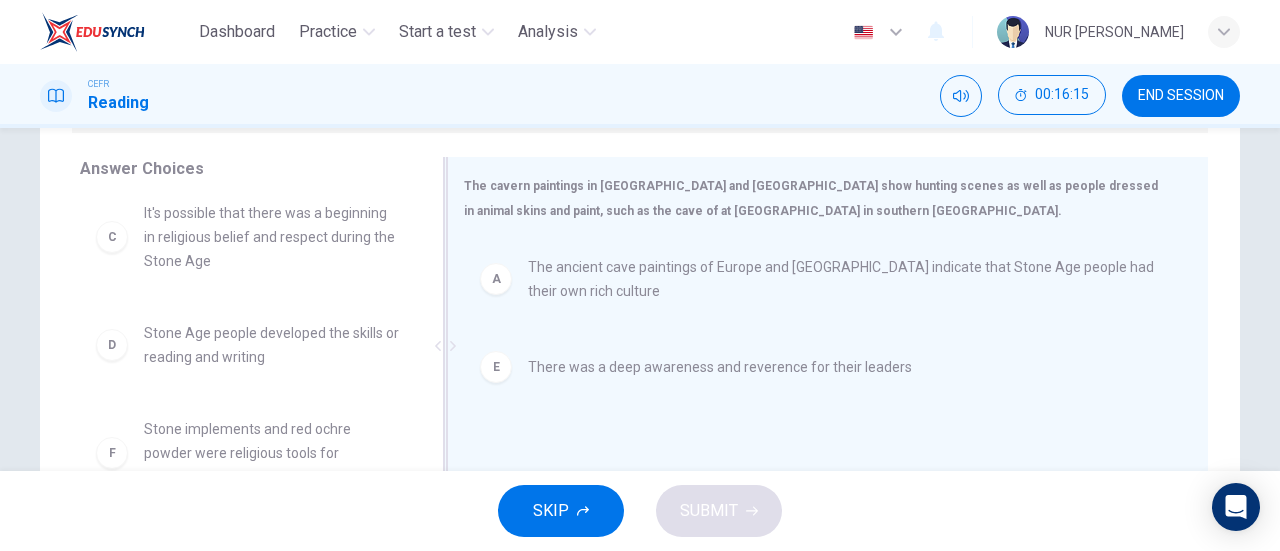 scroll, scrollTop: 132, scrollLeft: 0, axis: vertical 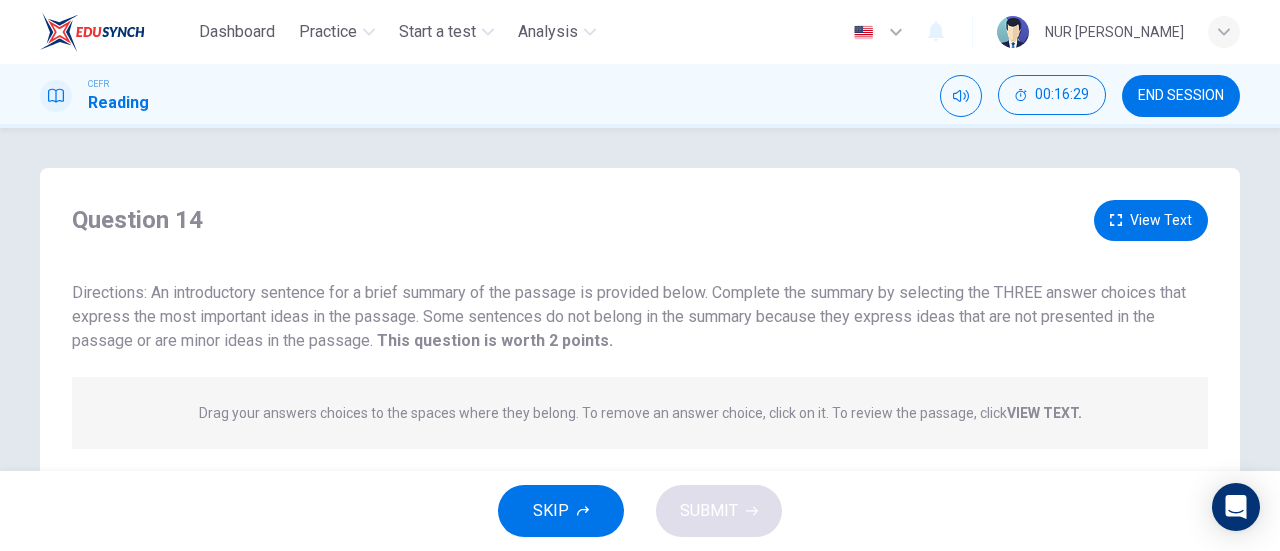 click on "View Text" at bounding box center (1151, 220) 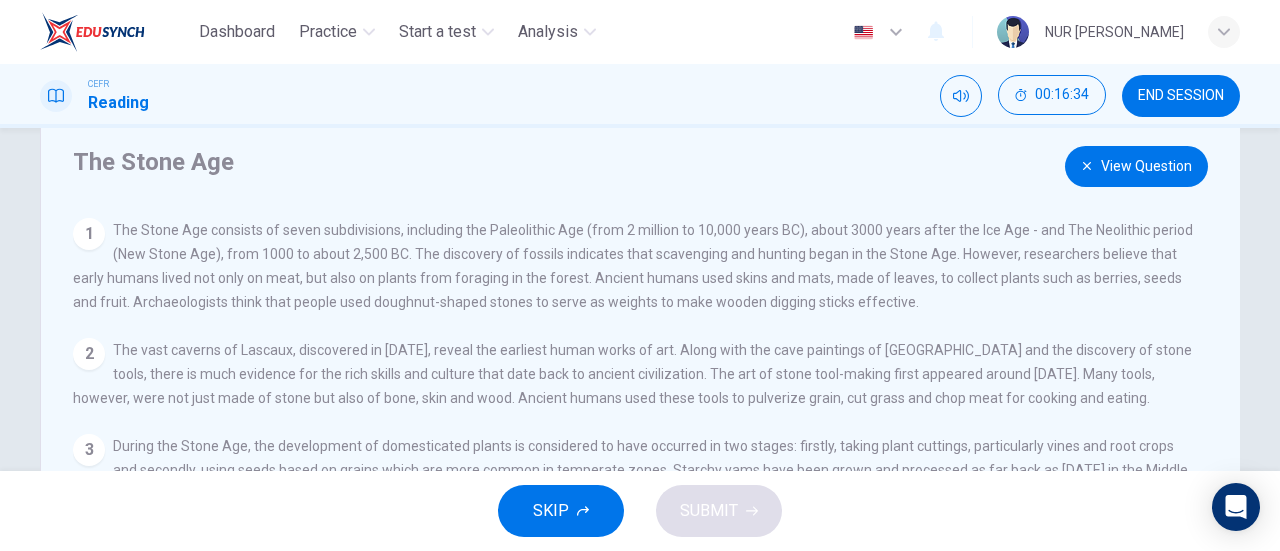 scroll, scrollTop: 60, scrollLeft: 0, axis: vertical 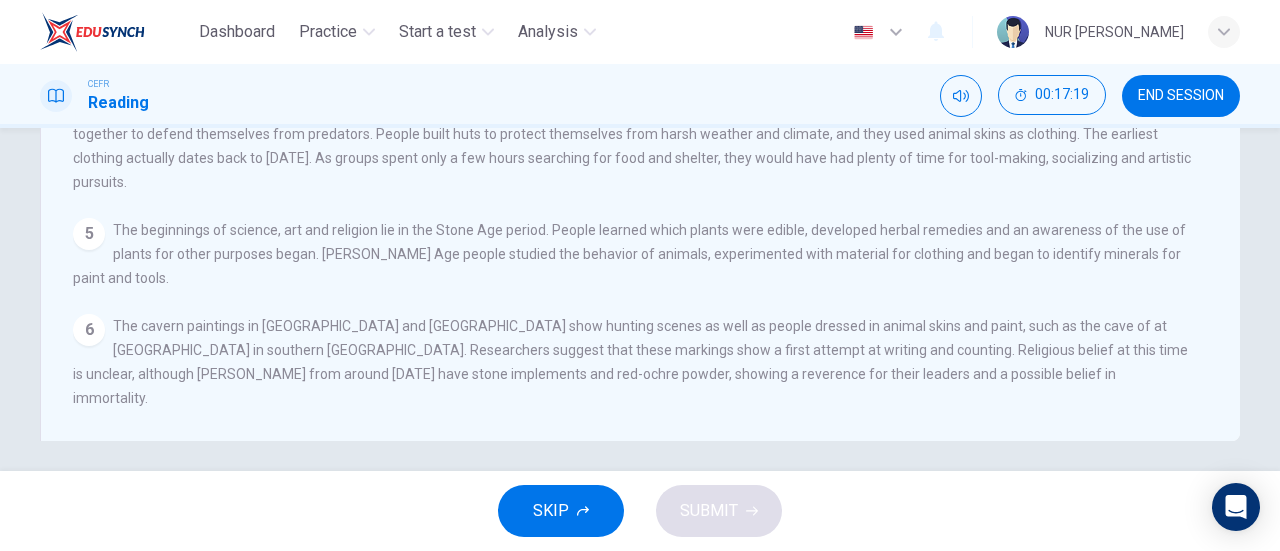 click on "The cavern paintings in Europe and North Africa show hunting scenes as well as people dressed in animal skins and paint, such as the cave of at Vallon Pont-d'Arco in southern France. Researchers suggest that these markings show a first attempt at writing and counting. Religious belief at this time is unclear, although graves from around 100,000 years ago have stone implements and red-ochre powder, showing a reverence for their leaders and a possible belief in immortality." at bounding box center [630, 362] 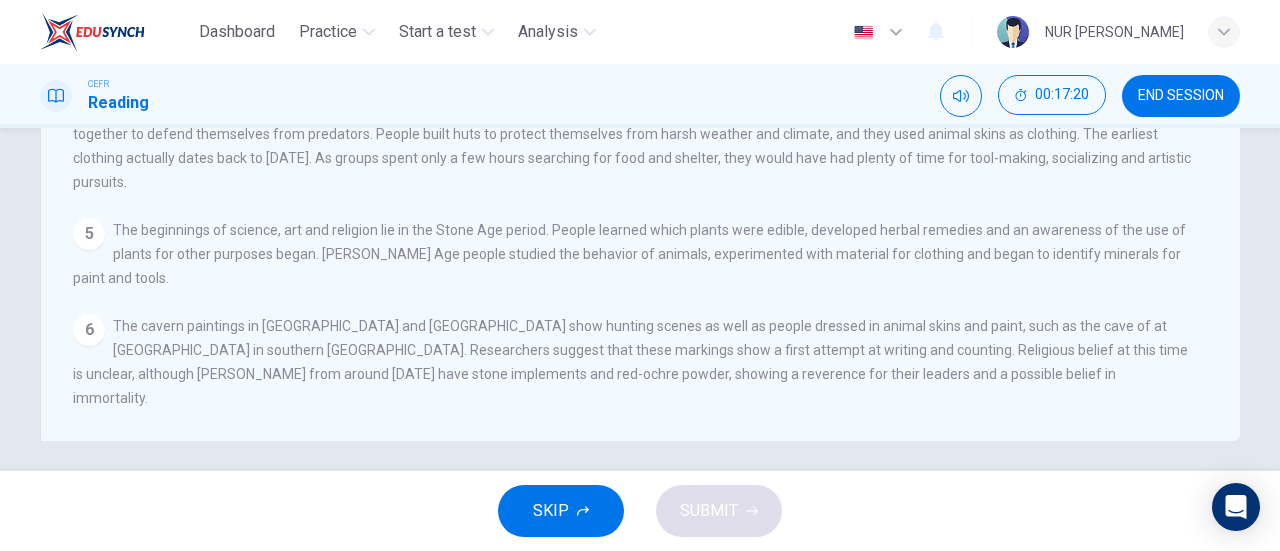 scroll, scrollTop: 432, scrollLeft: 0, axis: vertical 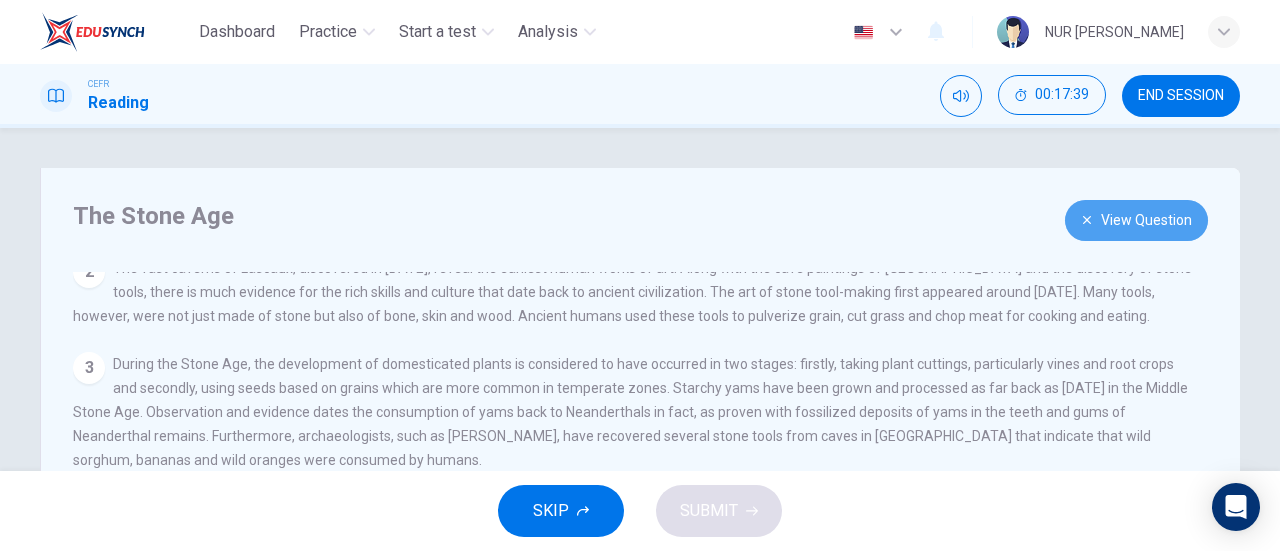 click on "View Question" at bounding box center [1136, 220] 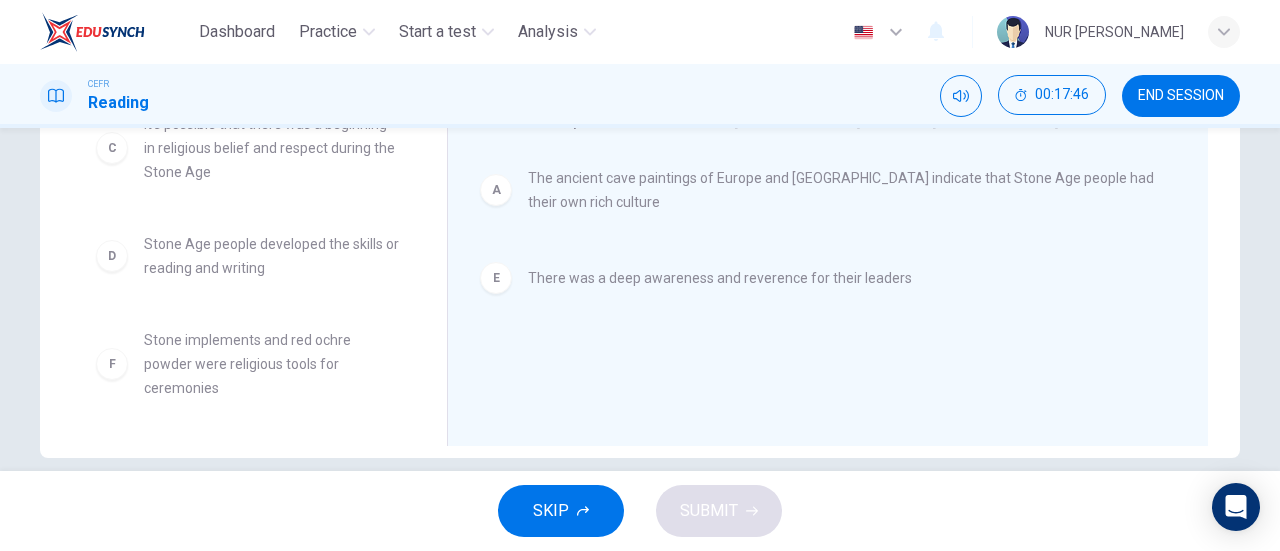 scroll, scrollTop: 402, scrollLeft: 0, axis: vertical 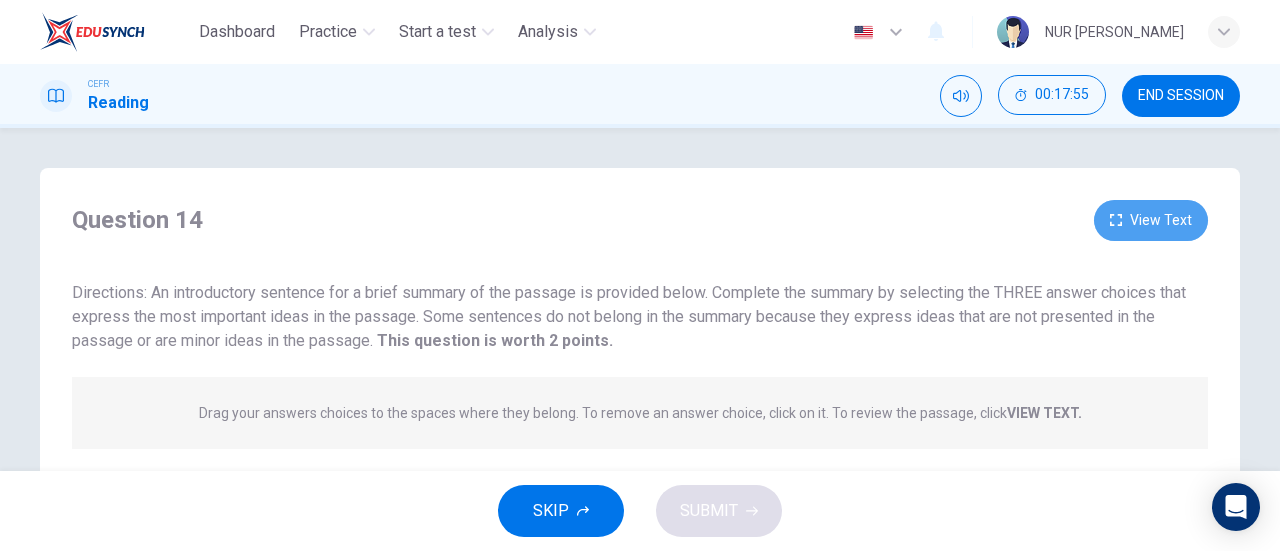 click on "View Text" at bounding box center (1151, 220) 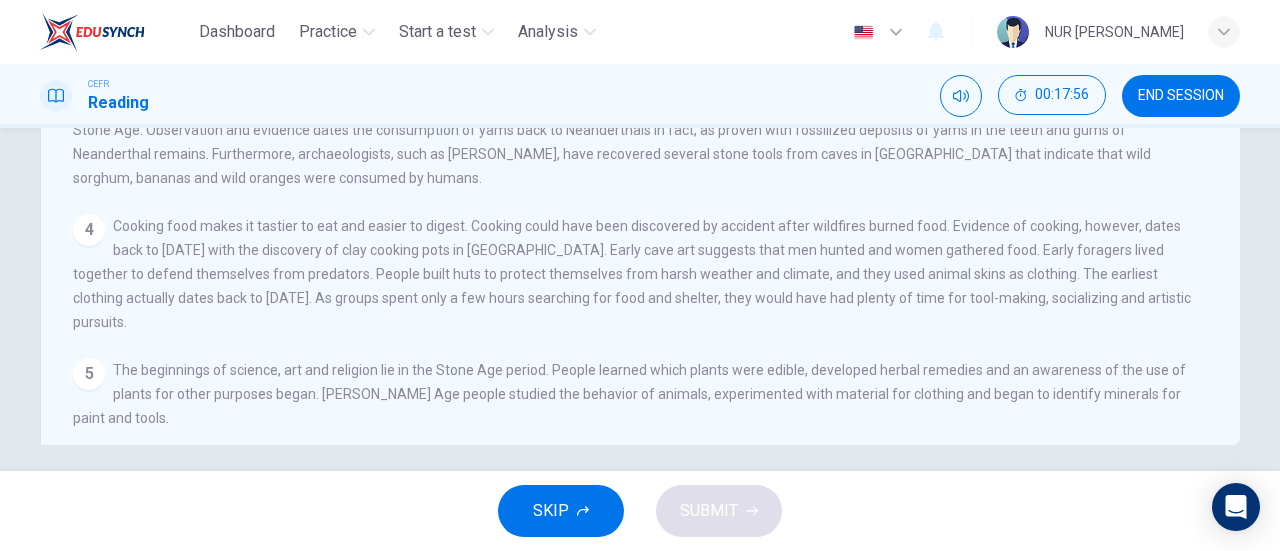 scroll, scrollTop: 432, scrollLeft: 0, axis: vertical 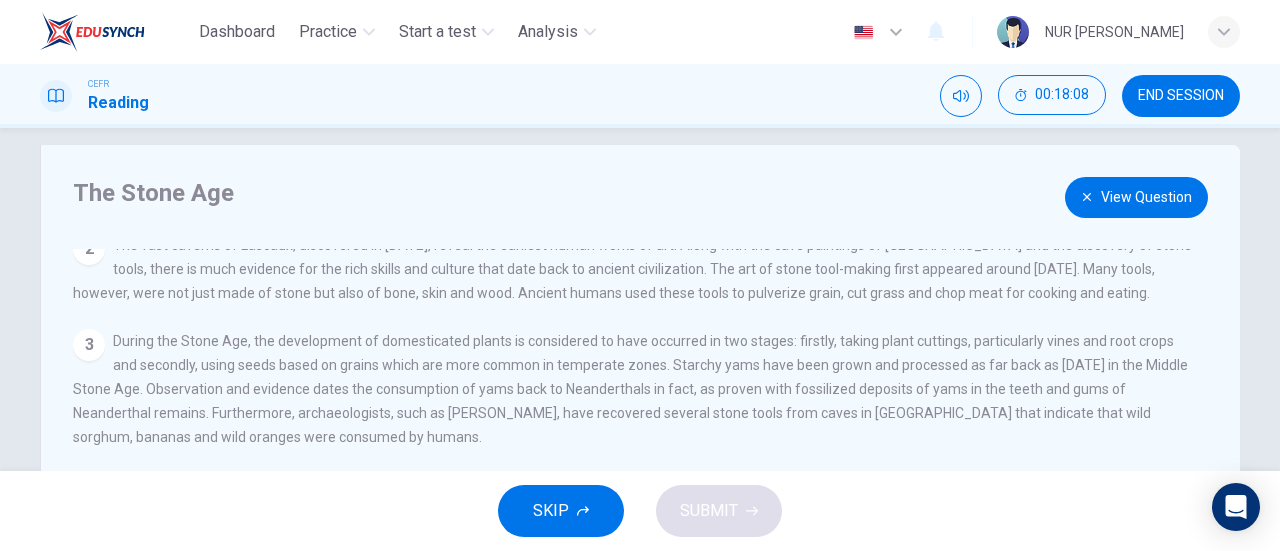 click on "View Question" at bounding box center (1136, 197) 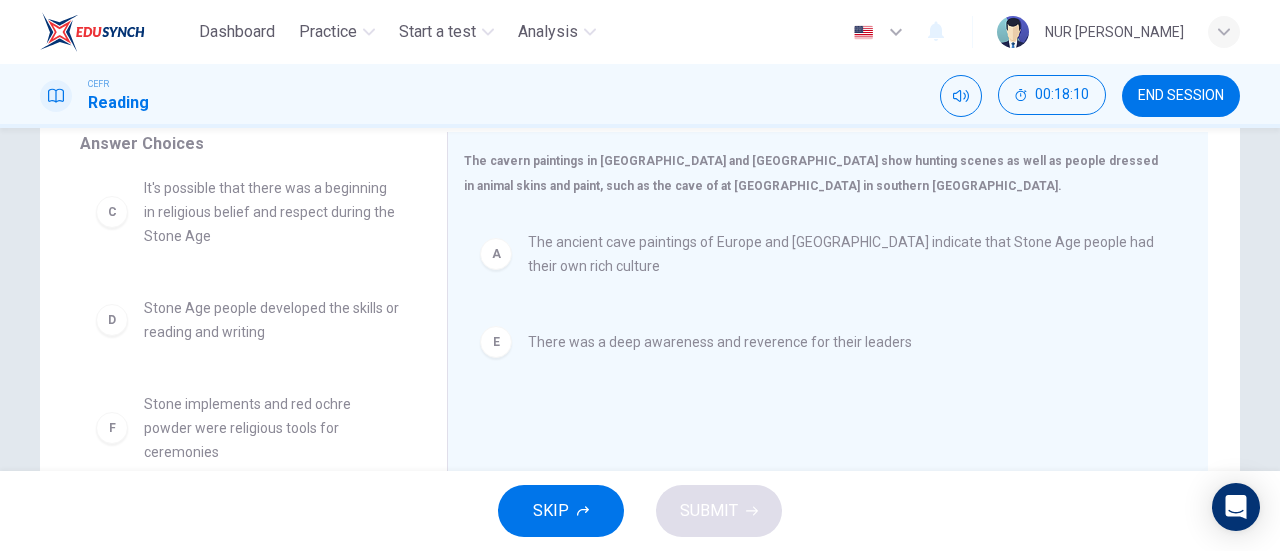 scroll, scrollTop: 432, scrollLeft: 0, axis: vertical 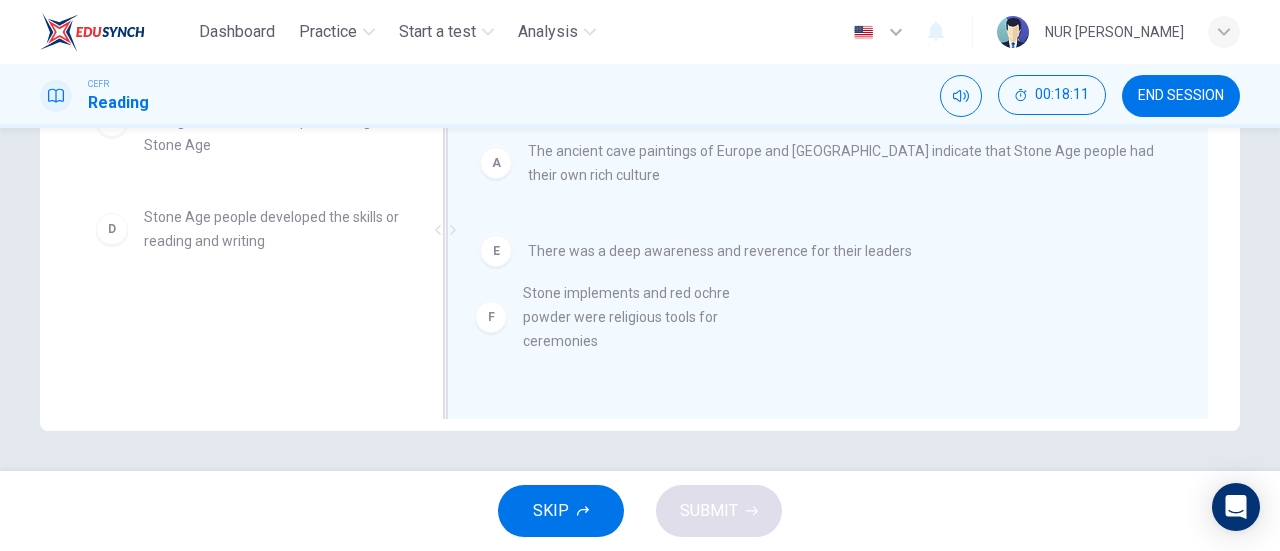 drag, startPoint x: 301, startPoint y: 335, endPoint x: 694, endPoint y: 314, distance: 393.56067 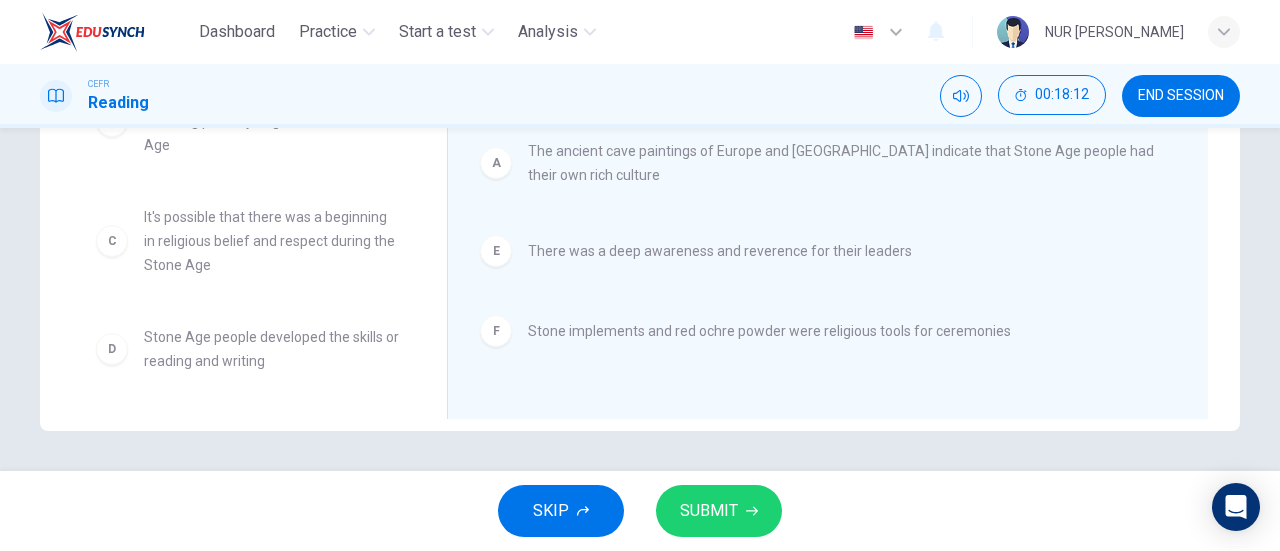 scroll, scrollTop: 12, scrollLeft: 0, axis: vertical 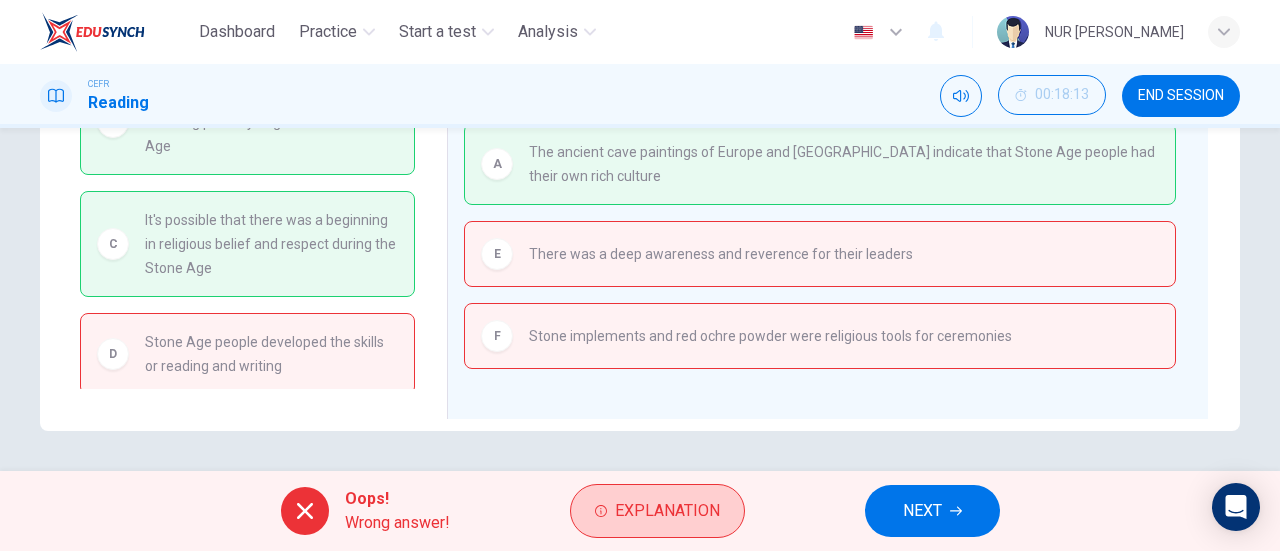click on "Explanation" at bounding box center (667, 511) 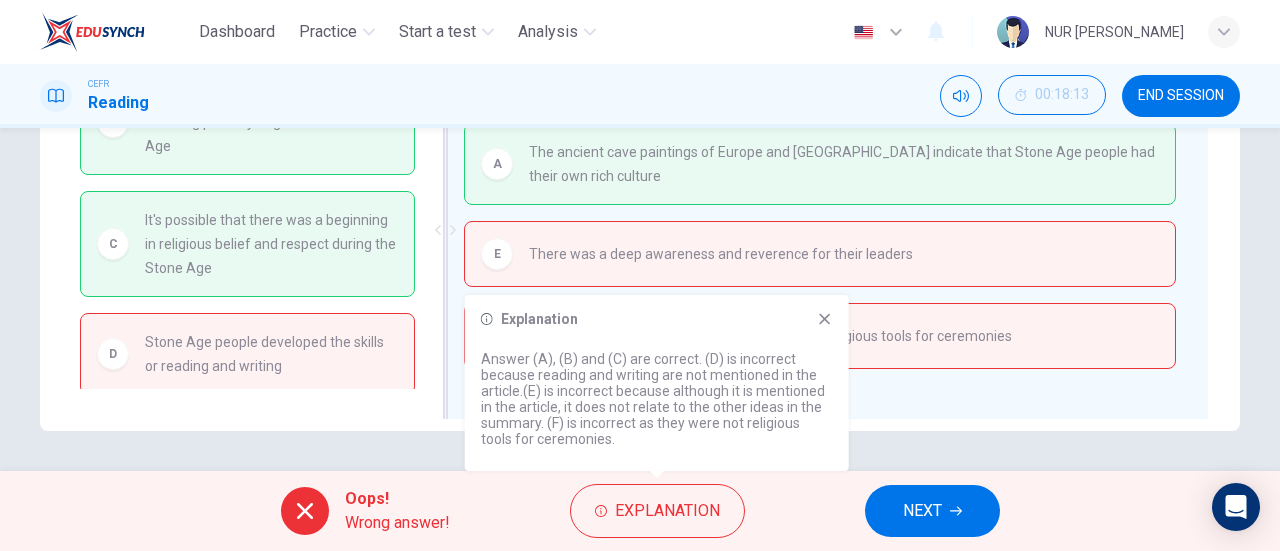 click on "Stone implements and red ochre powder were religious tools for ceremonies" at bounding box center (770, 336) 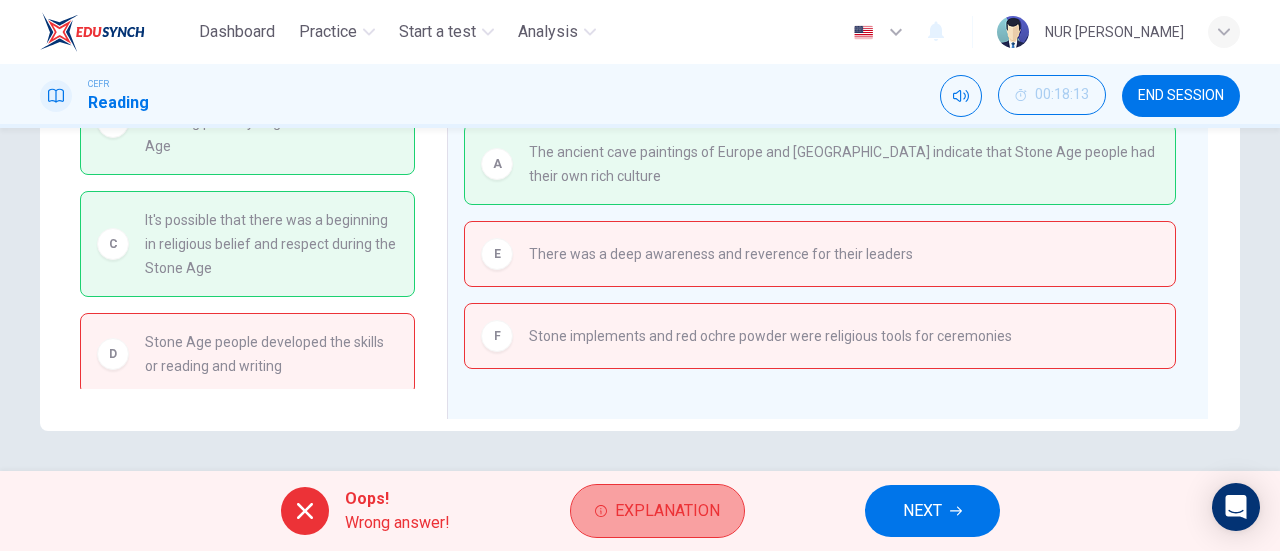 click on "Explanation" at bounding box center [667, 511] 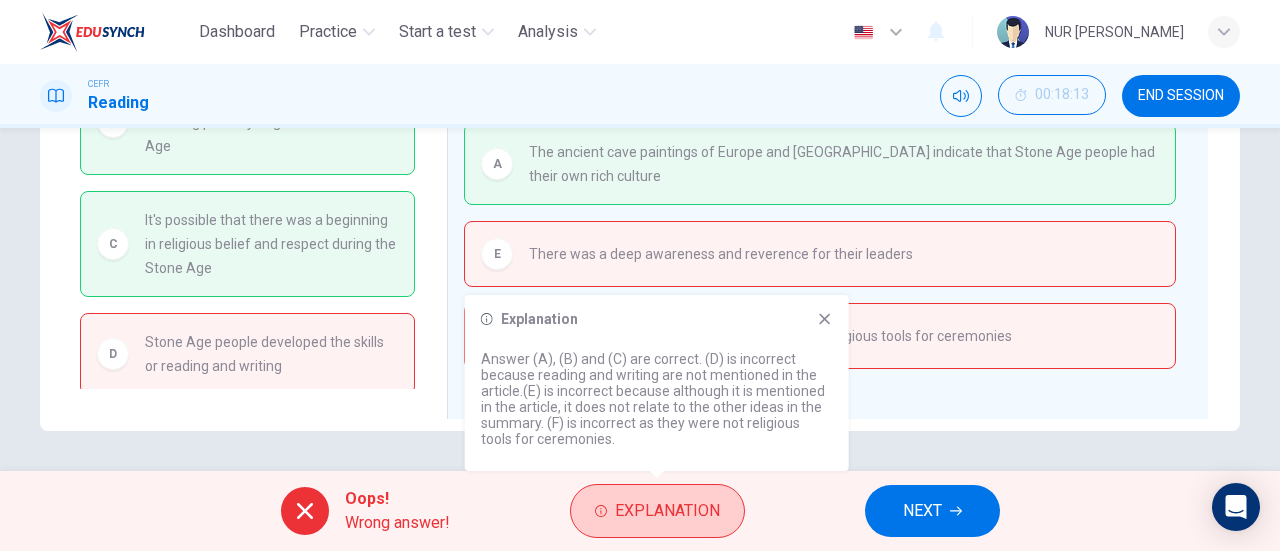 click on "Explanation" at bounding box center (667, 511) 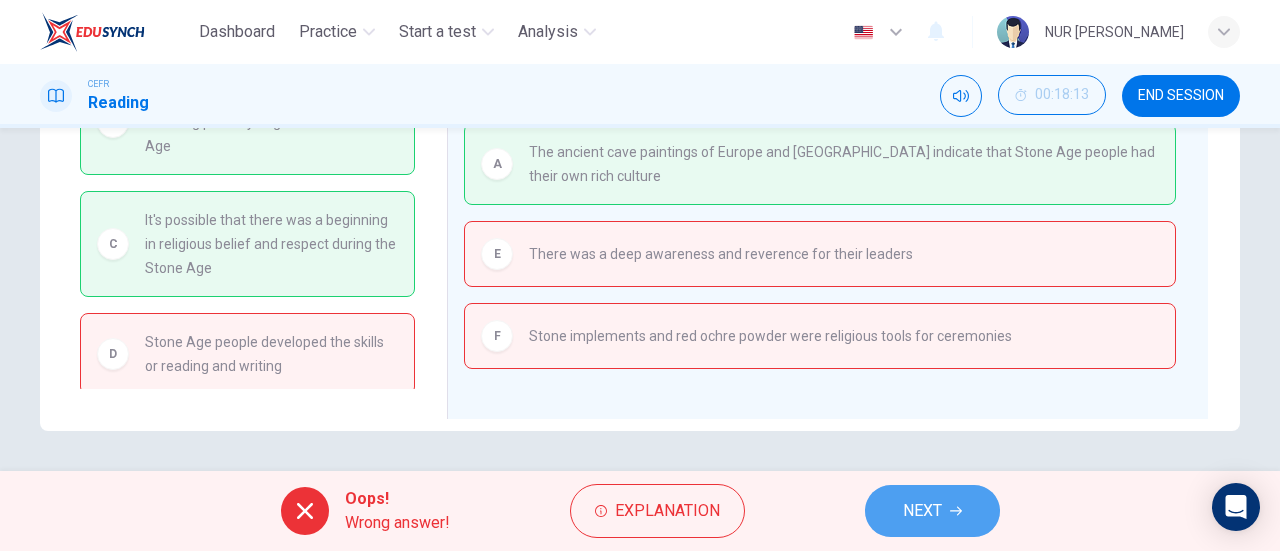 click on "NEXT" at bounding box center (922, 511) 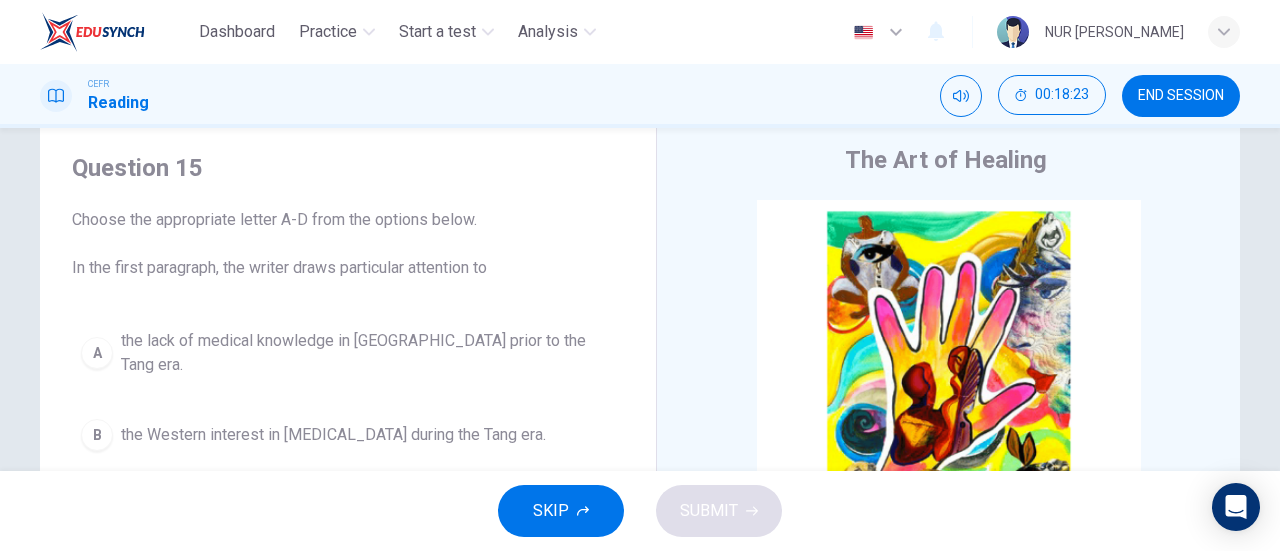 scroll, scrollTop: 64, scrollLeft: 0, axis: vertical 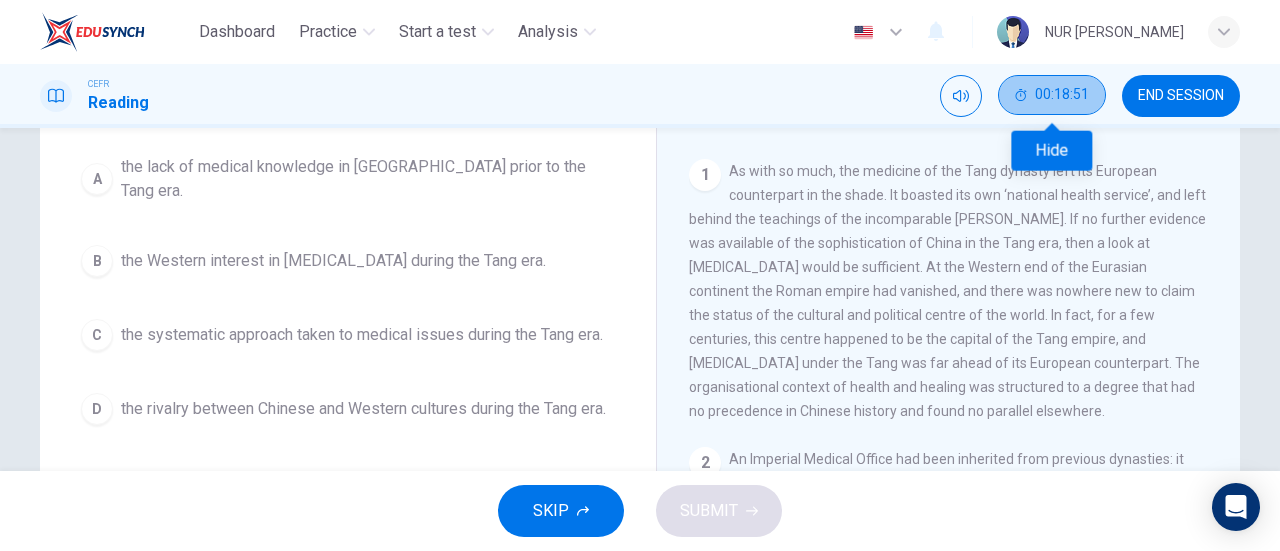 click on "00:18:51" at bounding box center (1062, 95) 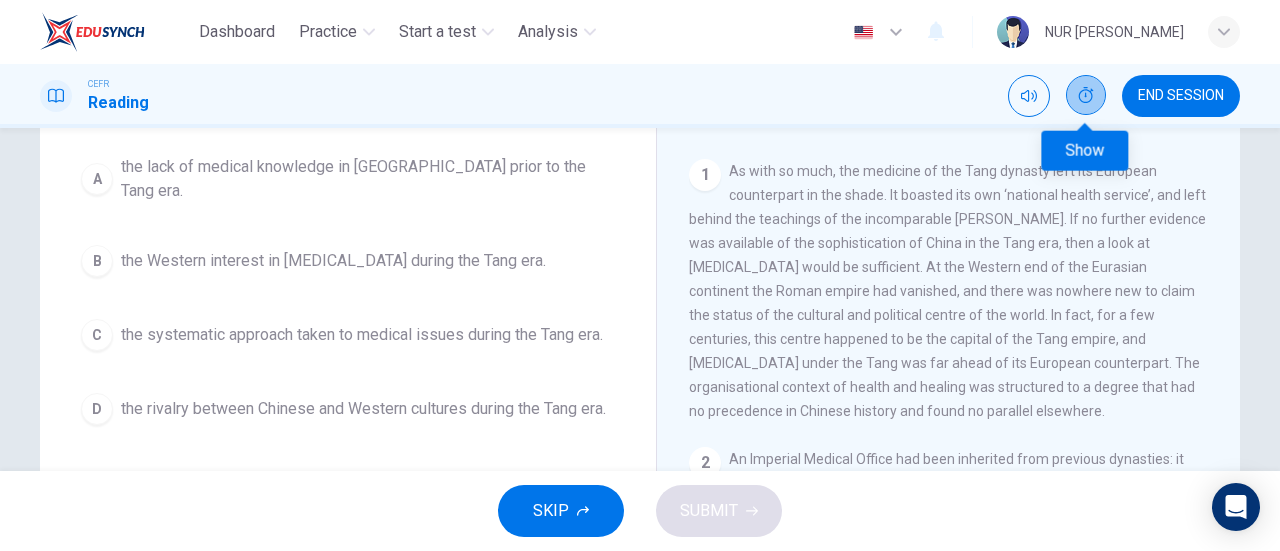click at bounding box center [1086, 95] 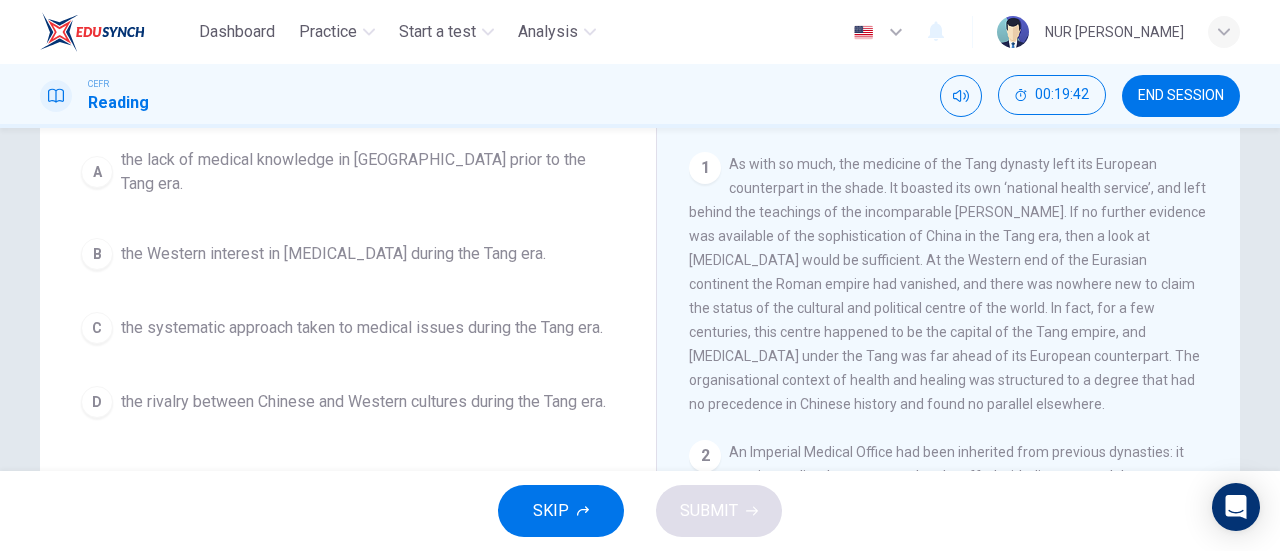 scroll, scrollTop: 232, scrollLeft: 0, axis: vertical 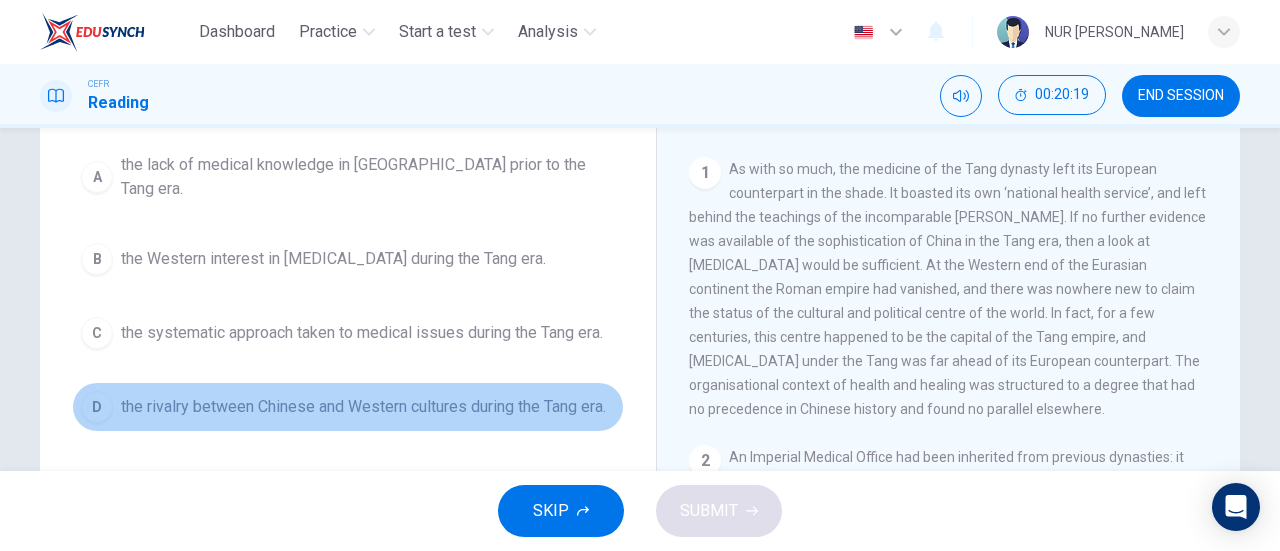 click on "the rivalry between Chinese and Western cultures during the Tang era." at bounding box center (363, 407) 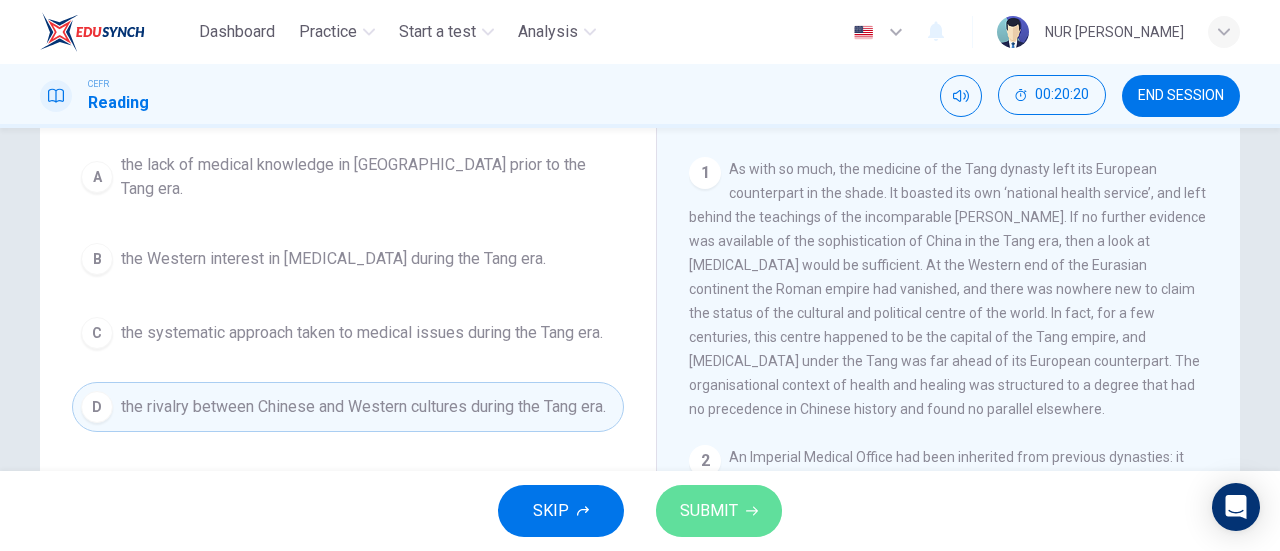 click on "SUBMIT" at bounding box center (709, 511) 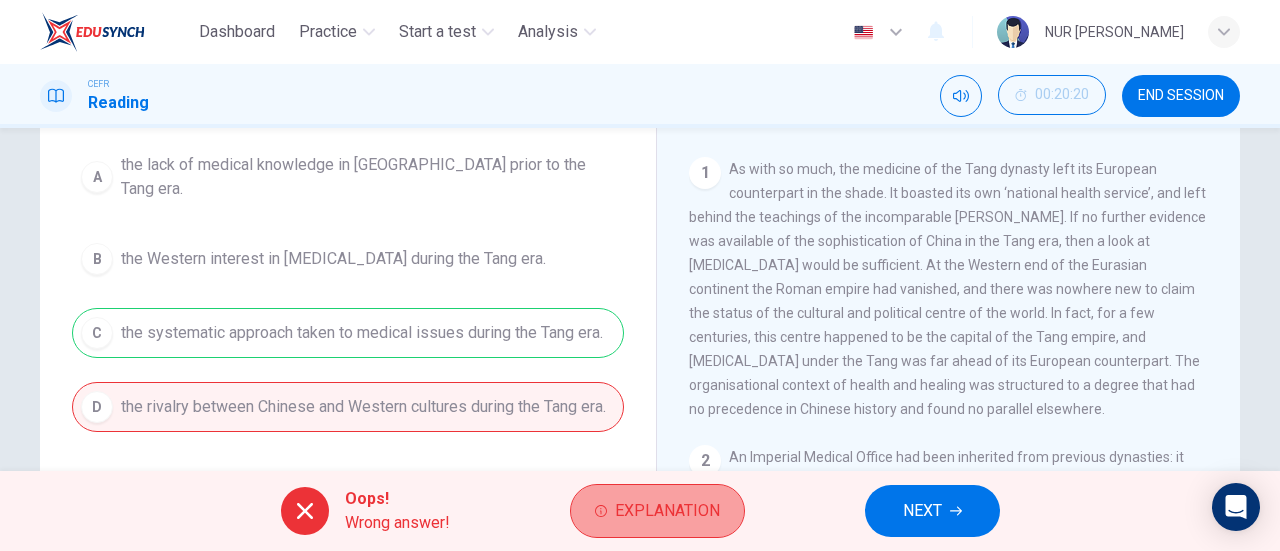 click on "Explanation" at bounding box center [667, 511] 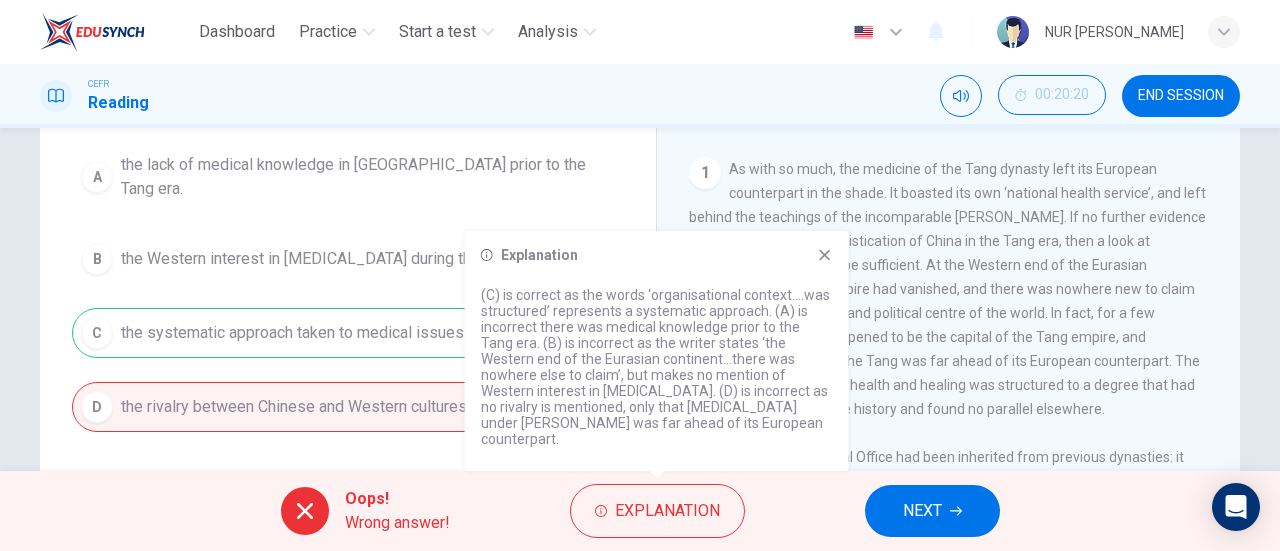 click 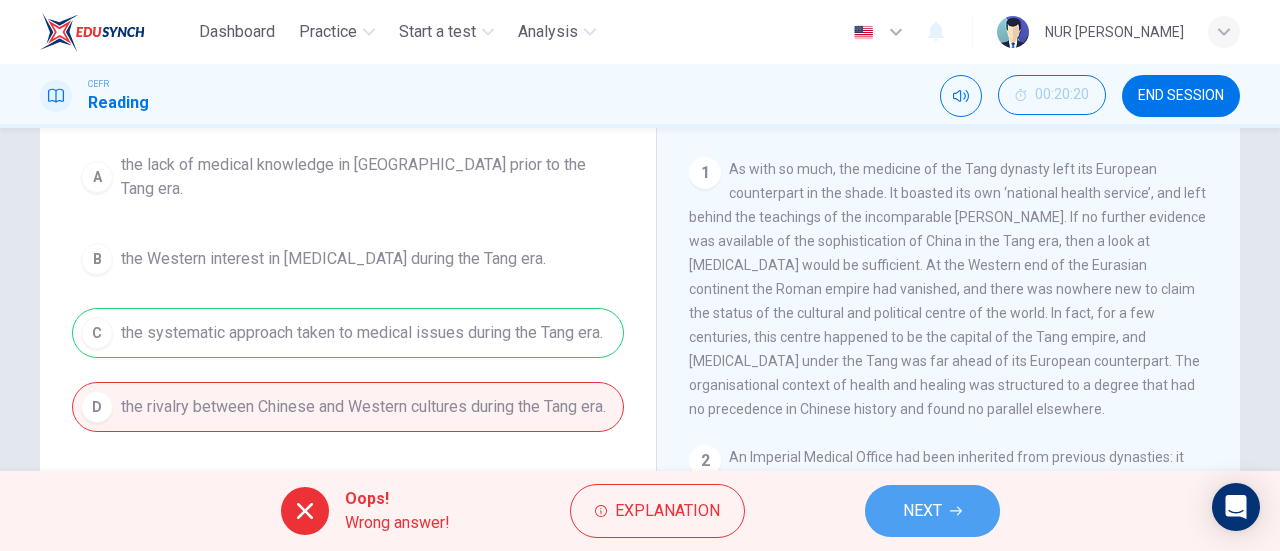 click on "NEXT" at bounding box center (922, 511) 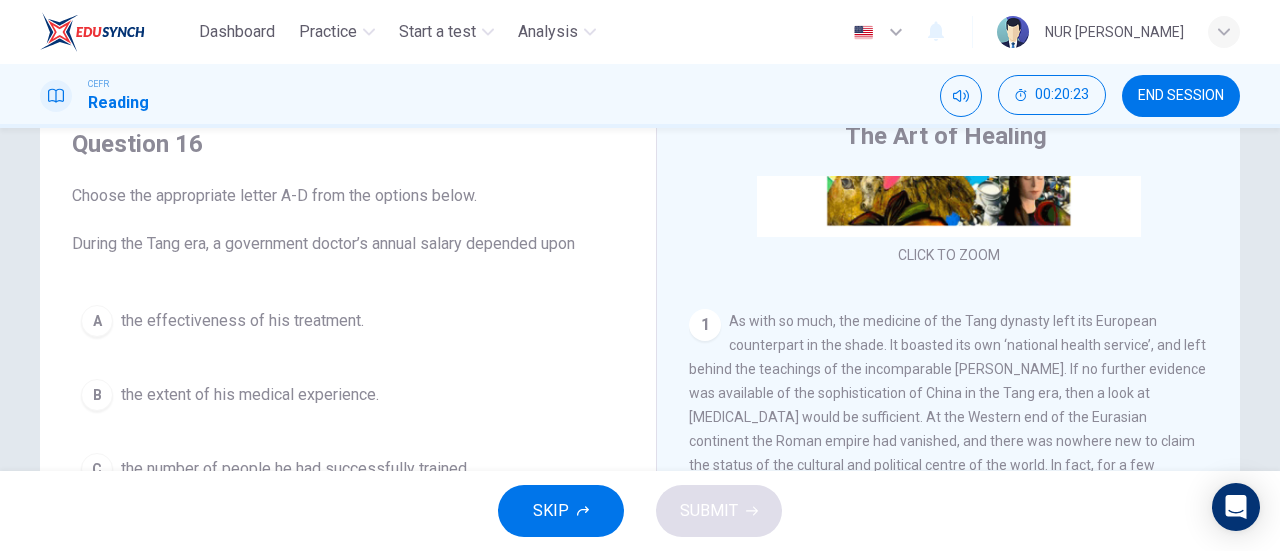 scroll, scrollTop: 79, scrollLeft: 0, axis: vertical 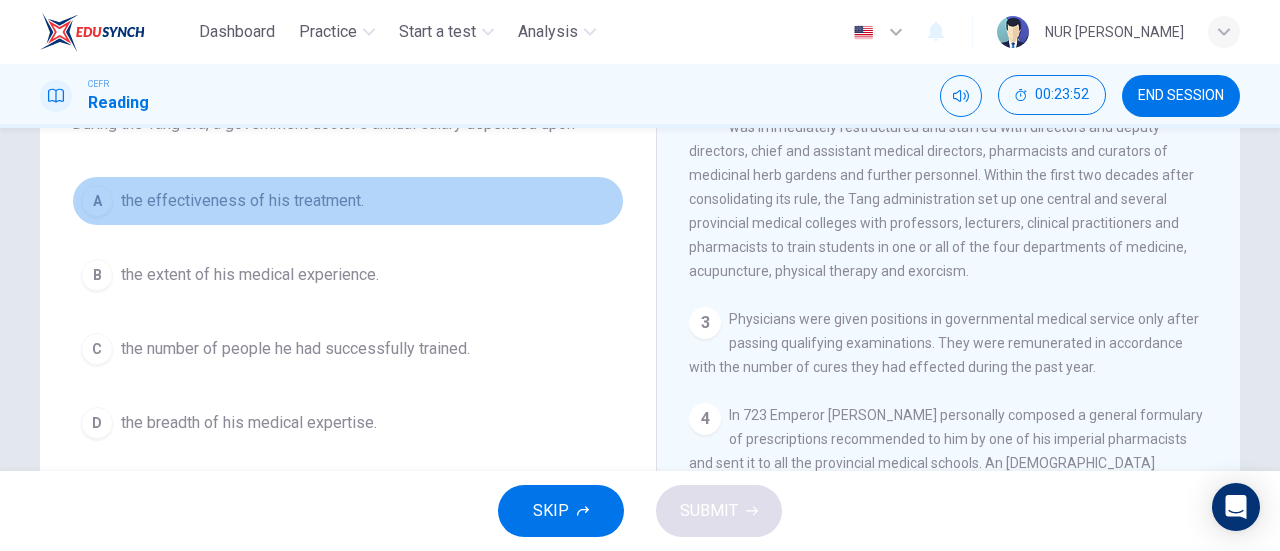 click on "the effectiveness of his treatment." at bounding box center (242, 201) 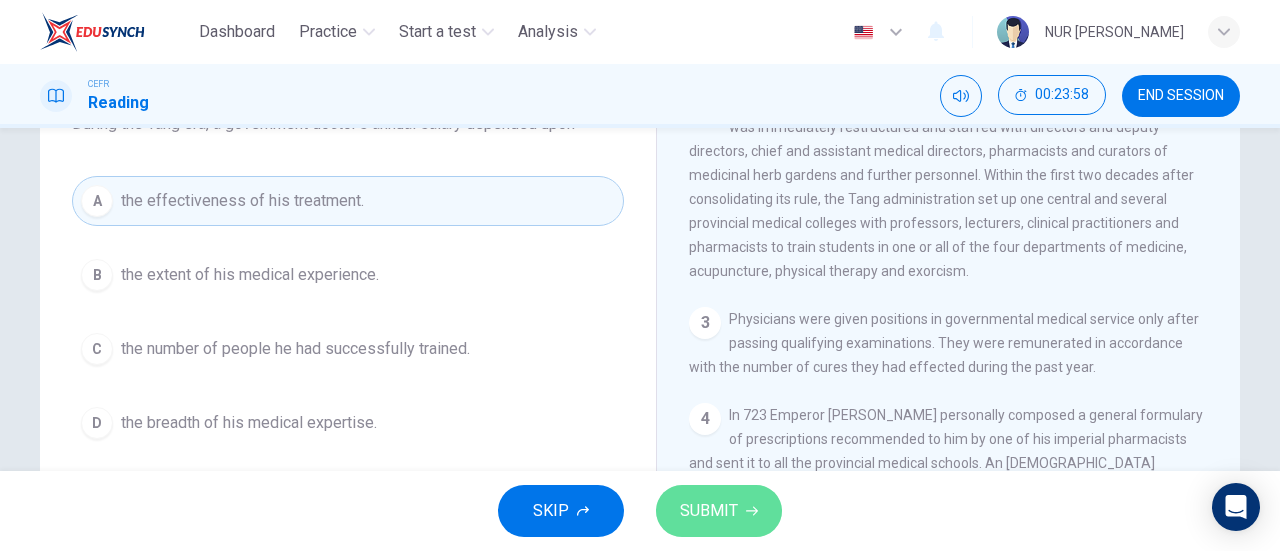 click on "SUBMIT" at bounding box center (709, 511) 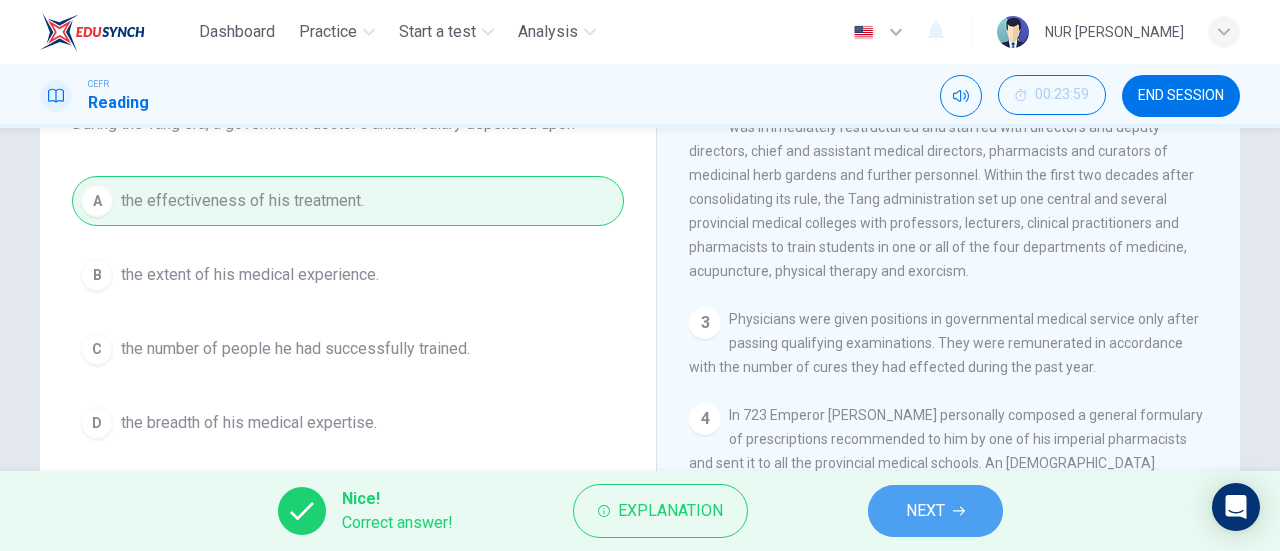 click on "NEXT" at bounding box center [925, 511] 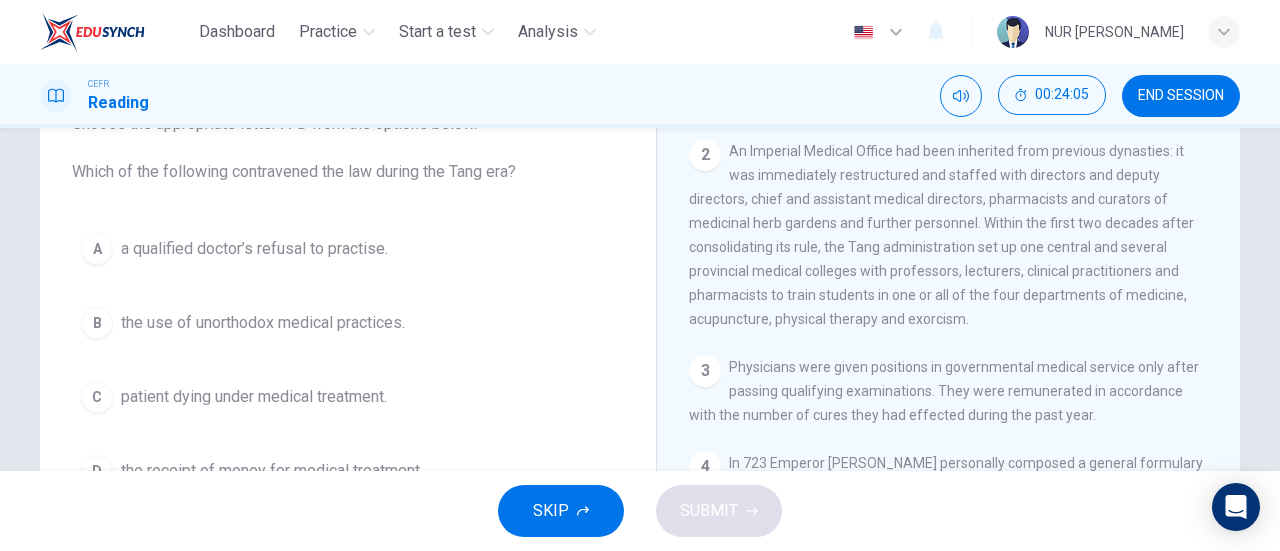 scroll, scrollTop: 154, scrollLeft: 0, axis: vertical 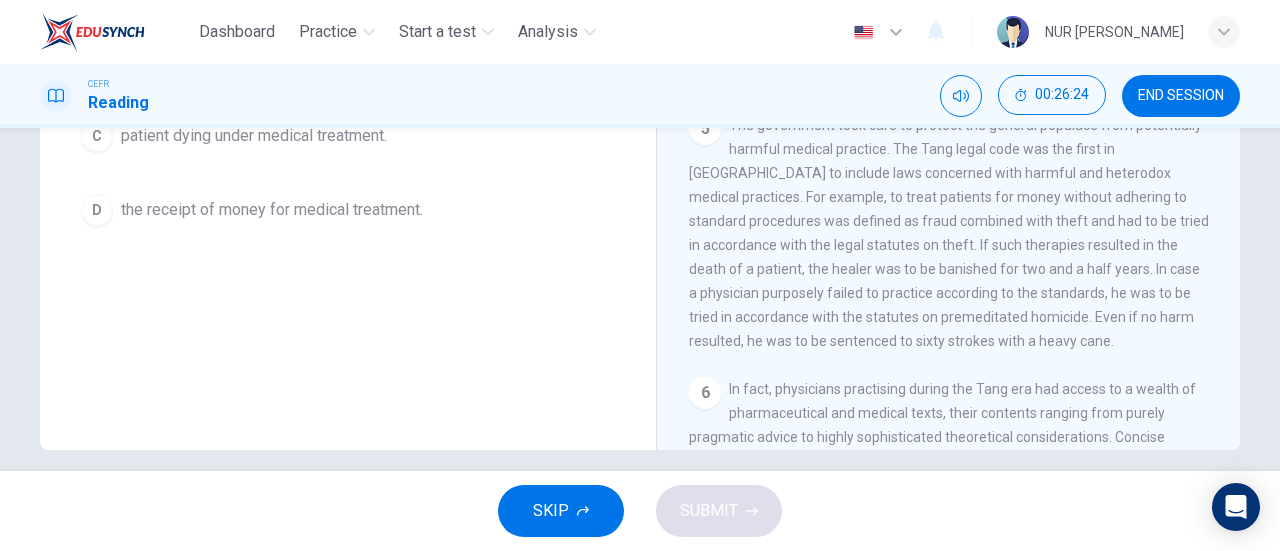 click on "CLICK TO ZOOM Click to Zoom 1 As with so much, the medicine of the Tang dynasty left its European counterpart in the shade. It boasted its own ‘national health service’, and left behind the teachings of the incomparable Sun Simiao. If no further evidence was available of the sophistication of China in the Tang era, then a look at Chinese medicine would be sufficient. At the Western end of the Eurasian continent the Roman empire had vanished, and there was nowhere new to claim the status of the cultural and political centre of the world. In fact, for a few centuries, this centre happened to be the capital of the Tang empire, and Chinese medicine under the Tang was far ahead of its European counterpart. The organisational context of health and healing was structured to a degree that had no precedence in Chinese history and found no parallel elsewhere. 2 3 4 5 6 7 8 9 10" at bounding box center (962, 146) 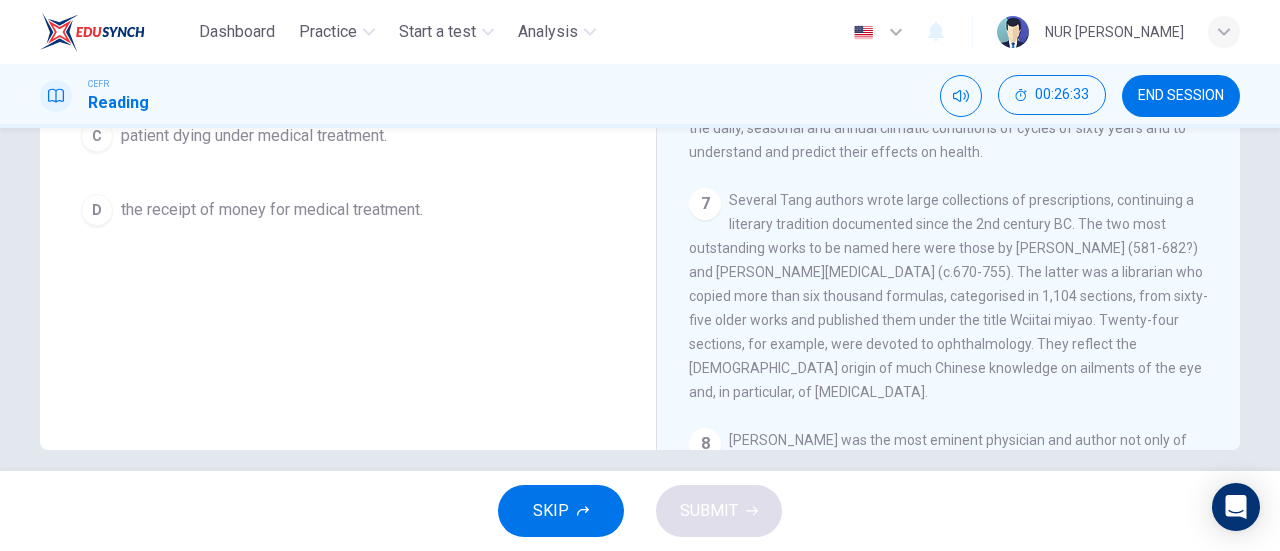 scroll, scrollTop: 1348, scrollLeft: 0, axis: vertical 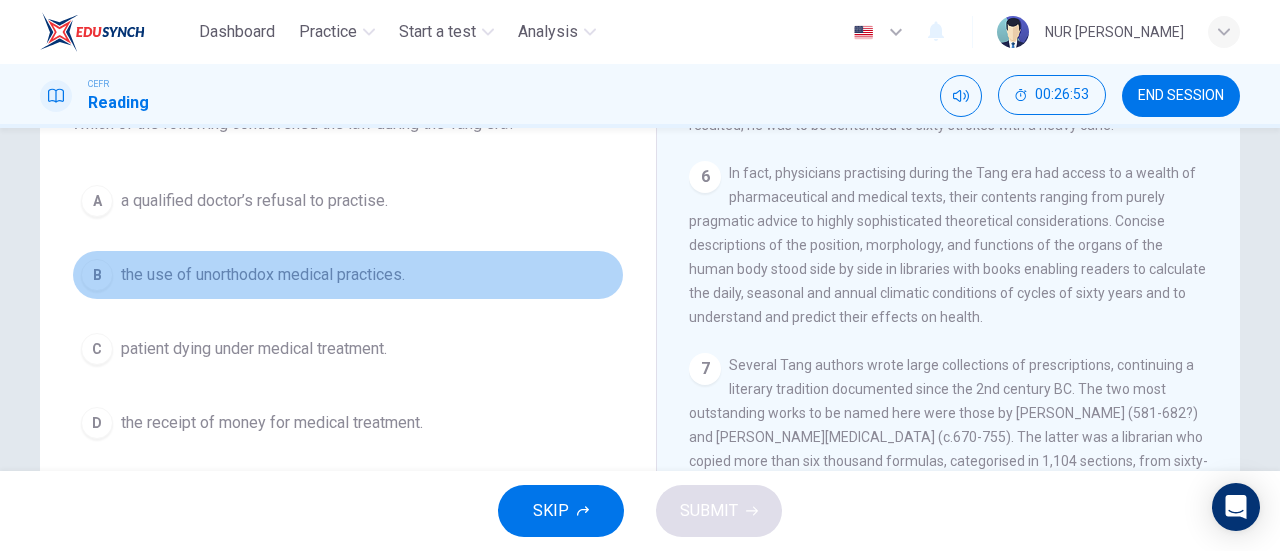 click on "the use of unorthodox medical practices." at bounding box center [263, 275] 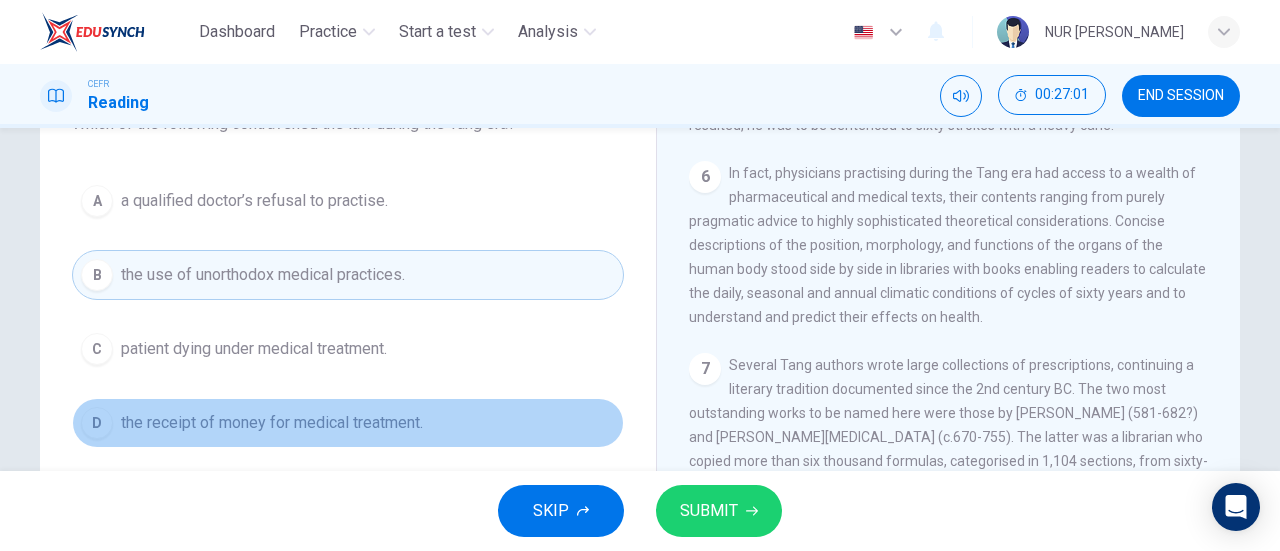 click on "D the receipt of money for medical treatment." at bounding box center (348, 423) 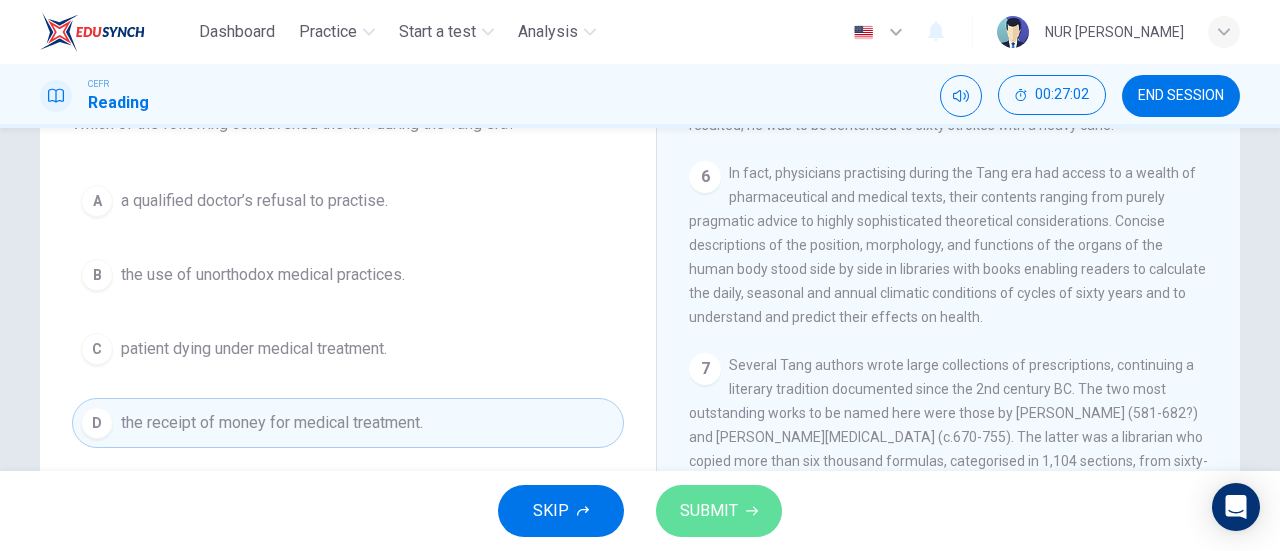 click on "SUBMIT" at bounding box center (719, 511) 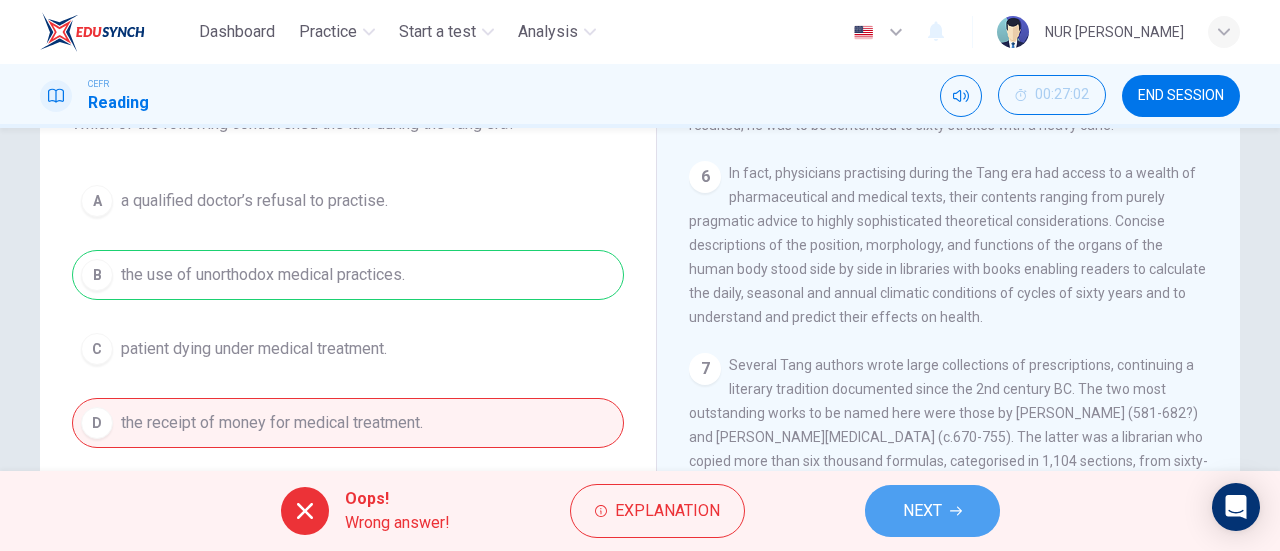 click 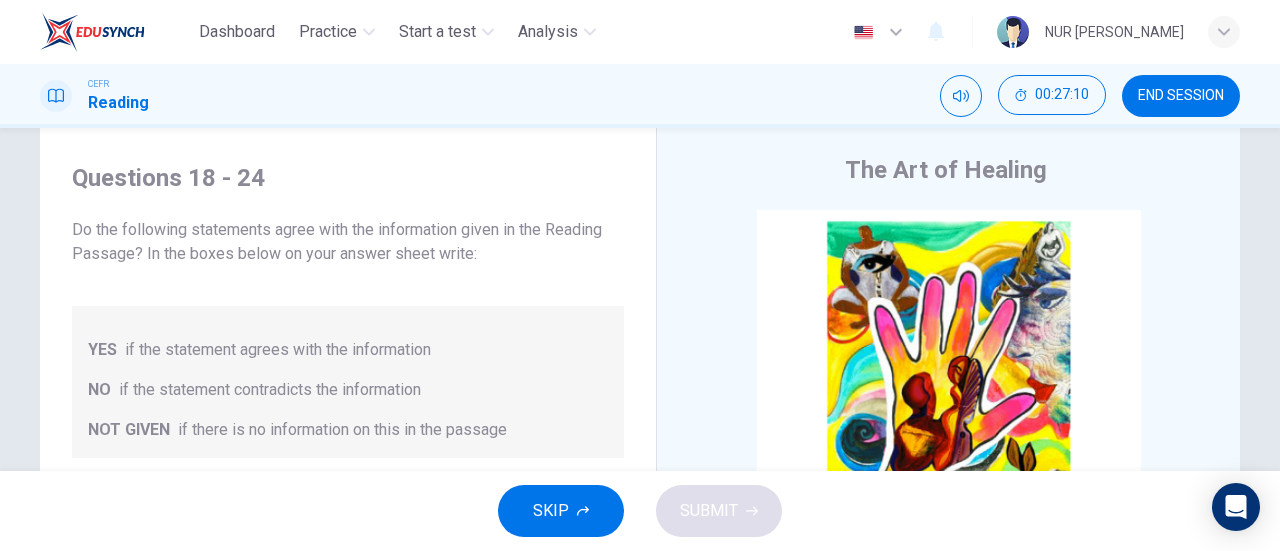 scroll, scrollTop: 0, scrollLeft: 0, axis: both 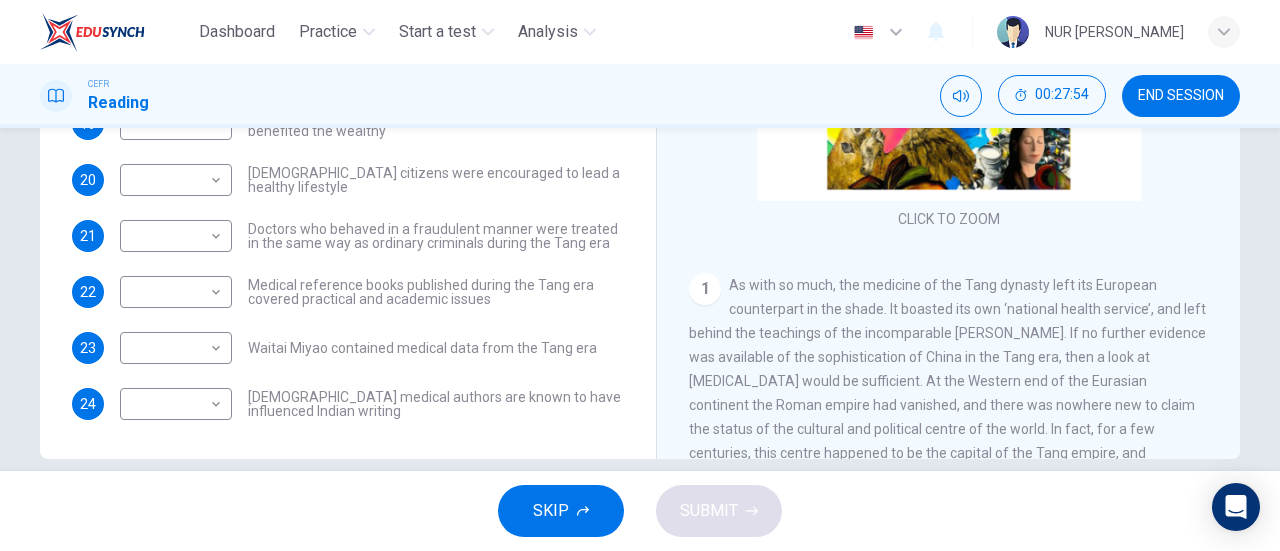 drag, startPoint x: 1229, startPoint y: 384, endPoint x: 1262, endPoint y: -69, distance: 454.2004 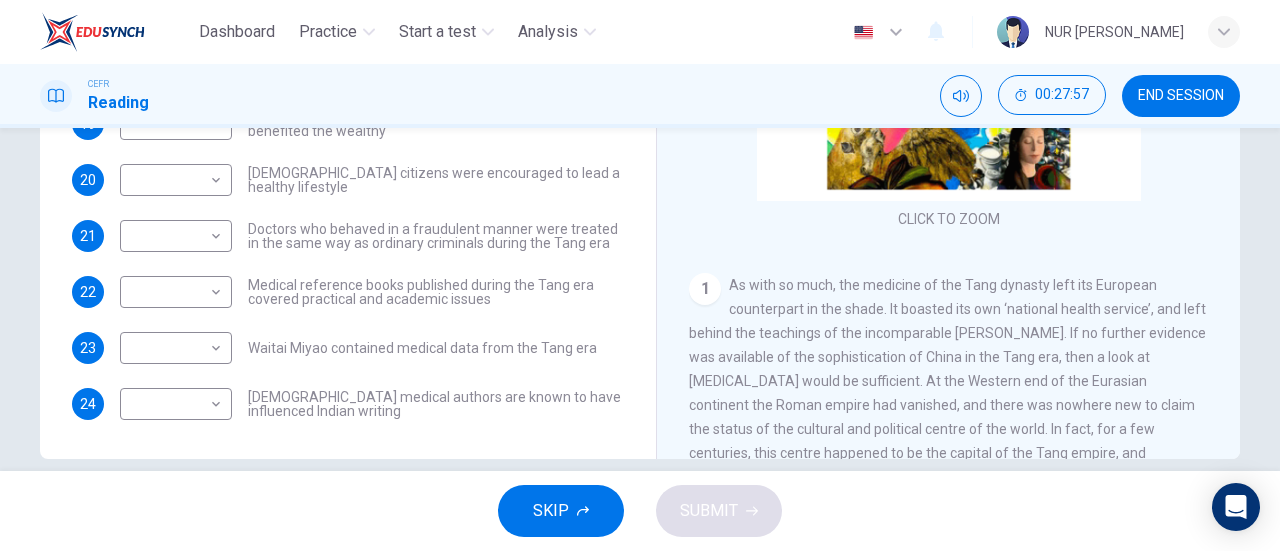 click on "CLICK TO ZOOM Click to Zoom 1 As with so much, the medicine of the Tang dynasty left its European counterpart in the shade. It boasted its own ‘national health service’, and left behind the teachings of the incomparable Sun Simiao. If no further evidence was available of the sophistication of China in the Tang era, then a look at Chinese medicine would be sufficient. At the Western end of the Eurasian continent the Roman empire had vanished, and there was nowhere new to claim the status of the cultural and political centre of the world. In fact, for a few centuries, this centre happened to be the capital of the Tang empire, and Chinese medicine under the Tang was far ahead of its European counterpart. The organisational context of health and healing was structured to a degree that had no precedence in Chinese history and found no parallel elsewhere. 2 3 4 5 6 7 8 9 10" at bounding box center [962, 155] 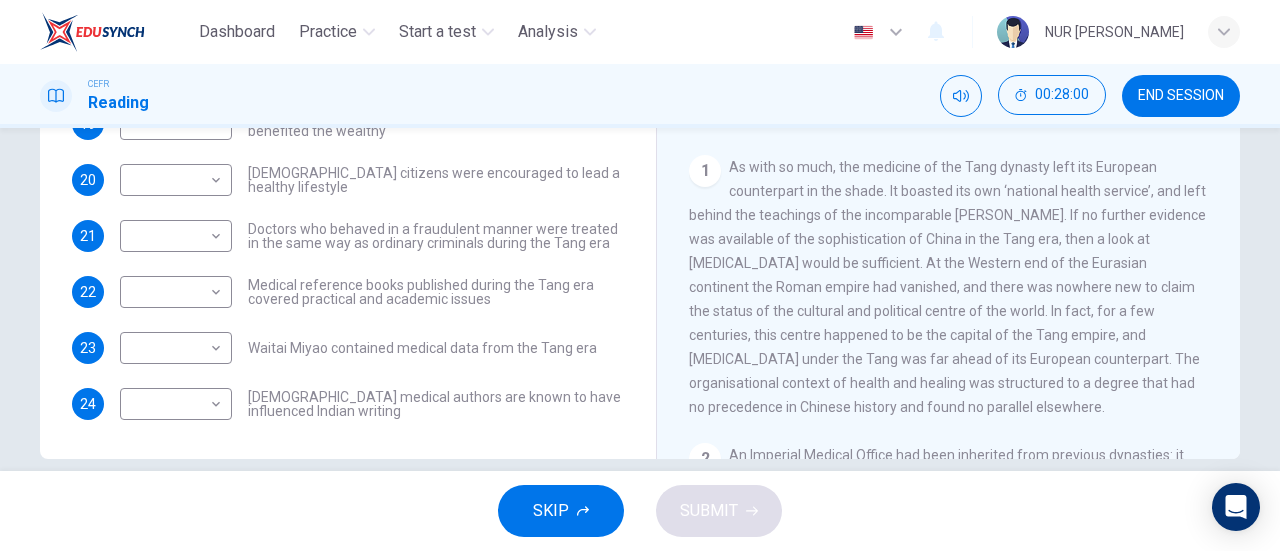 scroll, scrollTop: 120, scrollLeft: 0, axis: vertical 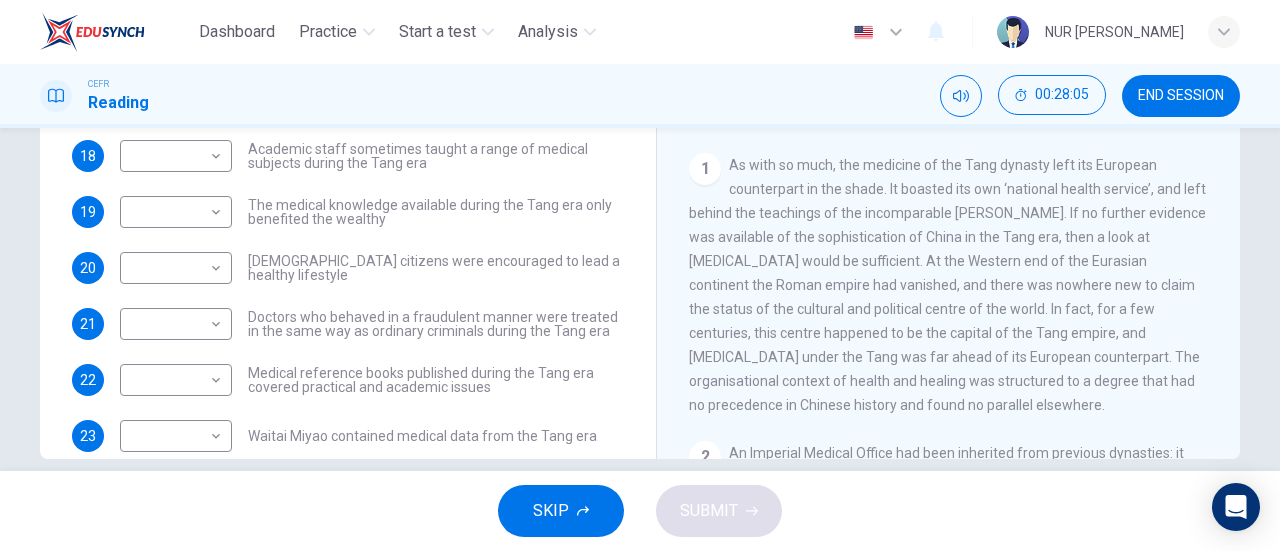 click on "As with so much, the medicine of the Tang dynasty left its European counterpart in the shade. It boasted its own ‘national health service’, and left behind the teachings of the incomparable Sun Simiao. If no further evidence was available of the sophistication of China in the Tang era, then a look at Chinese medicine would be sufficient. At the Western end of the Eurasian continent the Roman empire had vanished, and there was nowhere new to claim the status of the cultural and political centre of the world. In fact, for a few centuries, this centre happened to be the capital of the Tang empire, and Chinese medicine under the Tang was far ahead of its European counterpart. The organisational context of health and healing was structured to a degree that had no precedence in Chinese history and found no parallel elsewhere." at bounding box center (947, 285) 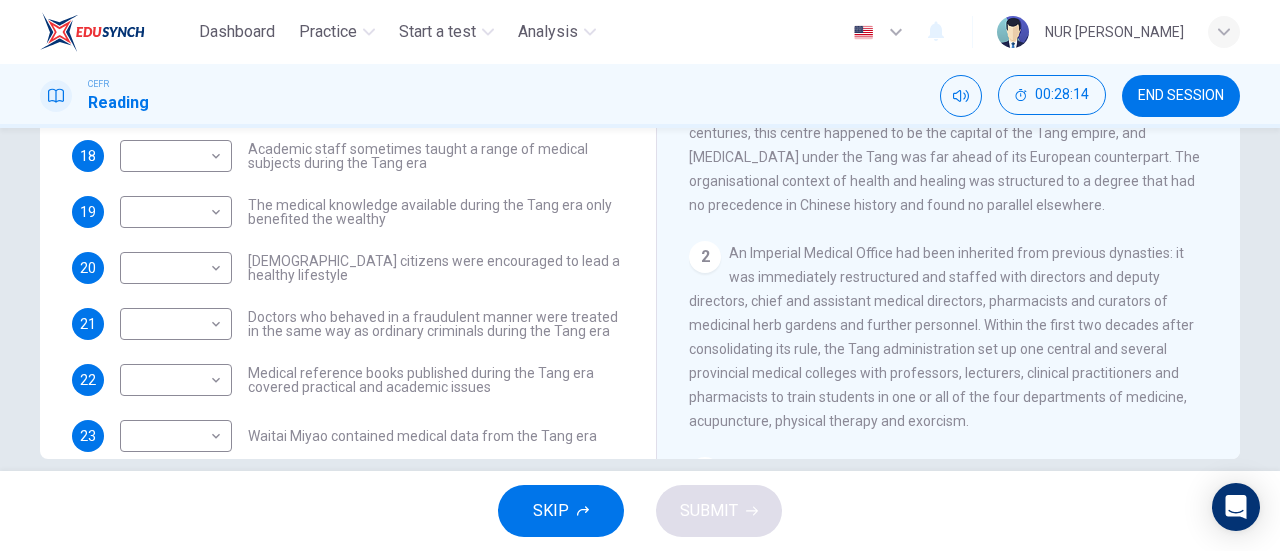 scroll, scrollTop: 360, scrollLeft: 0, axis: vertical 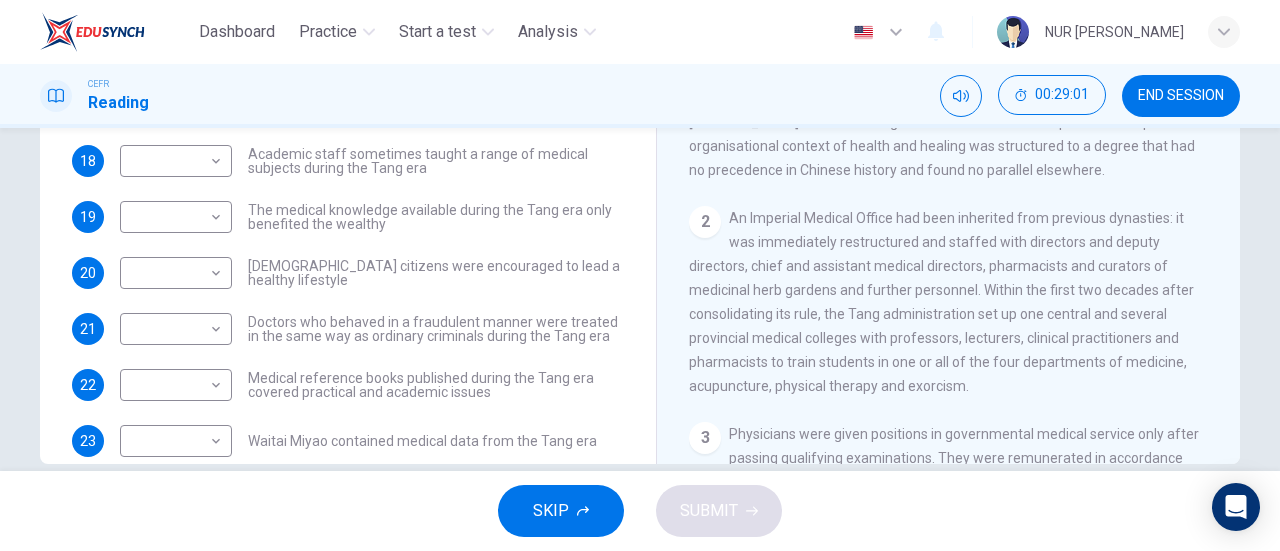 click on "An Imperial Medical Office had been inherited from previous dynasties: it was immediately restructured and staffed with directors and deputy directors, chief and assistant medical directors, pharmacists and curators of medicinal herb gardens and further personnel. Within the first two decades after consolidating its rule, the Tang administration set up one central and several provincial medical colleges with professors, lecturers, clinical practitioners and pharmacists to train students in one or all of the four departments of medicine, acupuncture, physical therapy and exorcism." at bounding box center [941, 302] 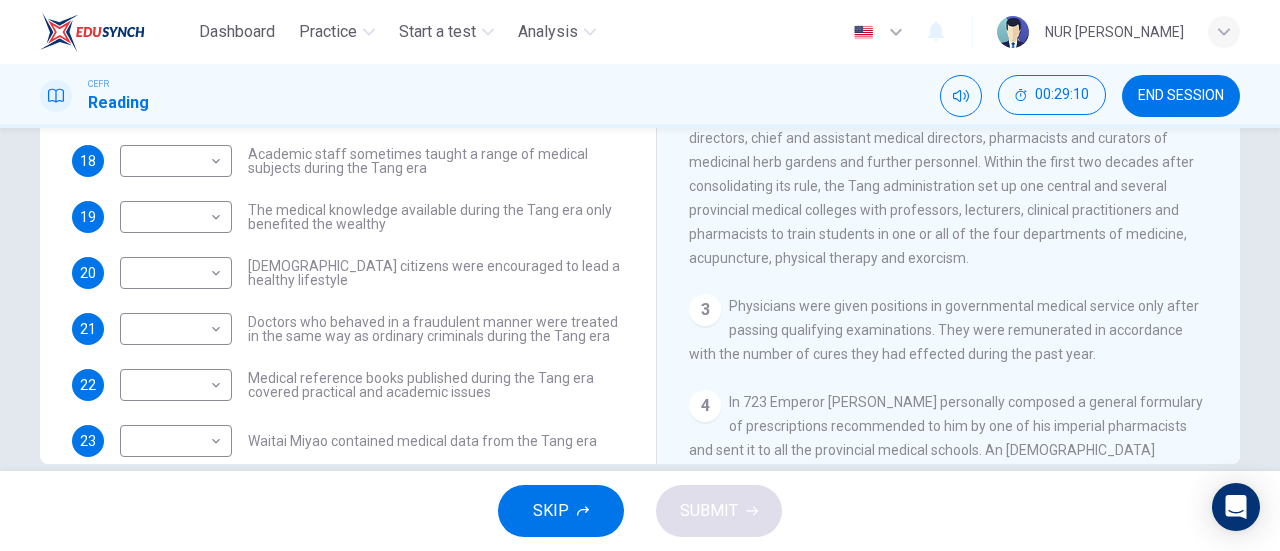 scroll, scrollTop: 520, scrollLeft: 0, axis: vertical 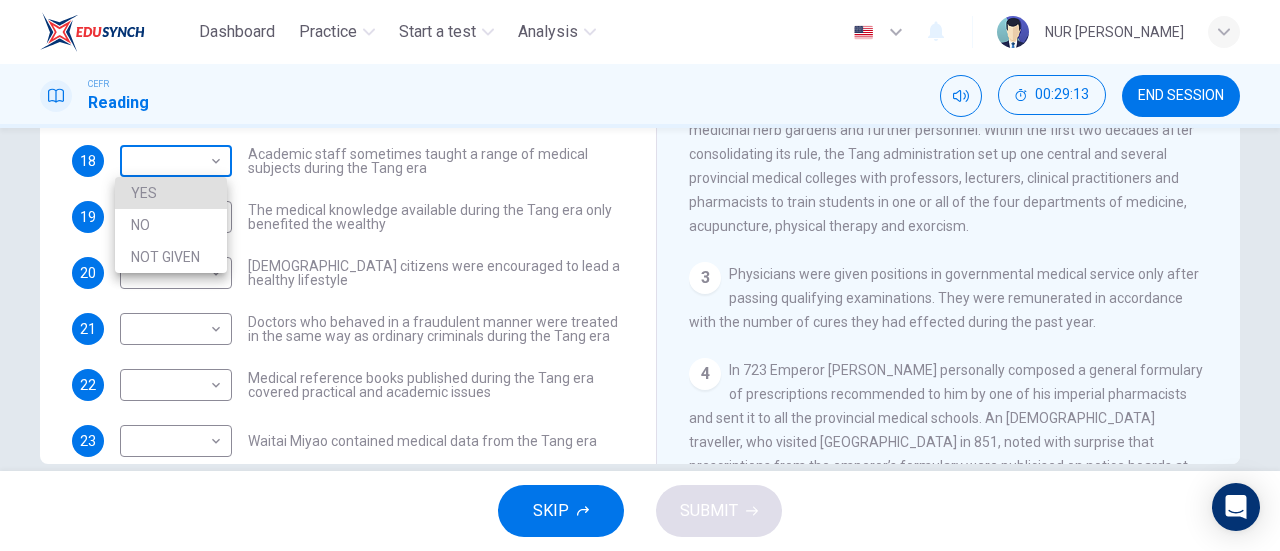 click on "Dashboard Practice Start a test Analysis English en ​ NUR SOFIAH SOLEHAH BINTI MOHD ZAMRI CEFR Reading 00:29:13 END SESSION Questions 18 - 24 Do the following statements agree with the information given in the Reading Passage?
In the boxes below on your answer sheet write: YES if the statement agrees with the information NO if the statement contradicts the information NOT GIVEN if there is no information on this in the passage 18 ​ ​ Academic staff sometimes taught a range of medical subjects during the Tang era 19 ​ ​ The medical knowledge available during the Tang era only benefited the wealthy 20 ​ ​ Tang citizens were encouraged to lead a healthy lifestyle 21 ​ ​ Doctors who behaved in a fraudulent manner were treated in the same way as ordinary criminals during the Tang era 22 ​ ​ Medical reference books published during the Tang era covered practical and academic issues 23 ​ ​ Waitai Miyao contained medical data from the Tang era 24 ​ ​ The Art of Healing CLICK TO ZOOM 1 2" at bounding box center [640, 275] 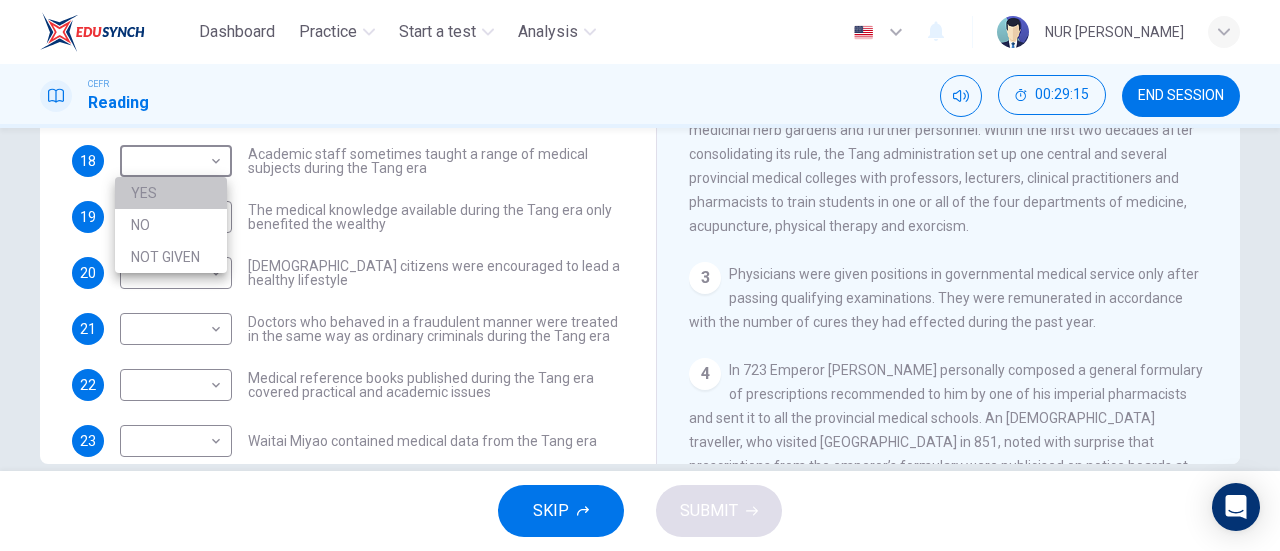 click on "YES" at bounding box center [171, 193] 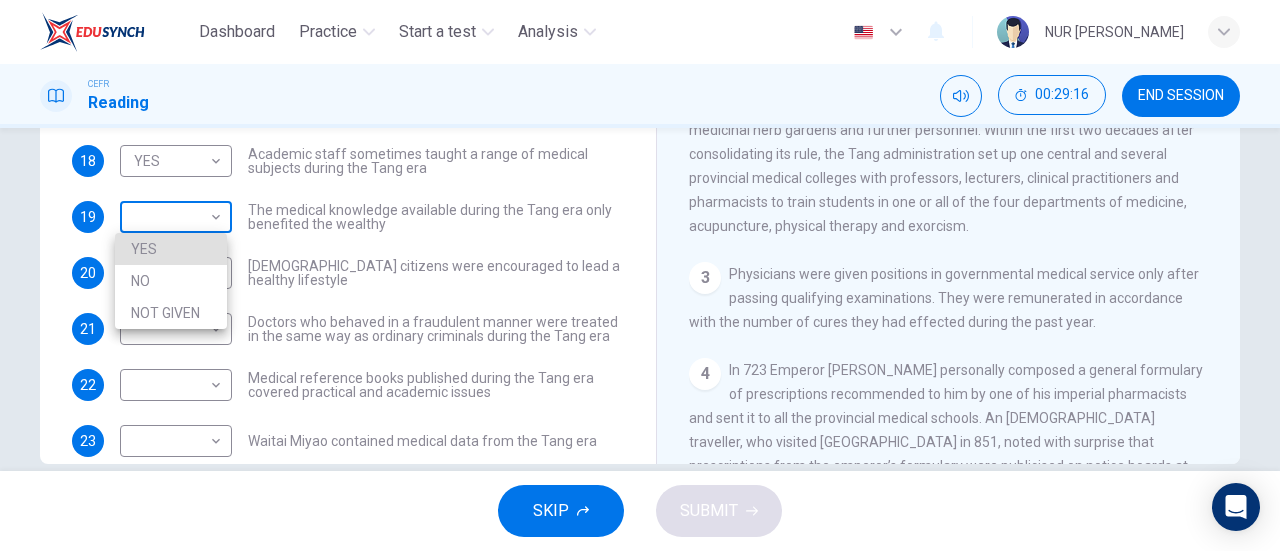 click on "Dashboard Practice Start a test Analysis English en ​ NUR SOFIAH SOLEHAH BINTI MOHD ZAMRI CEFR Reading 00:29:16 END SESSION Questions 18 - 24 Do the following statements agree with the information given in the Reading Passage?
In the boxes below on your answer sheet write: YES if the statement agrees with the information NO if the statement contradicts the information NOT GIVEN if there is no information on this in the passage 18 YES YES ​ Academic staff sometimes taught a range of medical subjects during the Tang era 19 ​ ​ The medical knowledge available during the Tang era only benefited the wealthy 20 ​ ​ Tang citizens were encouraged to lead a healthy lifestyle 21 ​ ​ Doctors who behaved in a fraudulent manner were treated in the same way as ordinary criminals during the Tang era 22 ​ ​ Medical reference books published during the Tang era covered practical and academic issues 23 ​ ​ Waitai Miyao contained medical data from the Tang era 24 ​ ​ The Art of Healing CLICK TO ZOOM" at bounding box center [640, 275] 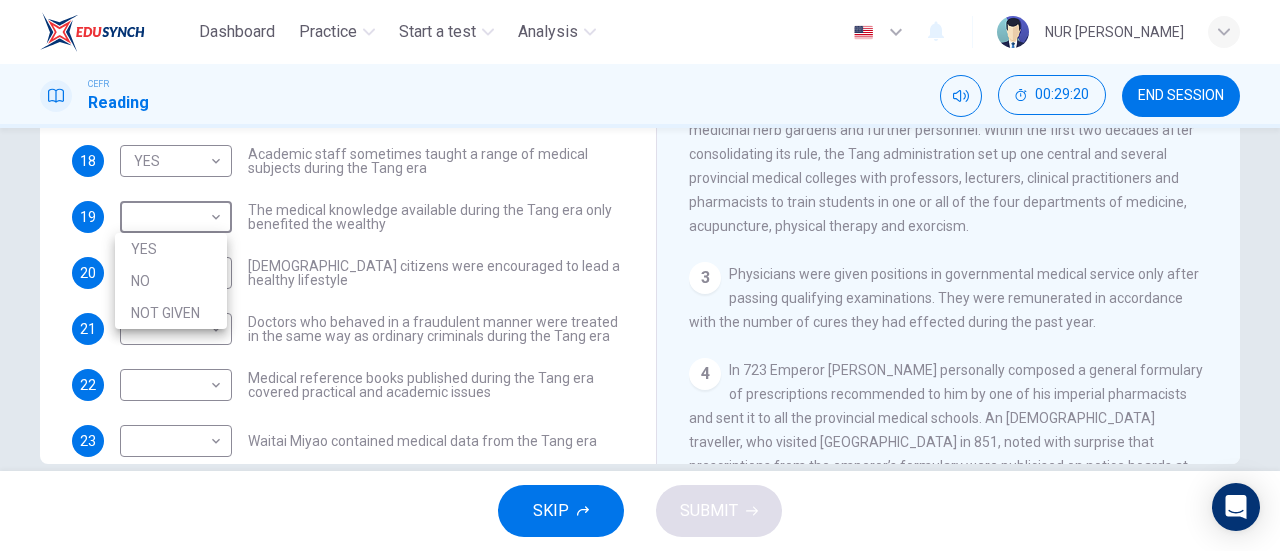 click at bounding box center [640, 275] 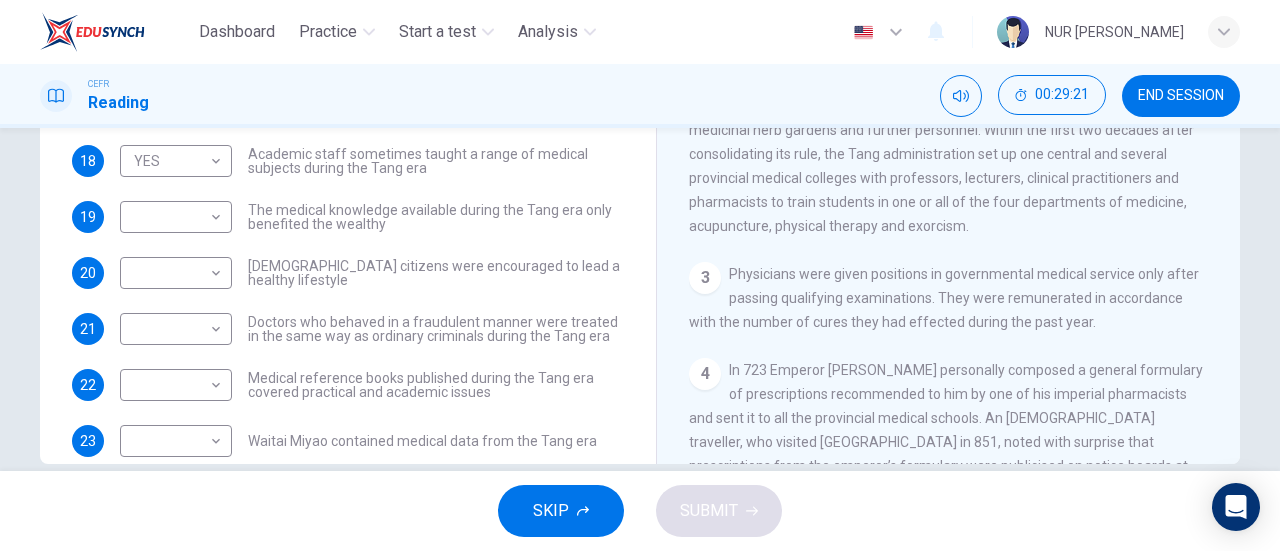click on "YES NO NOT GIVEN" at bounding box center [640, 275] 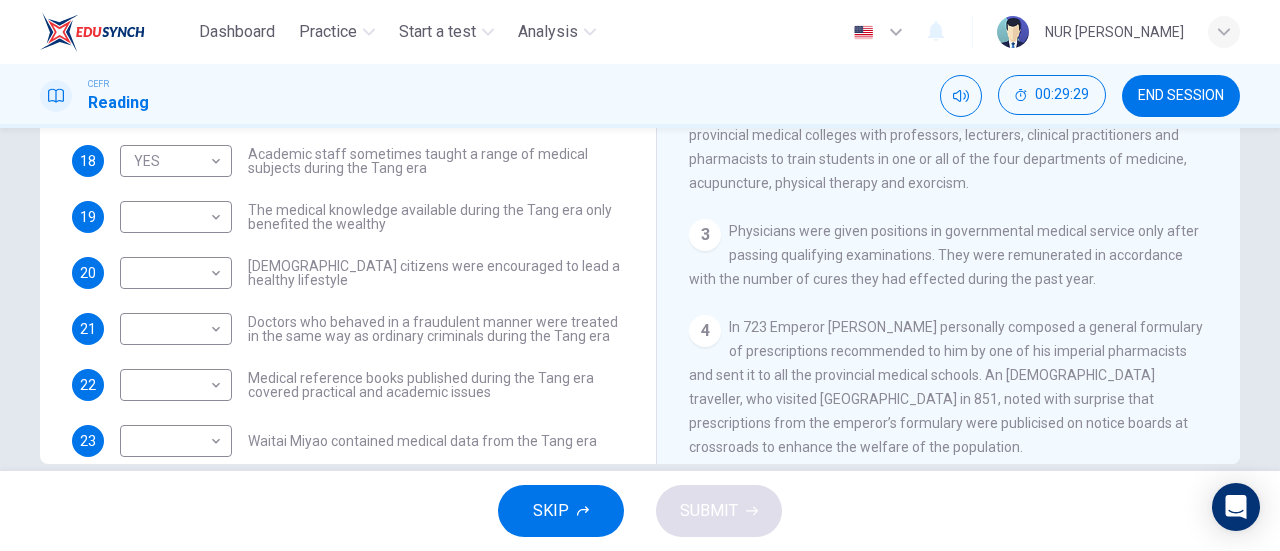 scroll, scrollTop: 560, scrollLeft: 0, axis: vertical 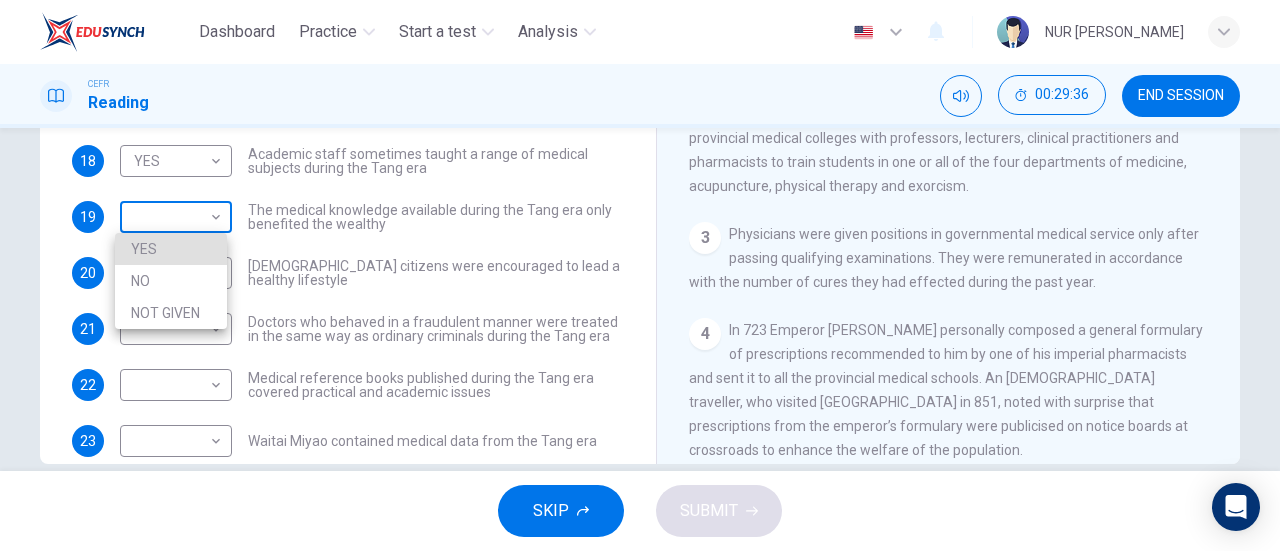 click on "Dashboard Practice Start a test Analysis English en ​ NUR SOFIAH SOLEHAH BINTI MOHD ZAMRI CEFR Reading 00:29:36 END SESSION Questions 18 - 24 Do the following statements agree with the information given in the Reading Passage?
In the boxes below on your answer sheet write: YES if the statement agrees with the information NO if the statement contradicts the information NOT GIVEN if there is no information on this in the passage 18 YES YES ​ Academic staff sometimes taught a range of medical subjects during the Tang era 19 ​ ​ The medical knowledge available during the Tang era only benefited the wealthy 20 ​ ​ Tang citizens were encouraged to lead a healthy lifestyle 21 ​ ​ Doctors who behaved in a fraudulent manner were treated in the same way as ordinary criminals during the Tang era 22 ​ ​ Medical reference books published during the Tang era covered practical and academic issues 23 ​ ​ Waitai Miyao contained medical data from the Tang era 24 ​ ​ The Art of Healing CLICK TO ZOOM" at bounding box center (640, 275) 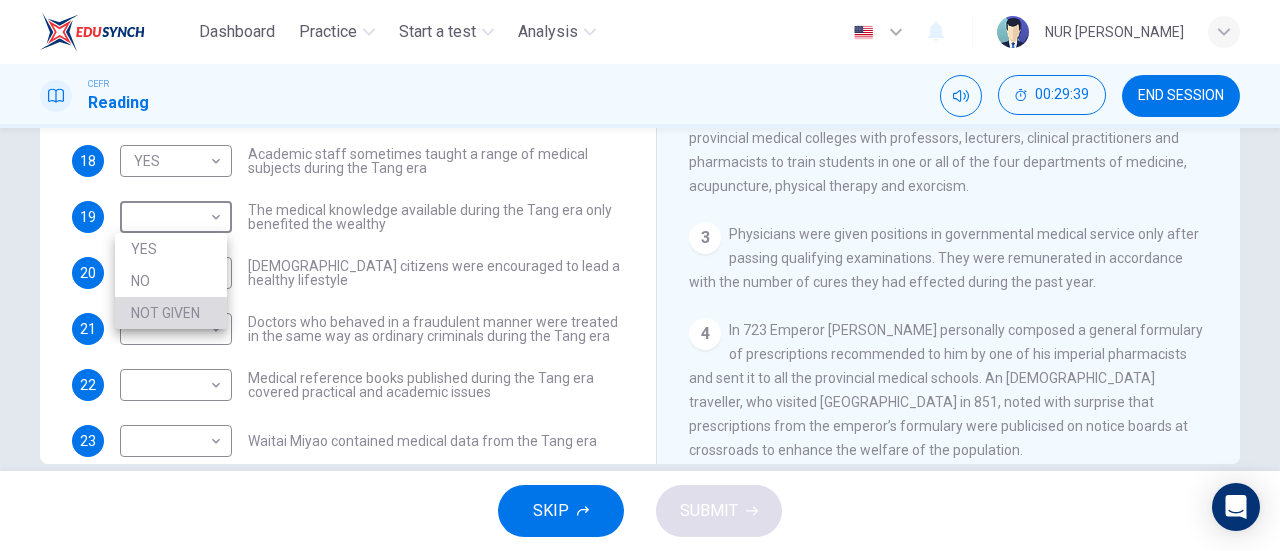 click on "NOT GIVEN" at bounding box center (171, 313) 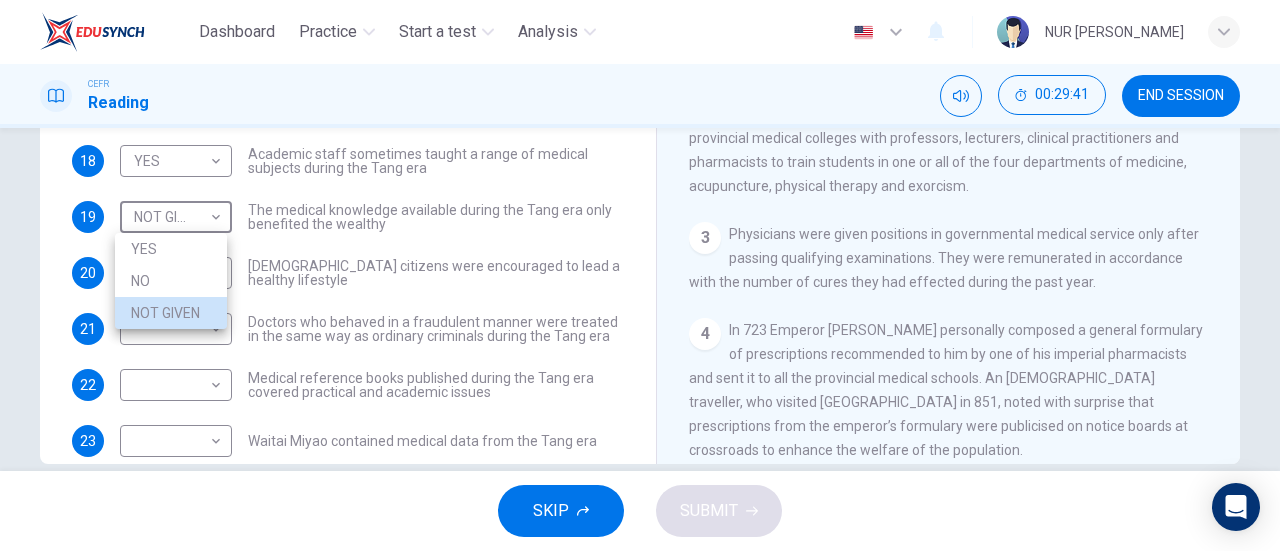 type 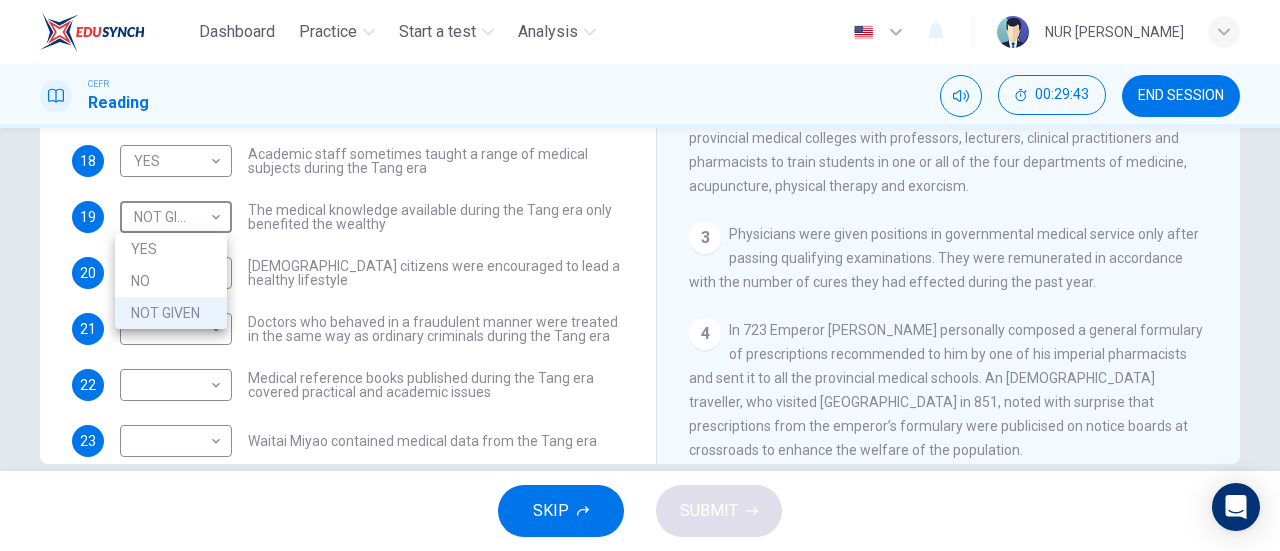 click at bounding box center [640, 275] 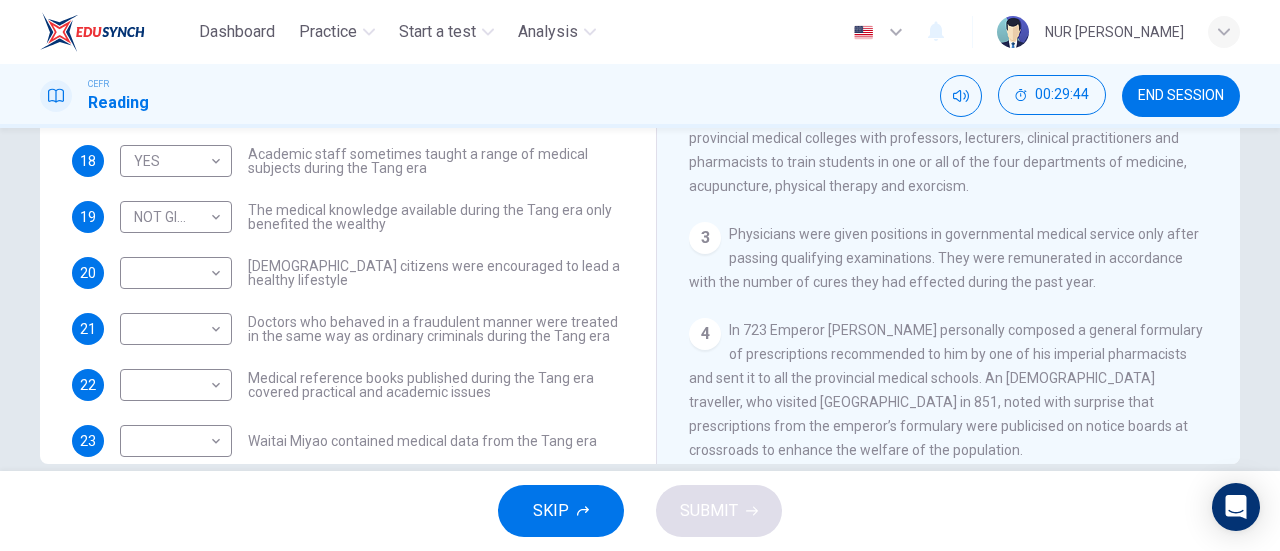 click on "Physicians were given positions in governmental medical service only after passing qualifying examinations. They were remunerated in accordance with the number of cures they had effected during the past year." at bounding box center (944, 258) 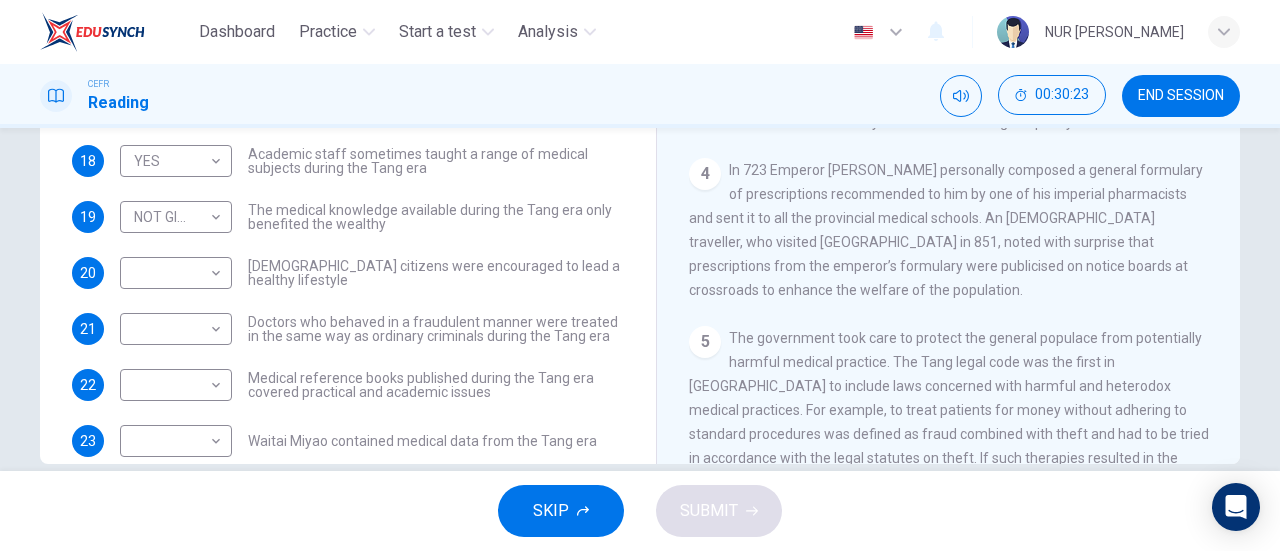 scroll, scrollTop: 2027, scrollLeft: 0, axis: vertical 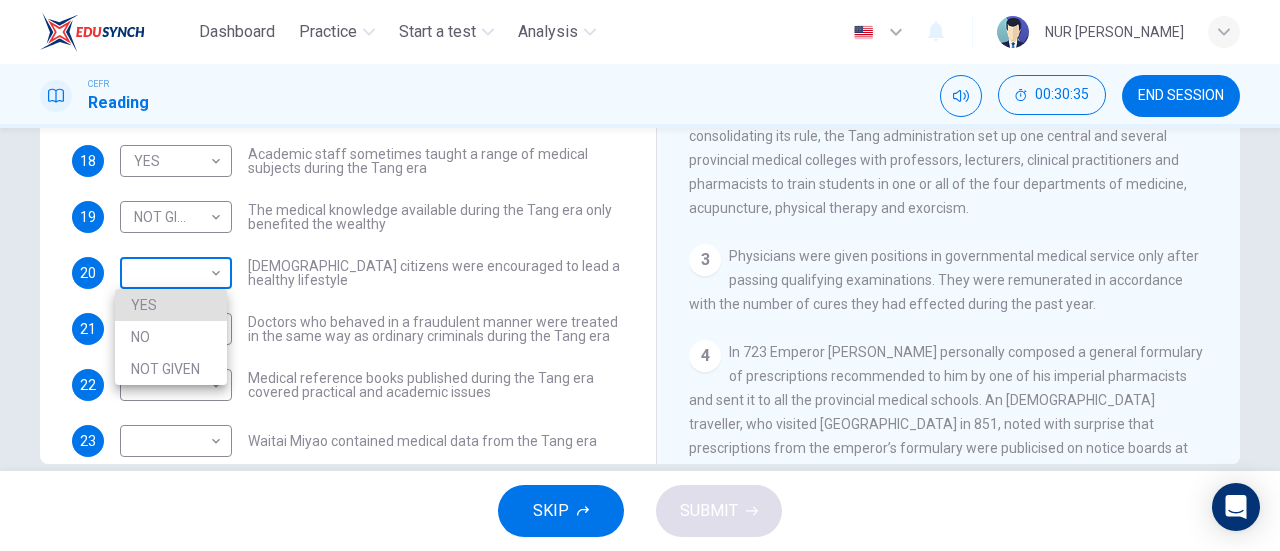 click on "Dashboard Practice Start a test Analysis English en ​ NUR SOFIAH SOLEHAH BINTI MOHD ZAMRI CEFR Reading 00:30:35 END SESSION Questions 18 - 24 Do the following statements agree with the information given in the Reading Passage?
In the boxes below on your answer sheet write: YES if the statement agrees with the information NO if the statement contradicts the information NOT GIVEN if there is no information on this in the passage 18 YES YES ​ Academic staff sometimes taught a range of medical subjects during the Tang era 19 NOT GIVEN NOT GIVEN ​ The medical knowledge available during the Tang era only benefited the wealthy 20 ​ ​ Tang citizens were encouraged to lead a healthy lifestyle 21 ​ ​ Doctors who behaved in a fraudulent manner were treated in the same way as ordinary criminals during the Tang era 22 ​ ​ Medical reference books published during the Tang era covered practical and academic issues 23 ​ ​ Waitai Miyao contained medical data from the Tang era 24 ​ ​ CLICK TO ZOOM 1" at bounding box center [640, 275] 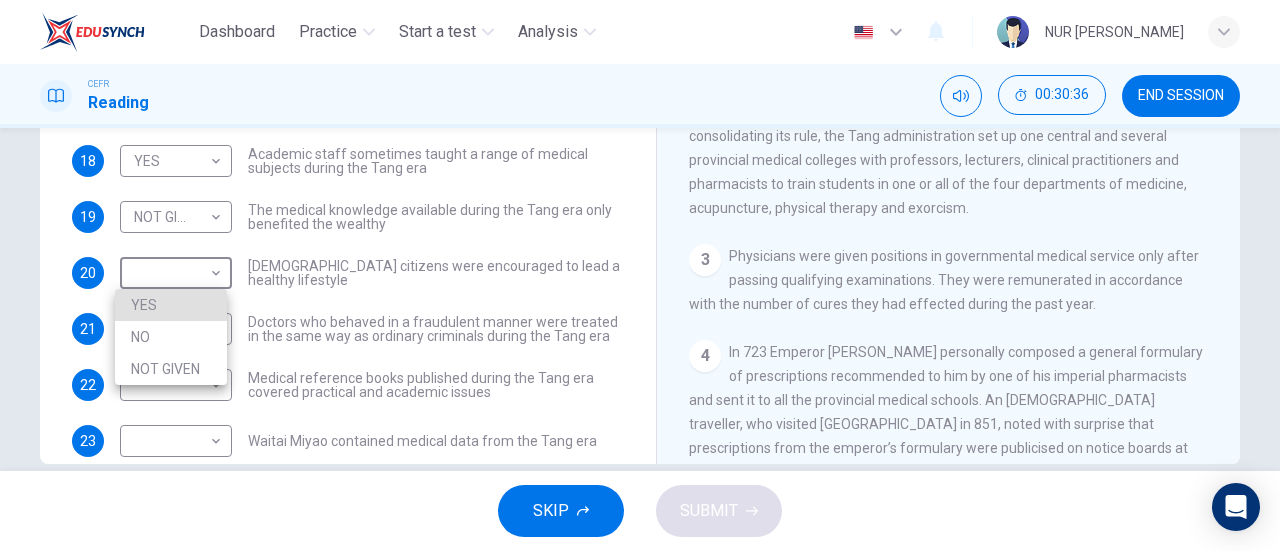 click on "NOT GIVEN" at bounding box center (171, 369) 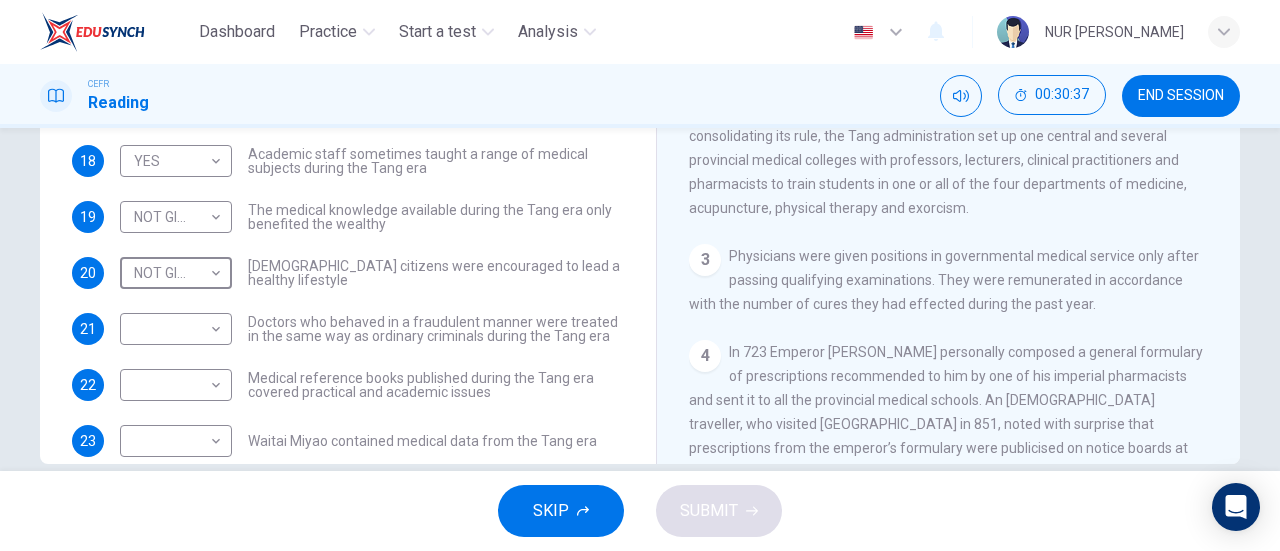 type on "NOT GIVEN" 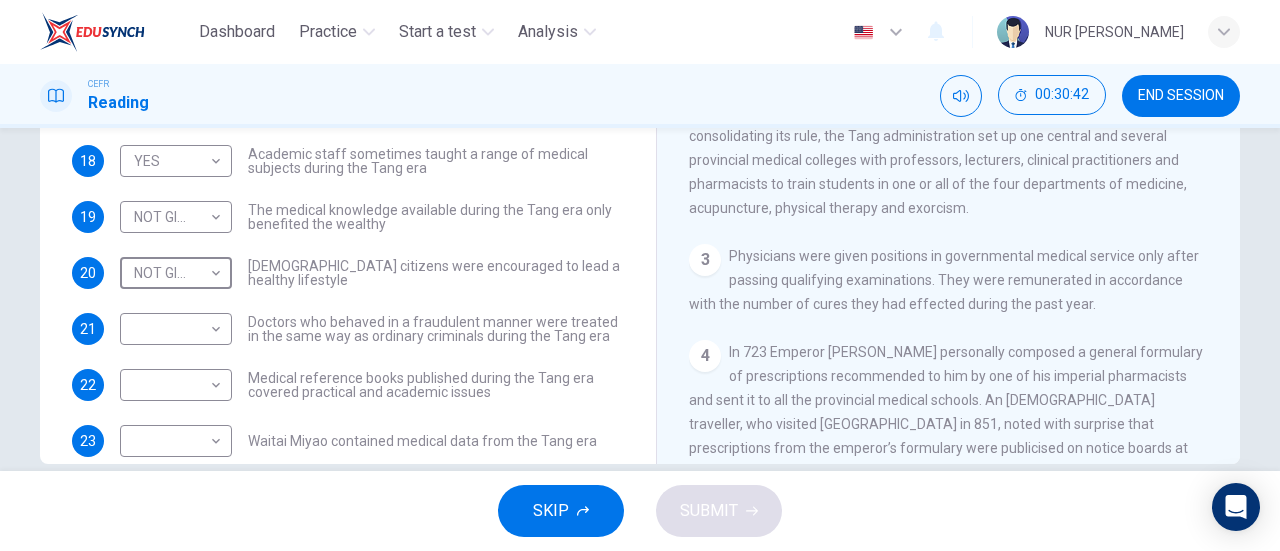 scroll, scrollTop: 432, scrollLeft: 0, axis: vertical 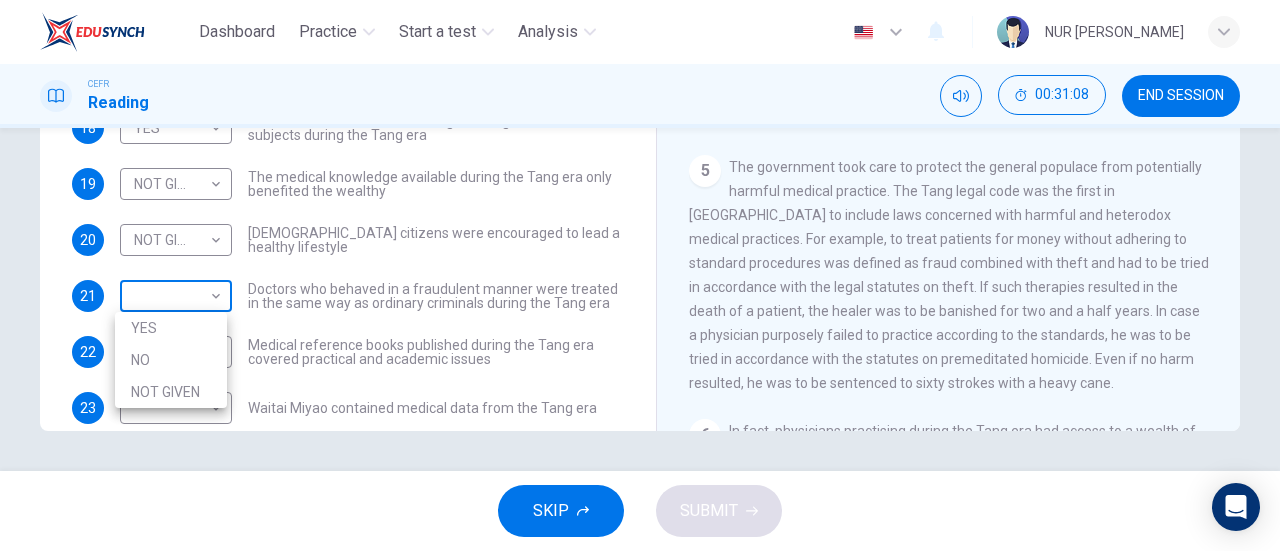 click on "Dashboard Practice Start a test Analysis English en ​ NUR SOFIAH SOLEHAH BINTI MOHD ZAMRI CEFR Reading 00:31:08 END SESSION Questions 18 - 24 Do the following statements agree with the information given in the Reading Passage?
In the boxes below on your answer sheet write: YES if the statement agrees with the information NO if the statement contradicts the information NOT GIVEN if there is no information on this in the passage 18 YES YES ​ Academic staff sometimes taught a range of medical subjects during the Tang era 19 NOT GIVEN NOT GIVEN ​ The medical knowledge available during the Tang era only benefited the wealthy 20 NOT GIVEN NOT GIVEN ​ Tang citizens were encouraged to lead a healthy lifestyle 21 ​ ​ Doctors who behaved in a fraudulent manner were treated in the same way as ordinary criminals during the Tang era 22 ​ ​ Medical reference books published during the Tang era covered practical and academic issues 23 ​ ​ Waitai Miyao contained medical data from the Tang era 24 ​ ​" at bounding box center [640, 275] 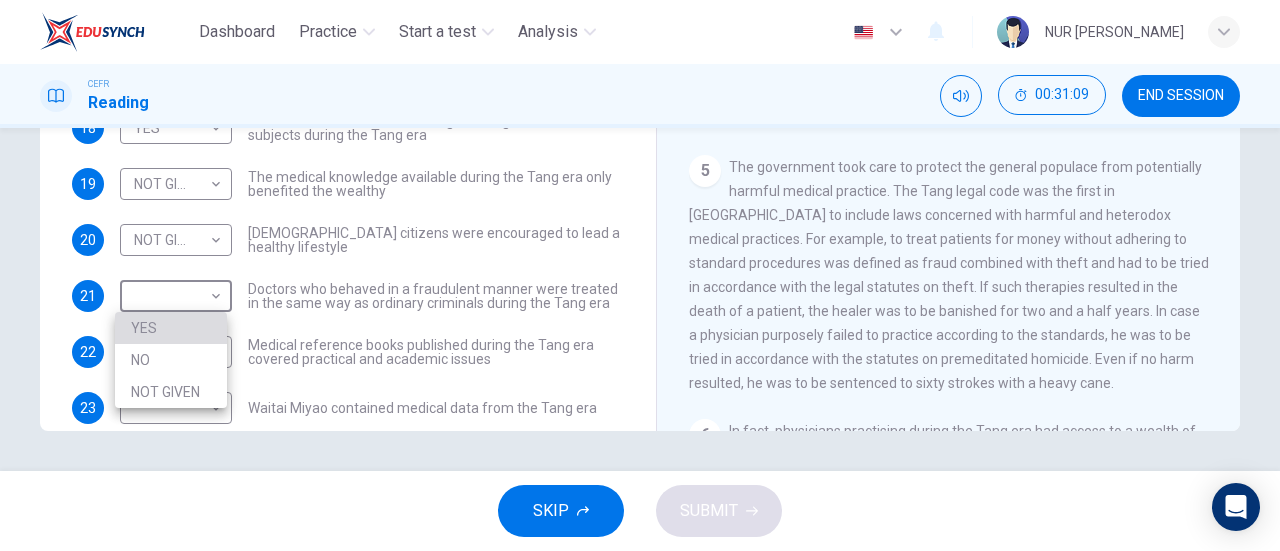 click on "YES" at bounding box center (171, 328) 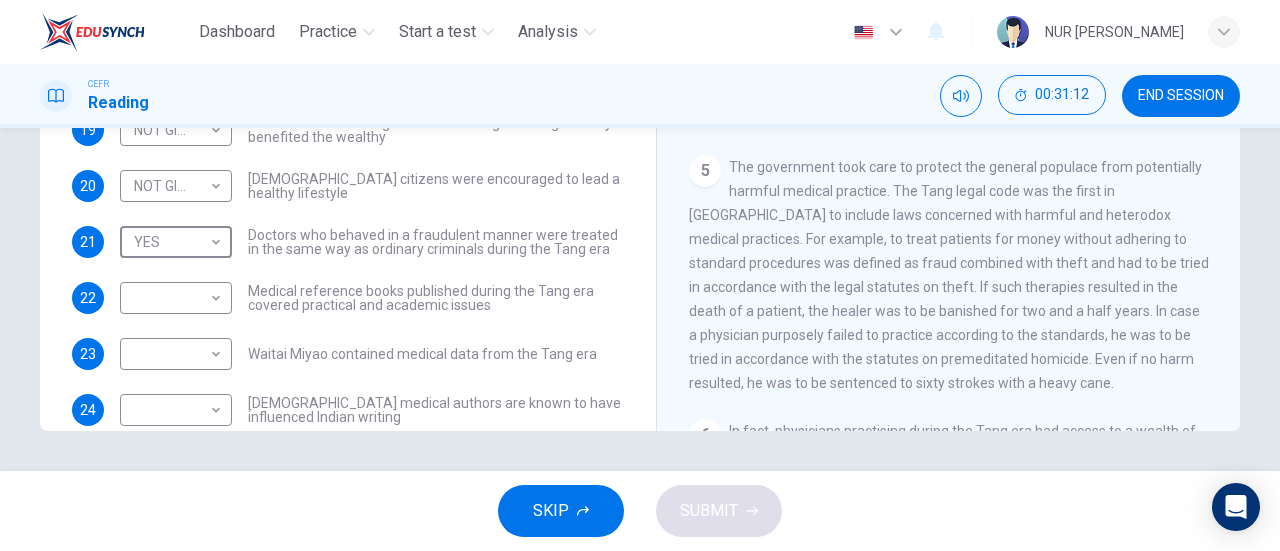 scroll, scrollTop: 88, scrollLeft: 0, axis: vertical 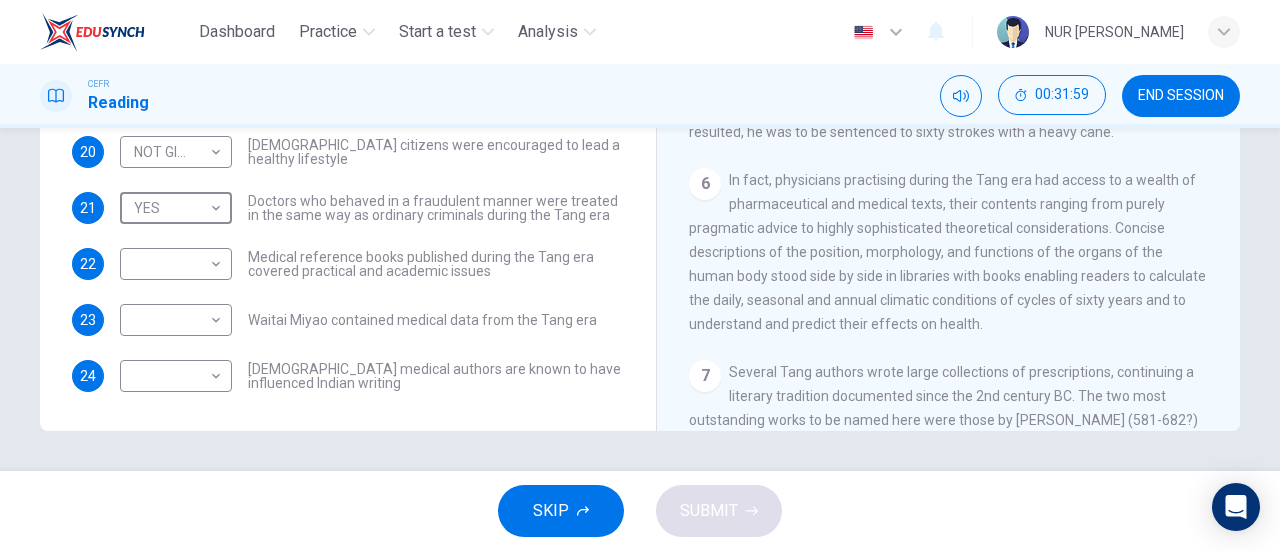 click on "Medical reference books published during the Tang era covered practical and academic issues" at bounding box center [436, 264] 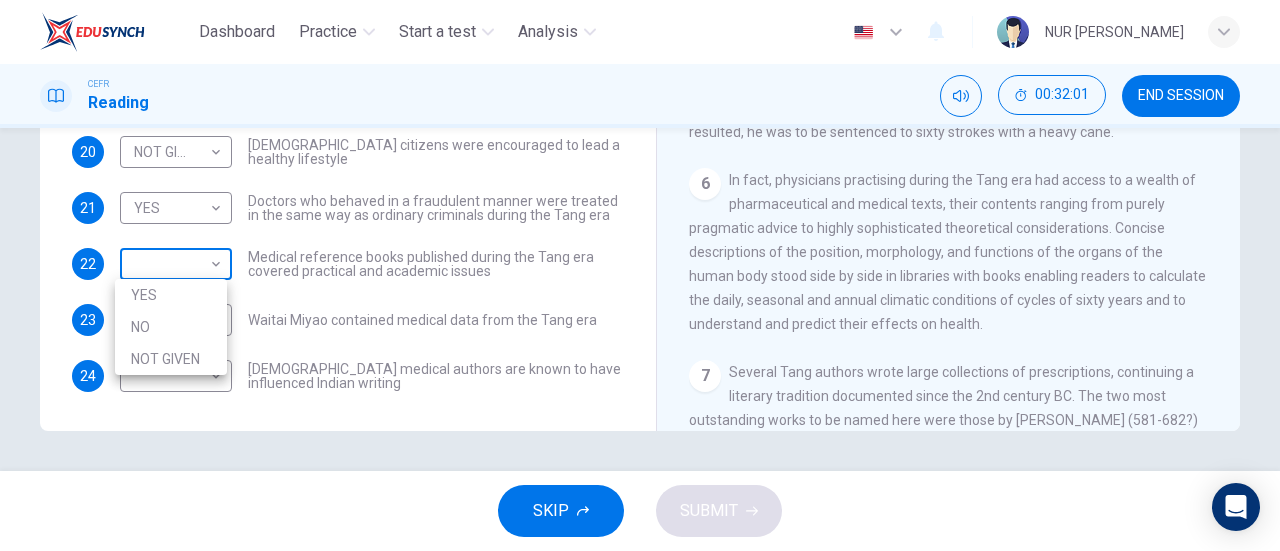 click on "Dashboard Practice Start a test Analysis English en ​ NUR SOFIAH SOLEHAH BINTI MOHD ZAMRI CEFR Reading 00:32:01 END SESSION Questions 18 - 24 Do the following statements agree with the information given in the Reading Passage?
In the boxes below on your answer sheet write: YES if the statement agrees with the information NO if the statement contradicts the information NOT GIVEN if there is no information on this in the passage 18 YES YES ​ Academic staff sometimes taught a range of medical subjects during the Tang era 19 NOT GIVEN NOT GIVEN ​ The medical knowledge available during the Tang era only benefited the wealthy 20 NOT GIVEN NOT GIVEN ​ Tang citizens were encouraged to lead a healthy lifestyle 21 YES YES ​ Doctors who behaved in a fraudulent manner were treated in the same way as ordinary criminals during the Tang era 22 ​ ​ Medical reference books published during the Tang era covered practical and academic issues 23 ​ ​ Waitai Miyao contained medical data from the Tang era 24 ​" at bounding box center (640, 275) 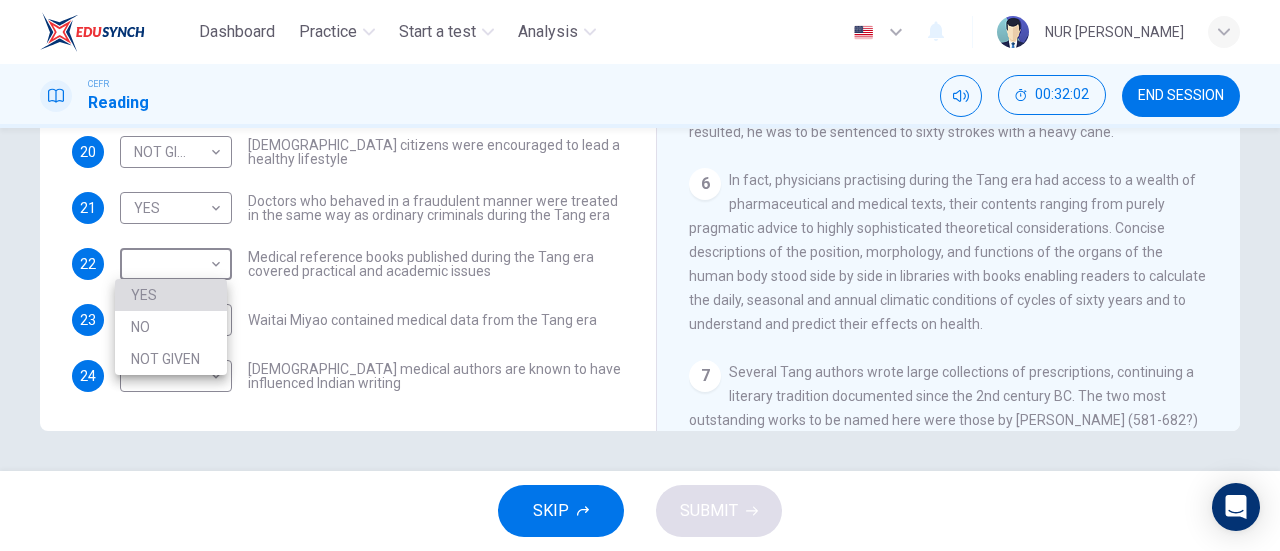 click on "YES" at bounding box center [171, 295] 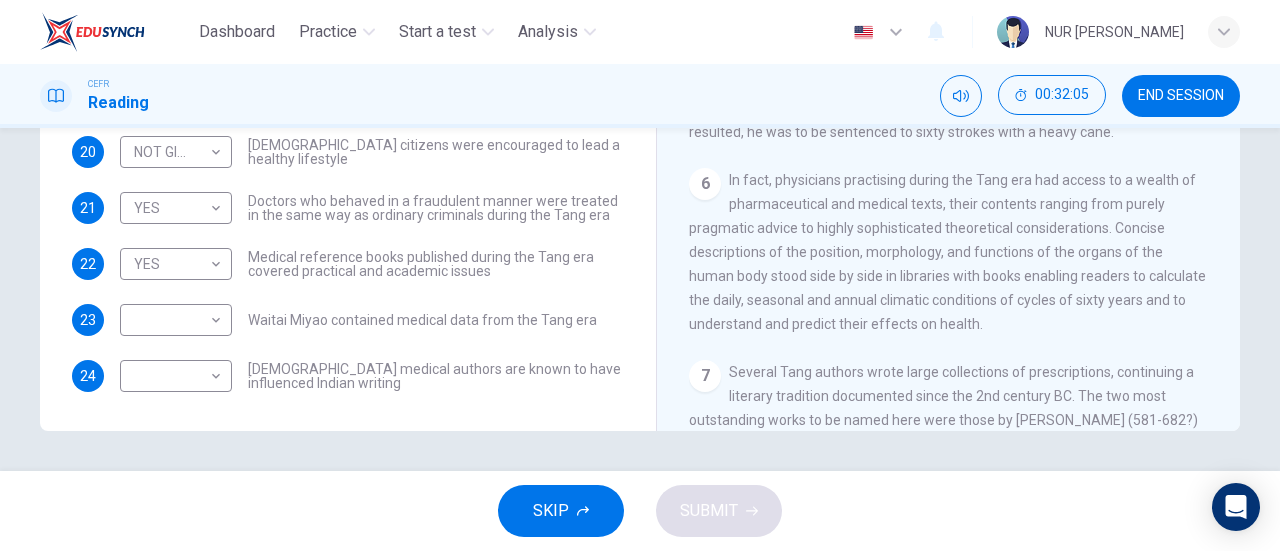 click on "6 In fact, physicians practising during the Tang era had access to a wealth of pharmaceutical and medical texts, their contents ranging from purely pragmatic advice to highly sophisticated theoretical considerations. Concise descriptions of the position, morphology, and functions of the organs of the human body stood side by side in libraries with books enabling readers to calculate the daily, seasonal and annual climatic conditions of cycles of sixty years and to understand and predict their effects on health." at bounding box center (949, 252) 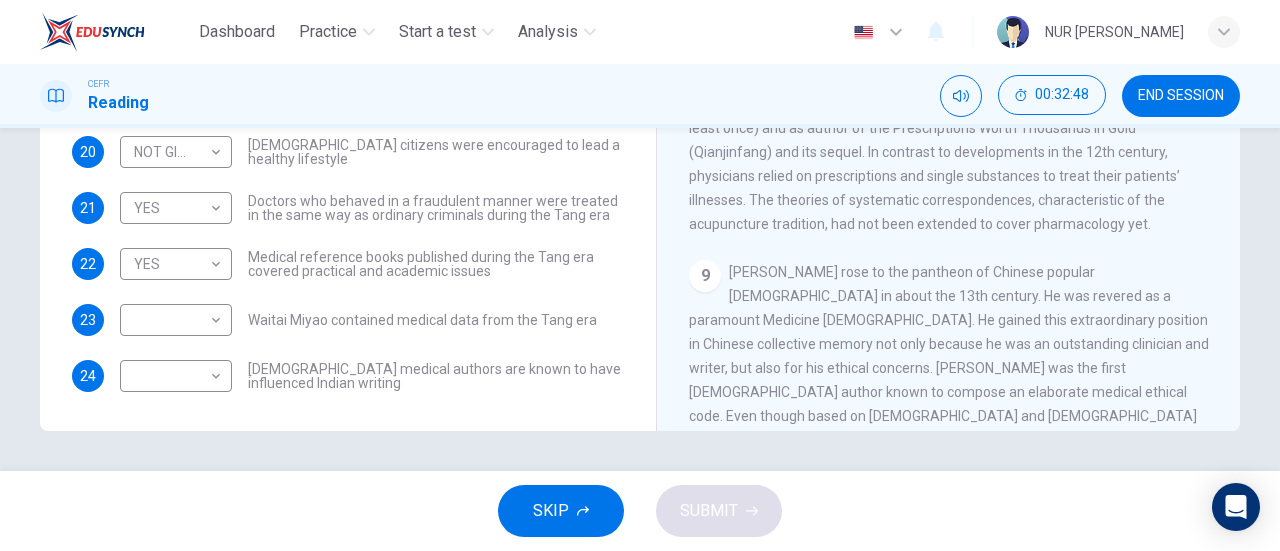 scroll, scrollTop: 1776, scrollLeft: 0, axis: vertical 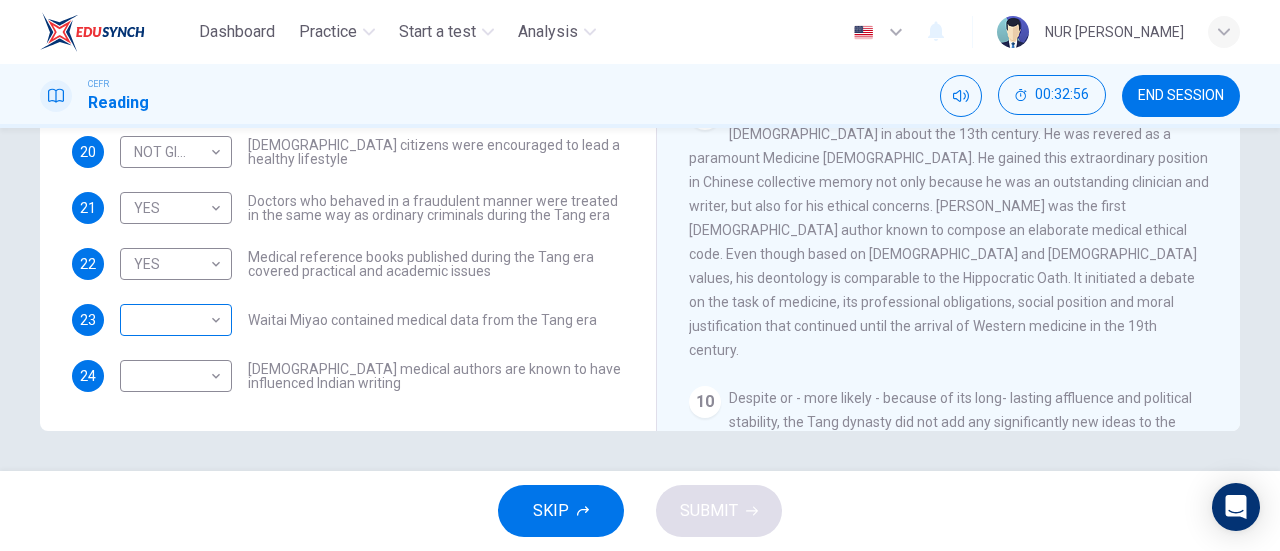 click on "Dashboard Practice Start a test Analysis English en ​ NUR SOFIAH SOLEHAH BINTI MOHD ZAMRI CEFR Reading 00:32:56 END SESSION Questions 18 - 24 Do the following statements agree with the information given in the Reading Passage?
In the boxes below on your answer sheet write: YES if the statement agrees with the information NO if the statement contradicts the information NOT GIVEN if there is no information on this in the passage 18 YES YES ​ Academic staff sometimes taught a range of medical subjects during the Tang era 19 NOT GIVEN NOT GIVEN ​ The medical knowledge available during the Tang era only benefited the wealthy 20 NOT GIVEN NOT GIVEN ​ Tang citizens were encouraged to lead a healthy lifestyle 21 YES YES ​ Doctors who behaved in a fraudulent manner were treated in the same way as ordinary criminals during the Tang era 22 YES YES ​ Medical reference books published during the Tang era covered practical and academic issues 23 ​ ​ Waitai Miyao contained medical data from the Tang era 24" at bounding box center [640, 275] 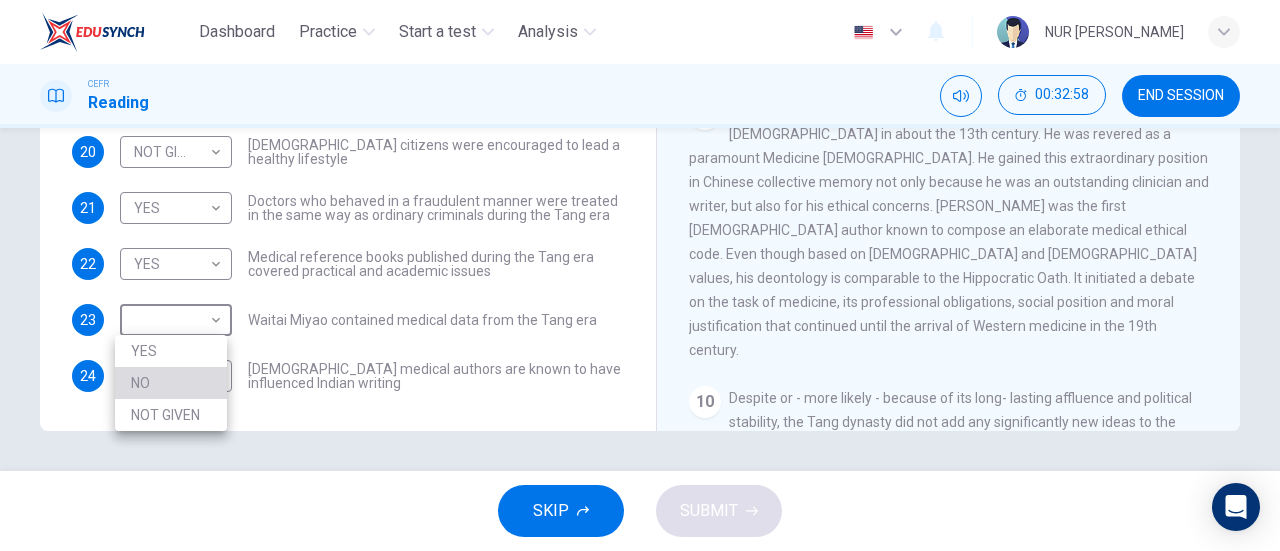click on "NO" at bounding box center [171, 383] 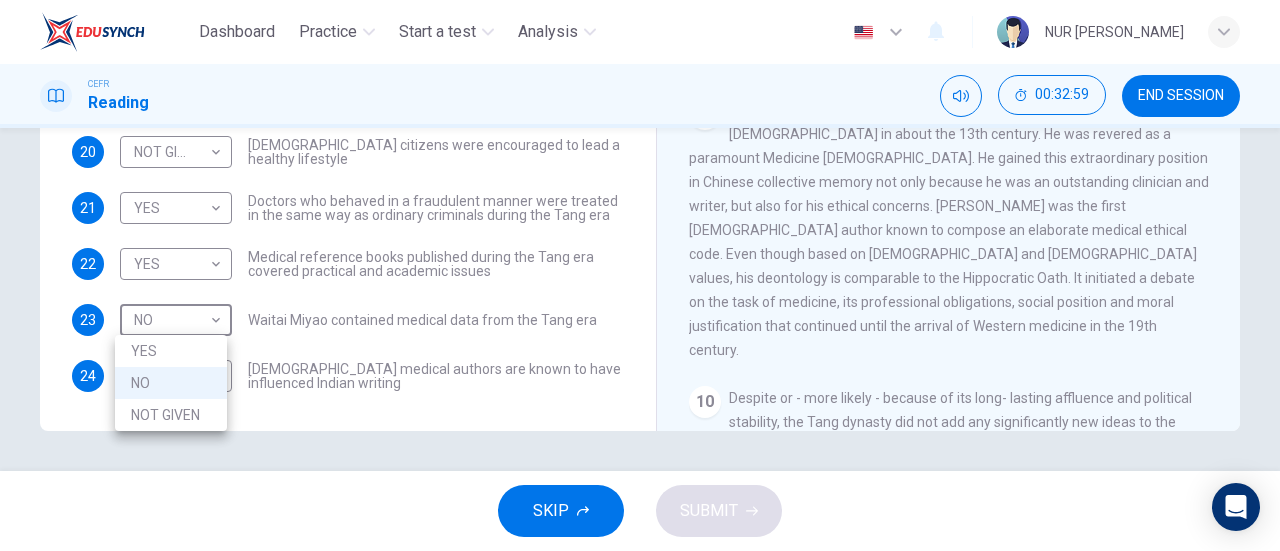 drag, startPoint x: 206, startPoint y: 319, endPoint x: 199, endPoint y: 409, distance: 90.27181 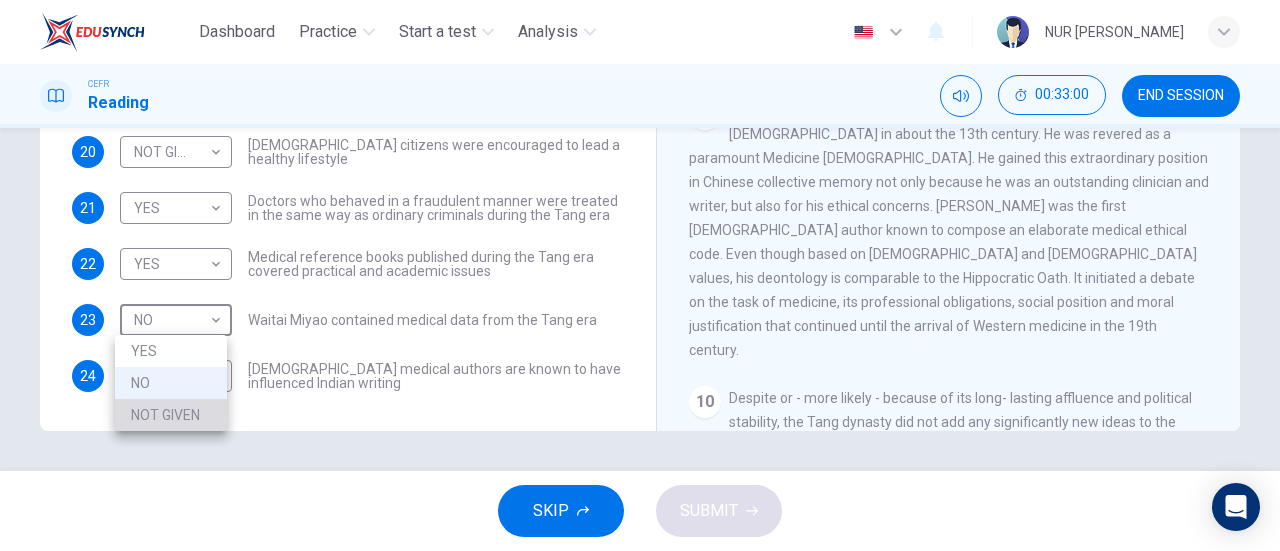 click on "NOT GIVEN" at bounding box center [171, 415] 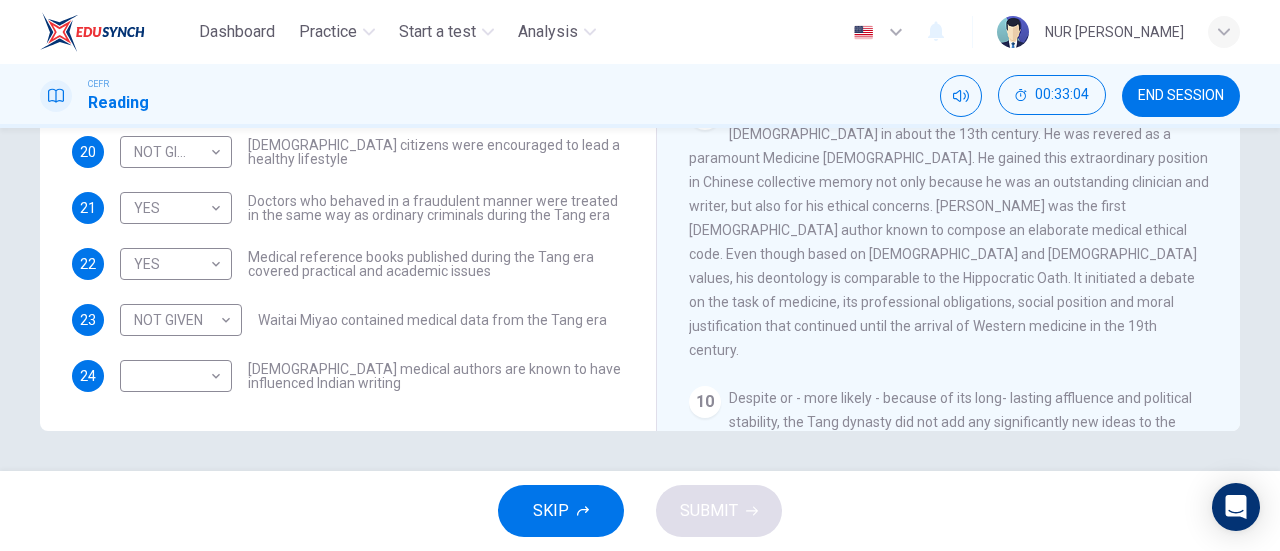 drag, startPoint x: 1234, startPoint y: 329, endPoint x: 1230, endPoint y: 347, distance: 18.439089 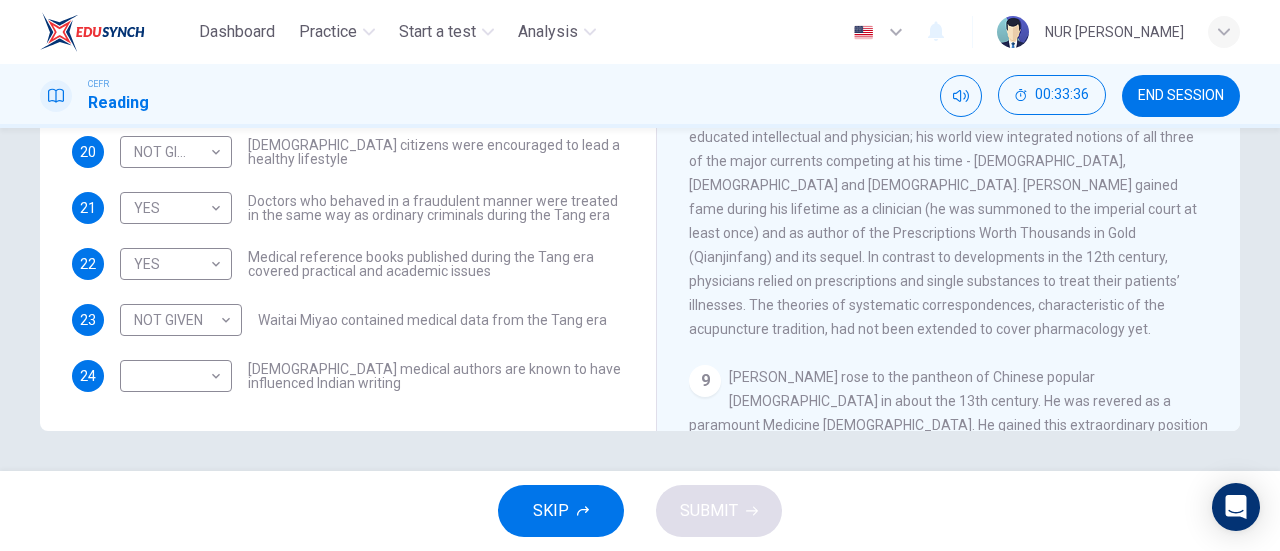 scroll, scrollTop: 1626, scrollLeft: 0, axis: vertical 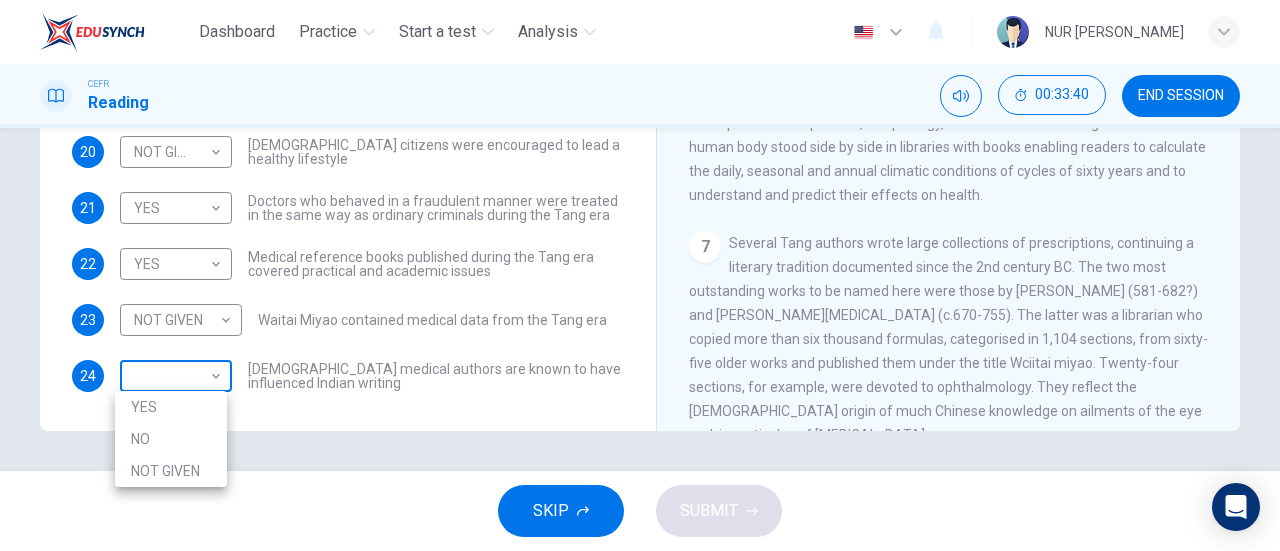 click on "Dashboard Practice Start a test Analysis English en ​ NUR SOFIAH SOLEHAH BINTI MOHD ZAMRI CEFR Reading 00:33:40 END SESSION Questions 18 - 24 Do the following statements agree with the information given in the Reading Passage?
In the boxes below on your answer sheet write: YES if the statement agrees with the information NO if the statement contradicts the information NOT GIVEN if there is no information on this in the passage 18 YES YES ​ Academic staff sometimes taught a range of medical subjects during the Tang era 19 NOT GIVEN NOT GIVEN ​ The medical knowledge available during the Tang era only benefited the wealthy 20 NOT GIVEN NOT GIVEN ​ Tang citizens were encouraged to lead a healthy lifestyle 21 YES YES ​ Doctors who behaved in a fraudulent manner were treated in the same way as ordinary criminals during the Tang era 22 YES YES ​ Medical reference books published during the Tang era covered practical and academic issues 23 NOT GIVEN NOT GIVEN ​ 24 ​ ​ The Art of Healing 1 2 3 4 5 6" at bounding box center [640, 275] 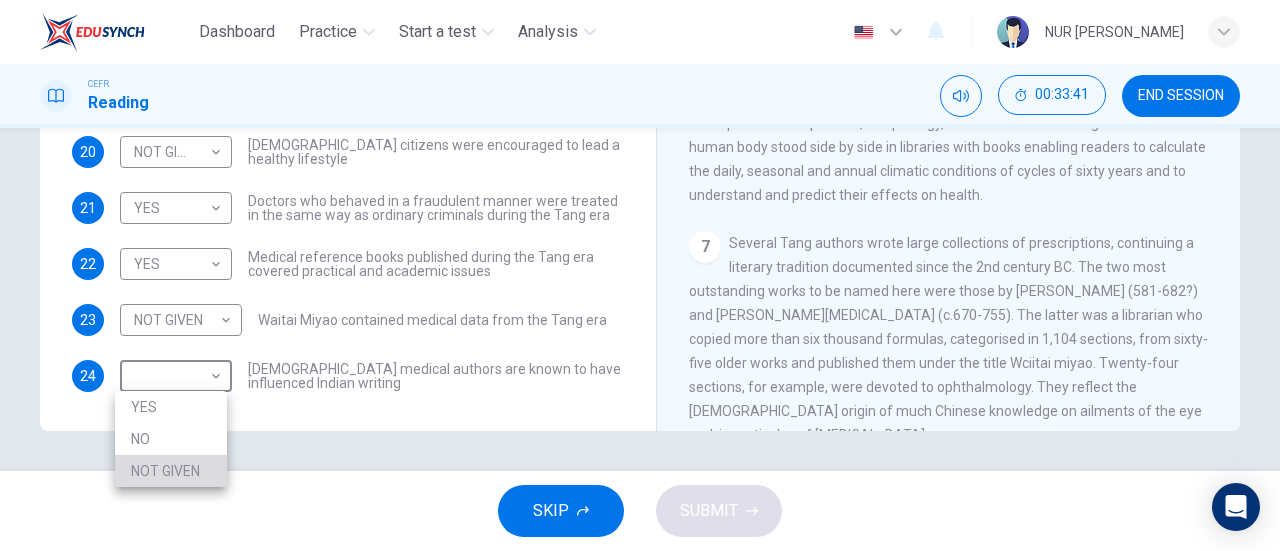 click on "NOT GIVEN" at bounding box center (171, 471) 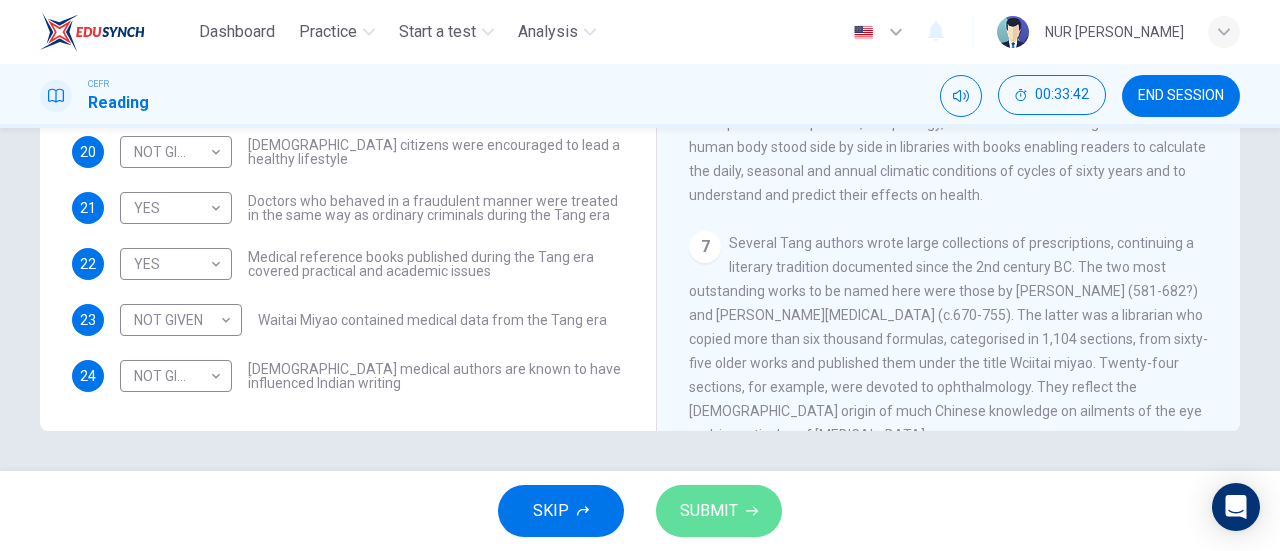 click on "SUBMIT" at bounding box center [719, 511] 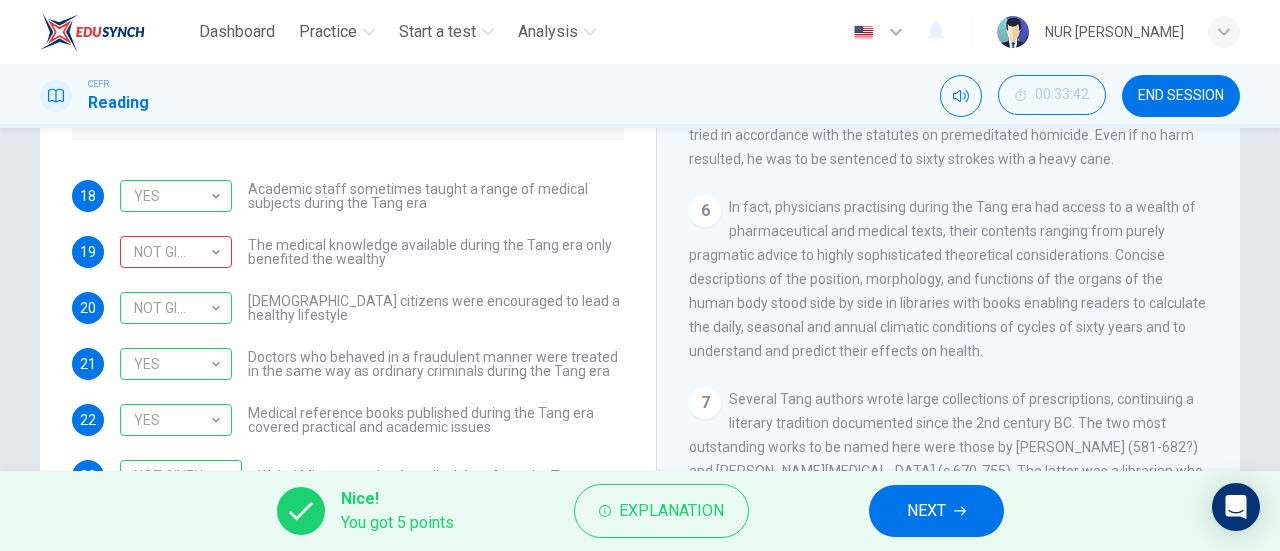 scroll, scrollTop: 272, scrollLeft: 0, axis: vertical 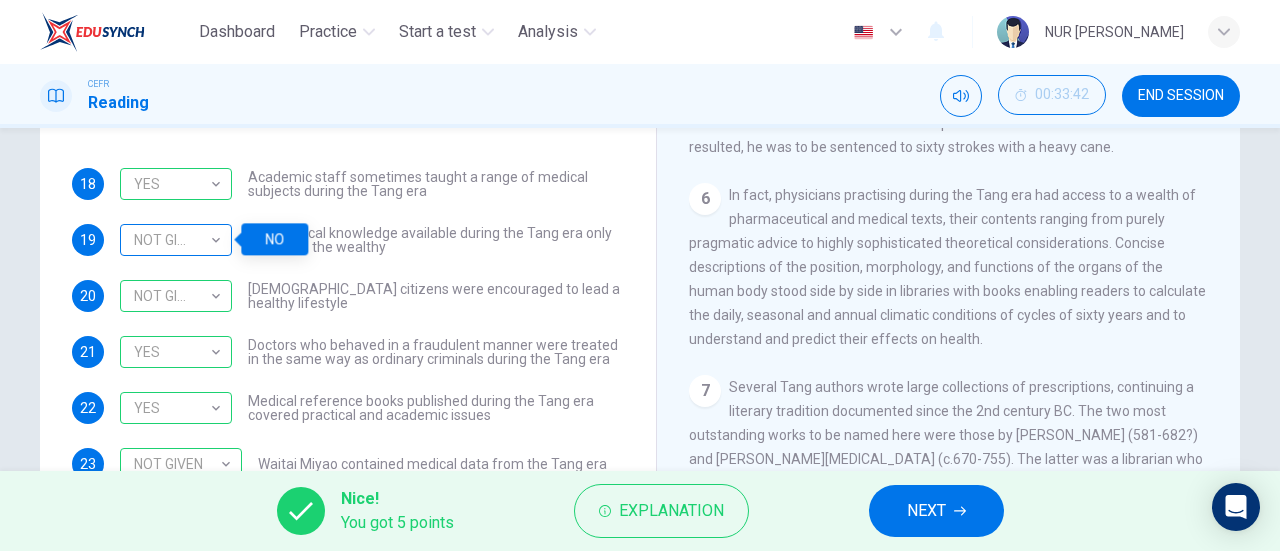 click on "NOT GIVEN" at bounding box center [172, 240] 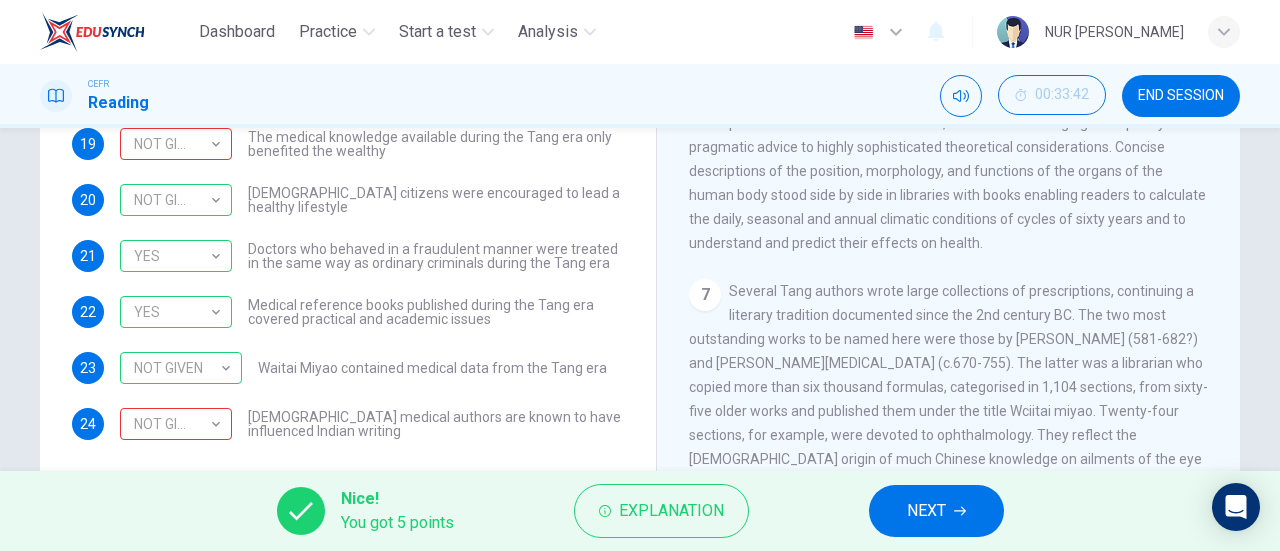 scroll, scrollTop: 398, scrollLeft: 0, axis: vertical 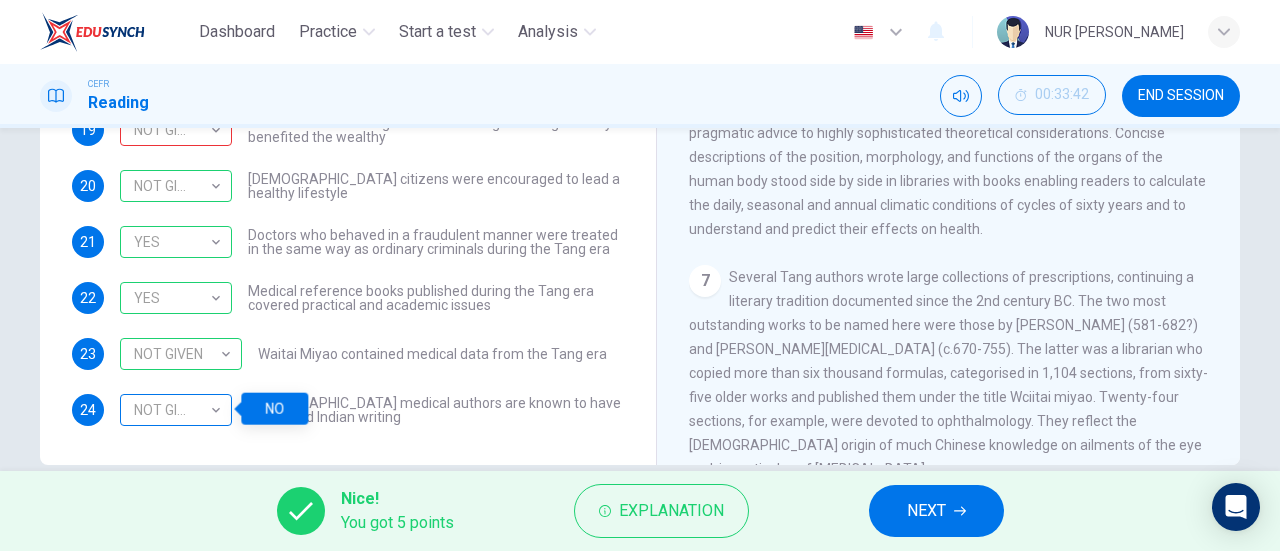 click on "NOT GIVEN" at bounding box center (172, 410) 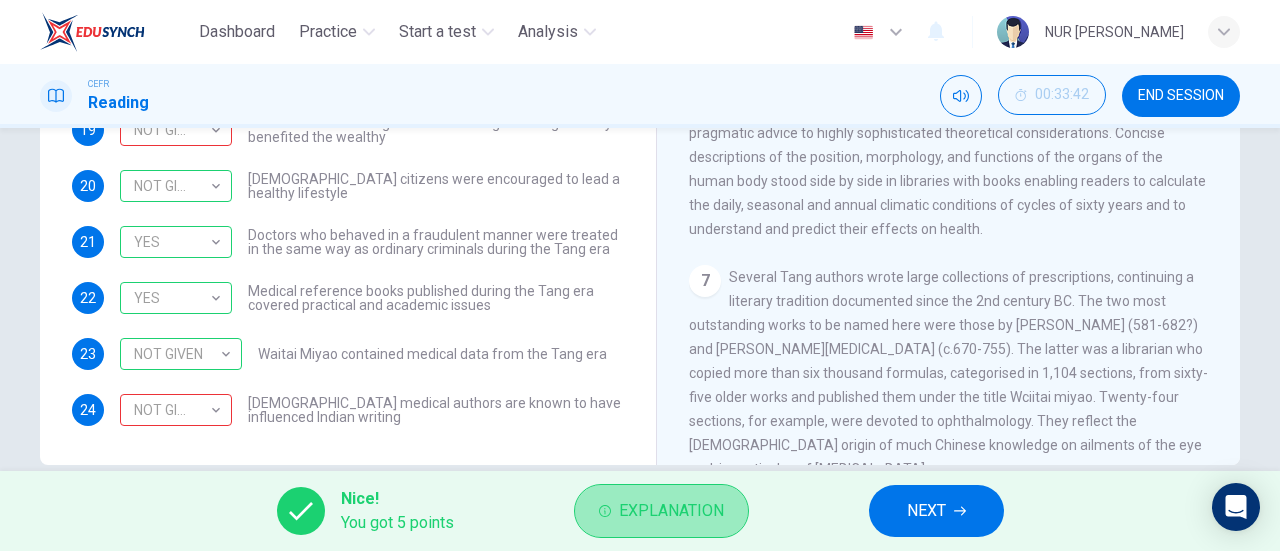 click on "Explanation" at bounding box center (671, 511) 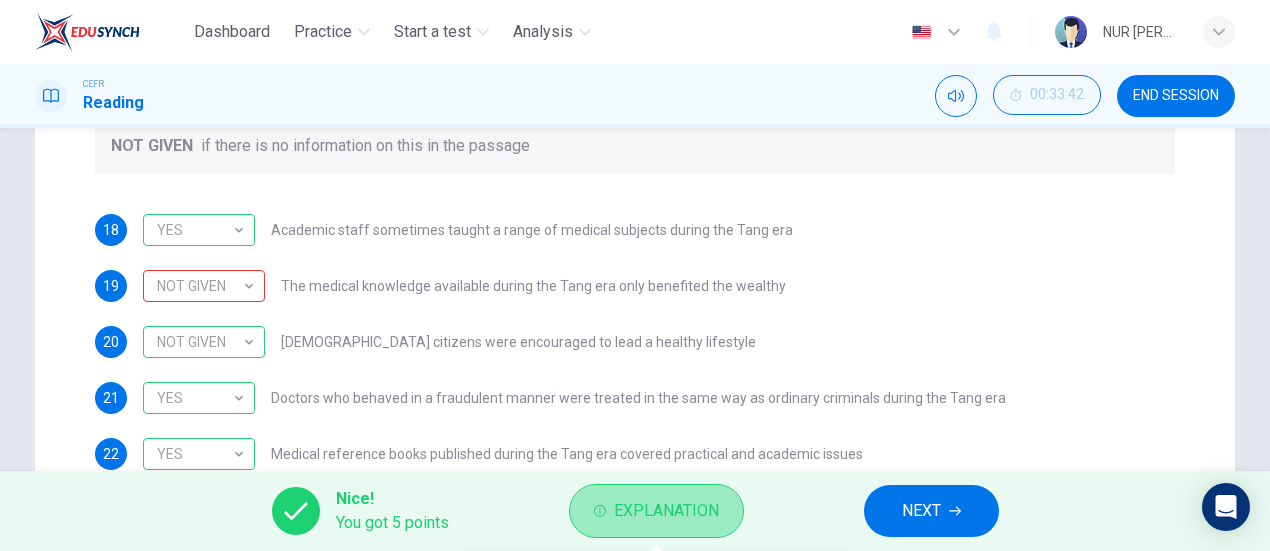 click on "Explanation" at bounding box center (656, 511) 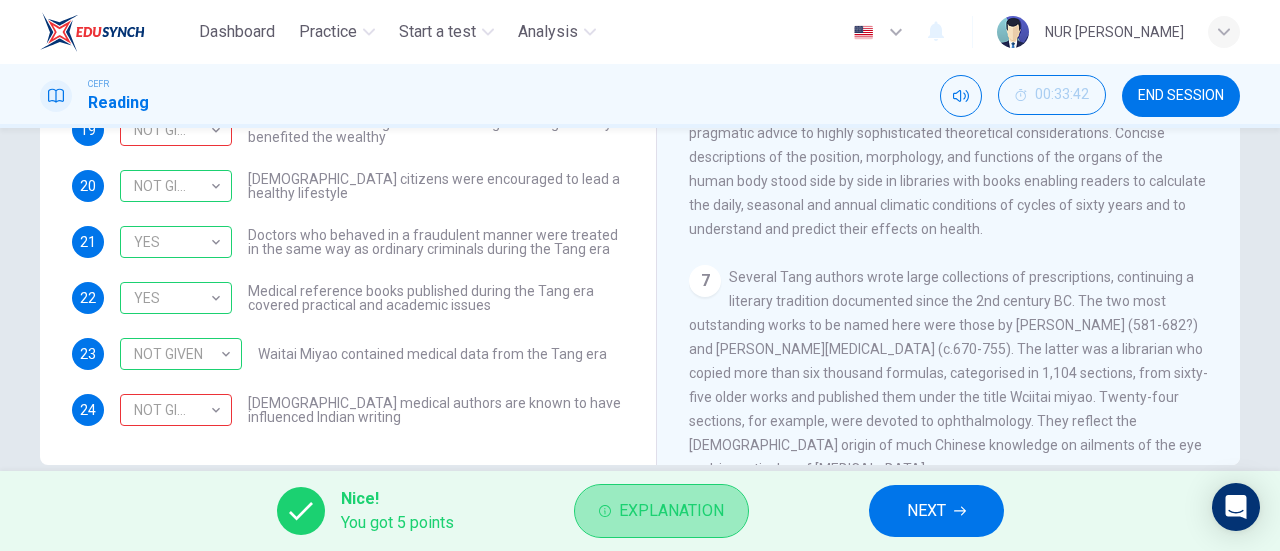 click on "Explanation" at bounding box center [661, 511] 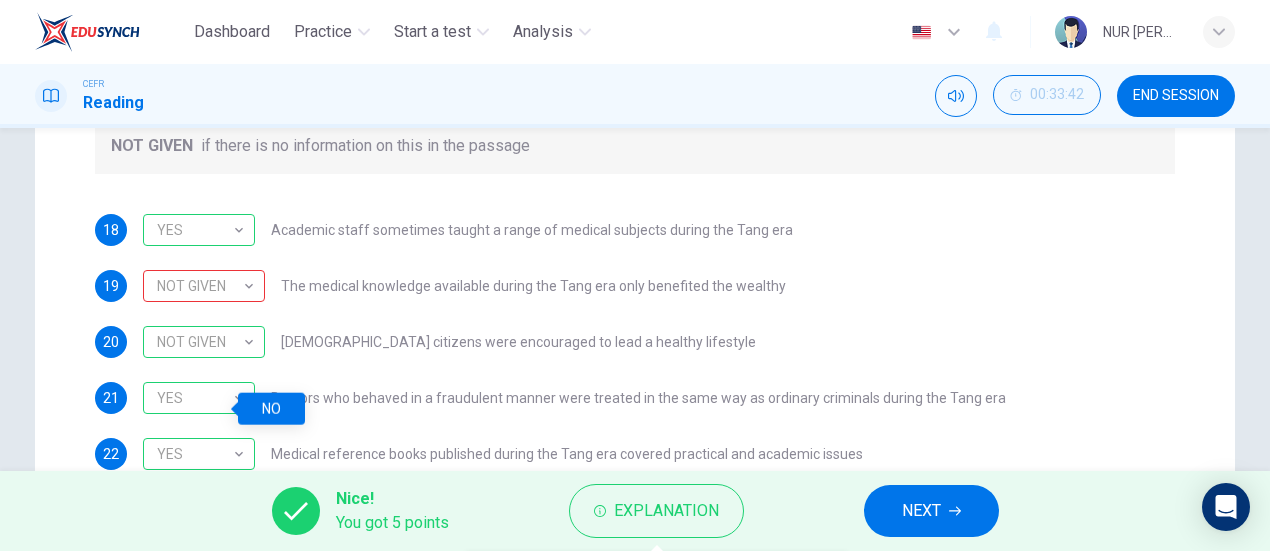 click on "NOT GIVEN" at bounding box center (200, 566) 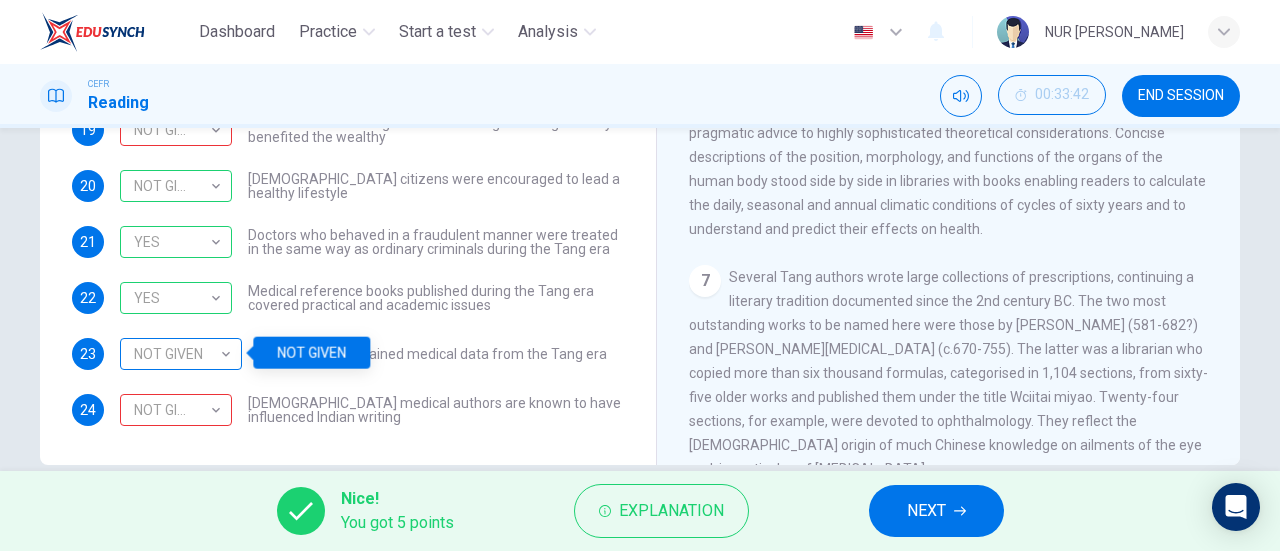 click on "NOT GIVEN" at bounding box center (177, 354) 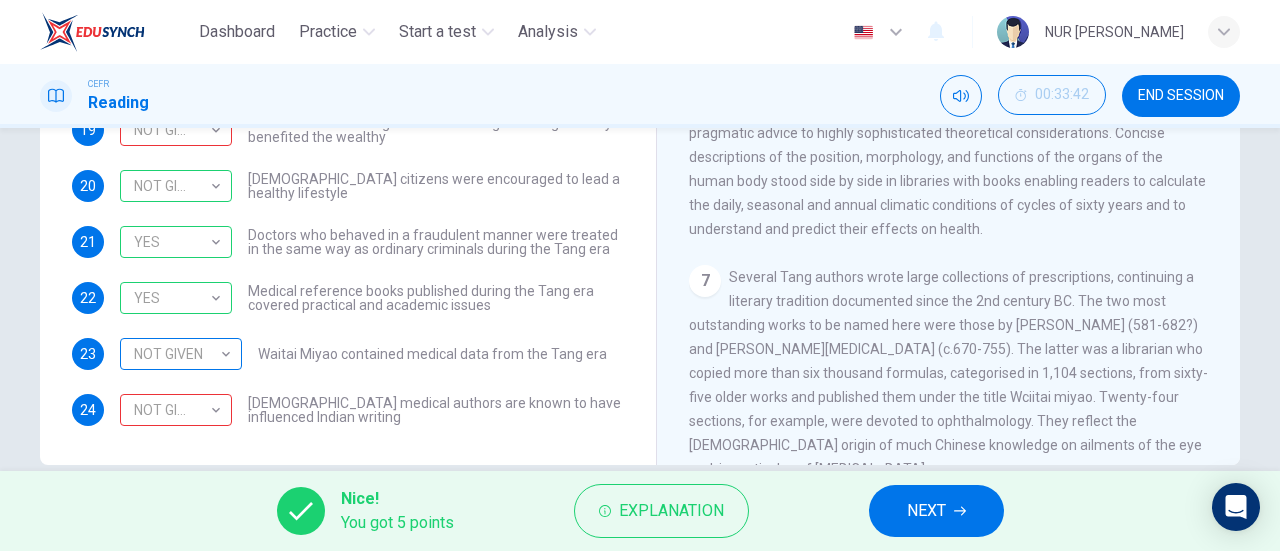 drag, startPoint x: 222, startPoint y: 350, endPoint x: 156, endPoint y: 353, distance: 66.068146 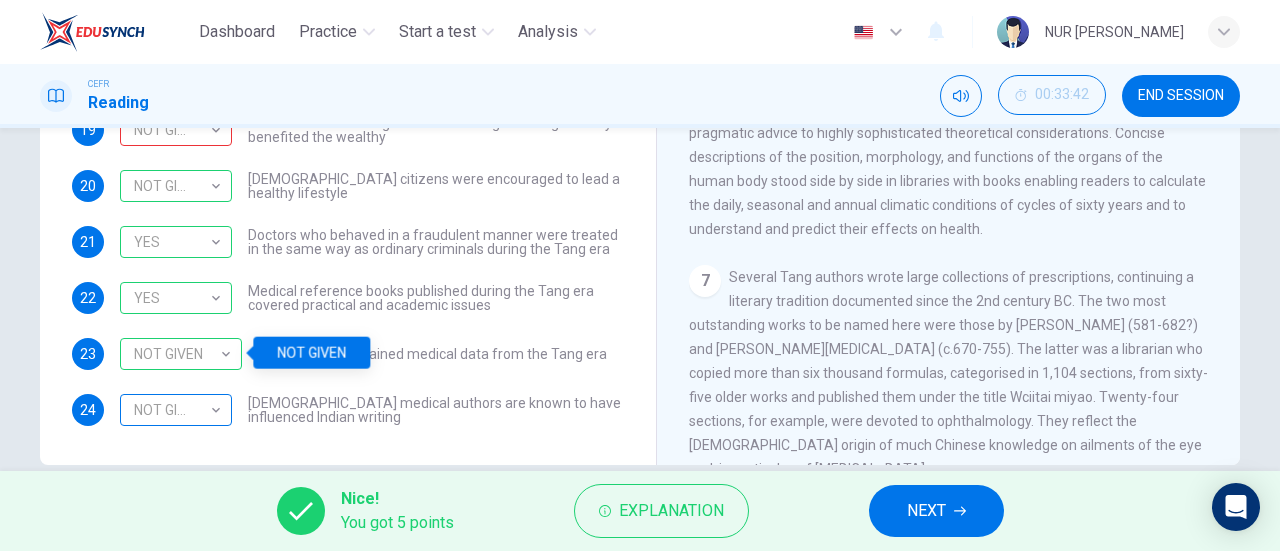 drag, startPoint x: 156, startPoint y: 353, endPoint x: 169, endPoint y: 405, distance: 53.600372 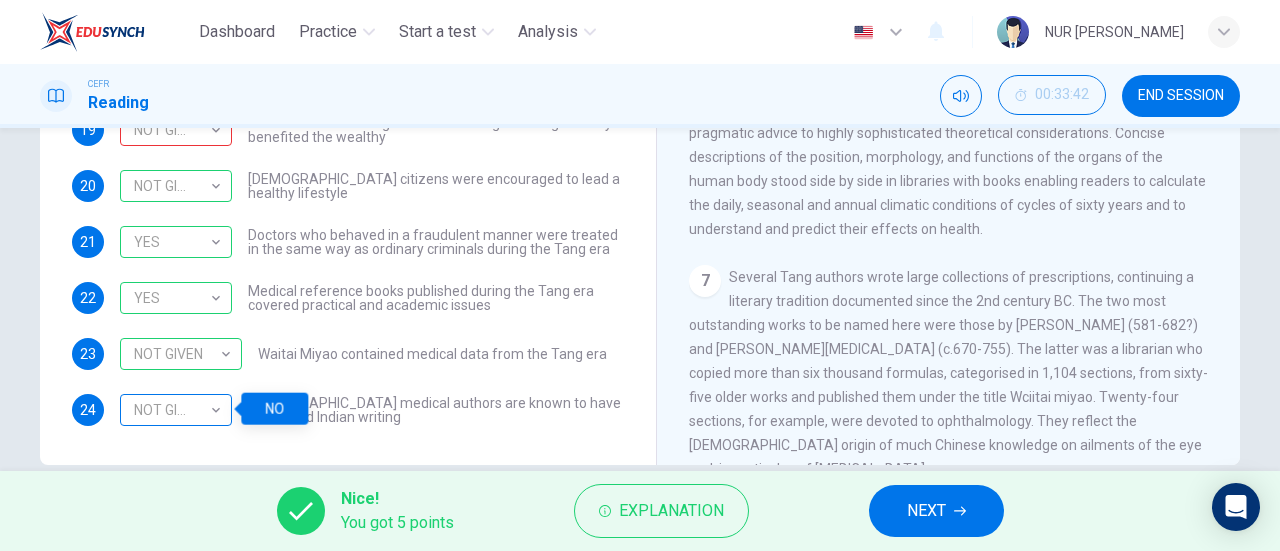 click on "NOT GIVEN" at bounding box center [172, 410] 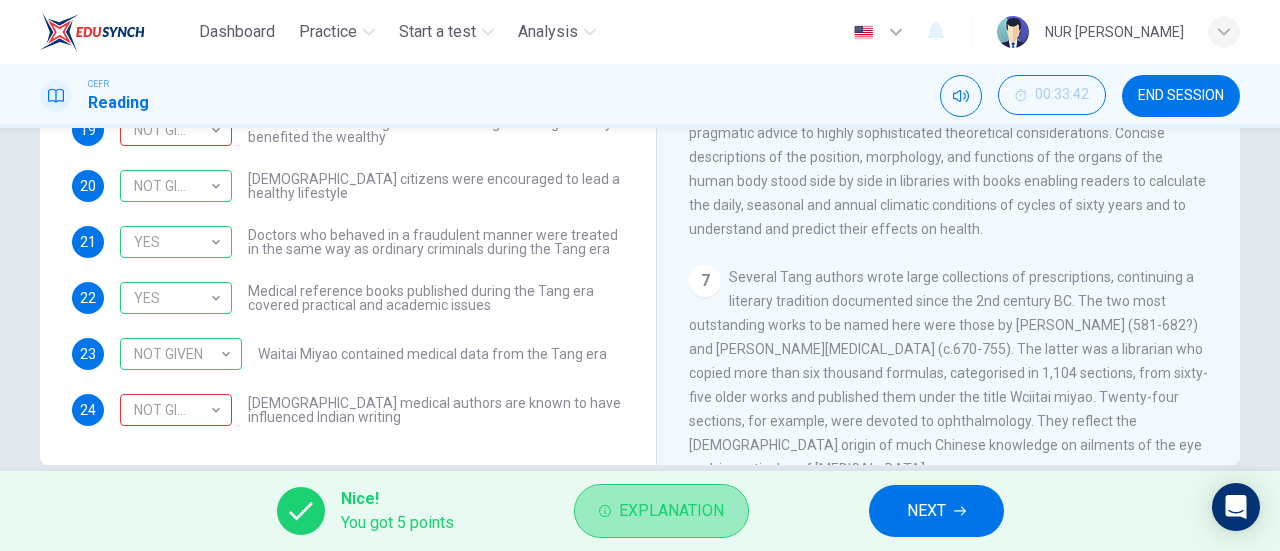 click on "Explanation" at bounding box center (661, 511) 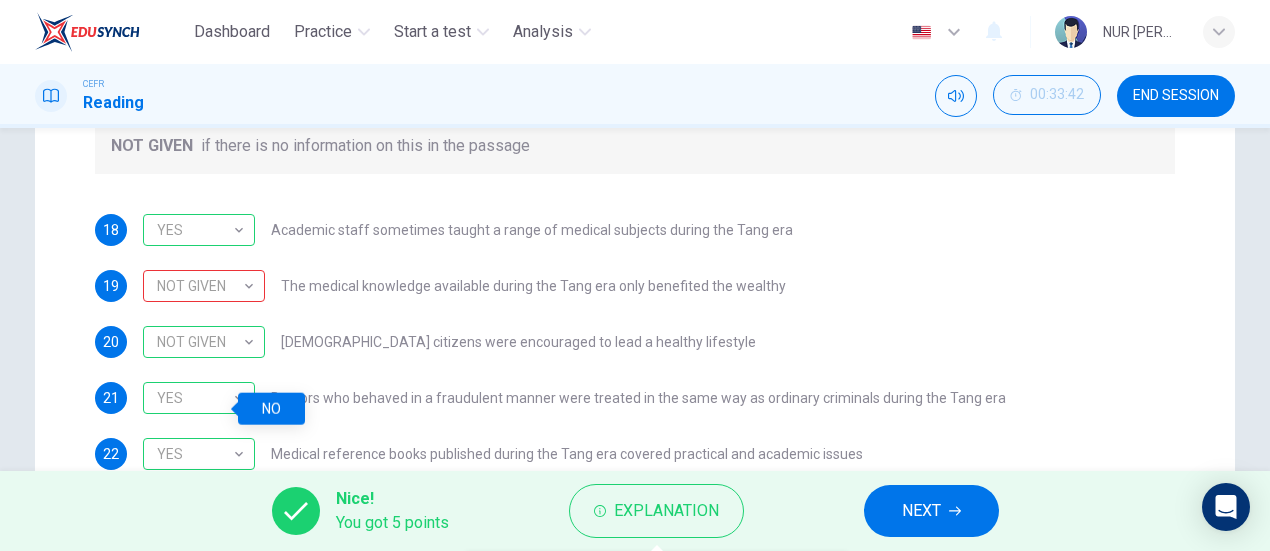 click on "NOT GIVEN" at bounding box center [200, 566] 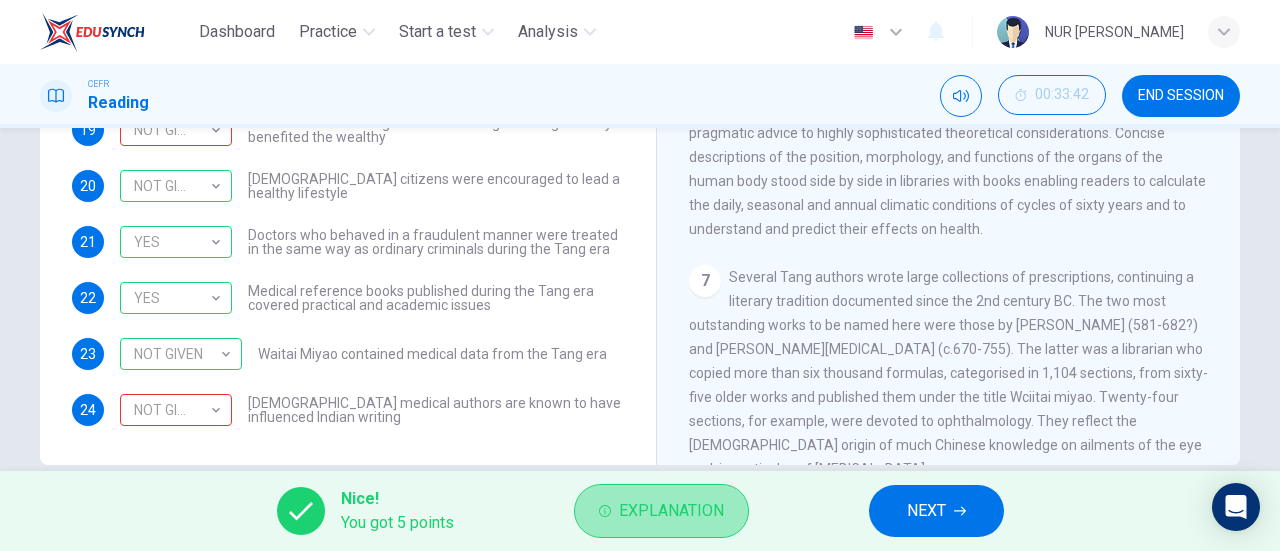 click on "Explanation" at bounding box center (661, 511) 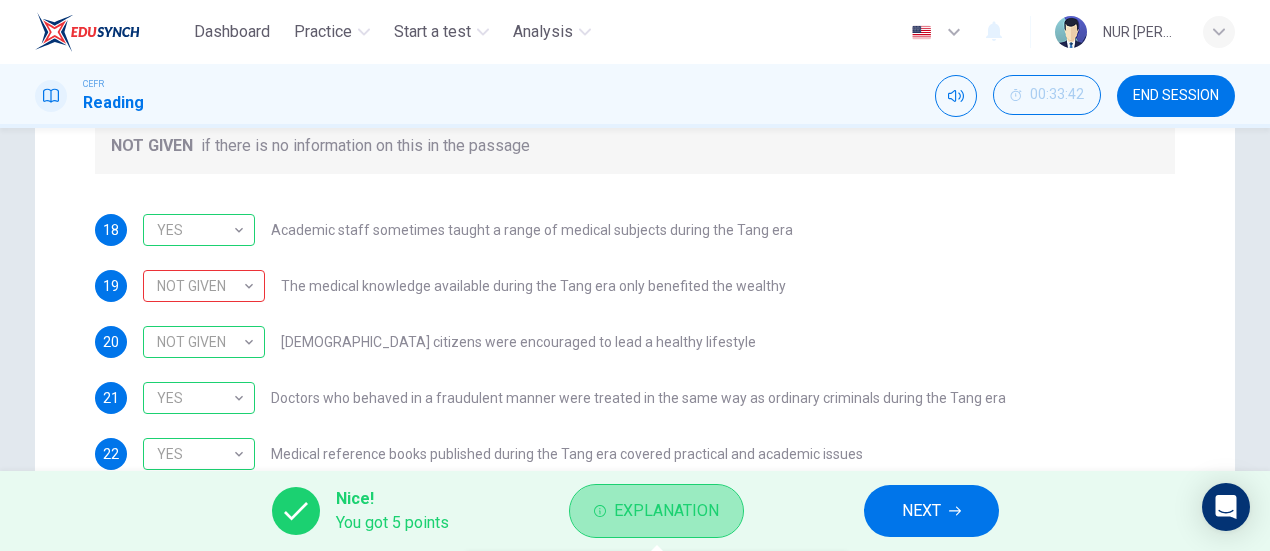 click on "Explanation" at bounding box center (666, 511) 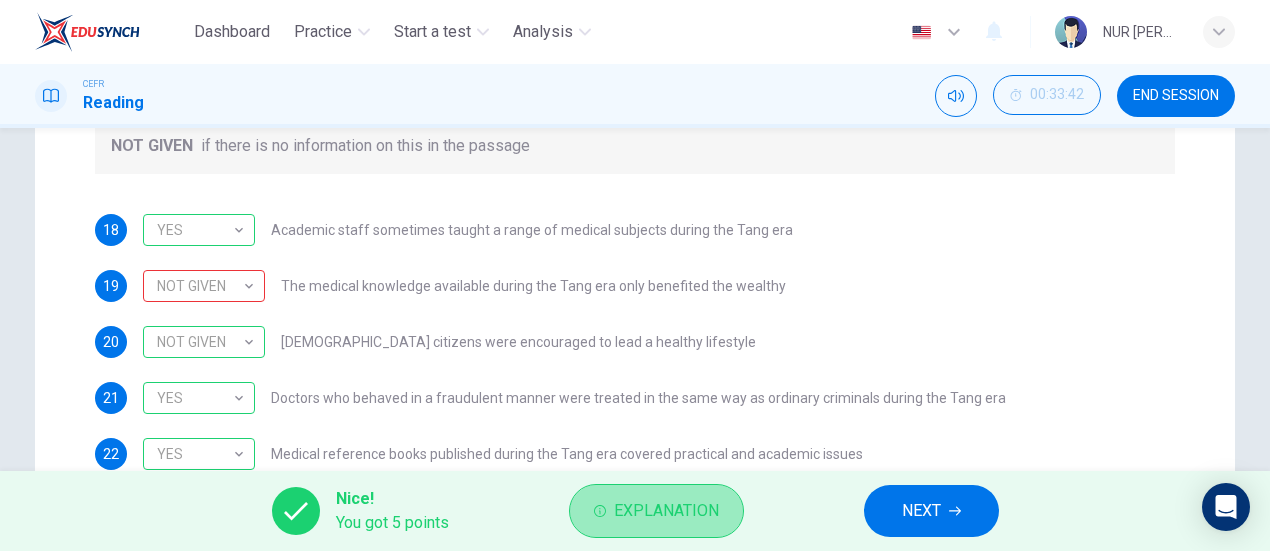 click on "Explanation" at bounding box center [666, 511] 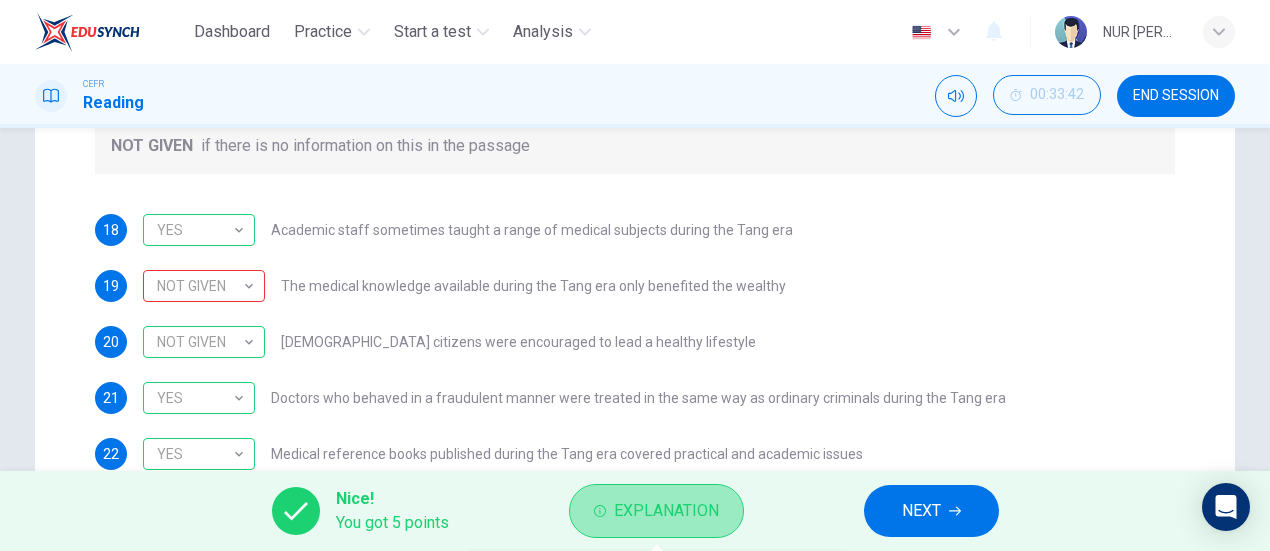 click on "Explanation" at bounding box center (666, 511) 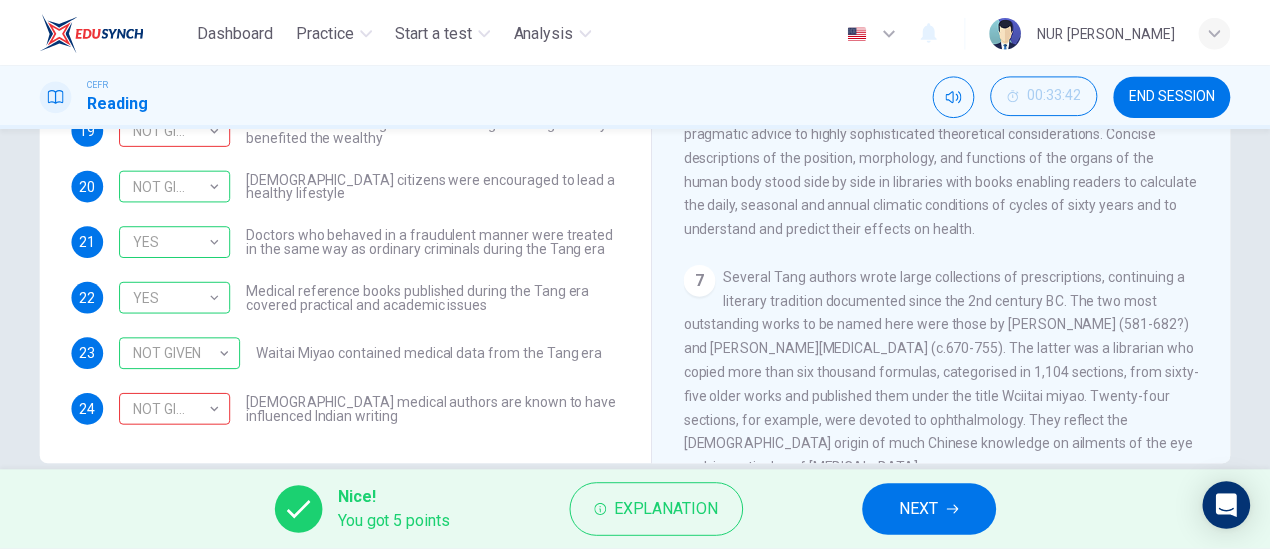 scroll, scrollTop: 432, scrollLeft: 0, axis: vertical 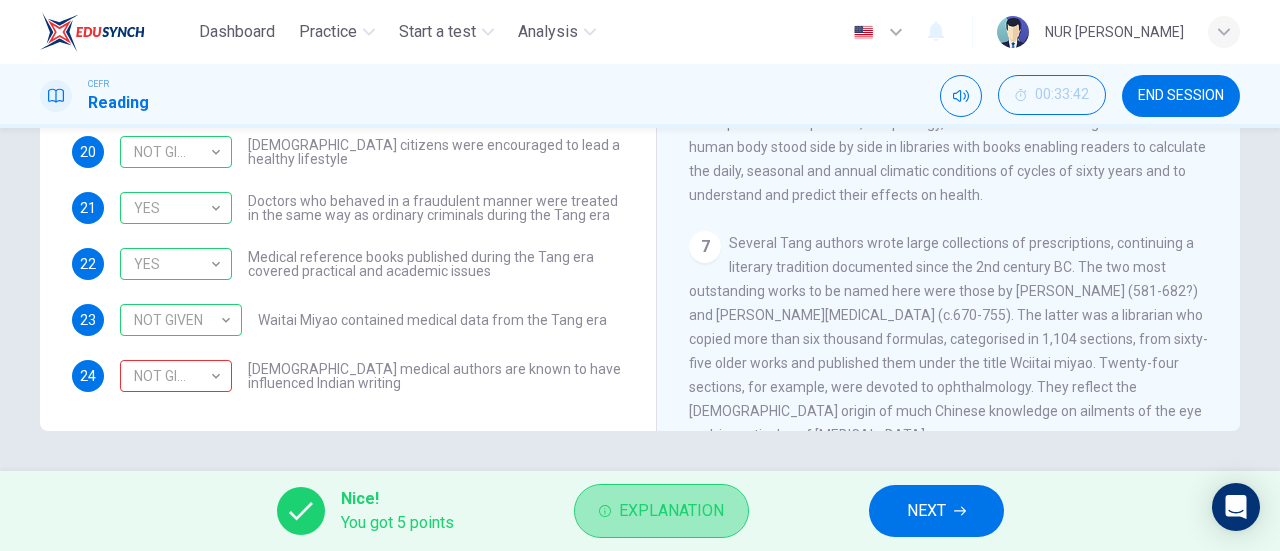 click on "Explanation" at bounding box center (671, 511) 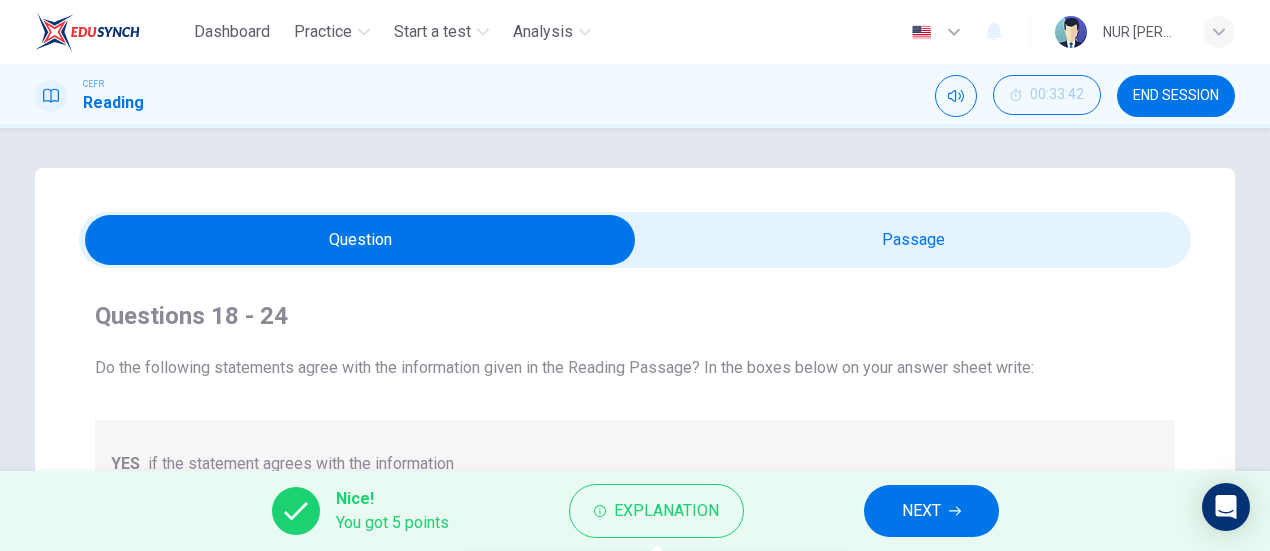 scroll, scrollTop: 432, scrollLeft: 0, axis: vertical 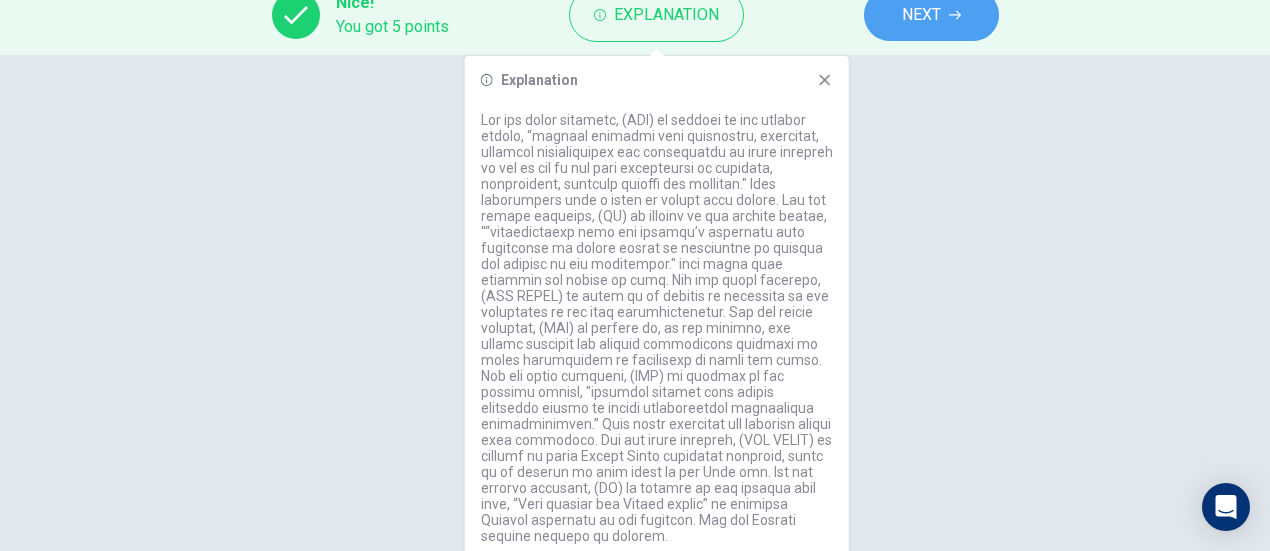 click on "NEXT" at bounding box center [931, 15] 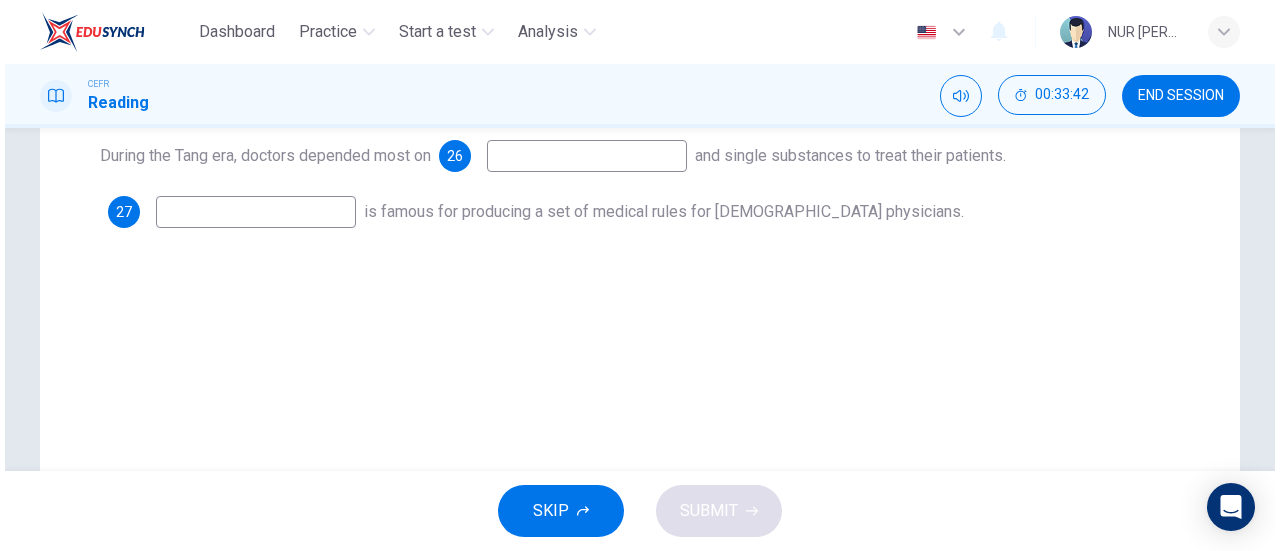 scroll, scrollTop: 0, scrollLeft: 0, axis: both 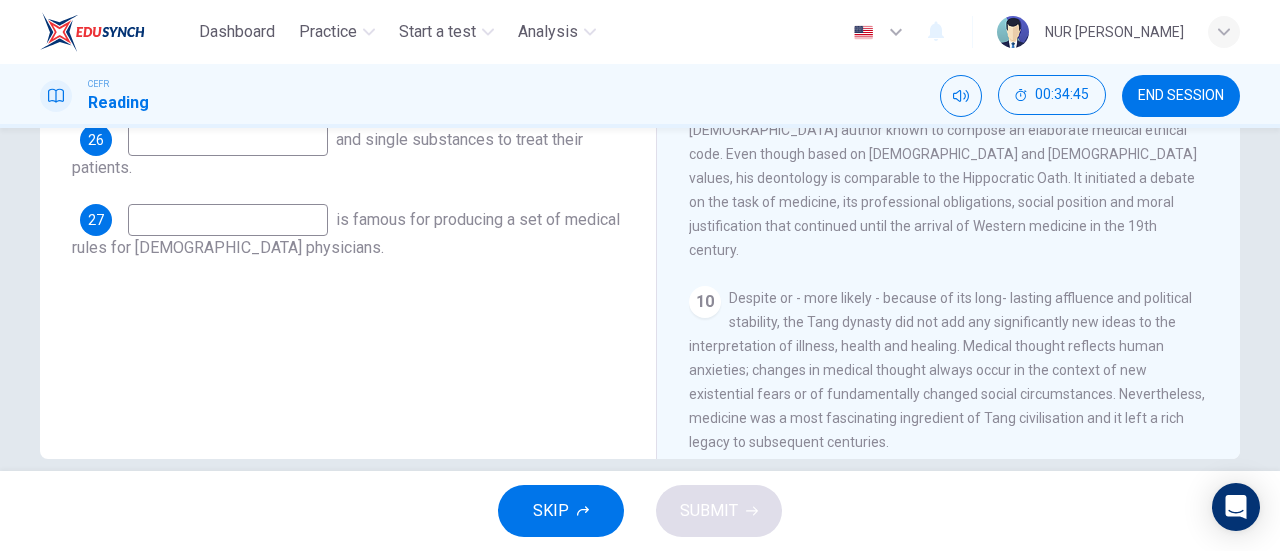drag, startPoint x: 1218, startPoint y: 406, endPoint x: 1220, endPoint y: 393, distance: 13.152946 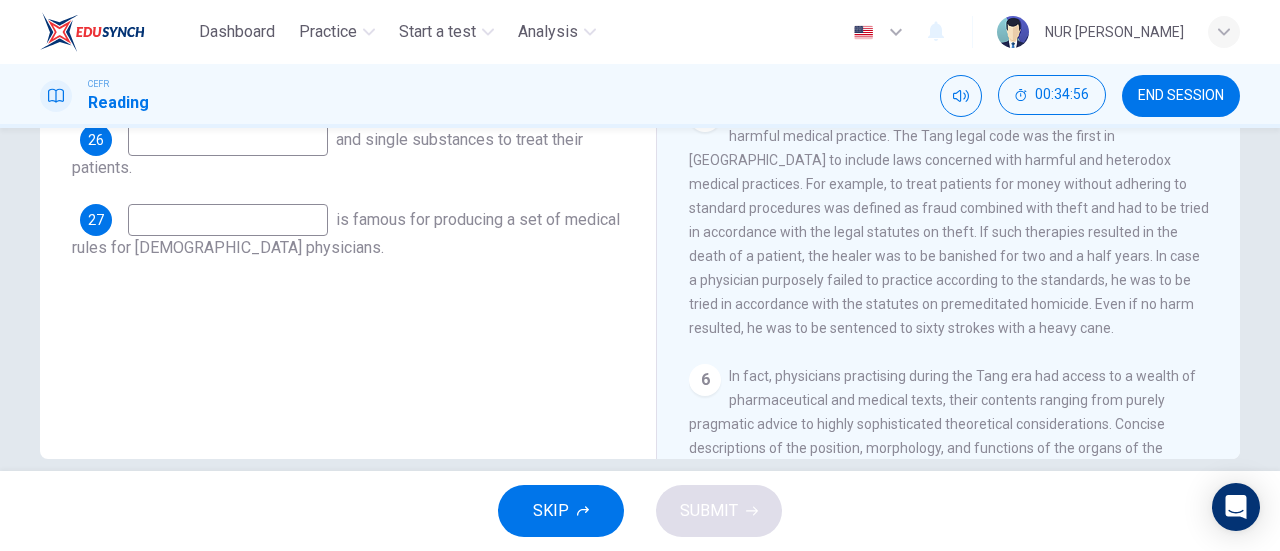 scroll, scrollTop: 808, scrollLeft: 0, axis: vertical 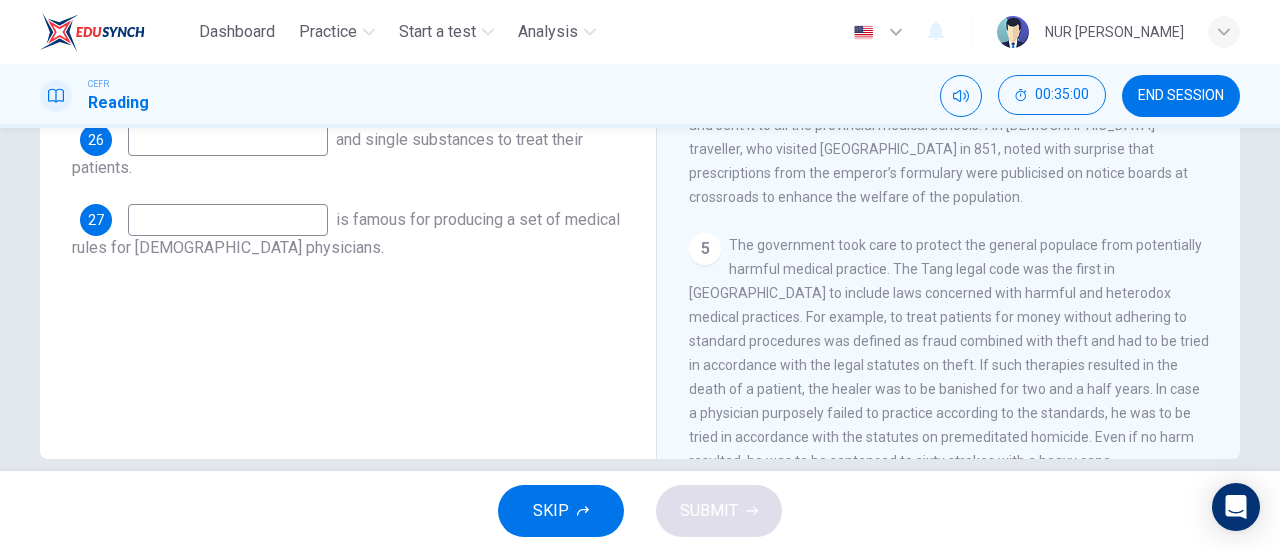 drag, startPoint x: 1230, startPoint y: 144, endPoint x: 1235, endPoint y: 165, distance: 21.587032 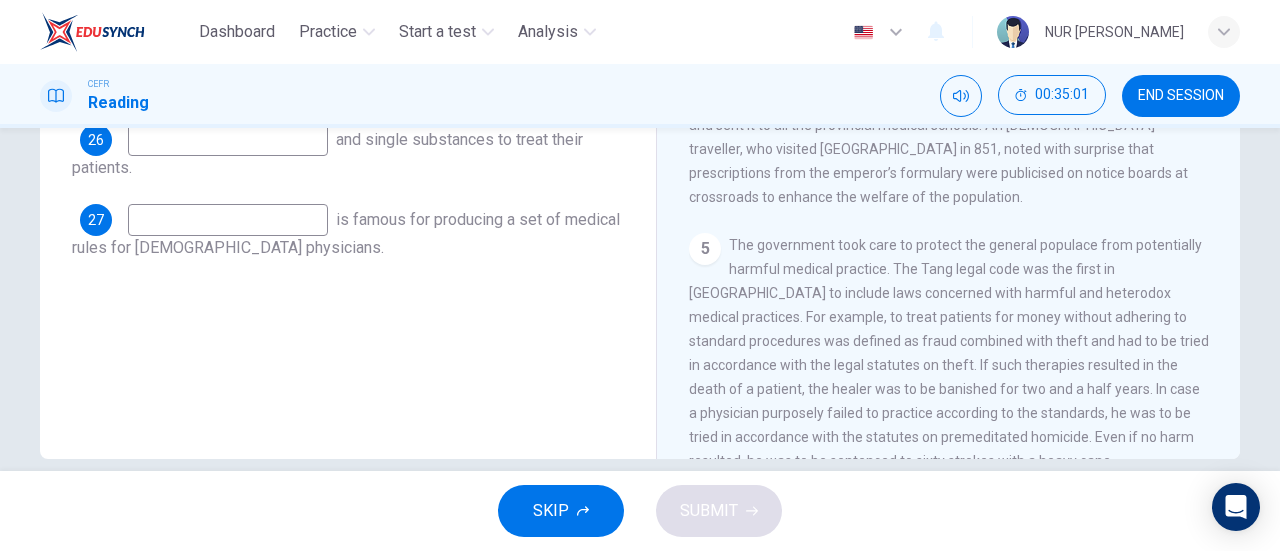 drag, startPoint x: 1235, startPoint y: 165, endPoint x: 1235, endPoint y: 190, distance: 25 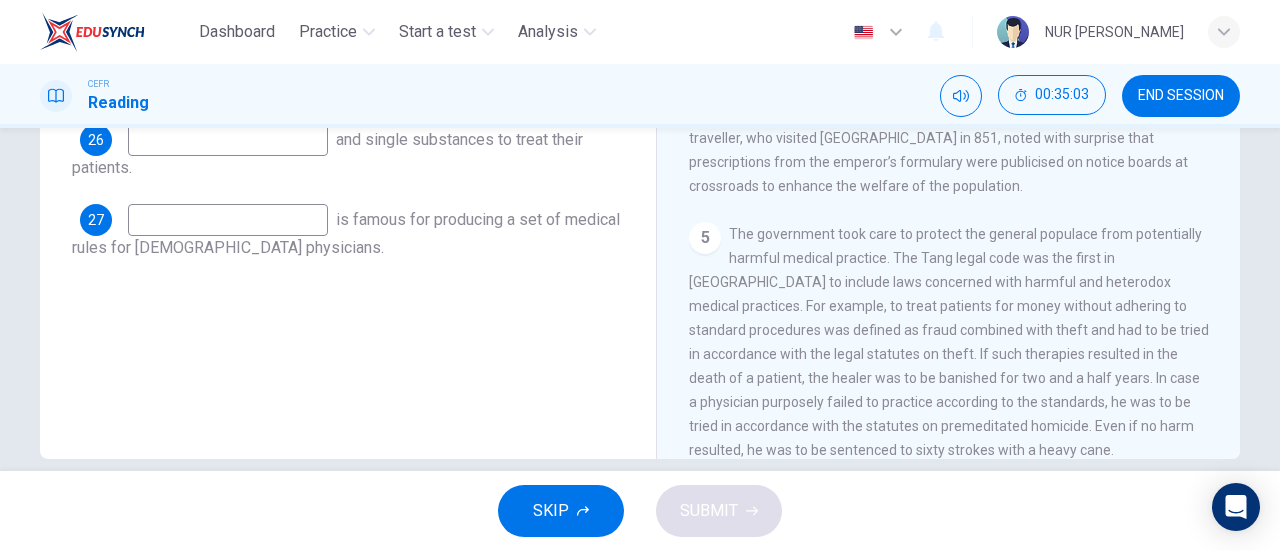 scroll, scrollTop: 825, scrollLeft: 0, axis: vertical 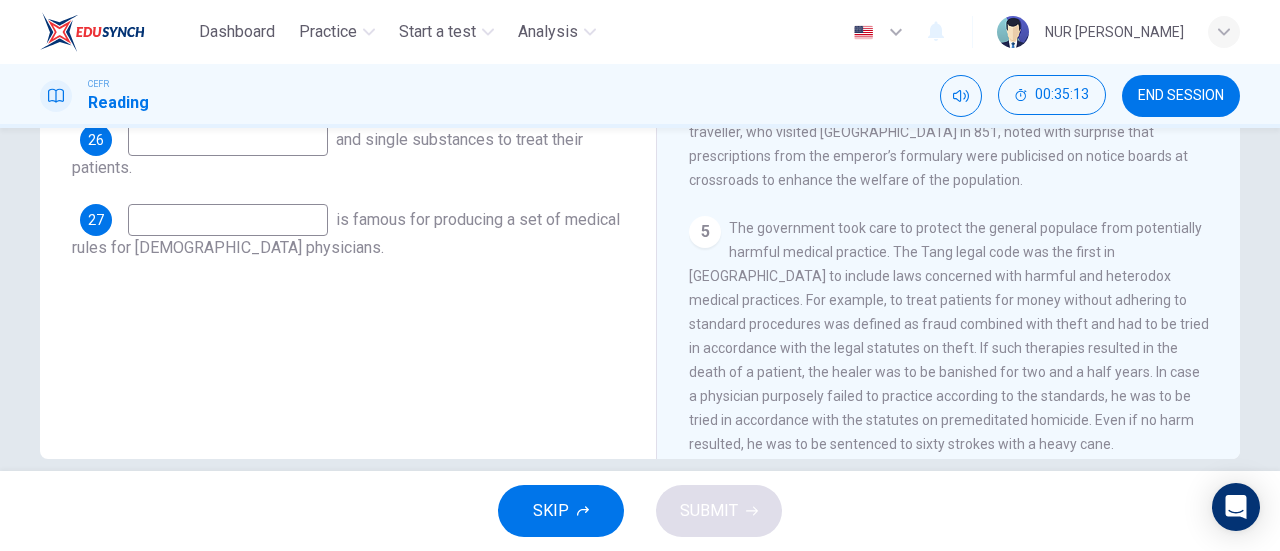 drag, startPoint x: 886, startPoint y: 267, endPoint x: 964, endPoint y: 276, distance: 78.51752 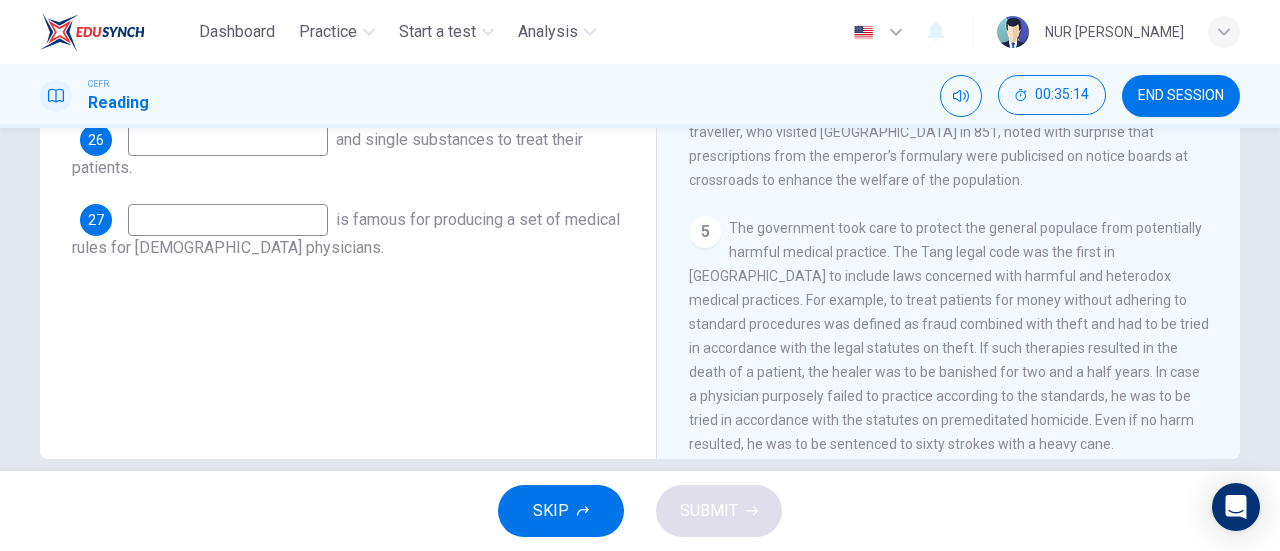 click on "The government took care to protect the general populace from potentially harmful medical practice. The Tang legal code was the first in China to include laws concerned with harmful and heterodox medical practices. For example, to treat patients for money without adhering to standard procedures was defined as fraud combined with theft and had to be tried in accordance with the legal statutes on theft. If such therapies resulted in the death of a patient, the healer was to be banished for two and a half years. In case a physician purposely failed to practice according to the standards, he was to be tried in accordance with the statutes on premeditated homicide. Even if no harm resulted, he was
to be sentenced to sixty strokes with a heavy cane." at bounding box center [949, 336] 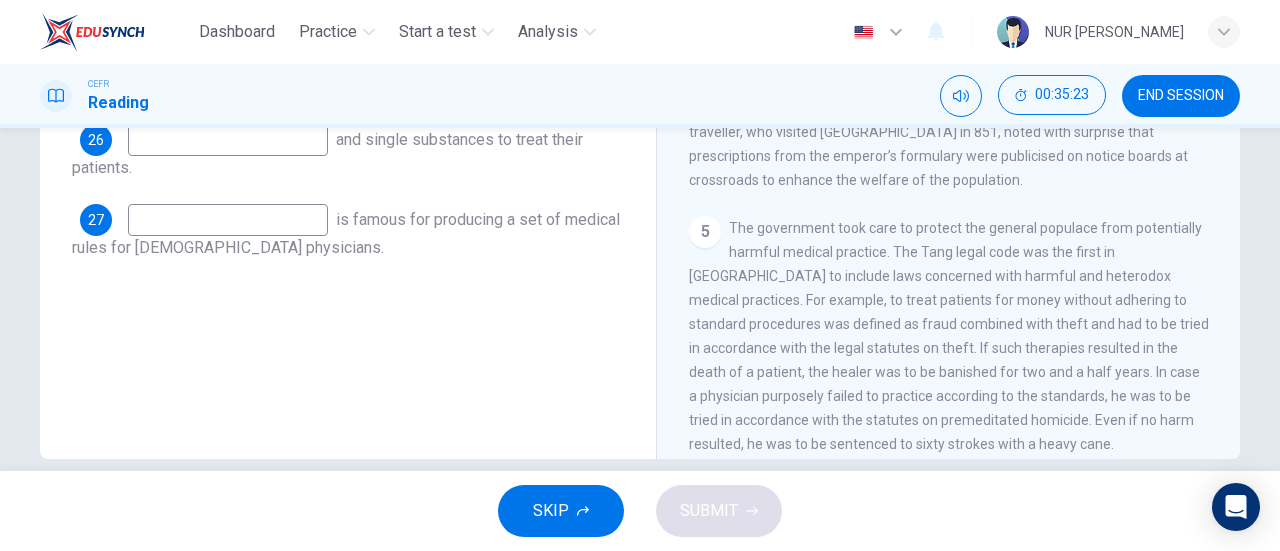 drag, startPoint x: 1232, startPoint y: 164, endPoint x: 1237, endPoint y: 173, distance: 10.29563 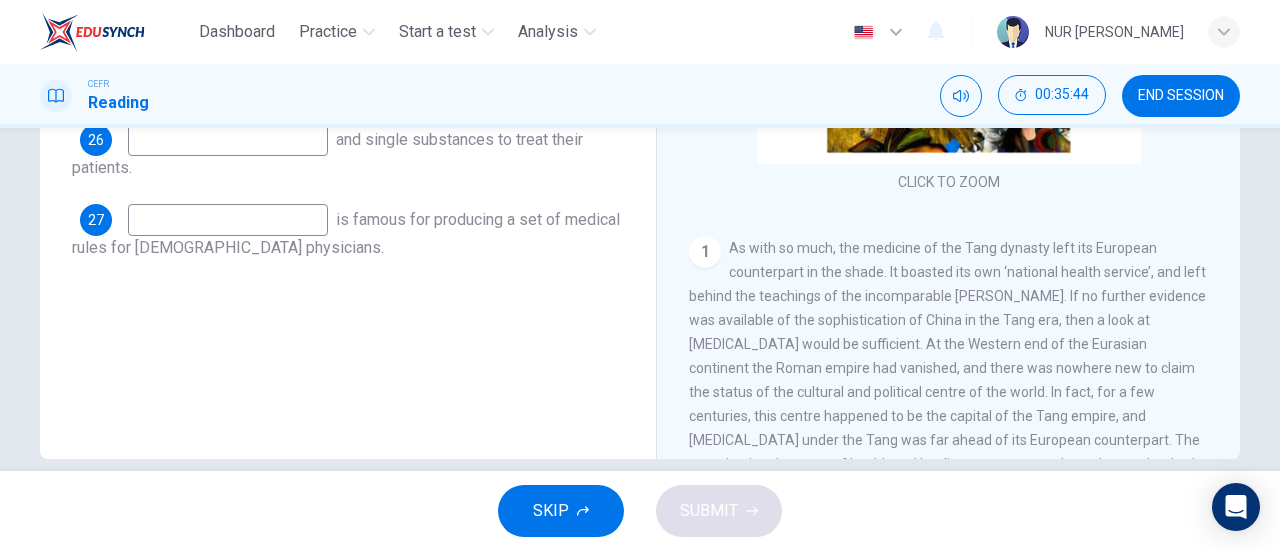 scroll, scrollTop: 76, scrollLeft: 0, axis: vertical 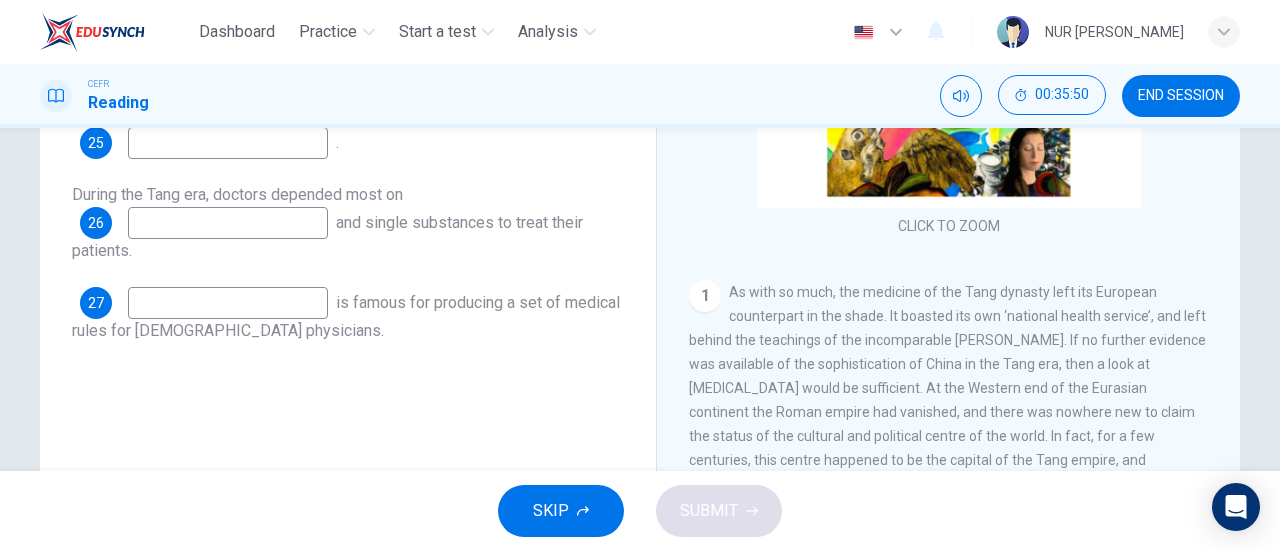 click on "As with so much, the medicine of the Tang dynasty left its European counterpart in the shade. It boasted its own ‘national health service’, and left behind the teachings of the incomparable Sun Simiao. If no further evidence was available of the sophistication of China in the Tang era, then a look at Chinese medicine would be sufficient. At the Western end of the Eurasian continent the Roman empire had vanished, and there was nowhere new to claim the status of the cultural and political centre of the world. In fact, for a few centuries, this centre happened to be the capital of the Tang empire, and Chinese medicine under the Tang was far ahead of its European counterpart. The organisational context of health and healing was structured to a degree that had no precedence in Chinese history and found no parallel elsewhere." at bounding box center [947, 412] 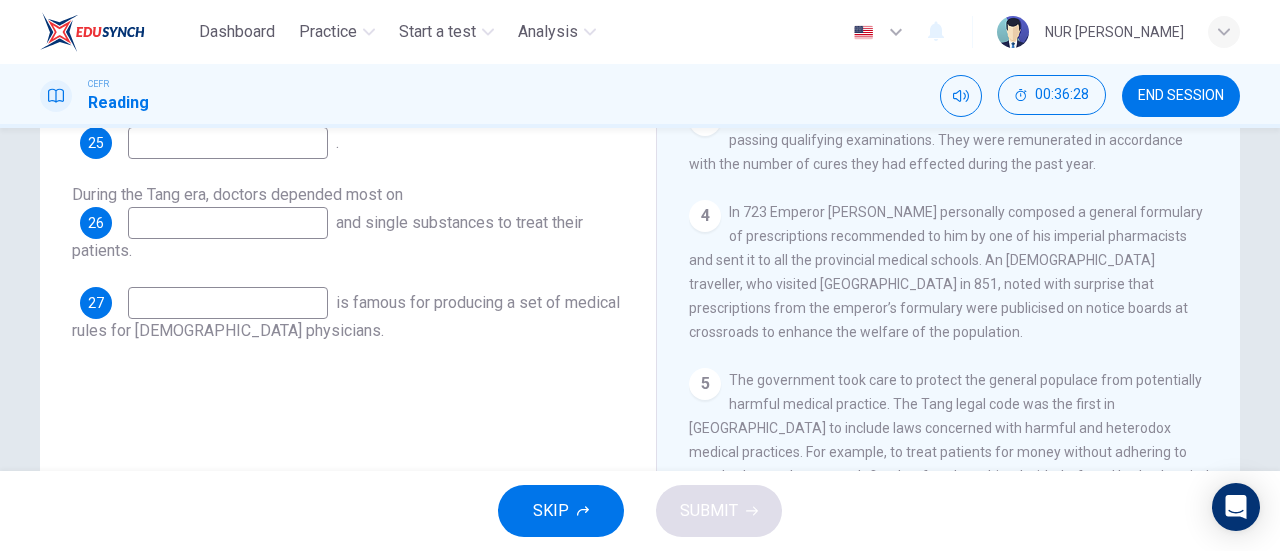 scroll, scrollTop: 716, scrollLeft: 0, axis: vertical 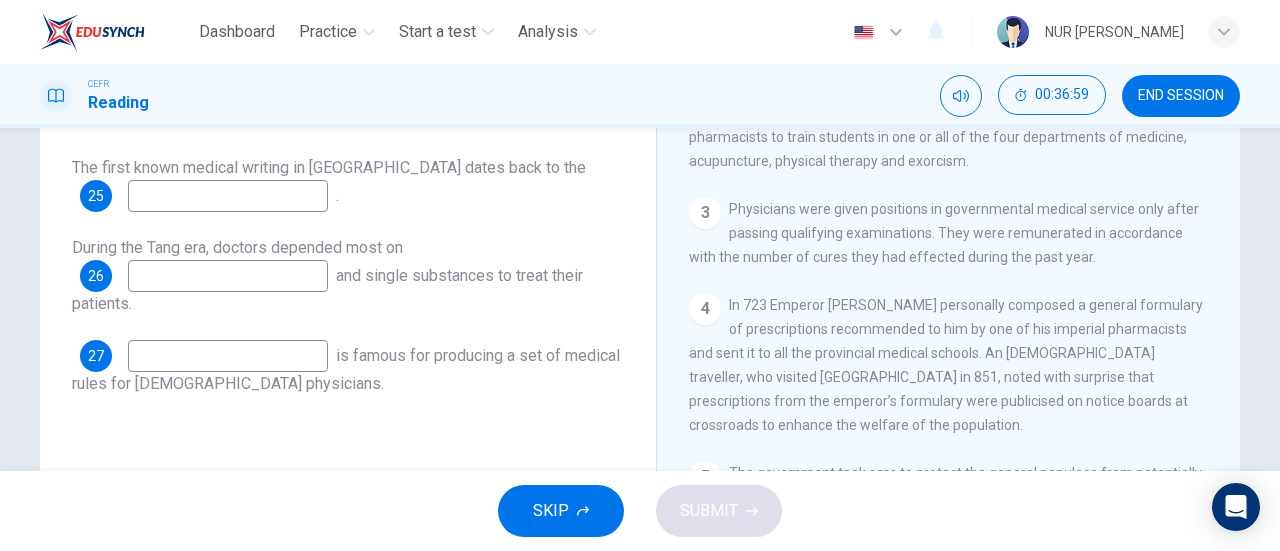 drag, startPoint x: 881, startPoint y: 319, endPoint x: 776, endPoint y: 310, distance: 105.38501 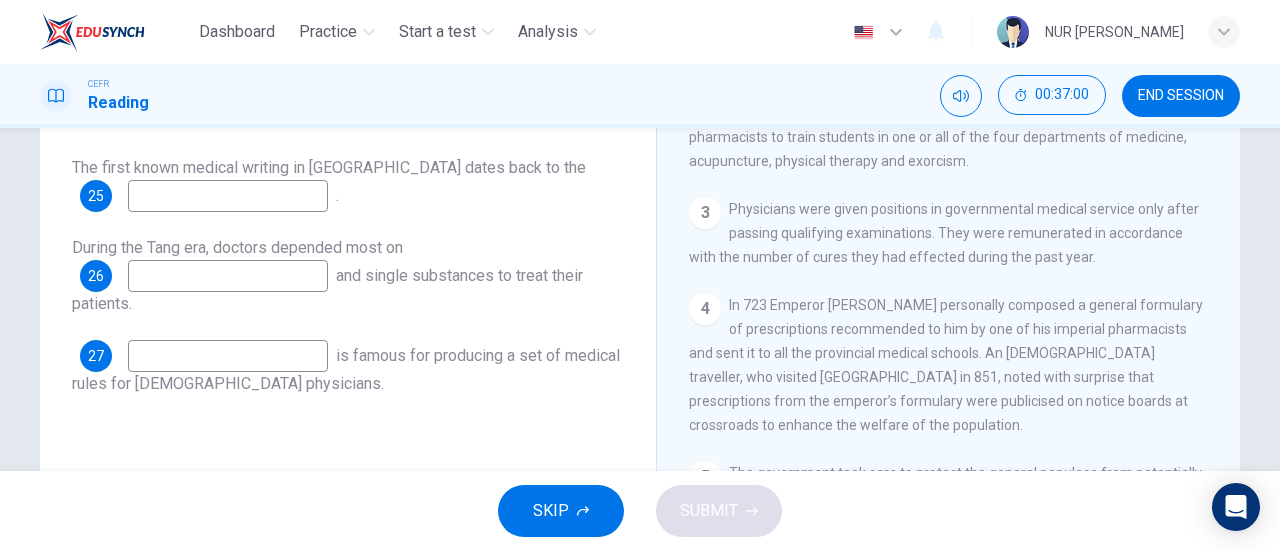 drag, startPoint x: 738, startPoint y: 312, endPoint x: 860, endPoint y: 315, distance: 122.03688 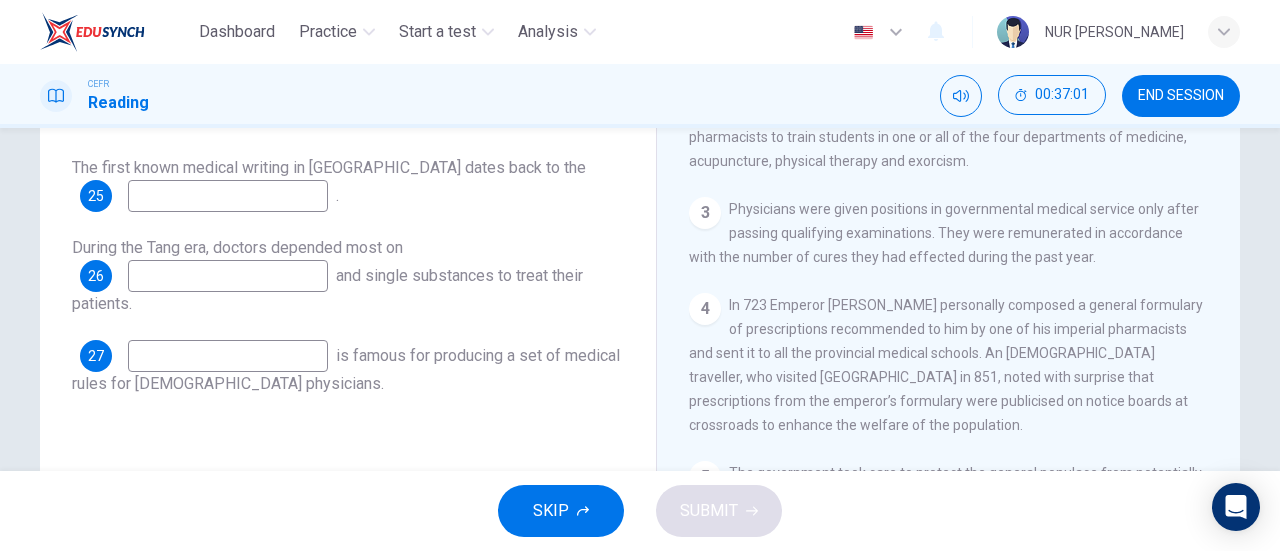 click on "In 723 Emperor Xuanzong personally composed a general formulary of prescriptions recommended to him by one of his imperial pharmacists and sent it to all the provincial medical schools. An Arabic traveller, who visited China in 851, noted with surprise that prescriptions from the emperor’s formulary were publicised on notice boards at crossroads to enhance the welfare of the population." at bounding box center (946, 365) 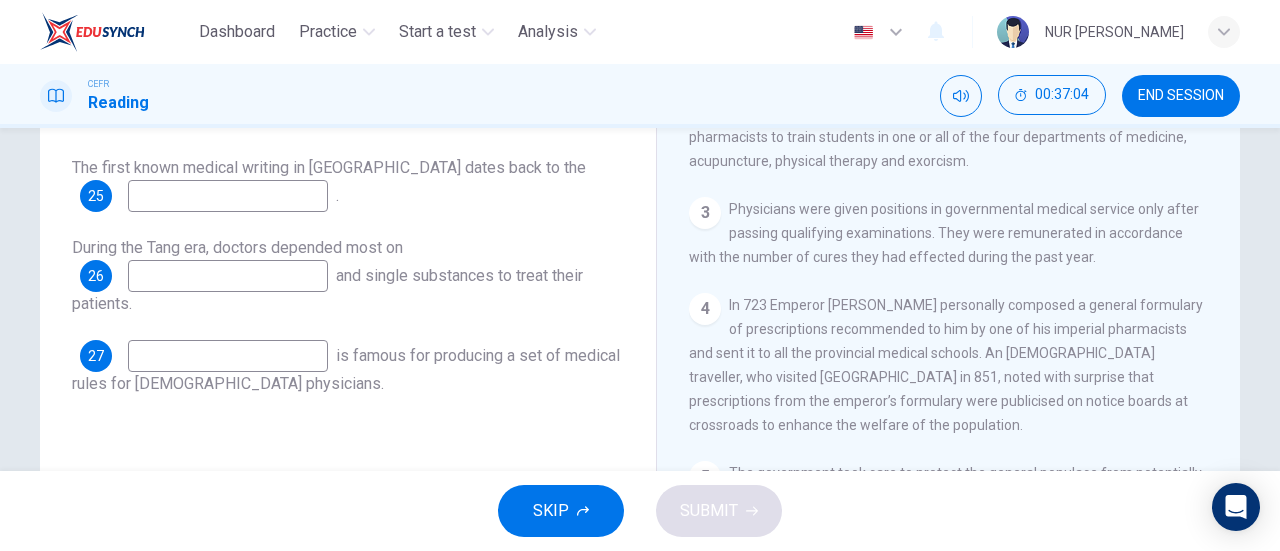 click at bounding box center (228, 196) 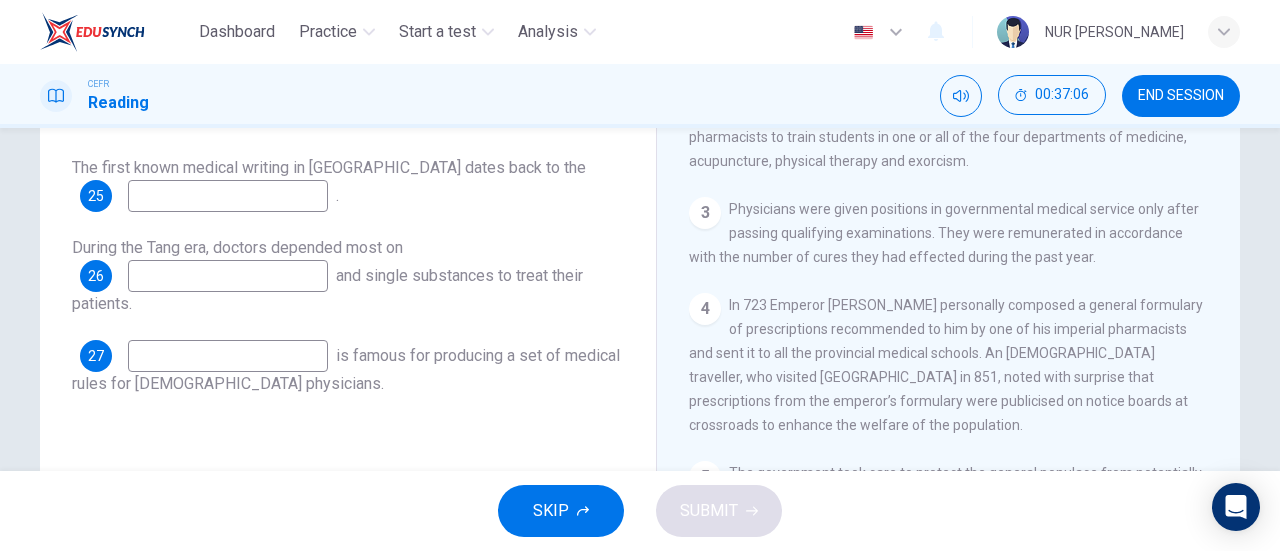 click at bounding box center [228, 196] 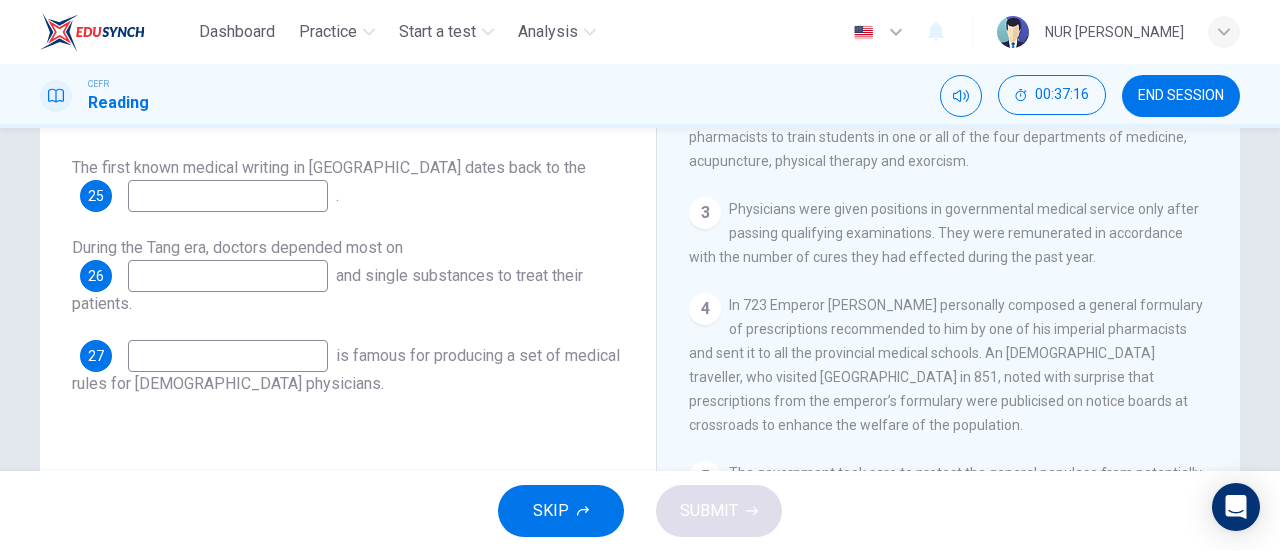 click at bounding box center (228, 196) 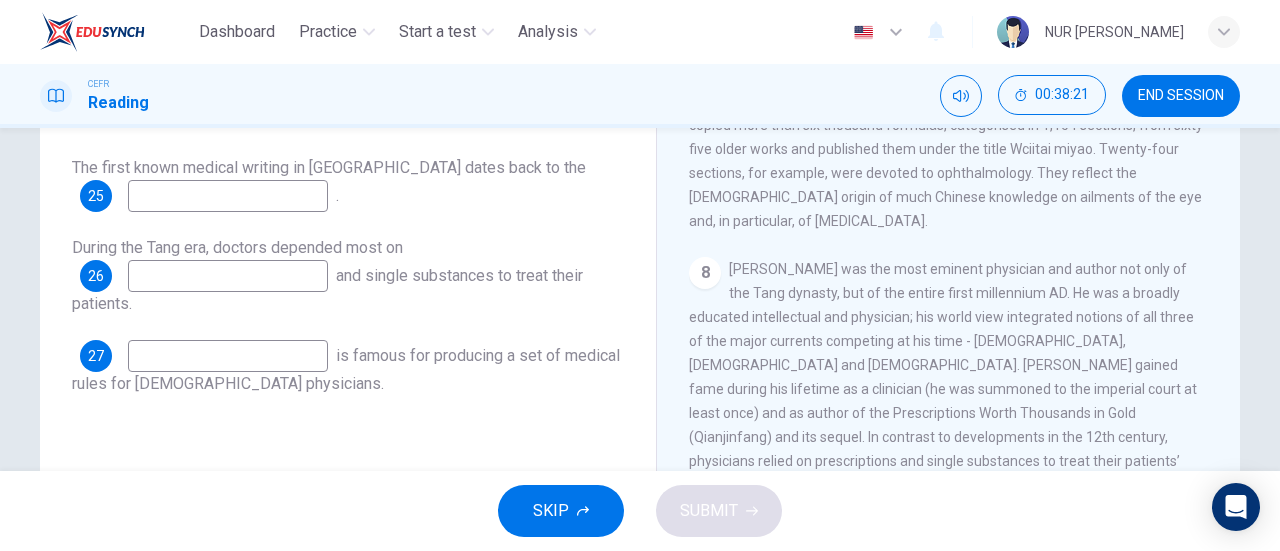 scroll, scrollTop: 1628, scrollLeft: 0, axis: vertical 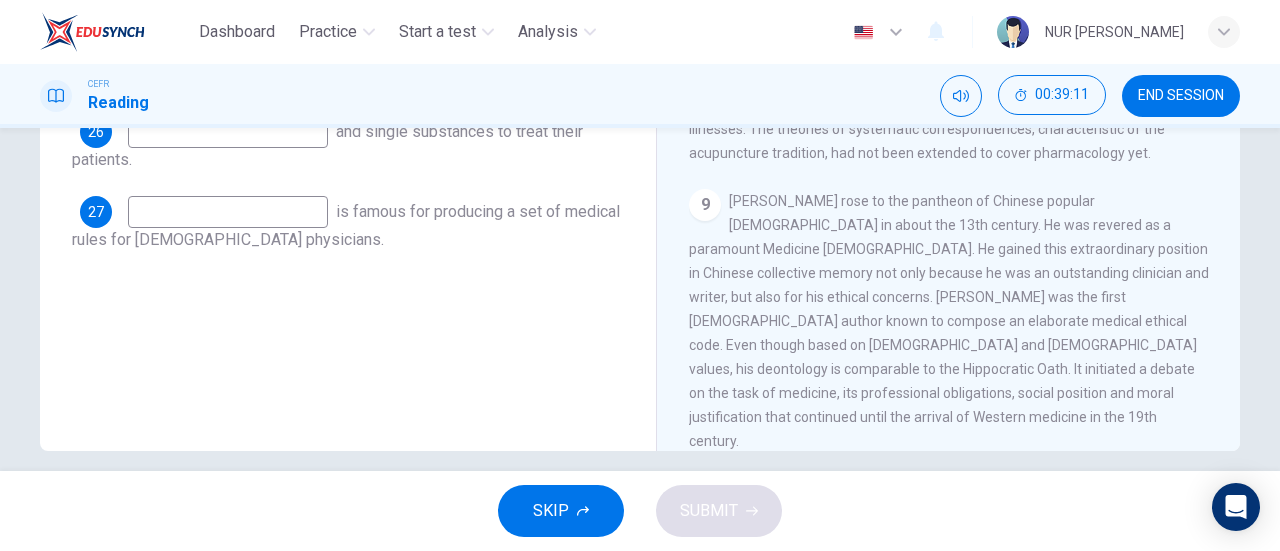 drag, startPoint x: 796, startPoint y: 221, endPoint x: 753, endPoint y: 221, distance: 43 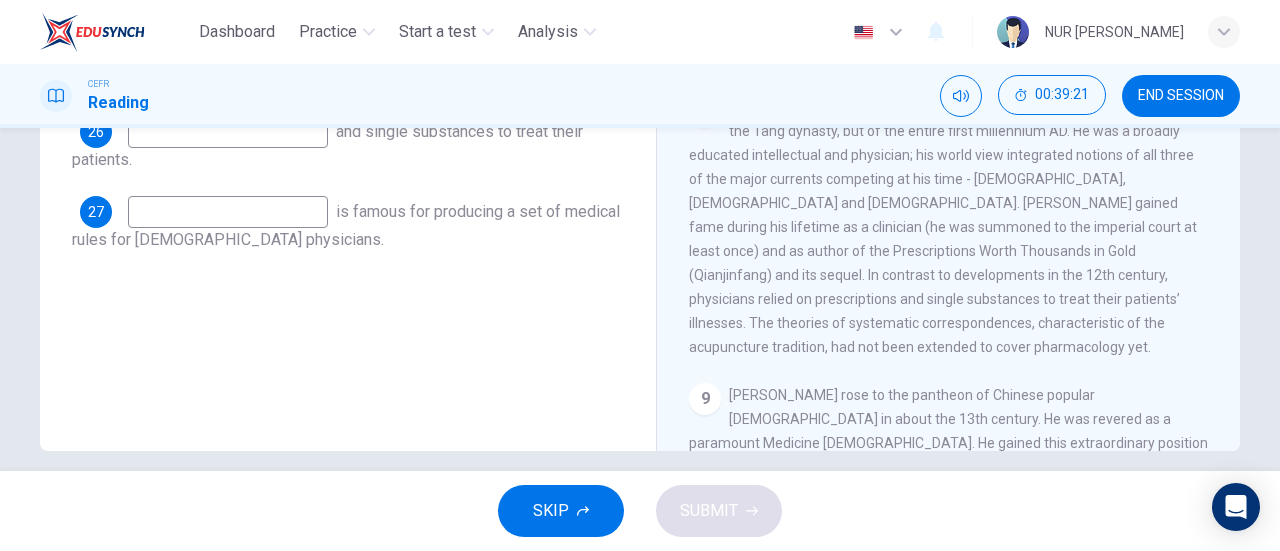 scroll, scrollTop: 1630, scrollLeft: 0, axis: vertical 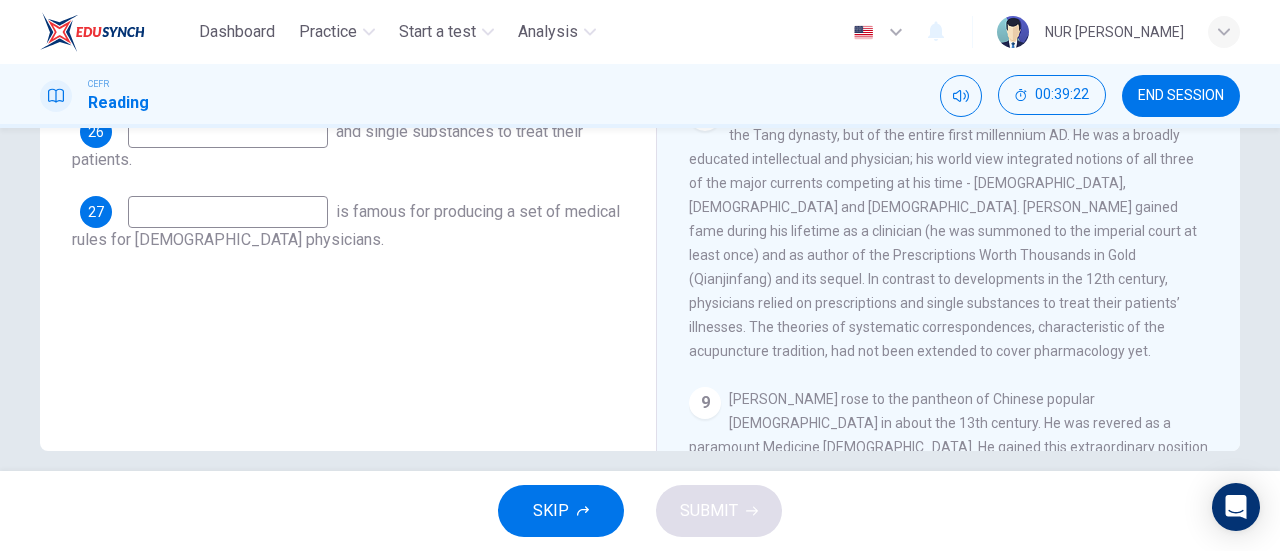 click at bounding box center [228, 212] 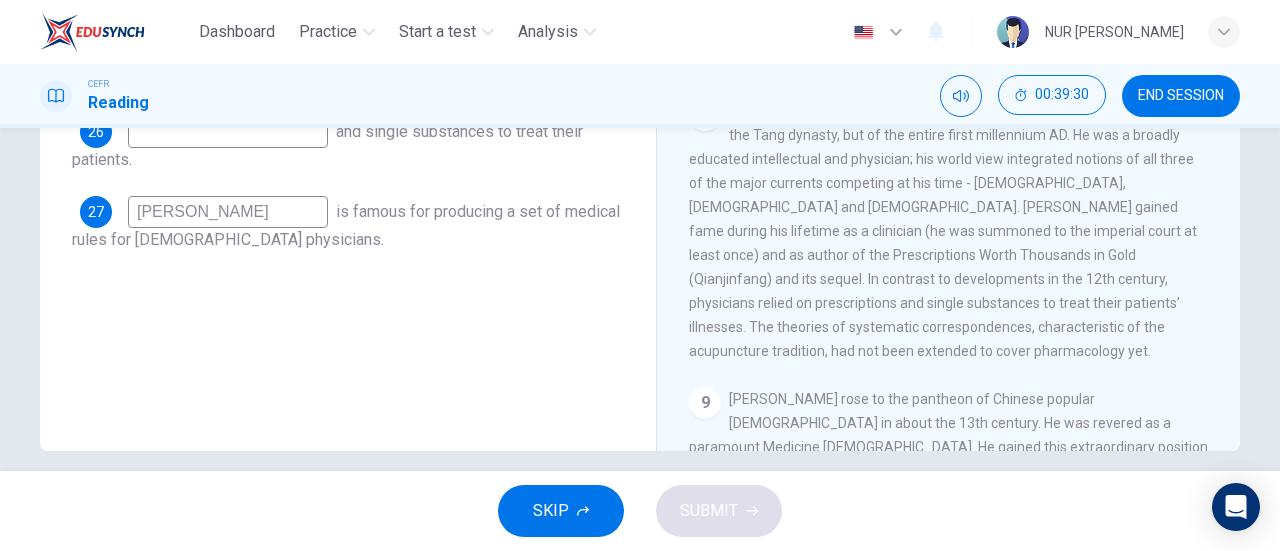 type on "Sun Simiao" 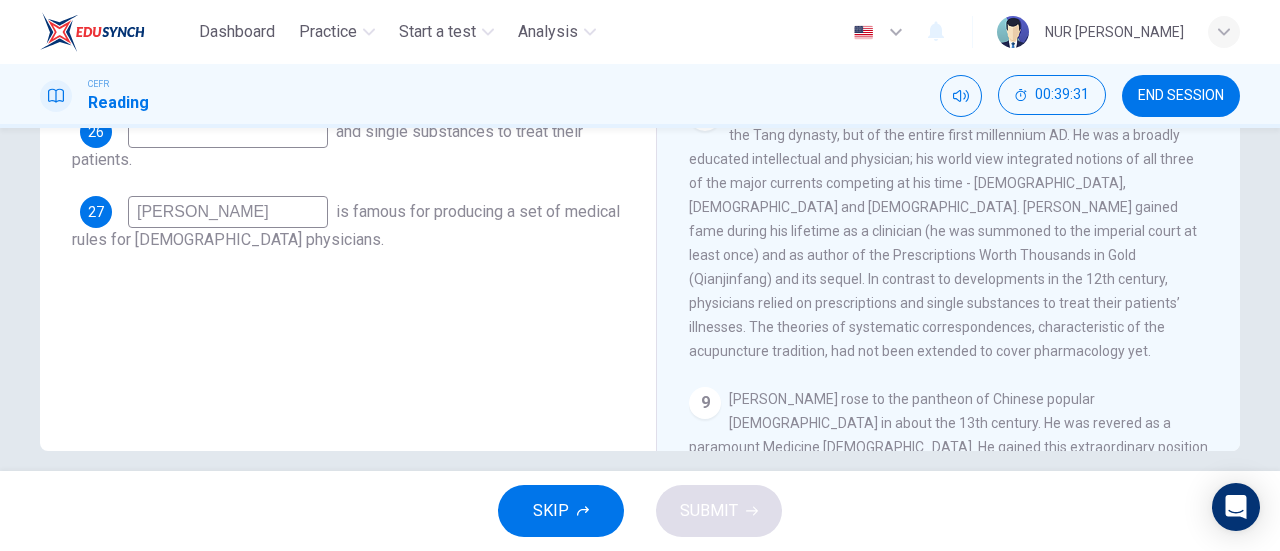 drag, startPoint x: 1215, startPoint y: 301, endPoint x: 1212, endPoint y: 287, distance: 14.3178215 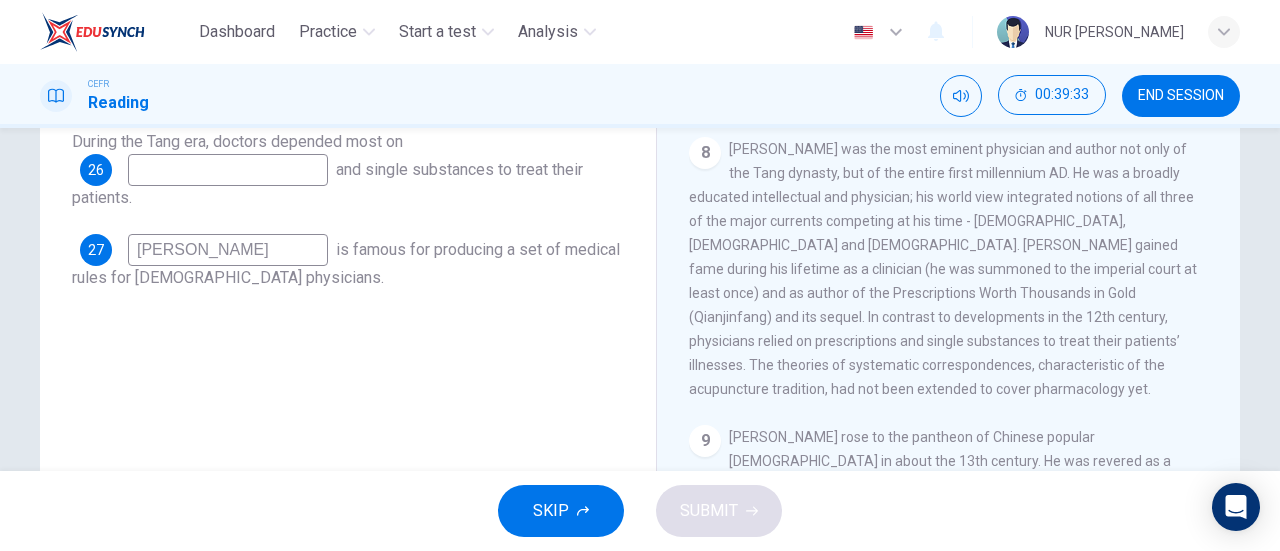 scroll, scrollTop: 370, scrollLeft: 0, axis: vertical 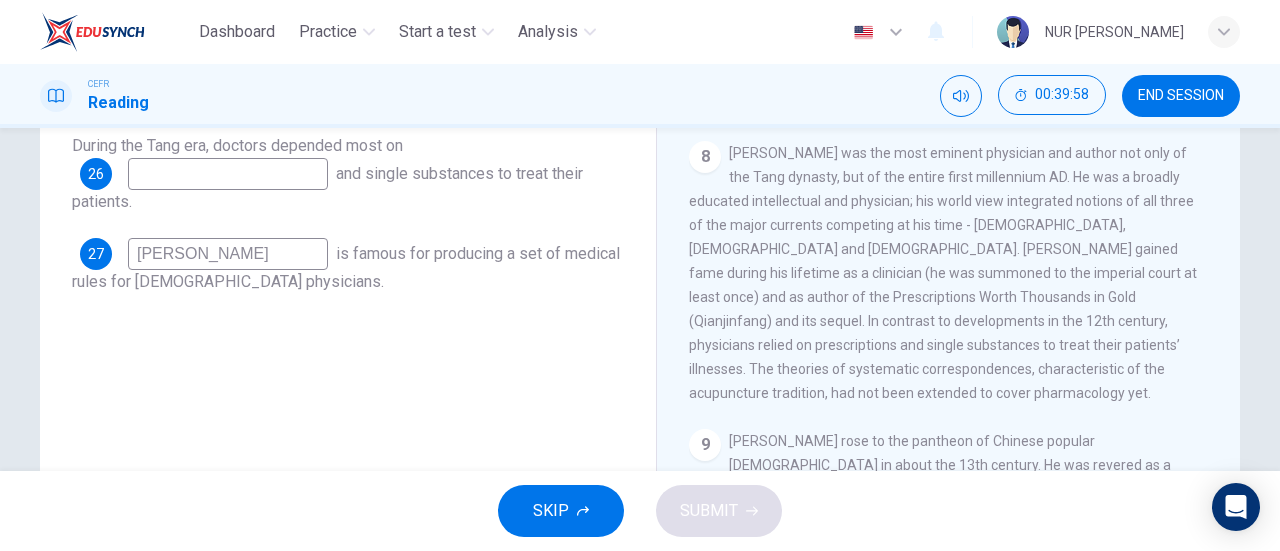 click at bounding box center [228, 174] 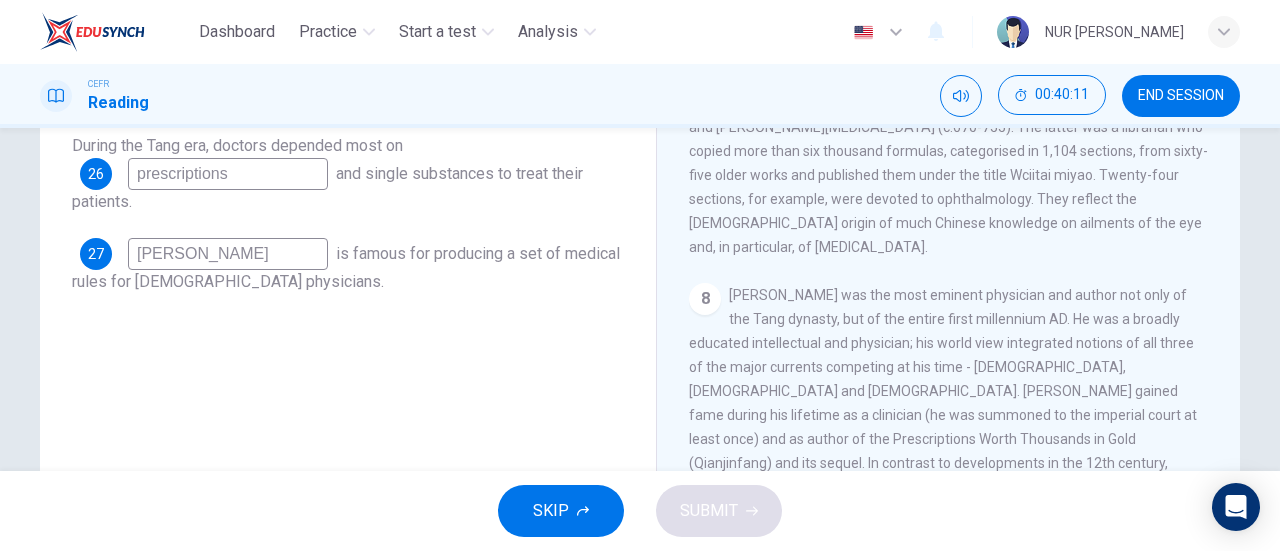 scroll, scrollTop: 1476, scrollLeft: 0, axis: vertical 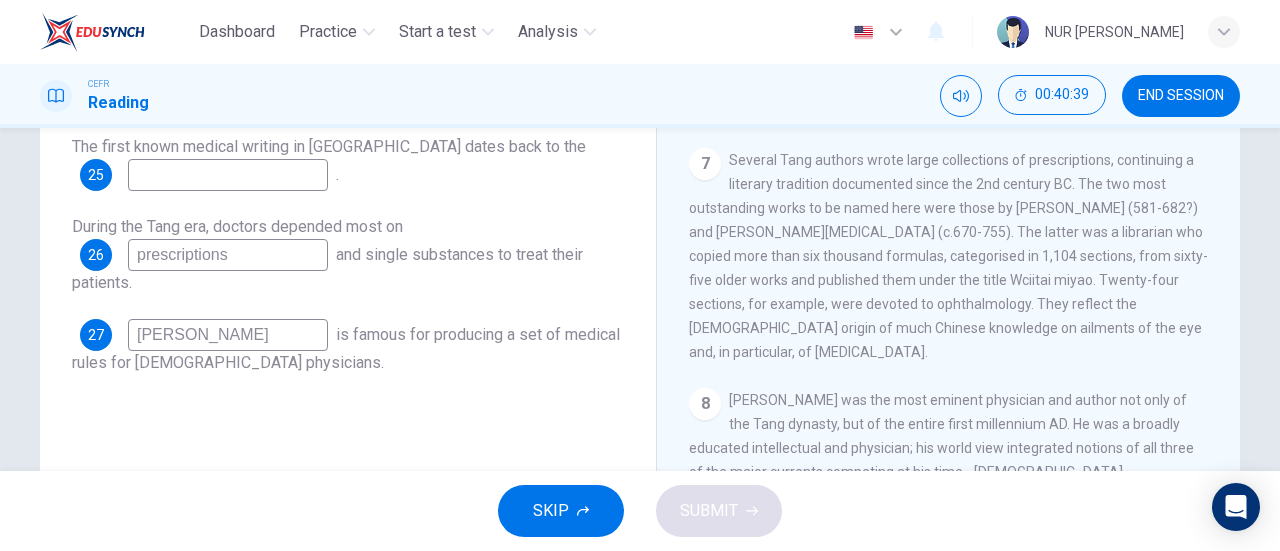 type on "prescriptions" 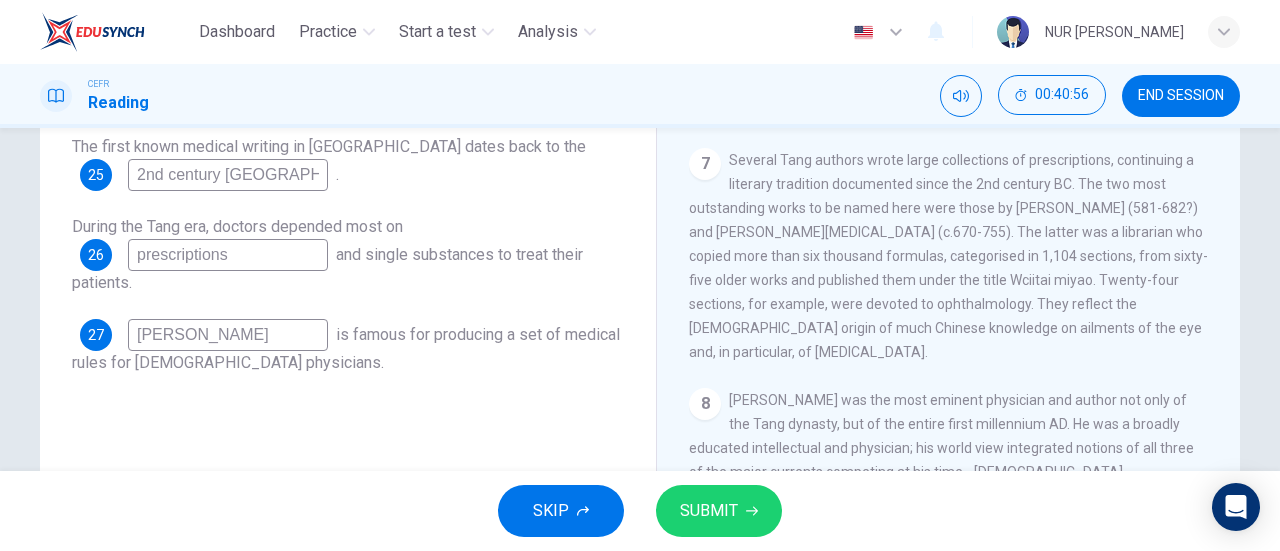 type on "2nd century BC" 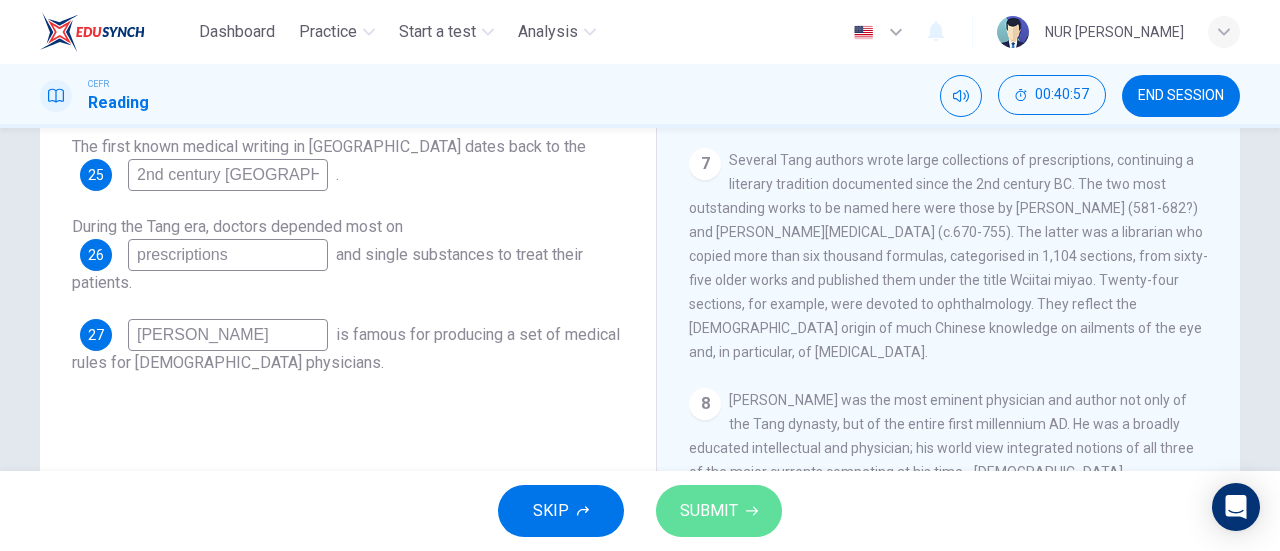 click on "SUBMIT" at bounding box center (709, 511) 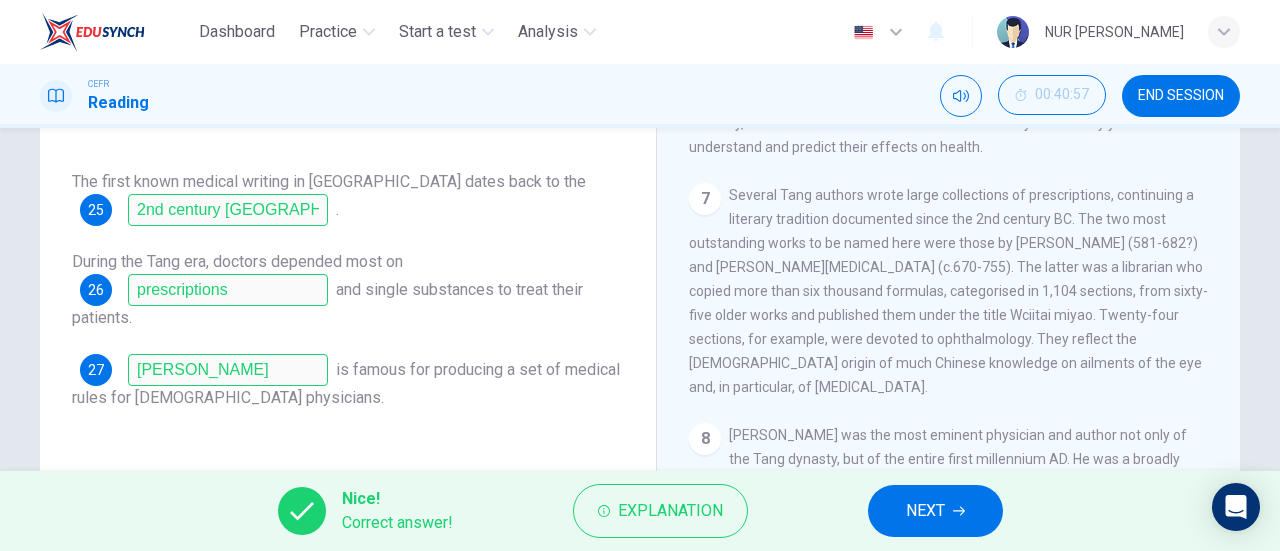 scroll, scrollTop: 256, scrollLeft: 0, axis: vertical 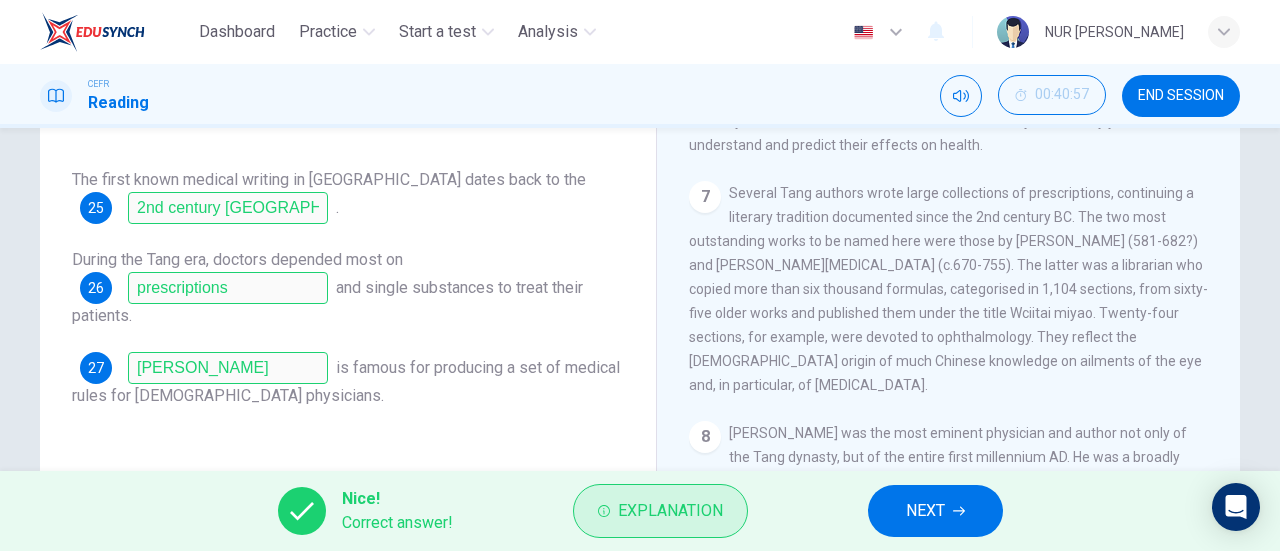 click on "Explanation" at bounding box center (670, 511) 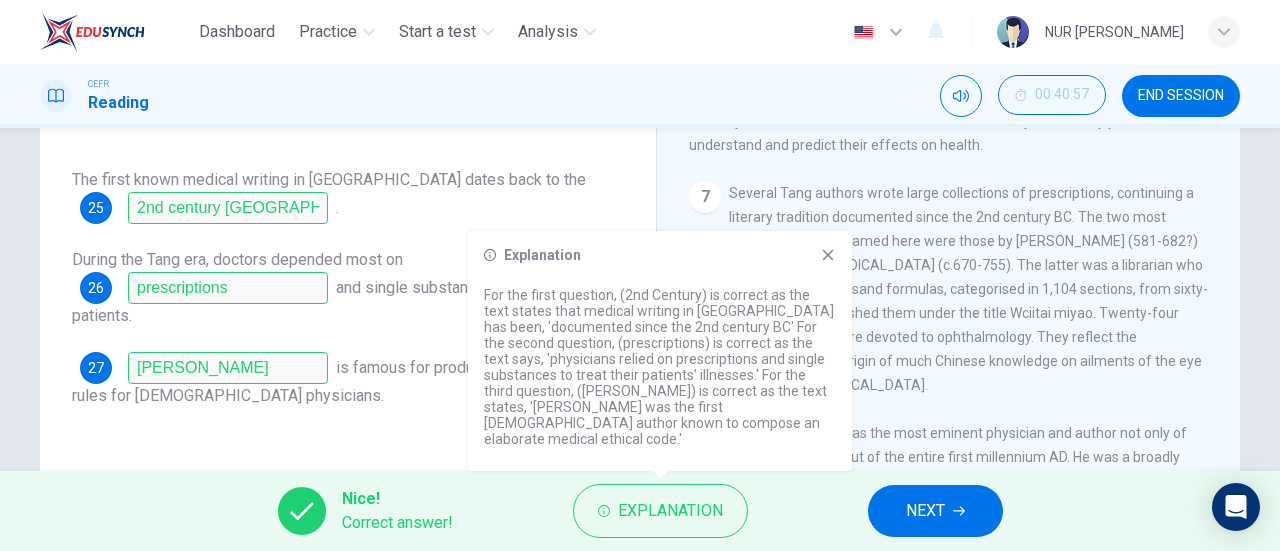 drag, startPoint x: 720, startPoint y: 335, endPoint x: 565, endPoint y: 348, distance: 155.5442 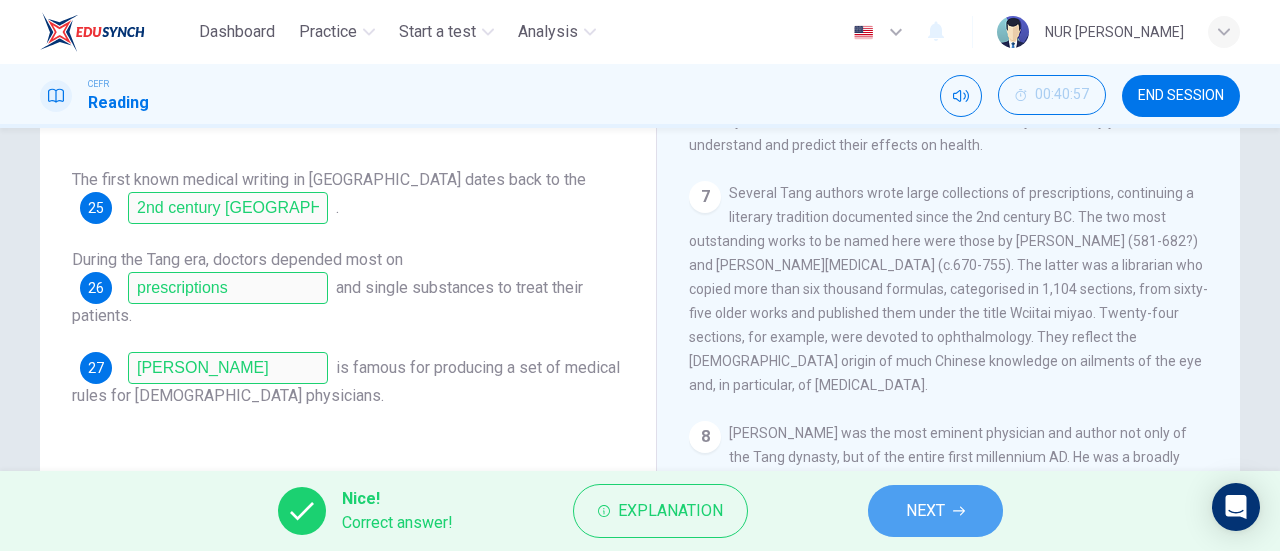 click on "NEXT" at bounding box center [935, 511] 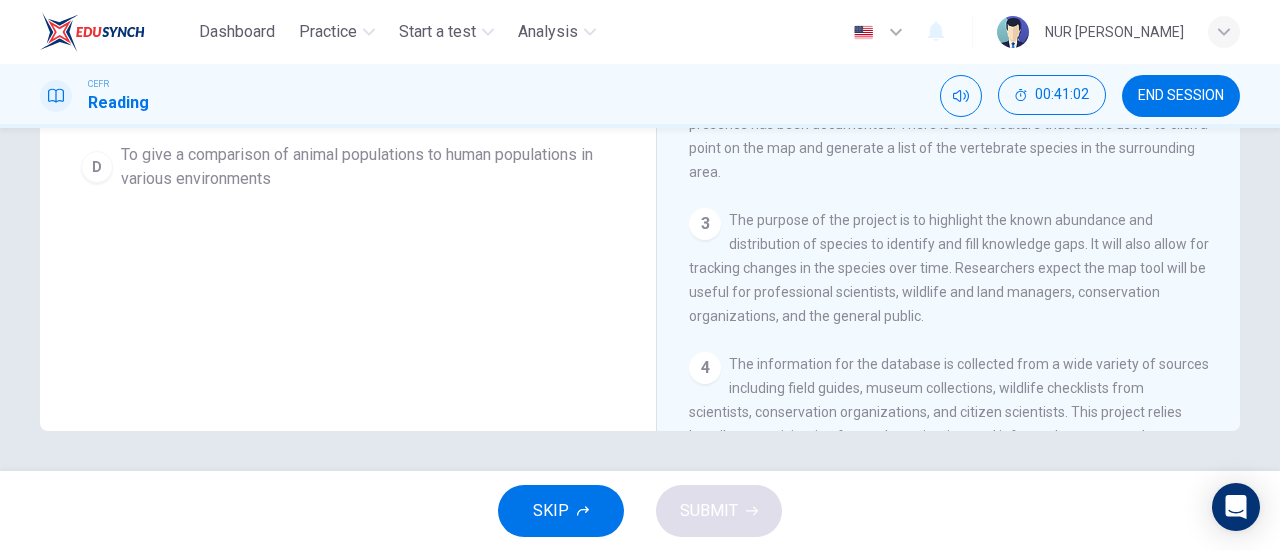 scroll, scrollTop: 0, scrollLeft: 0, axis: both 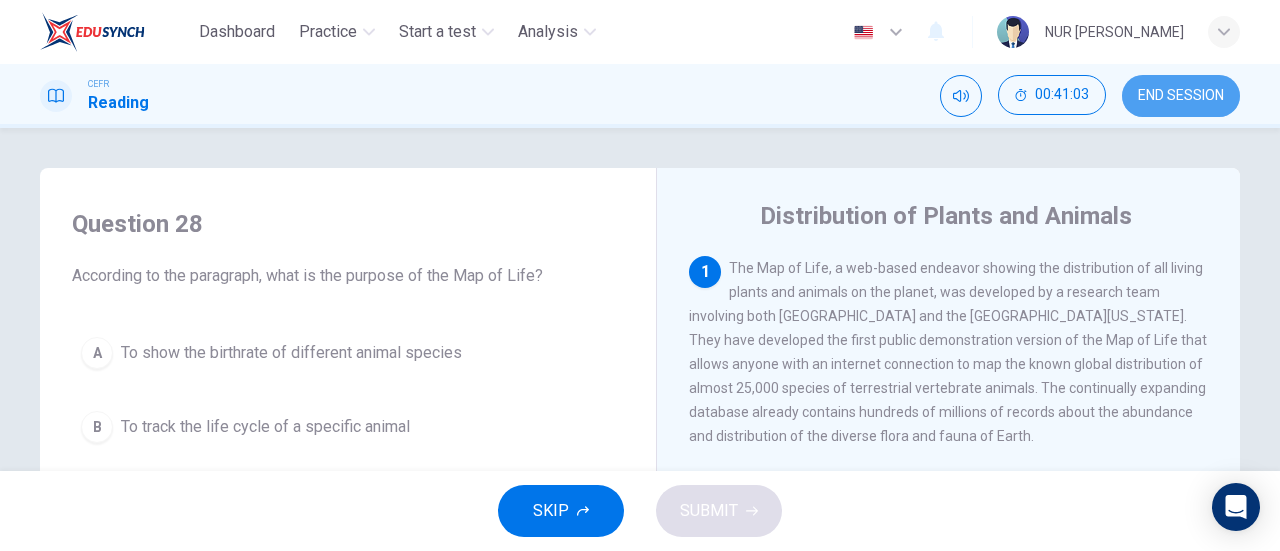 click on "END SESSION" at bounding box center (1181, 96) 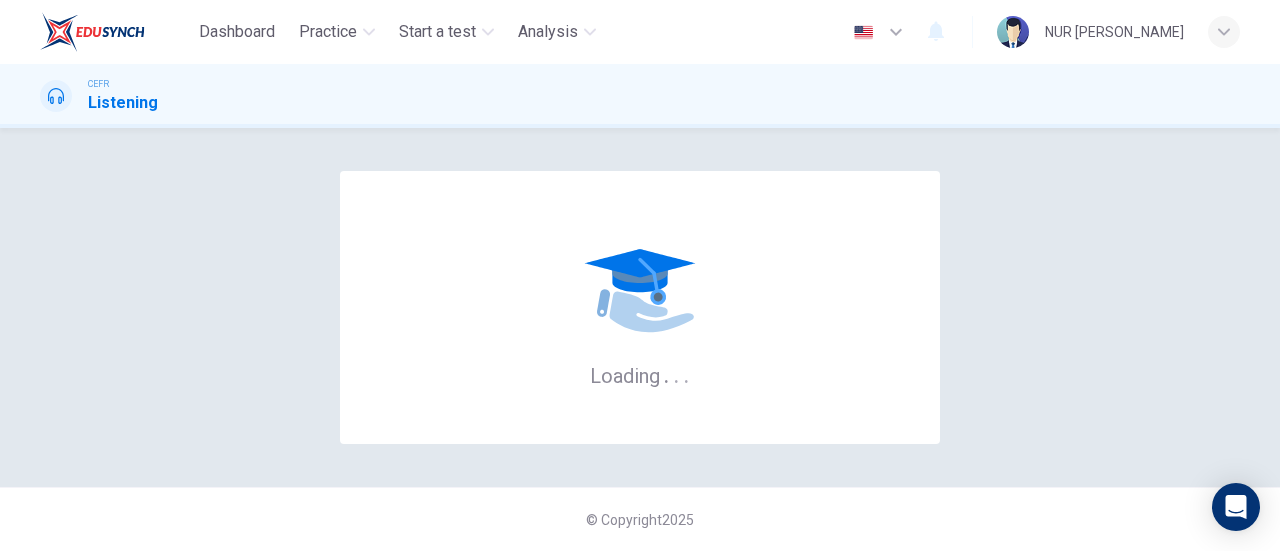 scroll, scrollTop: 0, scrollLeft: 0, axis: both 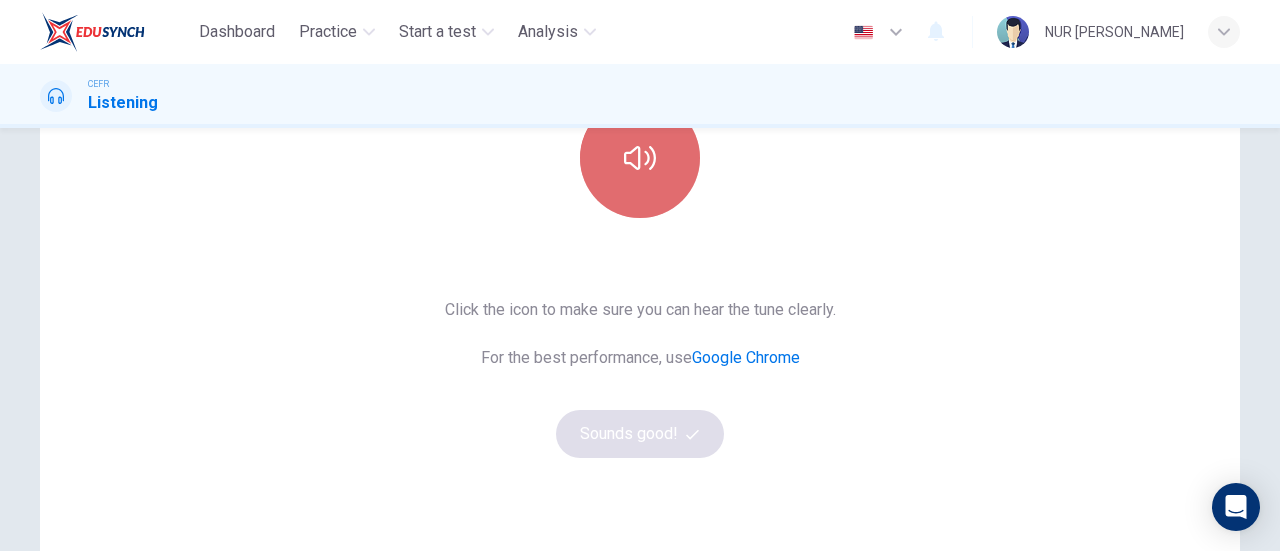 click 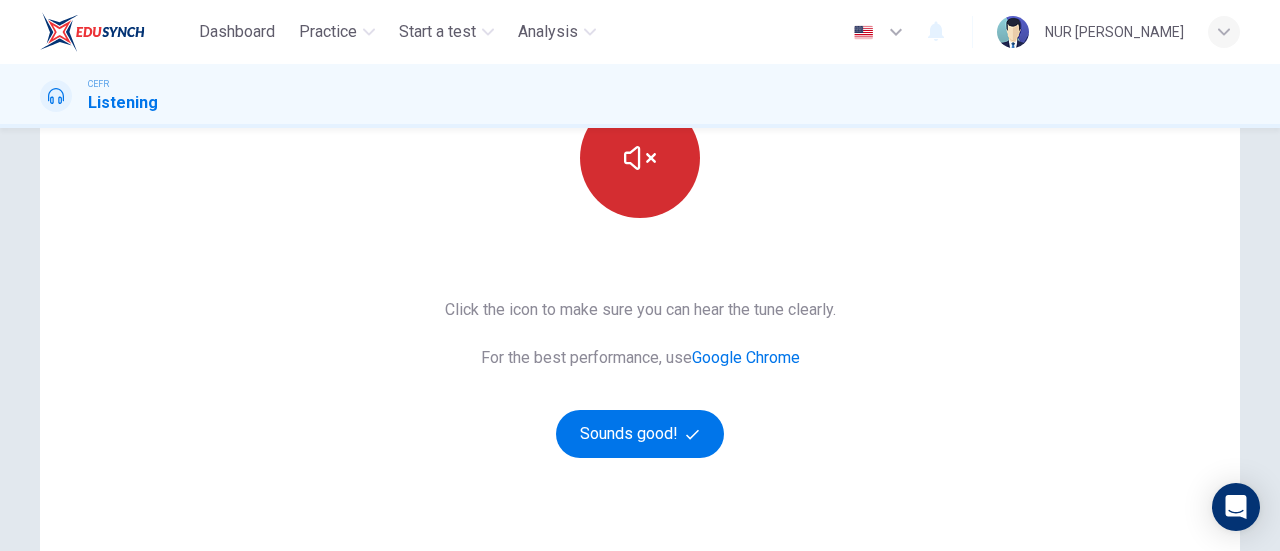 type 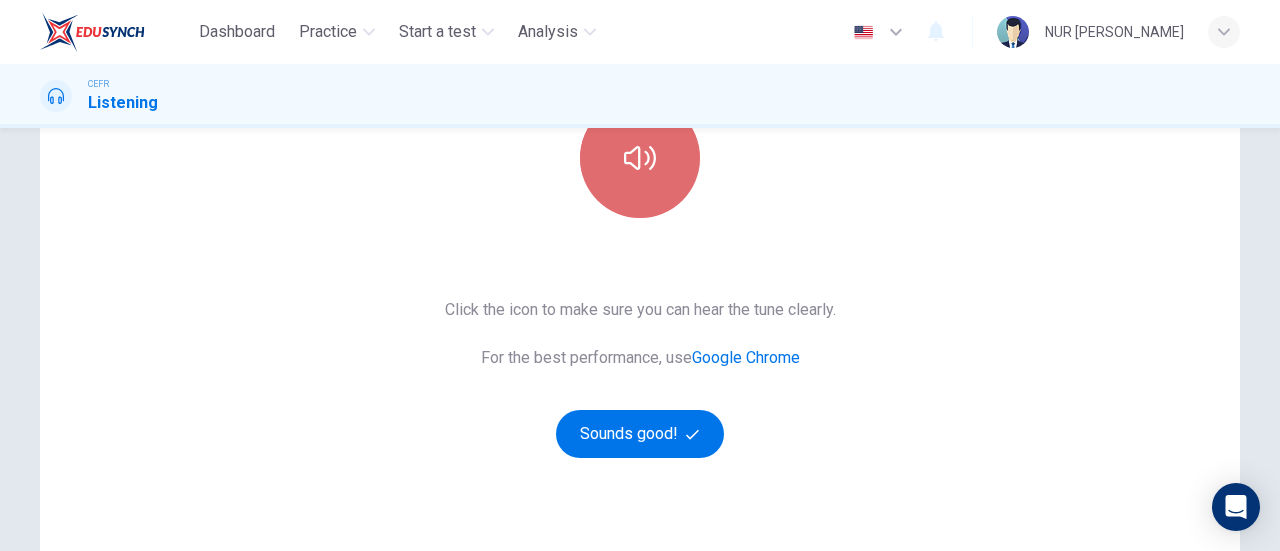 click 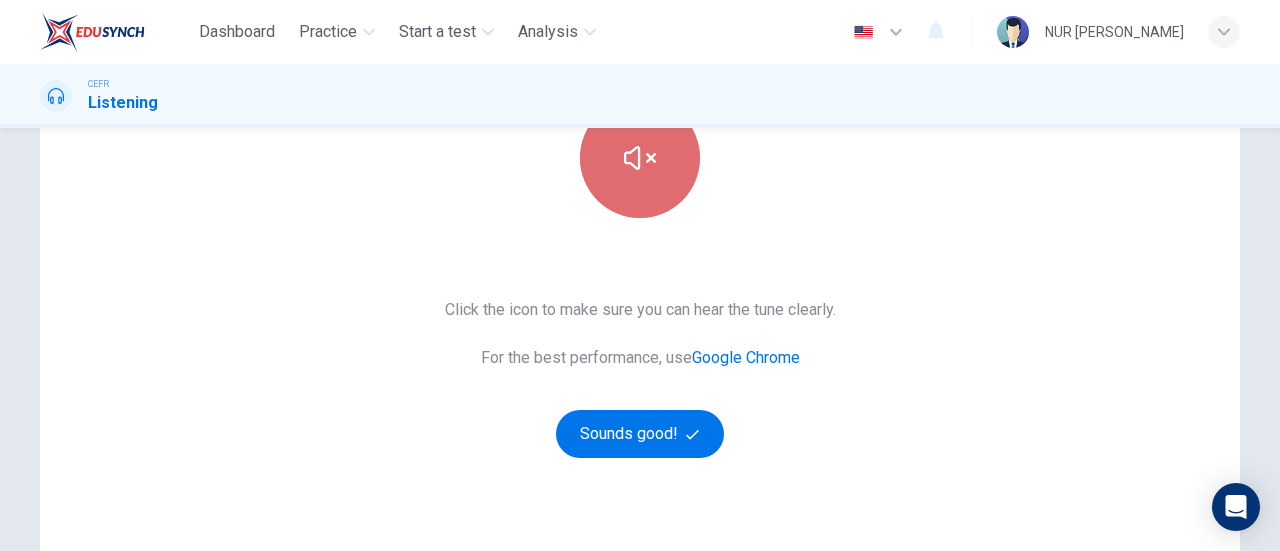click 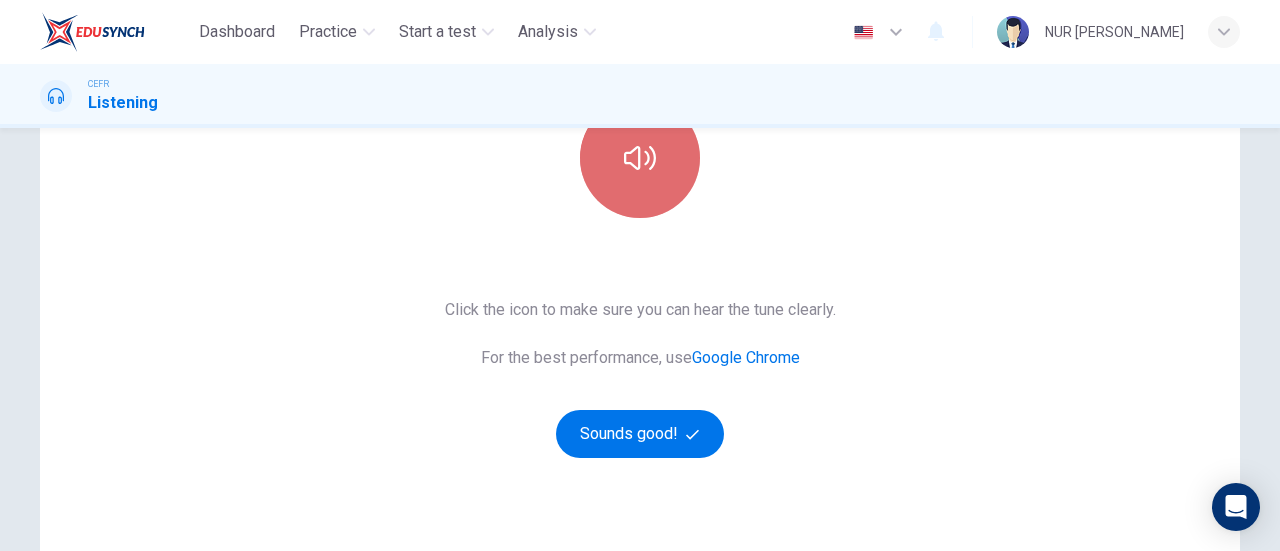 click 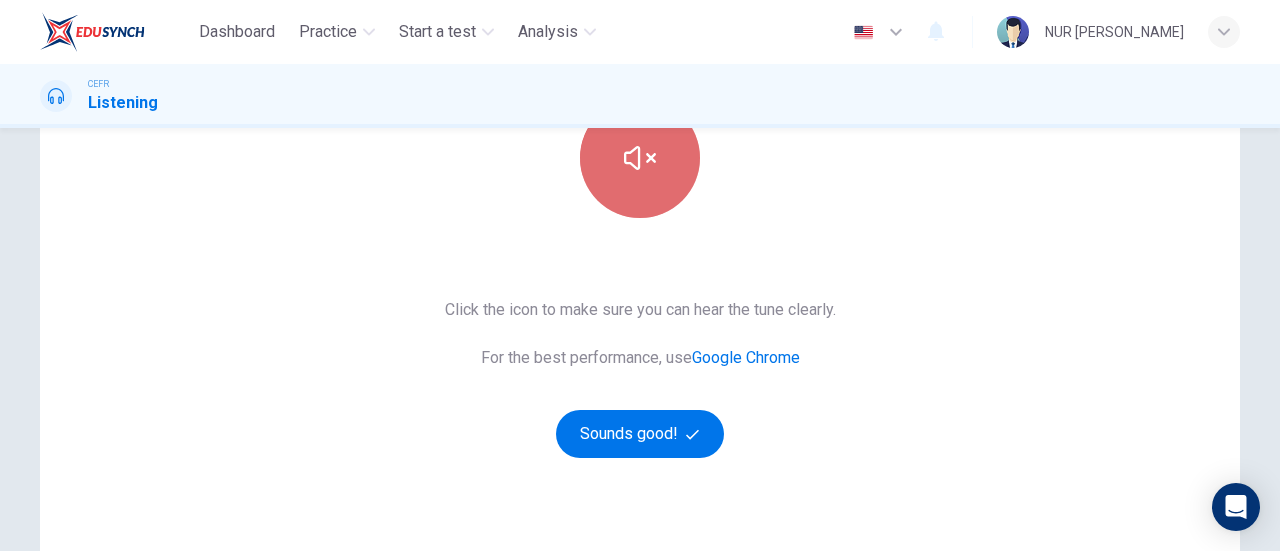 click 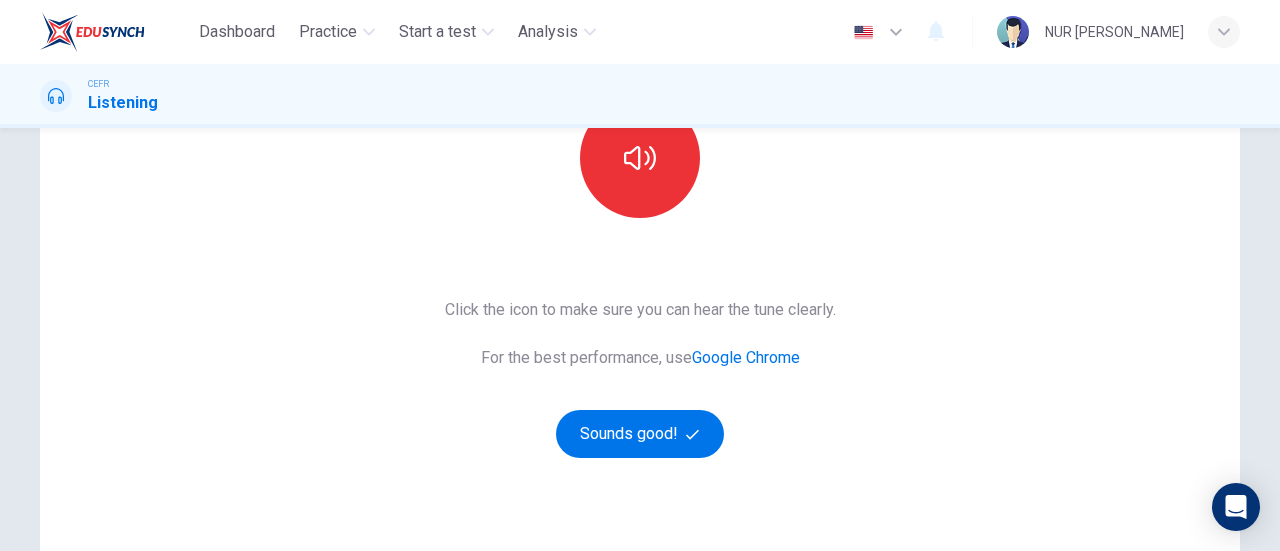 scroll, scrollTop: 210, scrollLeft: 0, axis: vertical 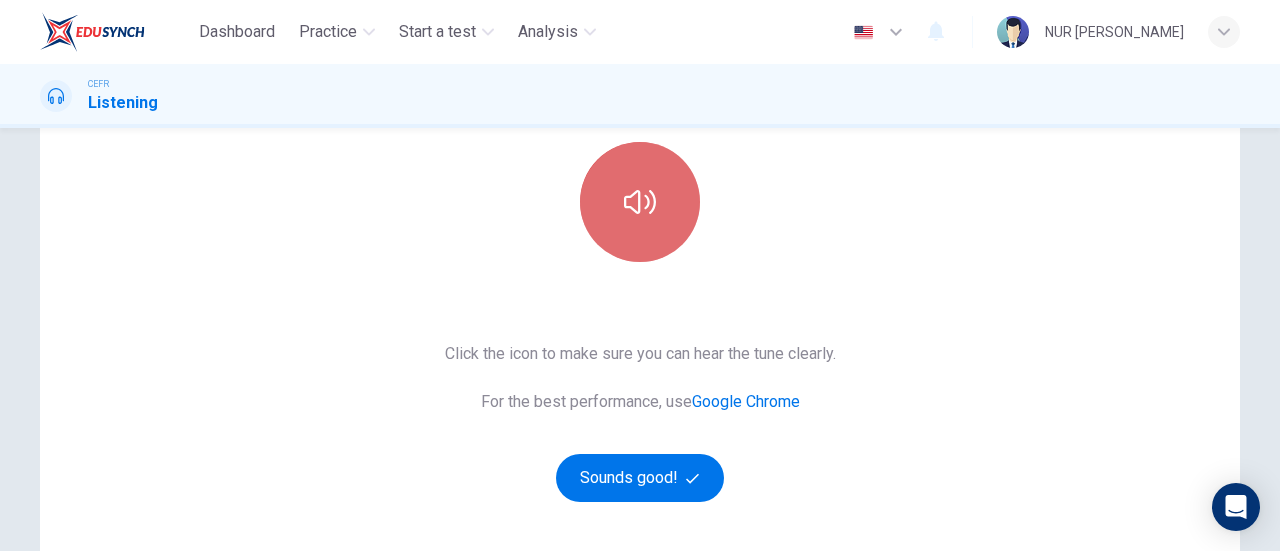click at bounding box center (640, 202) 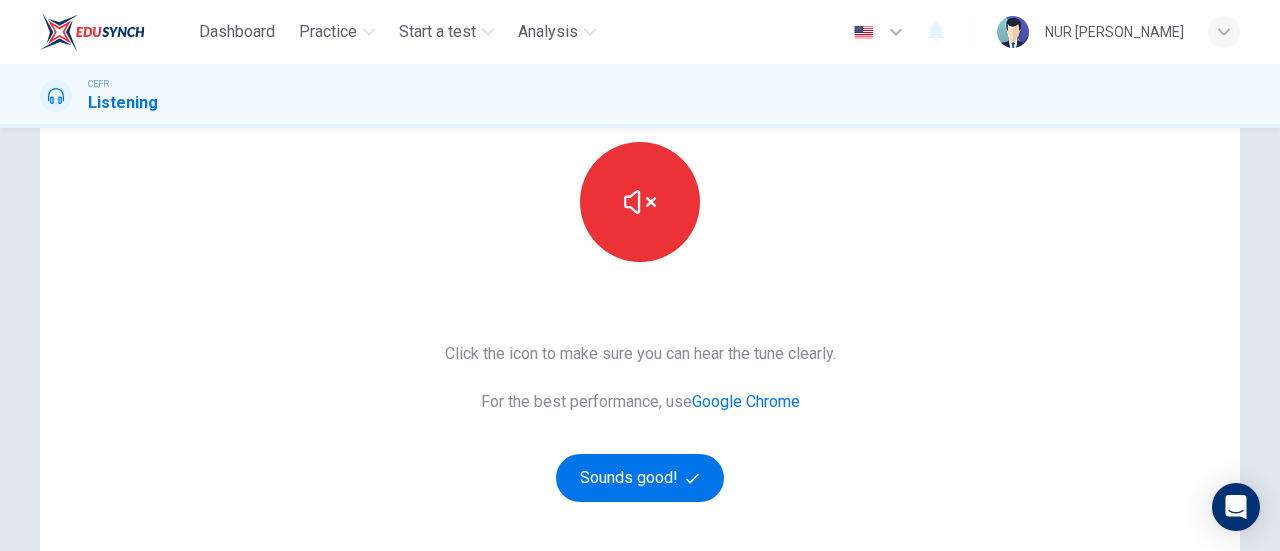 click on "Click the icon to make sure you can hear the tune clearly. For the best performance, use  Google Chrome Sounds good!" at bounding box center (640, 422) 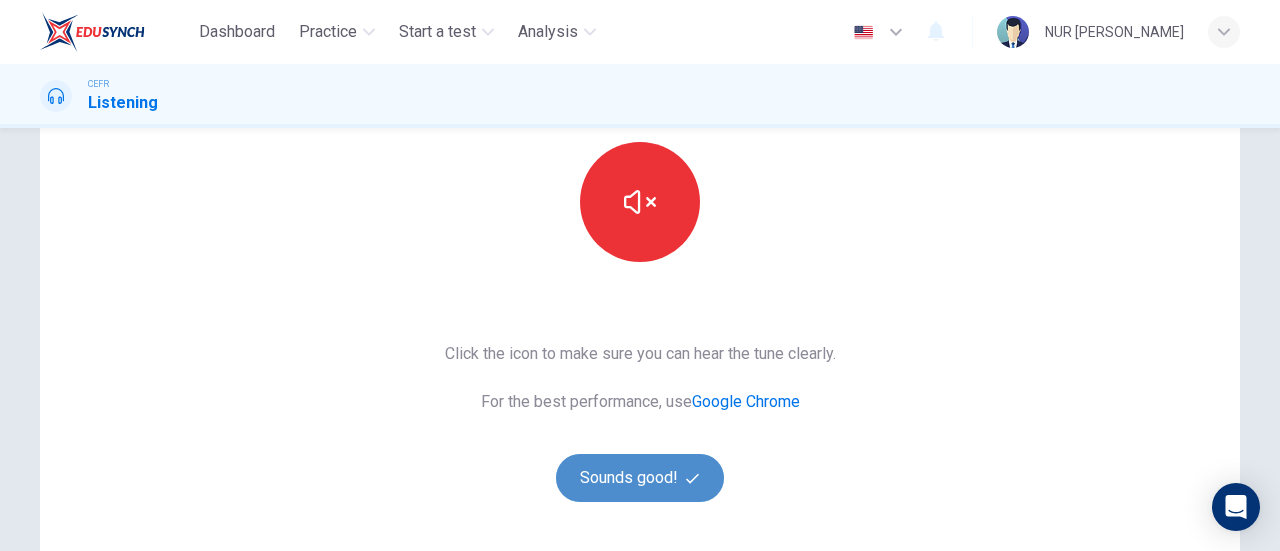click on "Sounds good!" at bounding box center (640, 478) 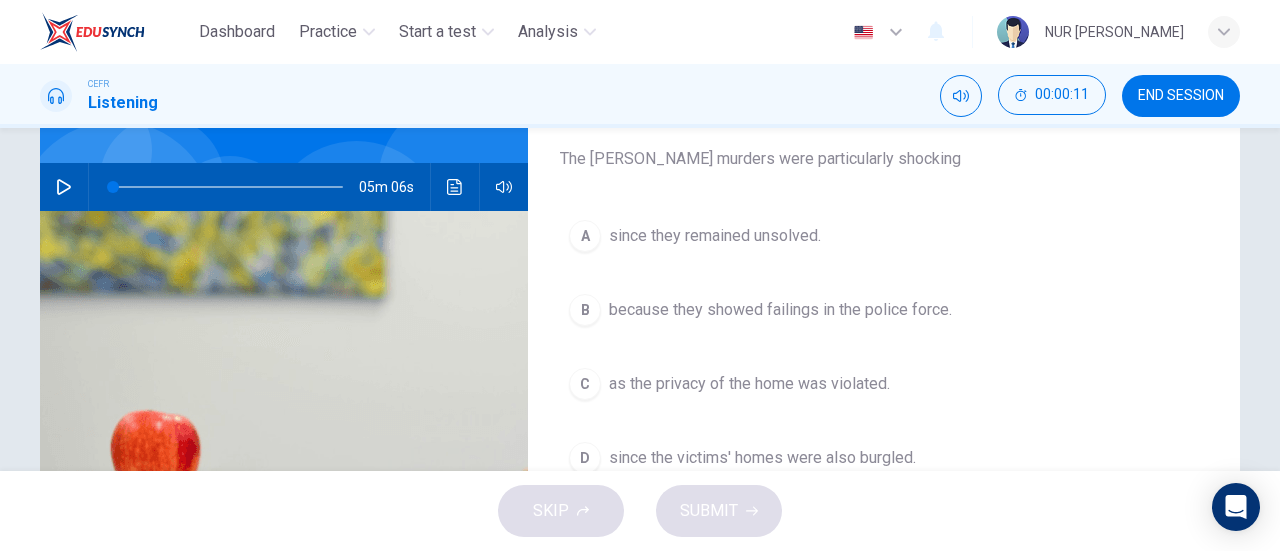 scroll, scrollTop: 164, scrollLeft: 0, axis: vertical 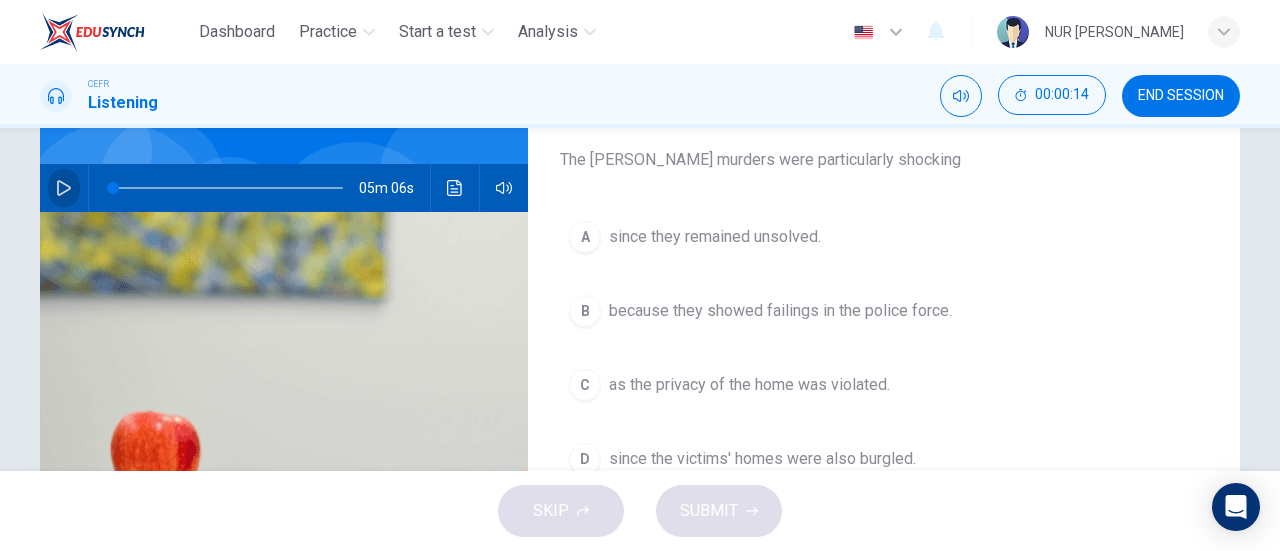 click 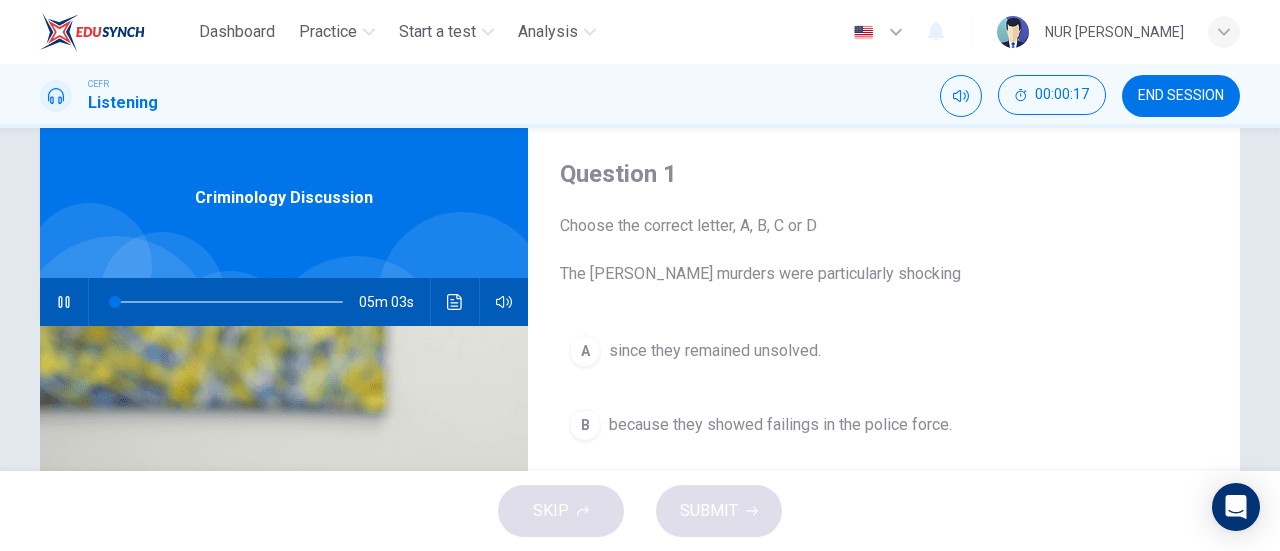 scroll, scrollTop: 48, scrollLeft: 0, axis: vertical 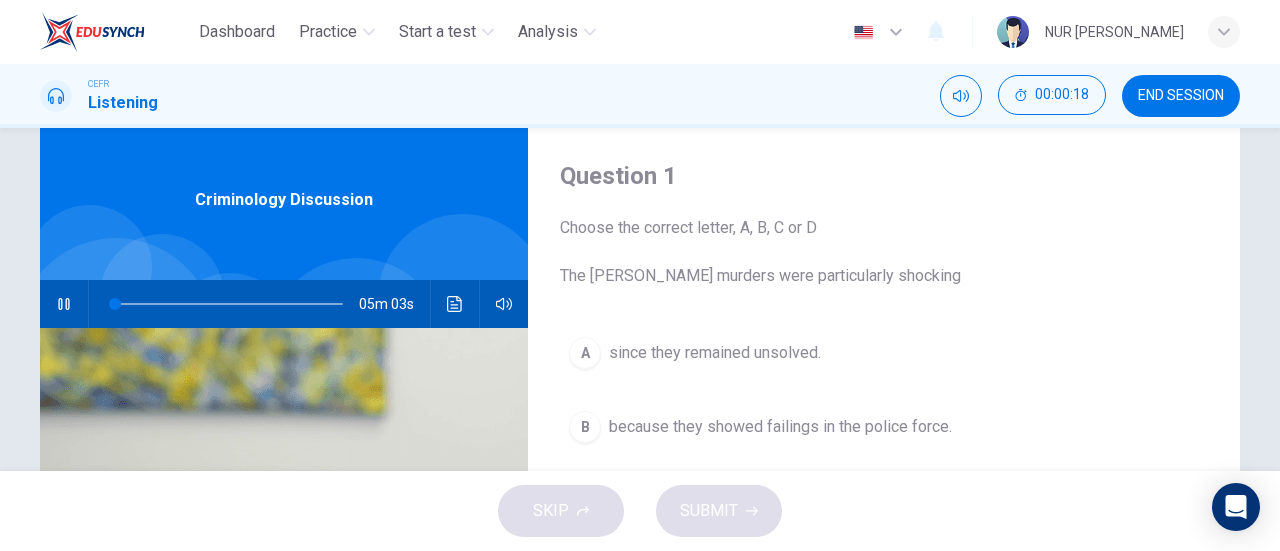 type on "1" 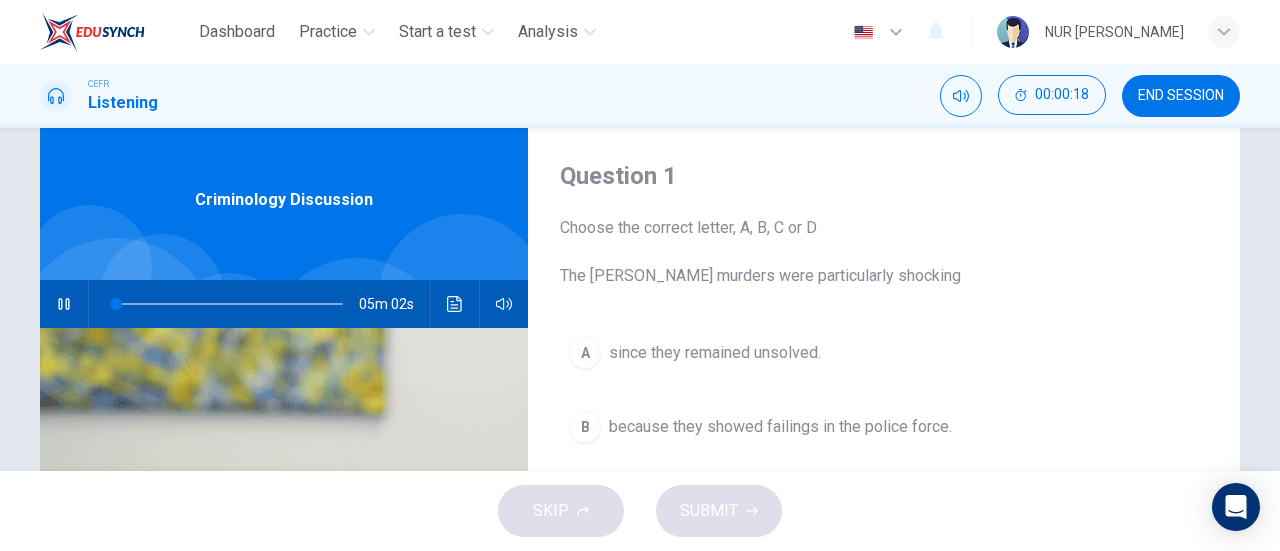 type 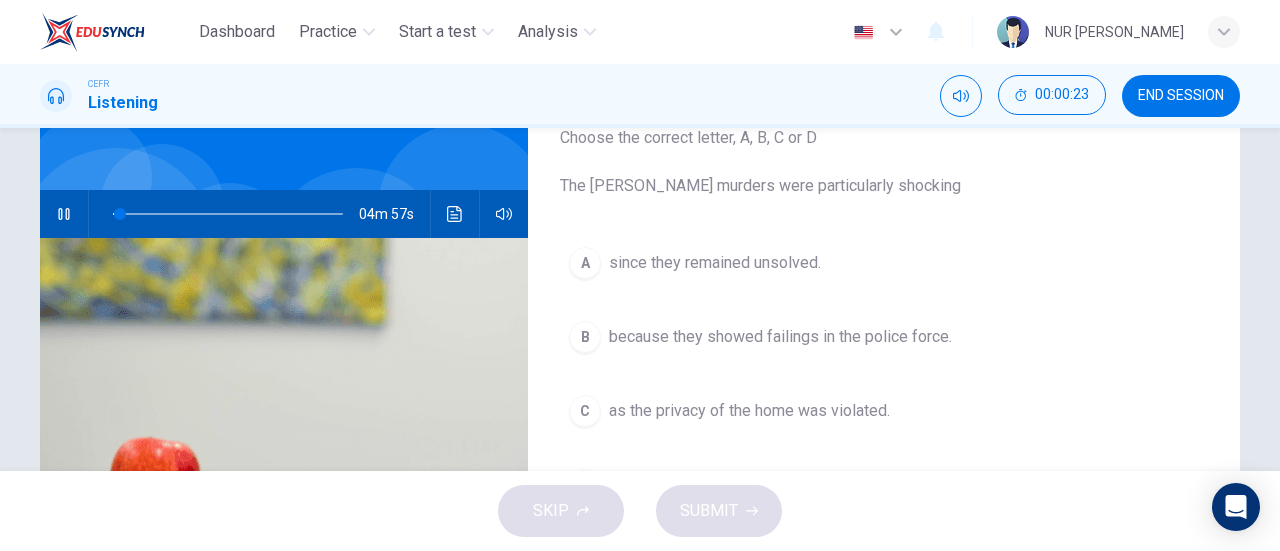 scroll, scrollTop: 141, scrollLeft: 0, axis: vertical 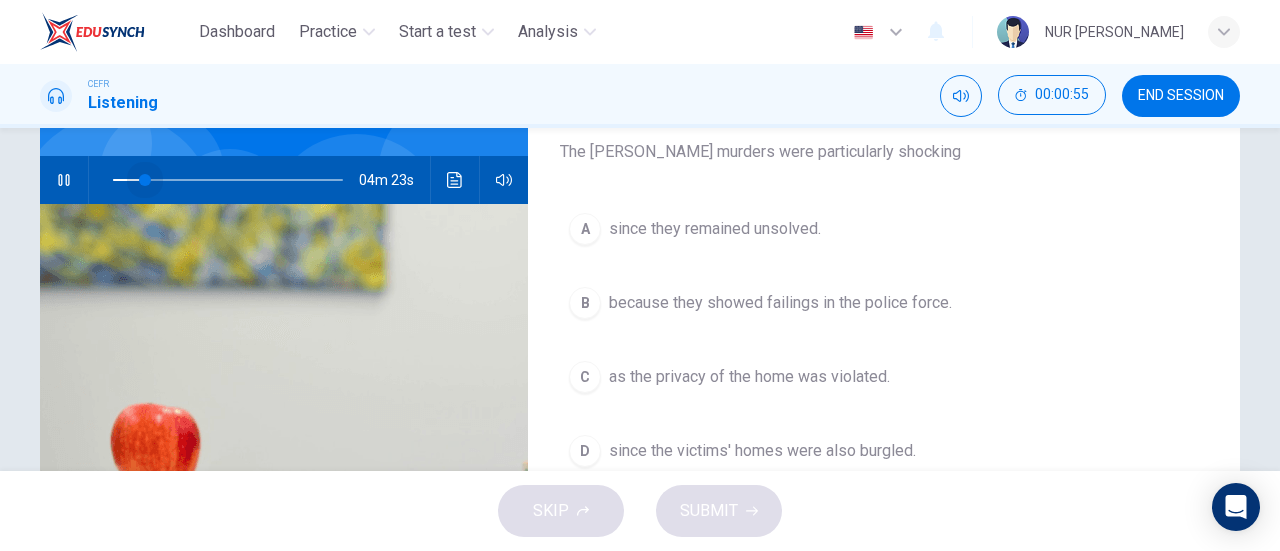 drag, startPoint x: 140, startPoint y: 176, endPoint x: 98, endPoint y: 179, distance: 42.107006 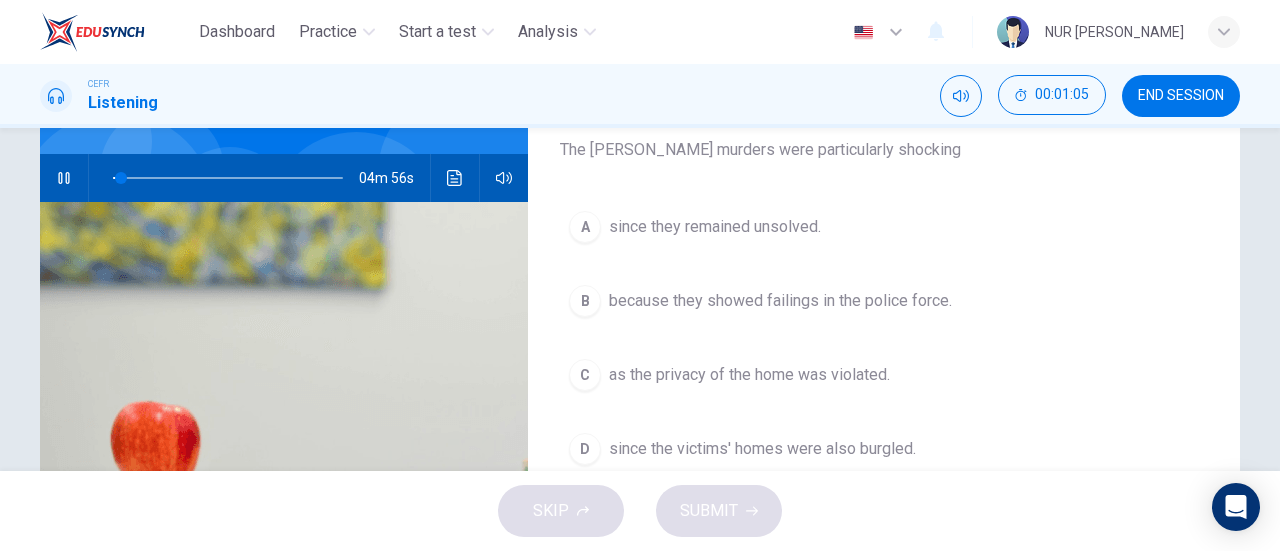 scroll, scrollTop: 163, scrollLeft: 0, axis: vertical 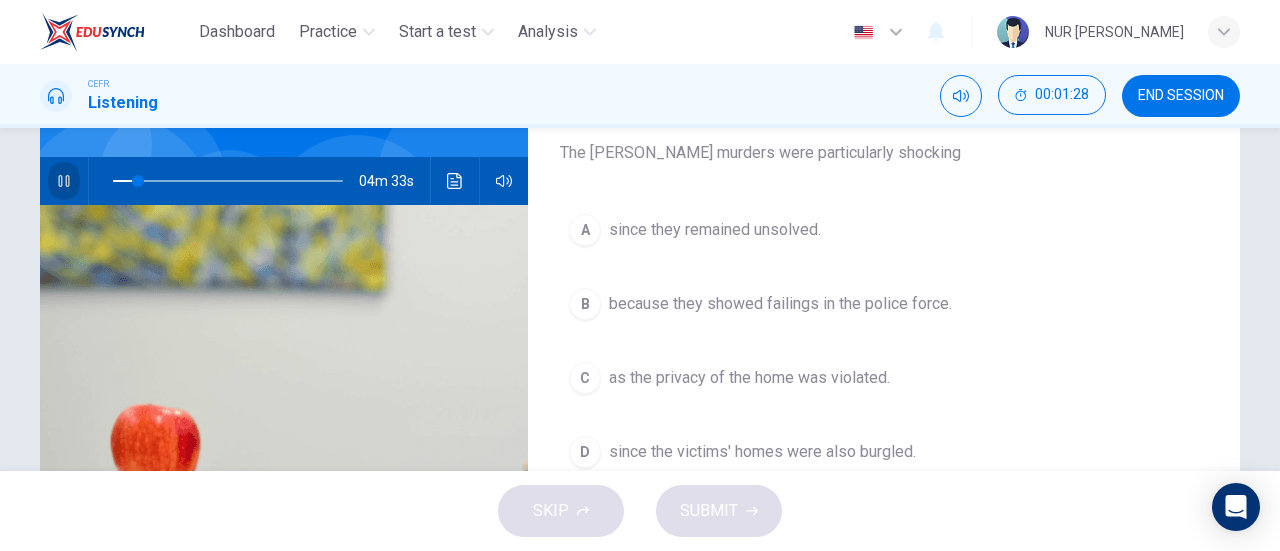 click at bounding box center [64, 181] 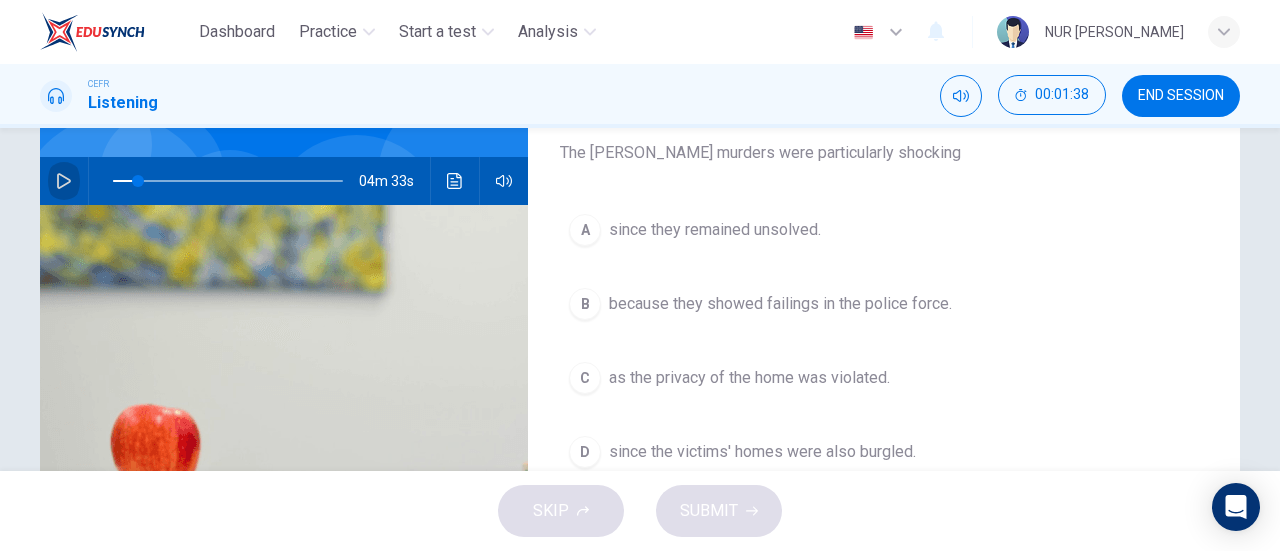 click 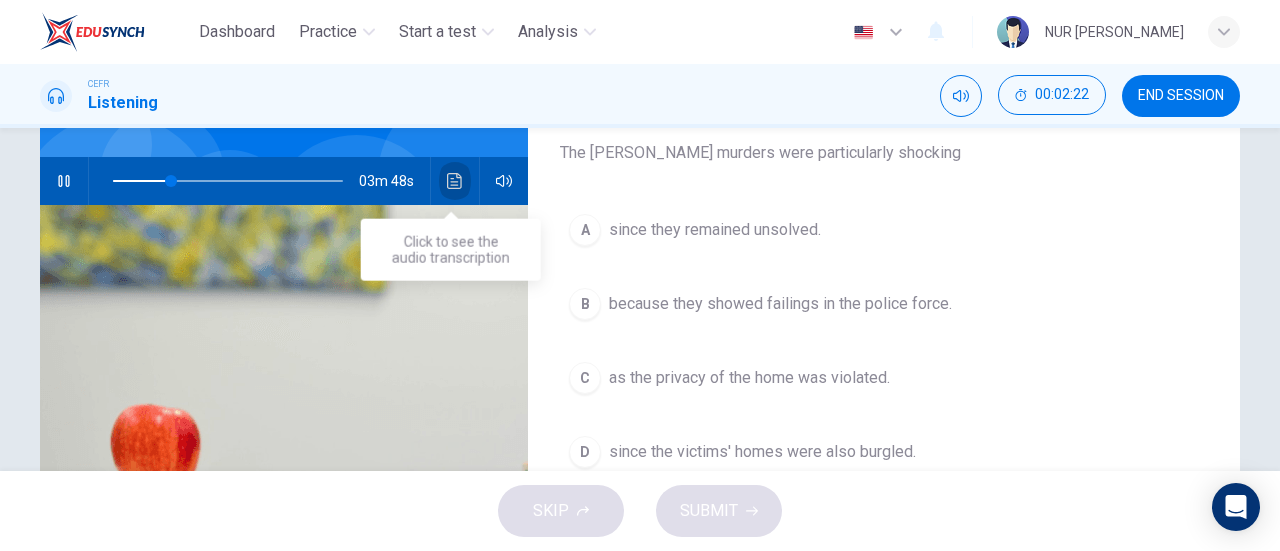 click 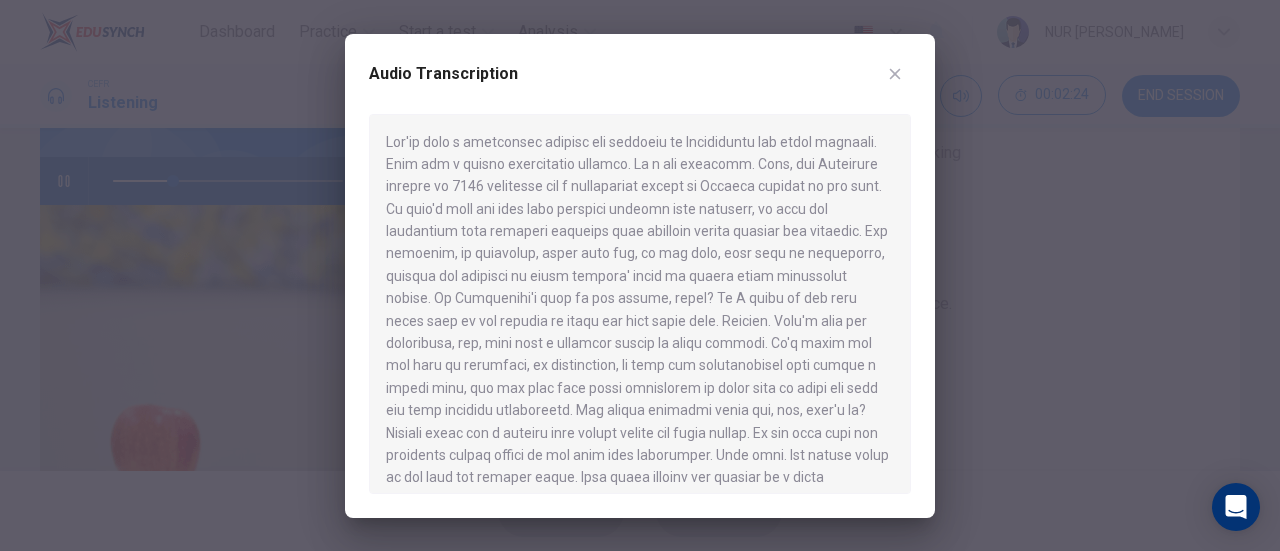 click at bounding box center [640, 275] 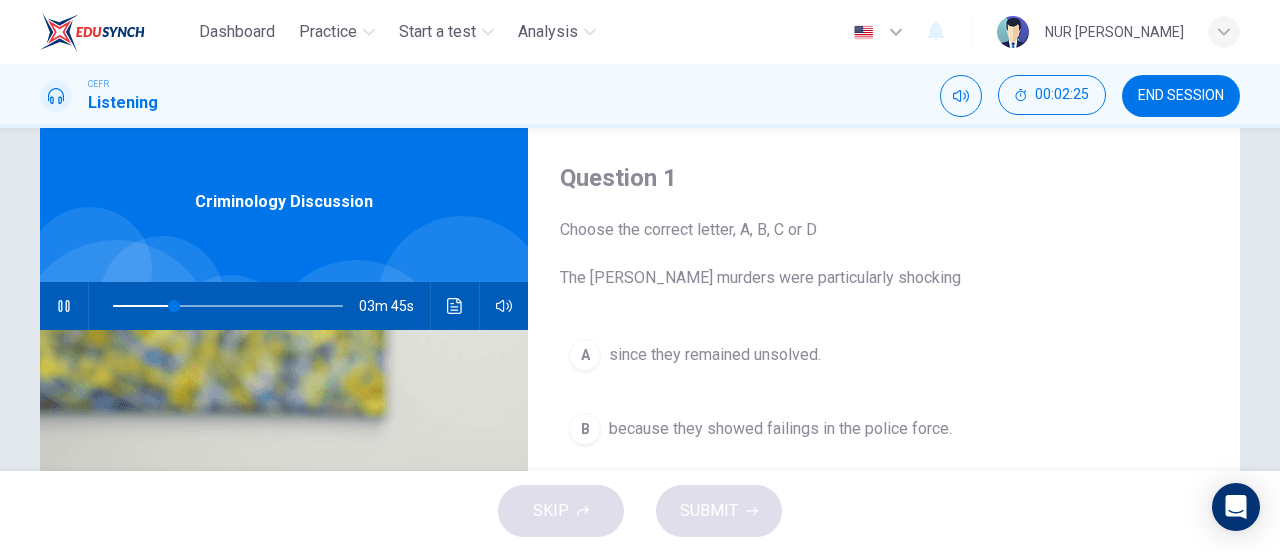 scroll, scrollTop: 0, scrollLeft: 0, axis: both 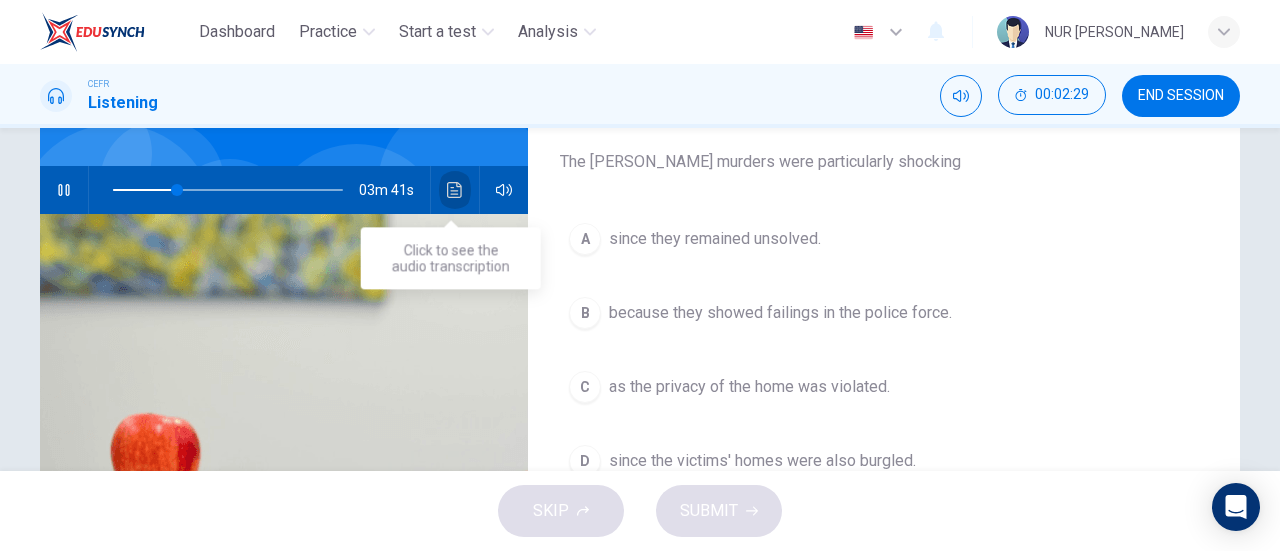click at bounding box center [455, 190] 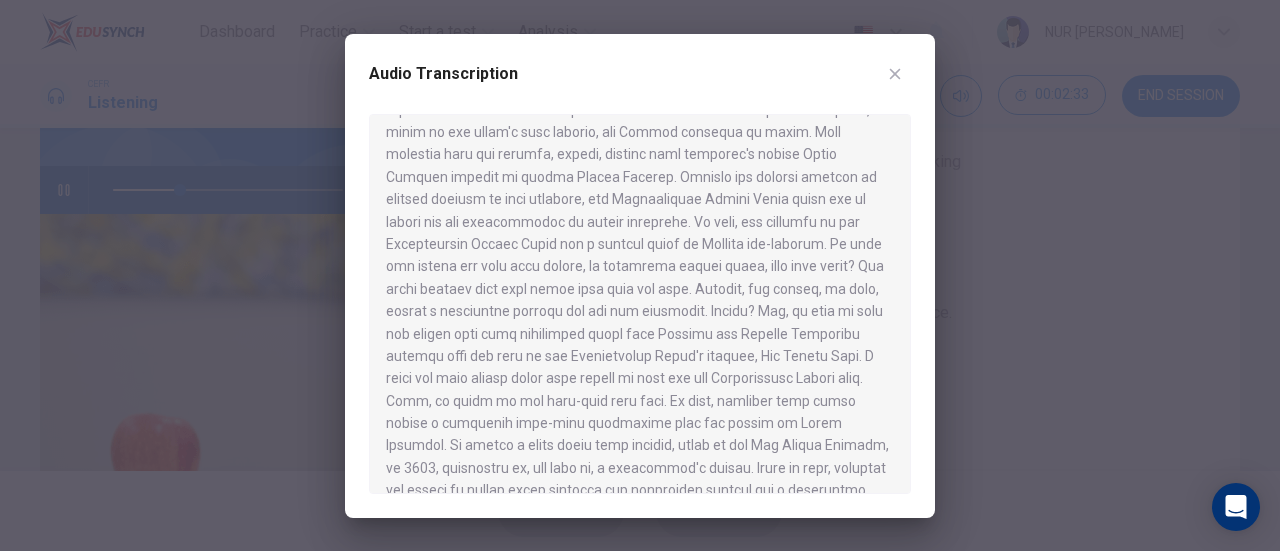 scroll, scrollTop: 974, scrollLeft: 0, axis: vertical 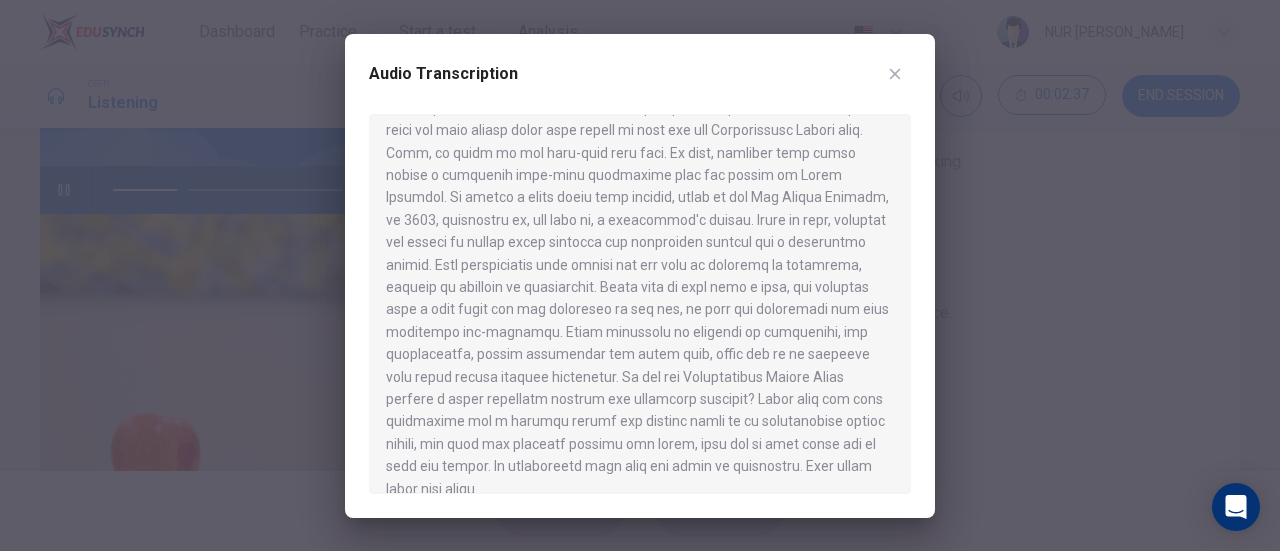 drag, startPoint x: 920, startPoint y: 459, endPoint x: 918, endPoint y: 447, distance: 12.165525 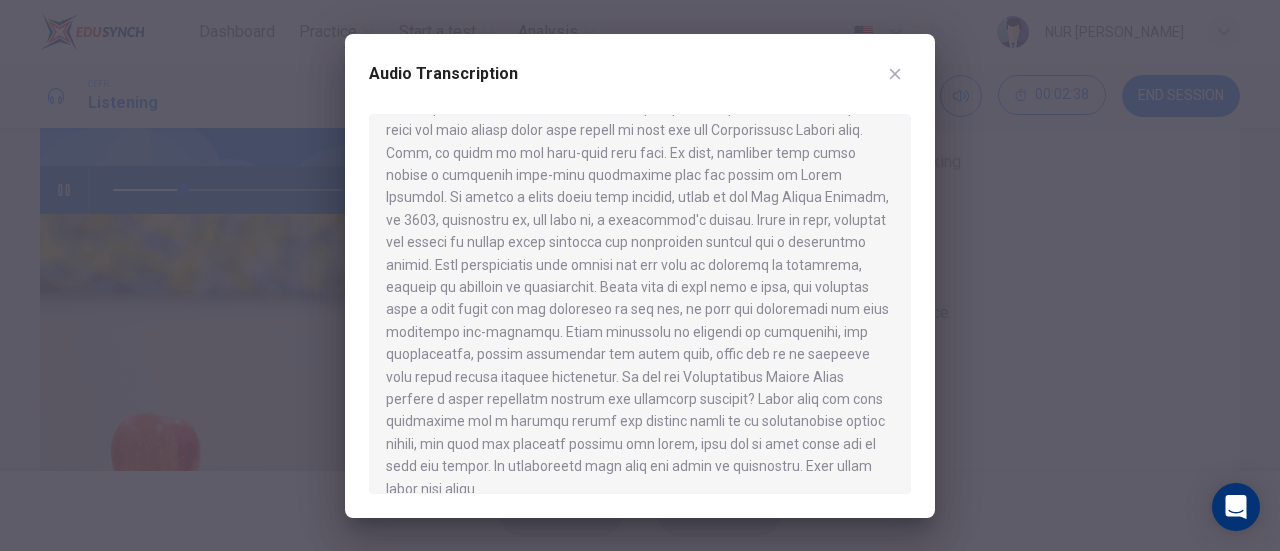 drag, startPoint x: 918, startPoint y: 447, endPoint x: 914, endPoint y: 417, distance: 30.265491 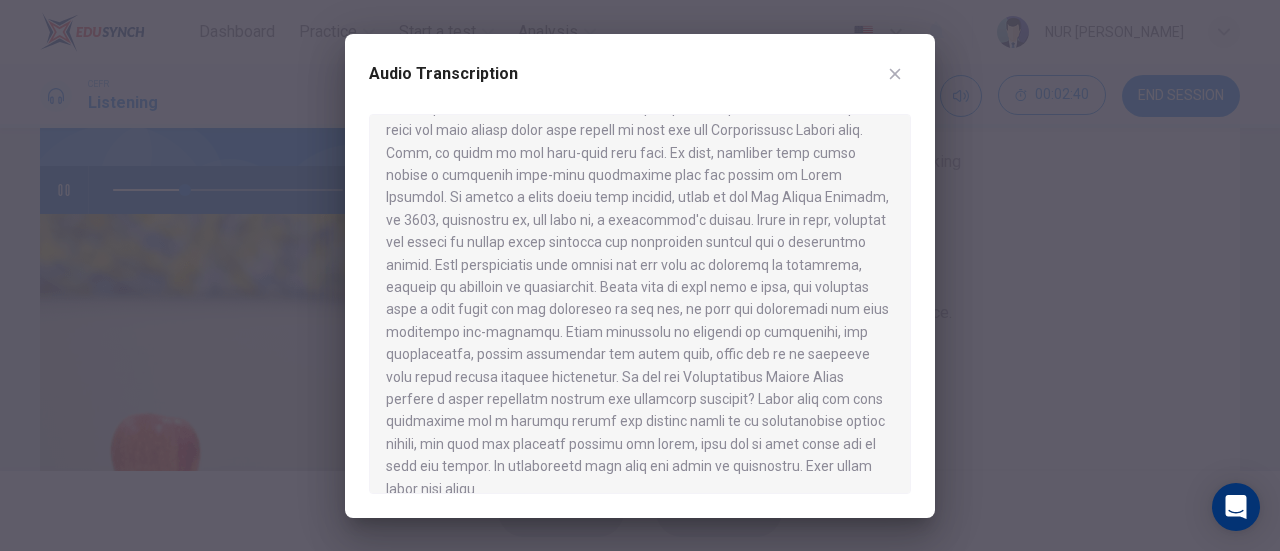 click at bounding box center (640, 275) 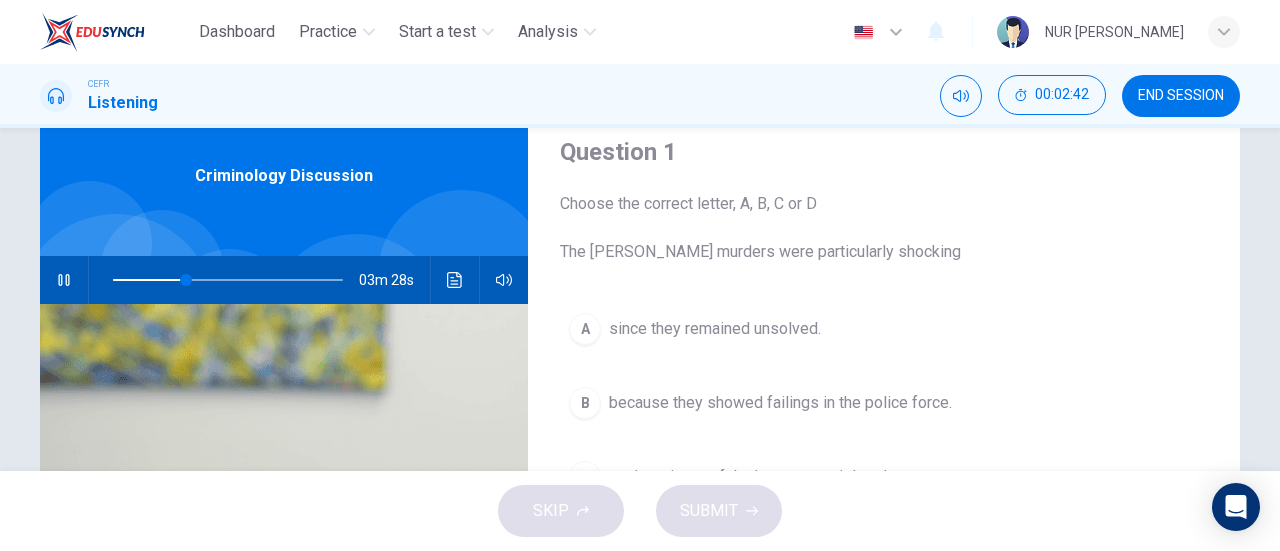 scroll, scrollTop: 68, scrollLeft: 0, axis: vertical 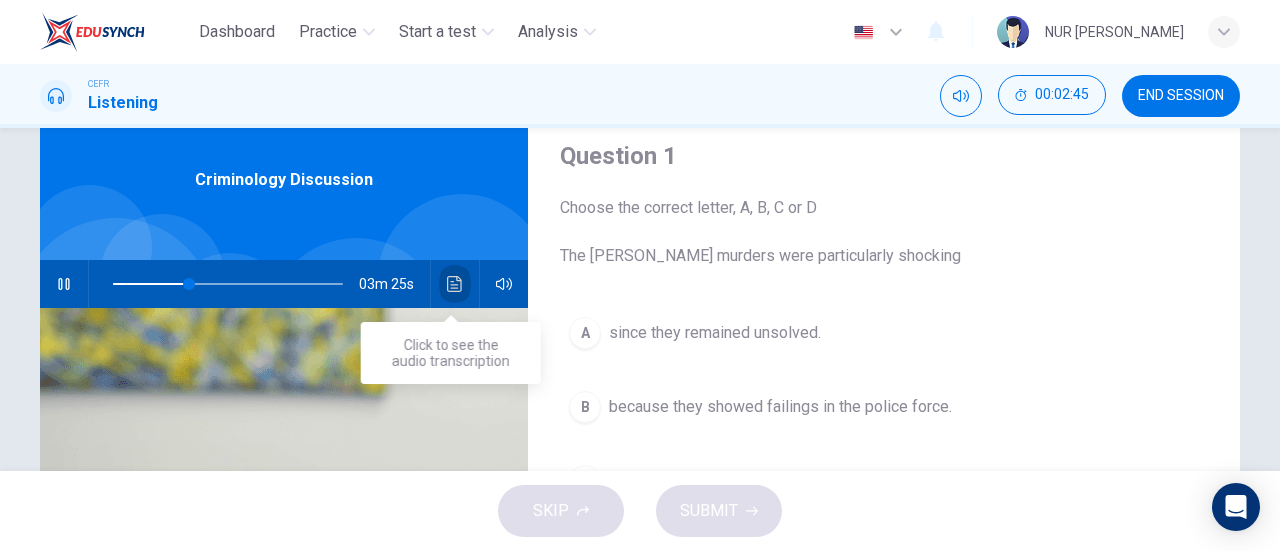 click 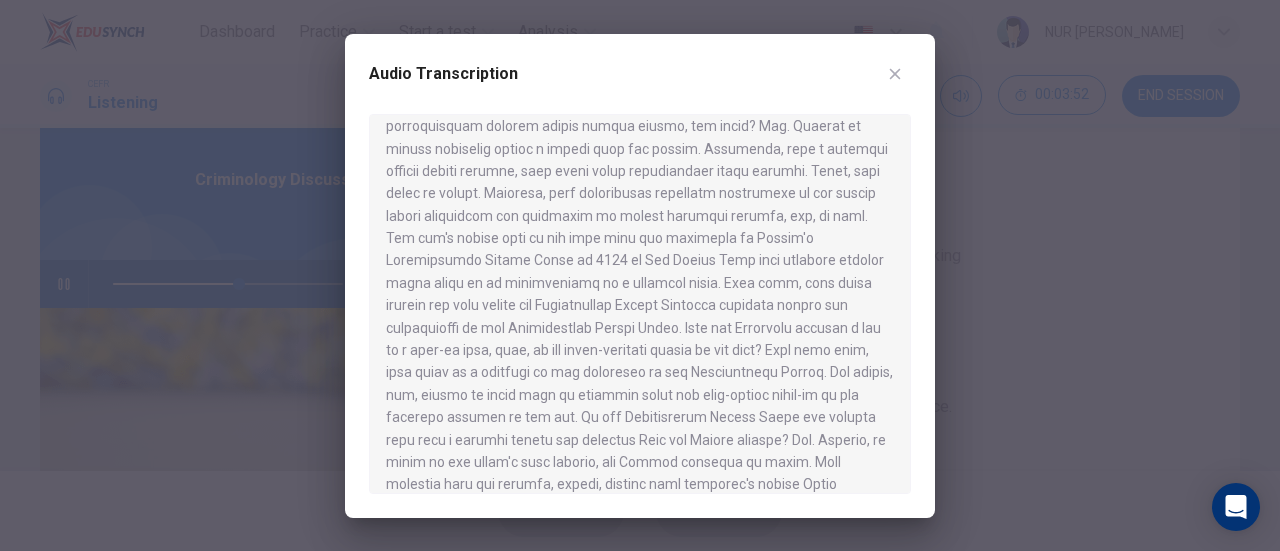 scroll, scrollTop: 398, scrollLeft: 0, axis: vertical 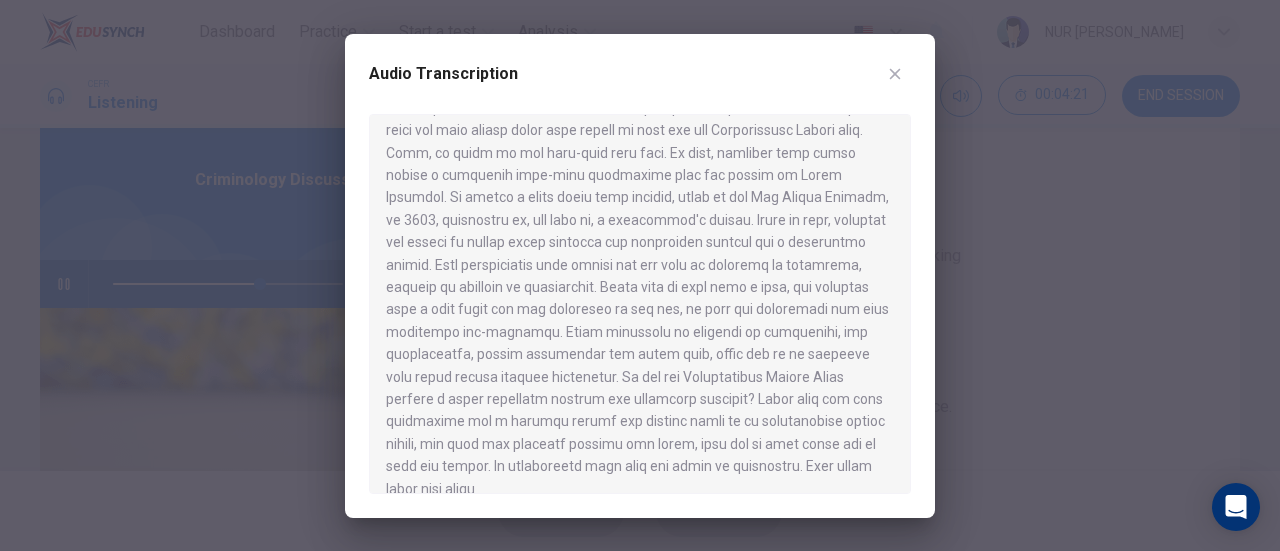 click at bounding box center (640, 275) 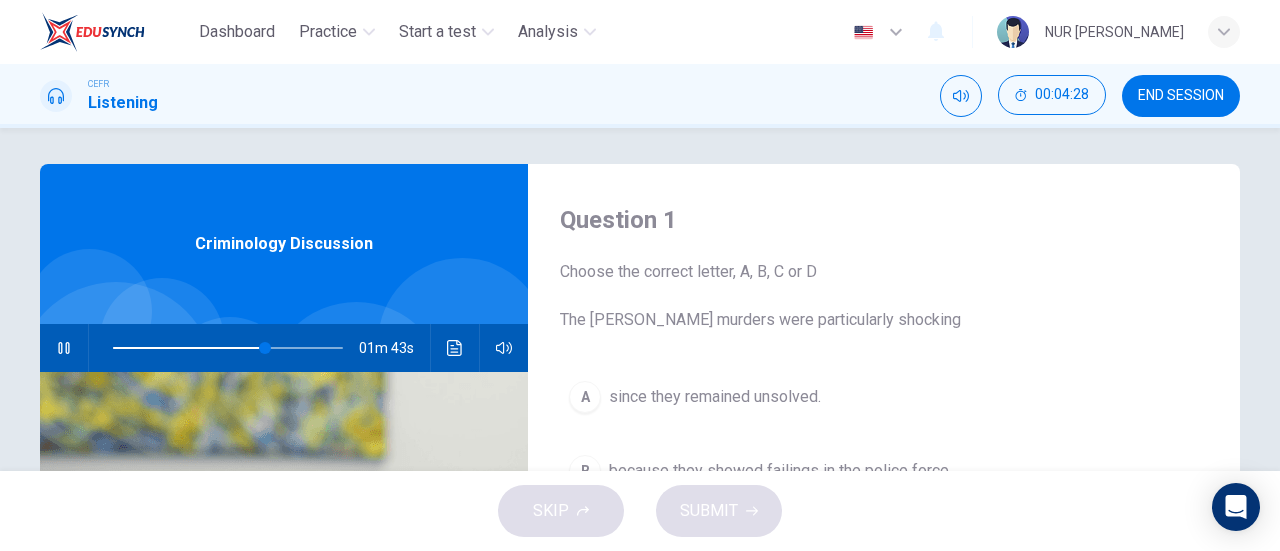scroll, scrollTop: 0, scrollLeft: 0, axis: both 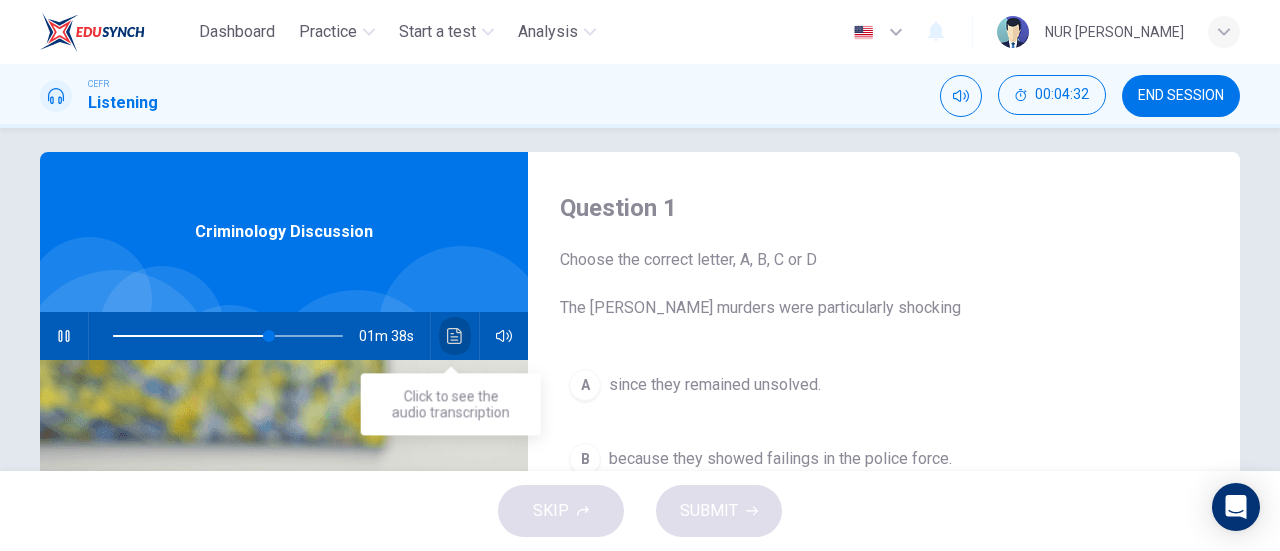 click 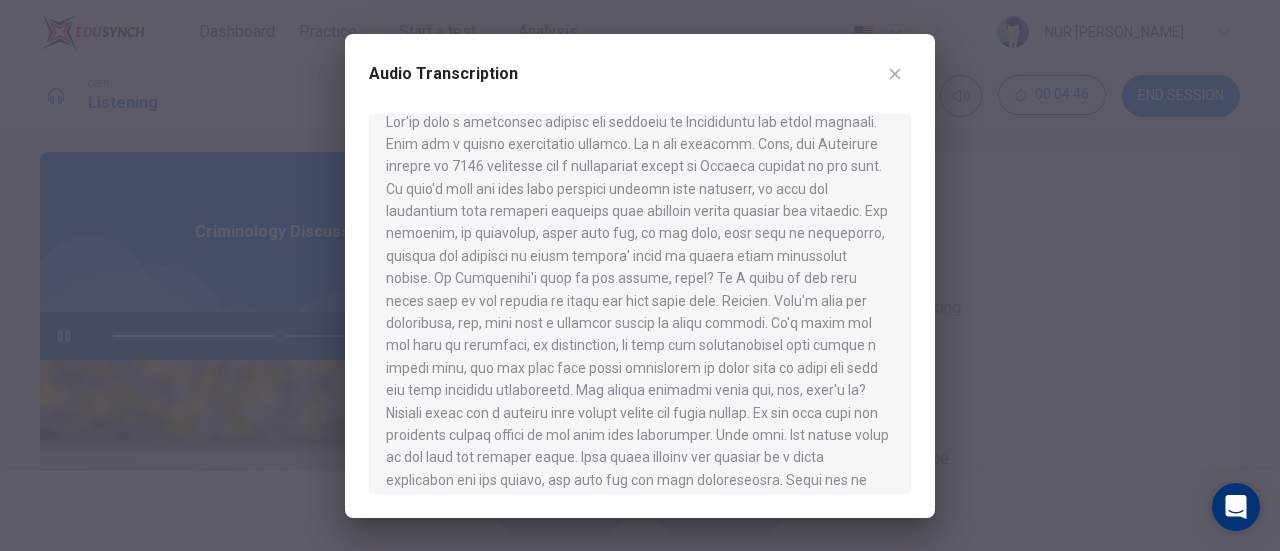 scroll, scrollTop: 18, scrollLeft: 0, axis: vertical 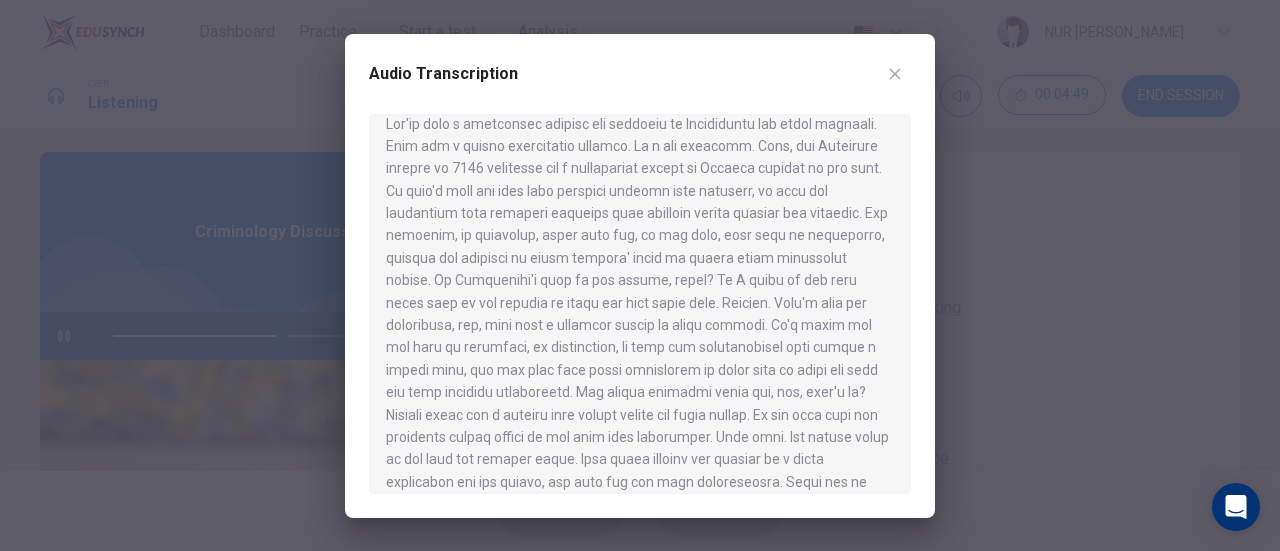 click at bounding box center (640, 275) 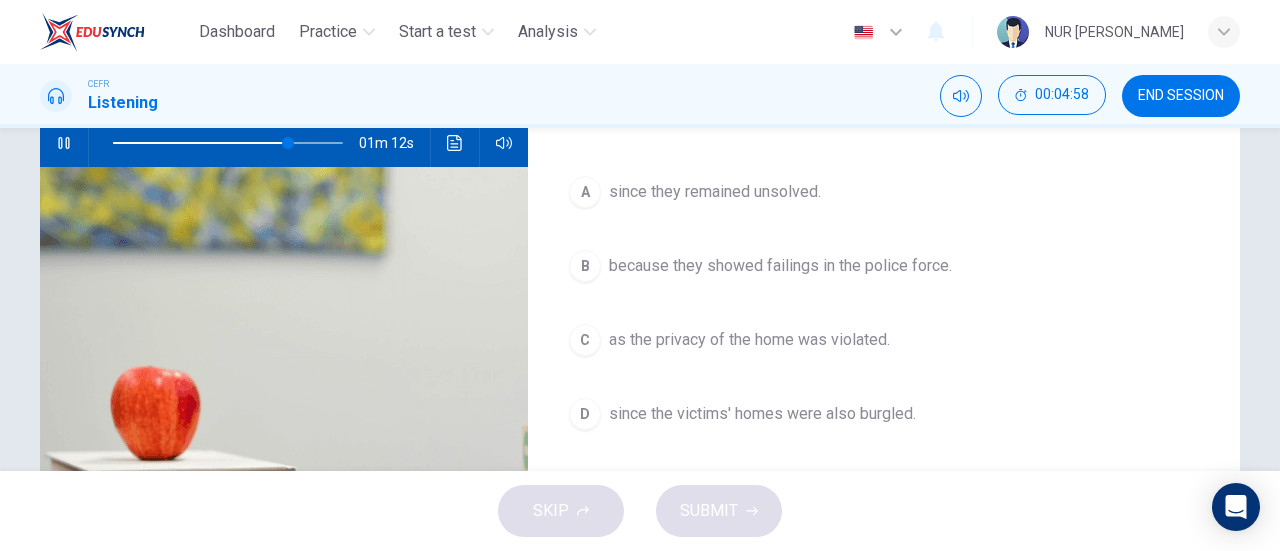 scroll, scrollTop: 212, scrollLeft: 0, axis: vertical 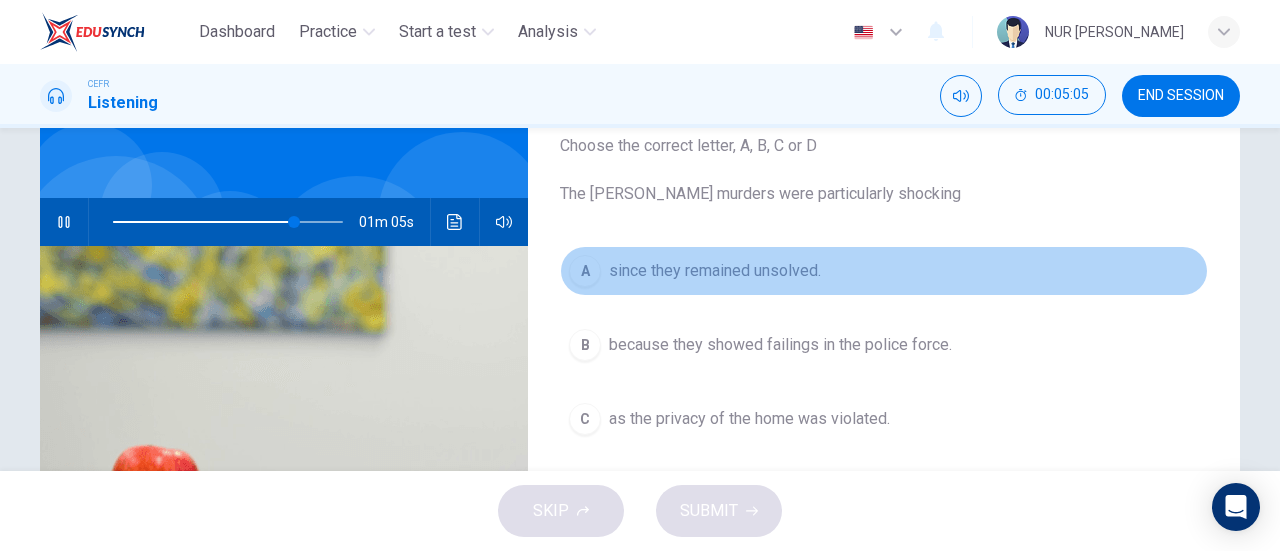 click on "since they remained unsolved." at bounding box center (715, 271) 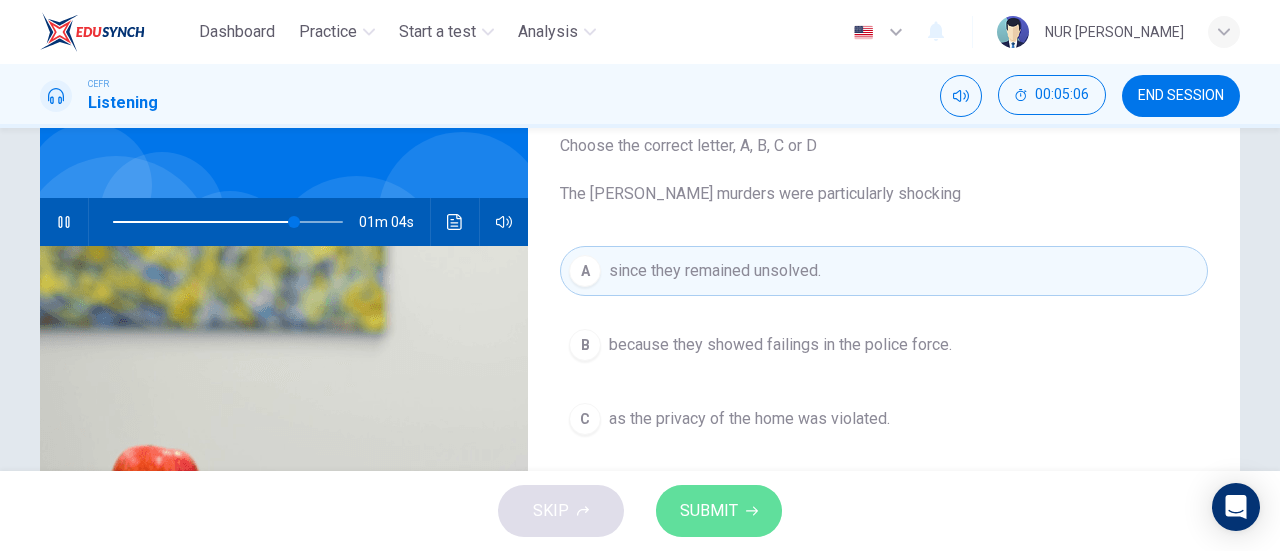 click on "SUBMIT" at bounding box center [719, 511] 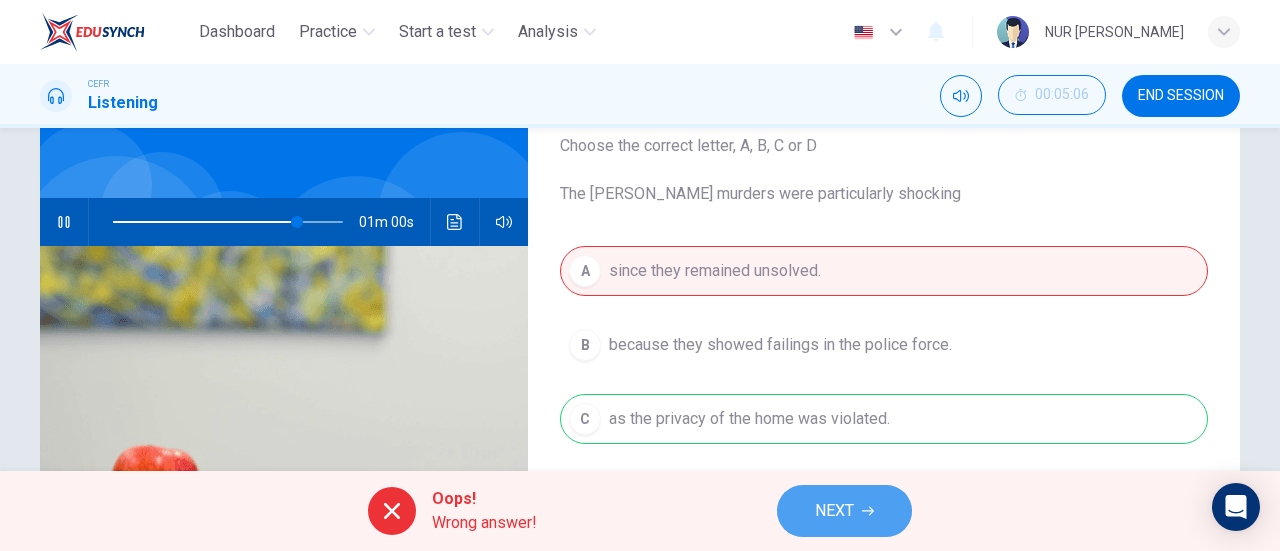click on "NEXT" at bounding box center (834, 511) 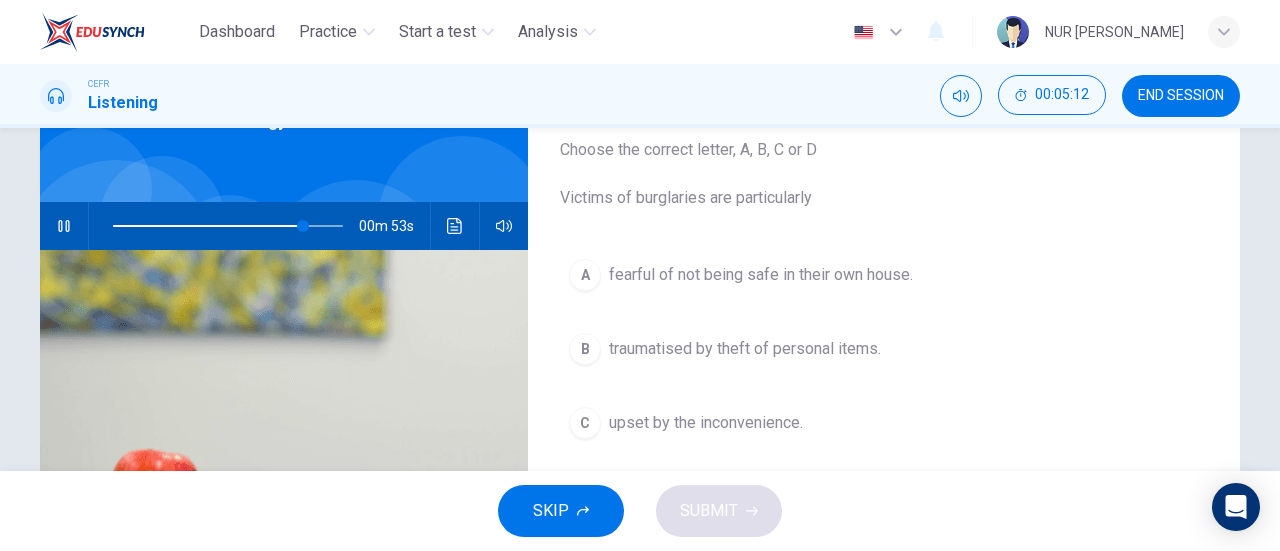 scroll, scrollTop: 110, scrollLeft: 0, axis: vertical 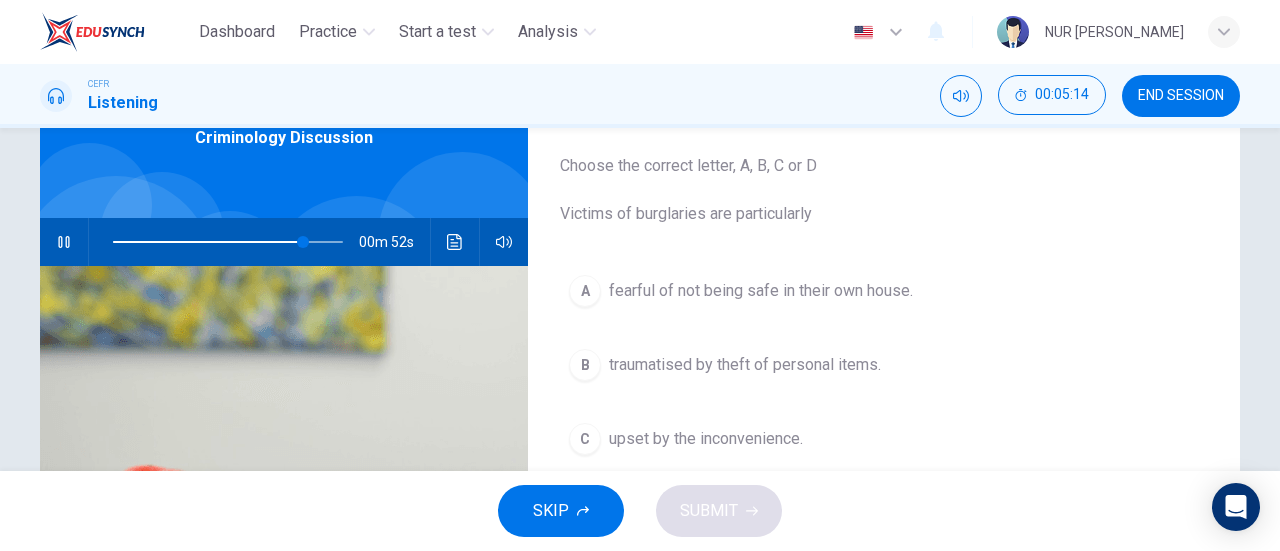 drag, startPoint x: 1262, startPoint y: 254, endPoint x: 1262, endPoint y: 216, distance: 38 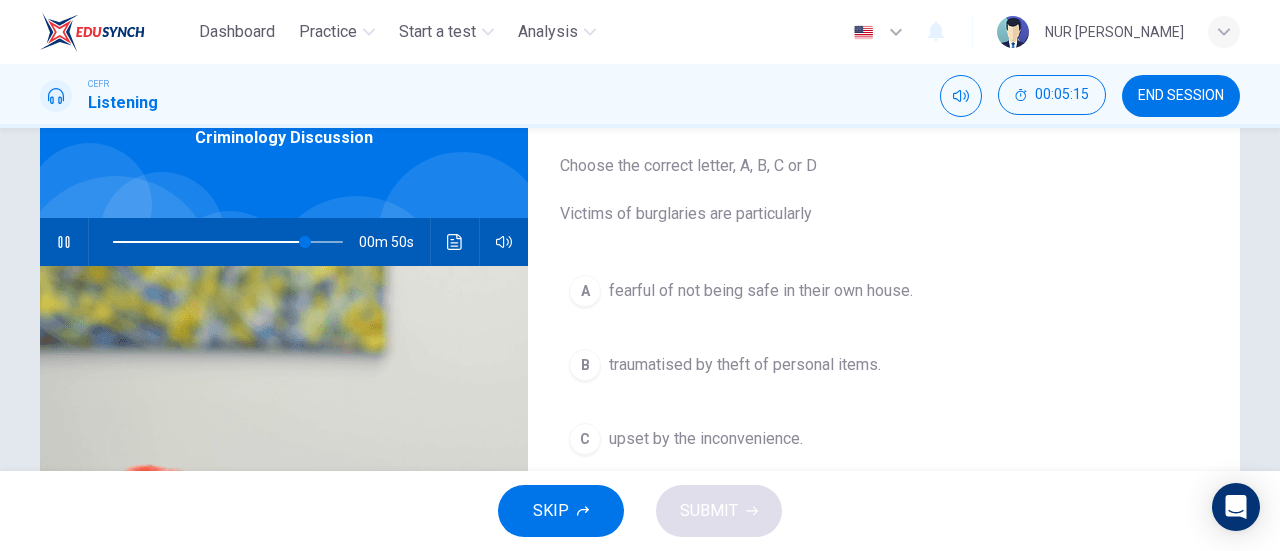 scroll, scrollTop: 32, scrollLeft: 0, axis: vertical 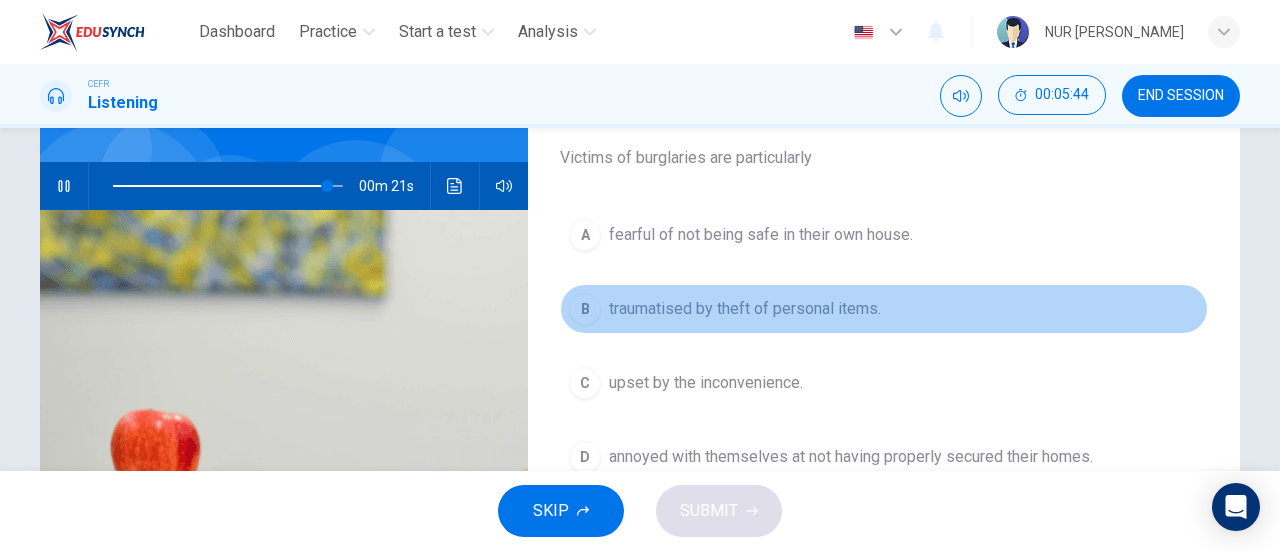 click on "traumatised by theft of personal items." at bounding box center (745, 309) 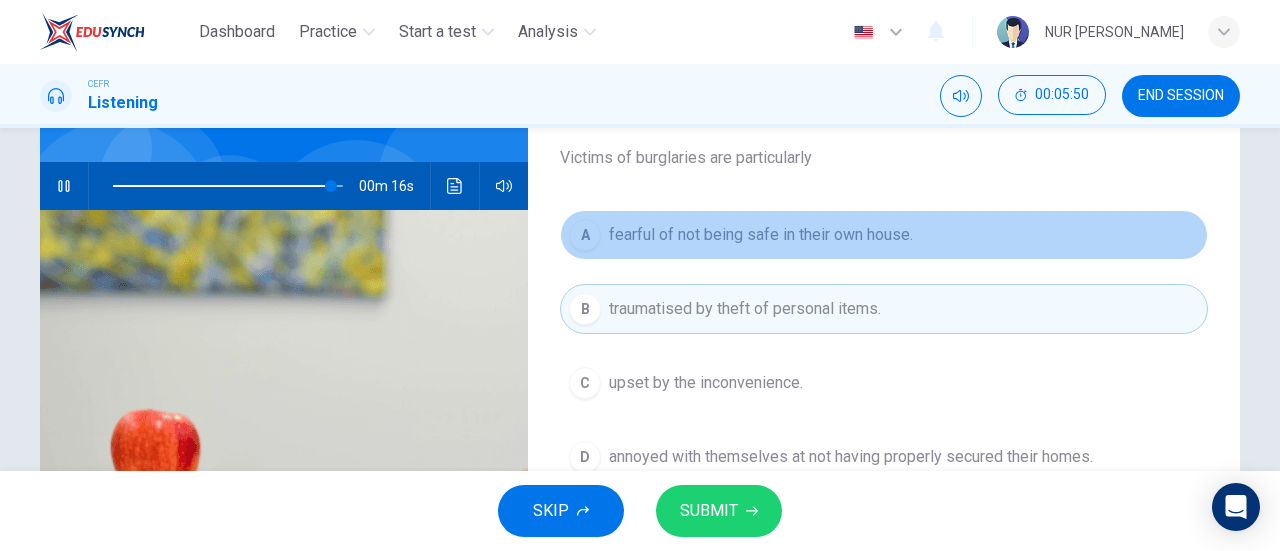 click on "fearful of not being safe in their own house." at bounding box center [761, 235] 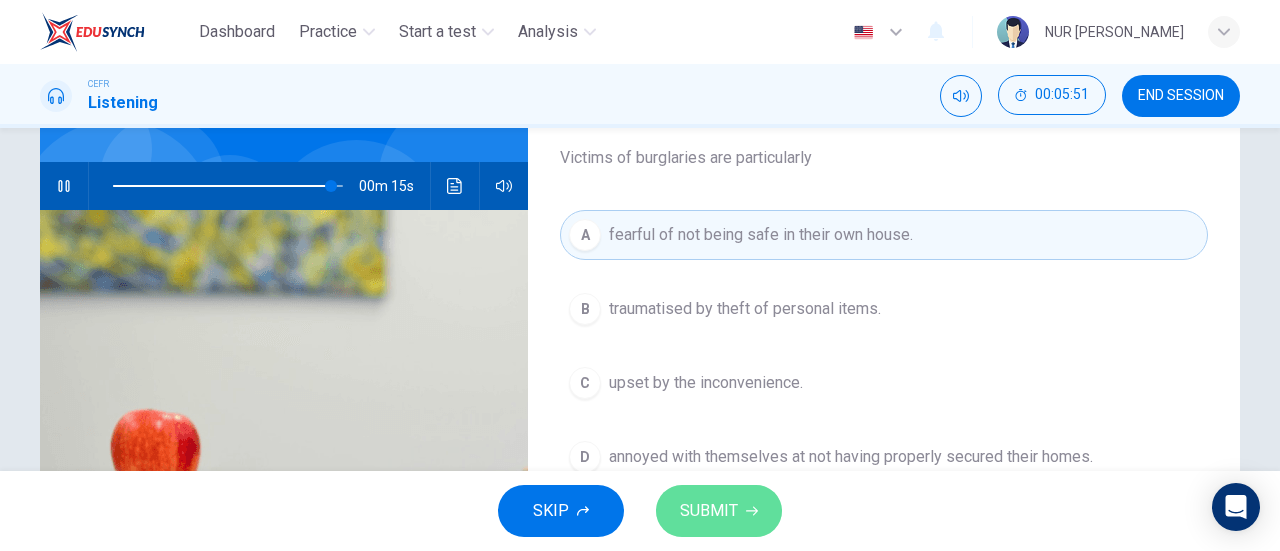 click on "SUBMIT" at bounding box center [719, 511] 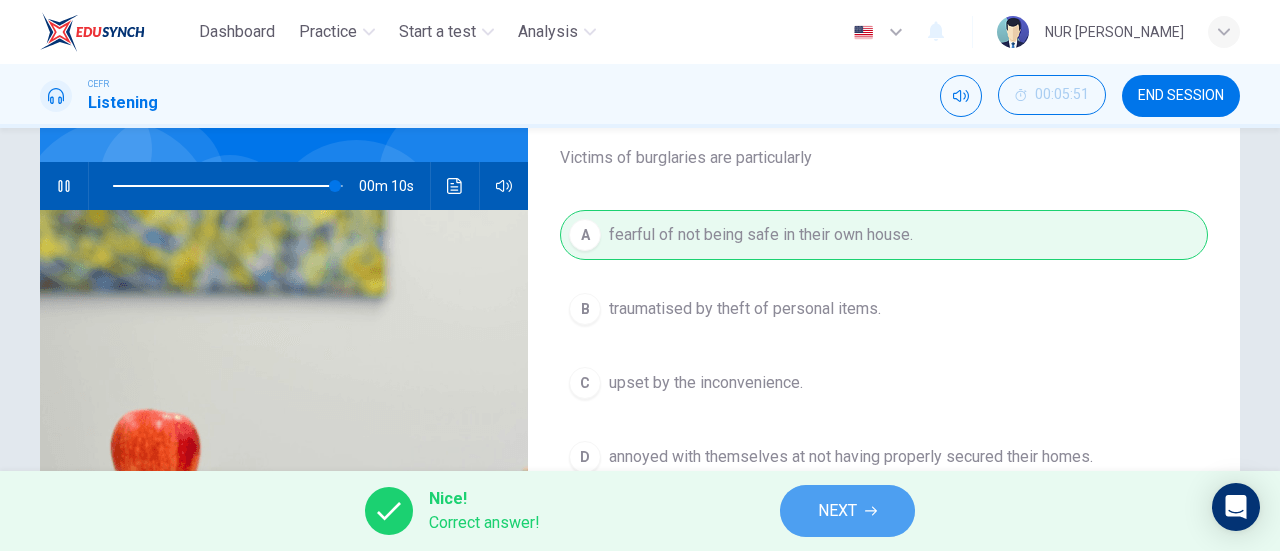 click on "NEXT" at bounding box center [847, 511] 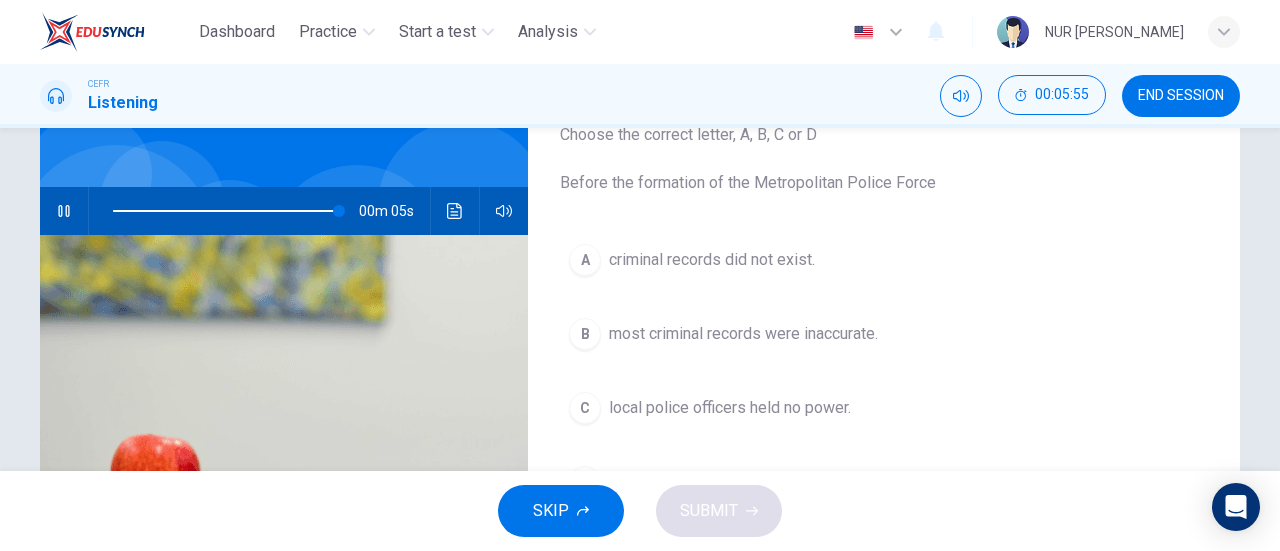 scroll, scrollTop: 149, scrollLeft: 0, axis: vertical 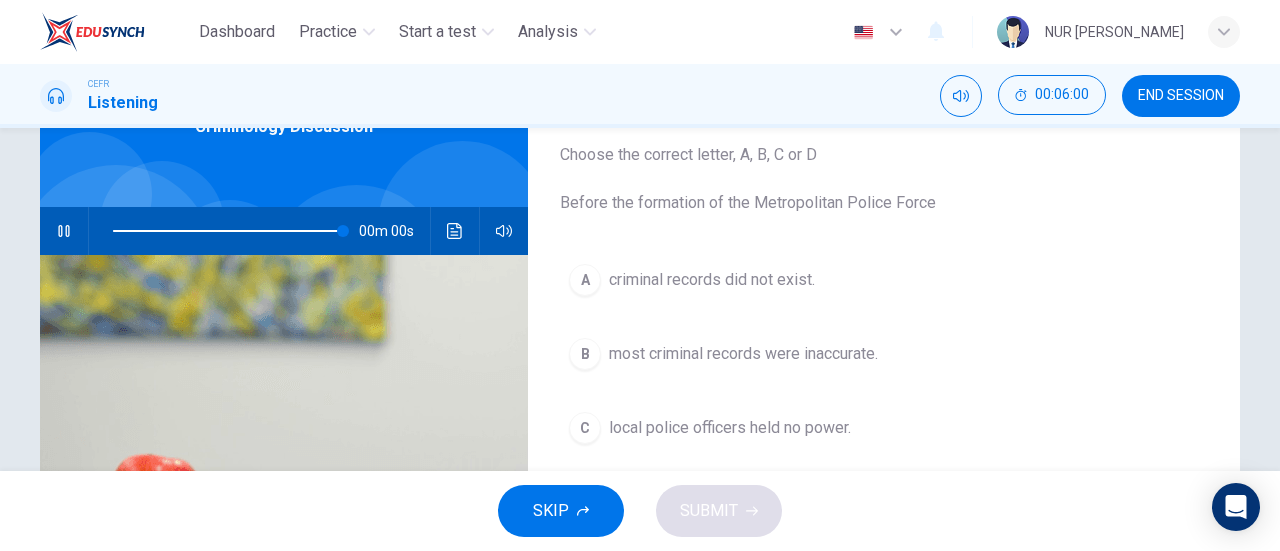 type on "0" 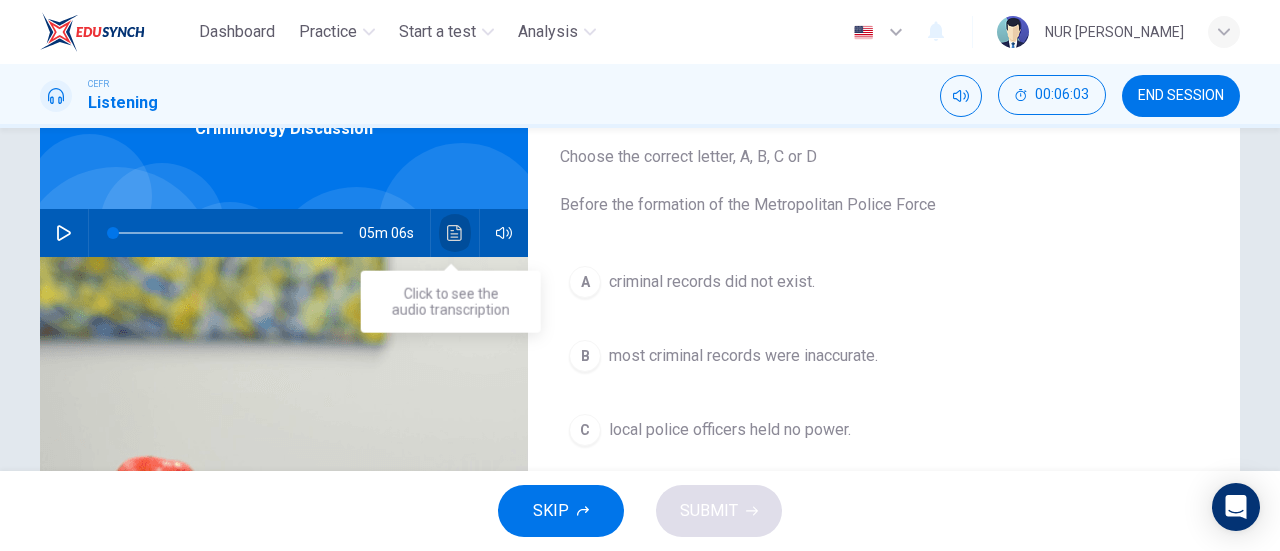 click 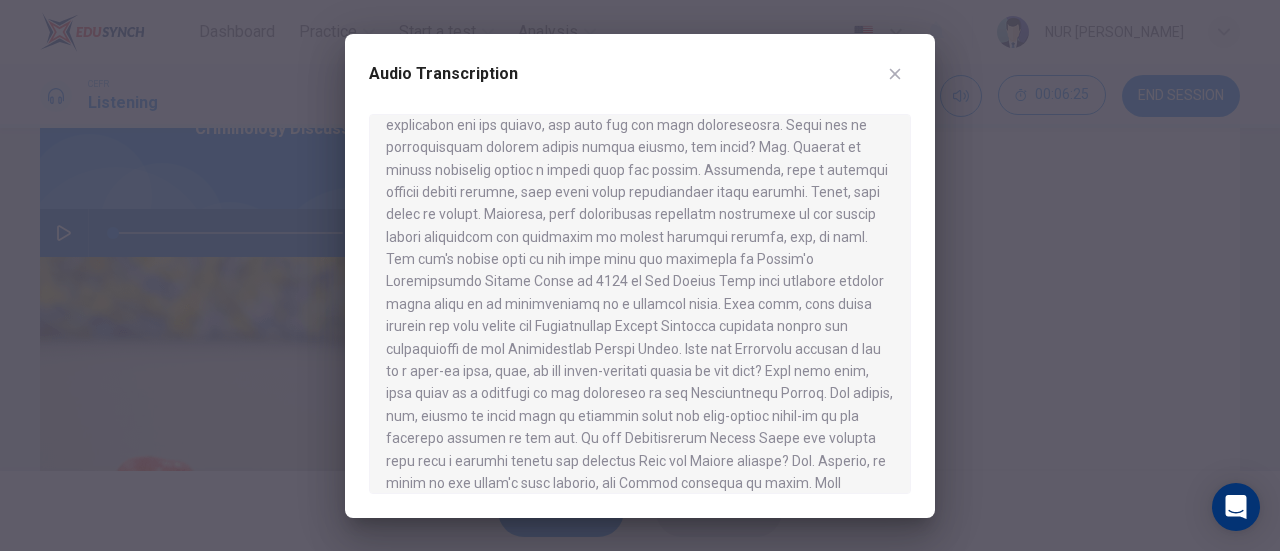 scroll, scrollTop: 368, scrollLeft: 0, axis: vertical 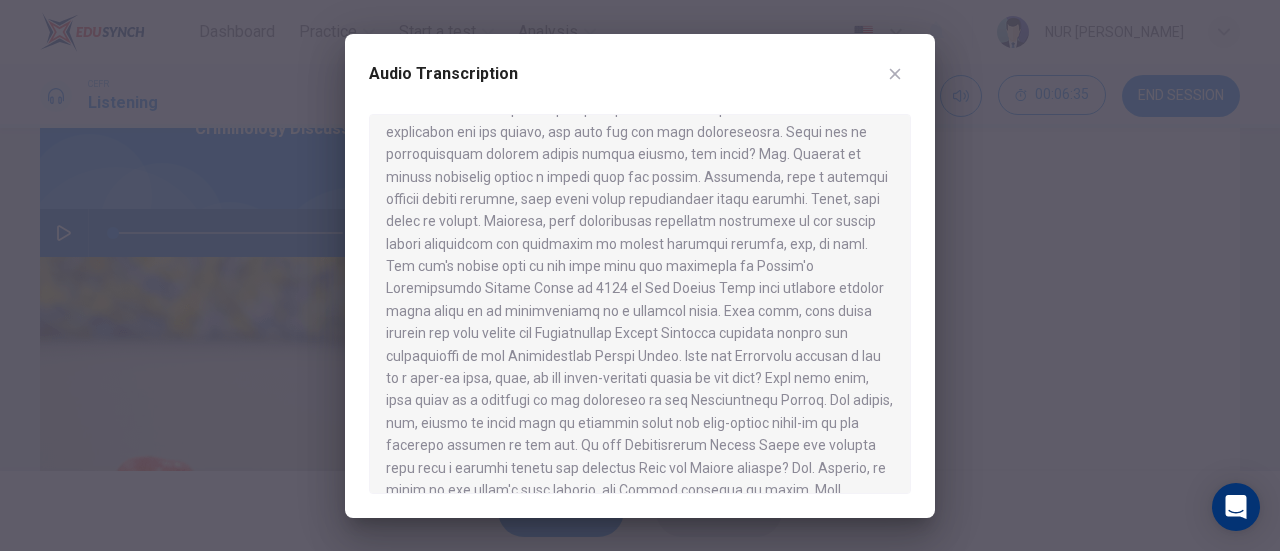 click at bounding box center (640, 275) 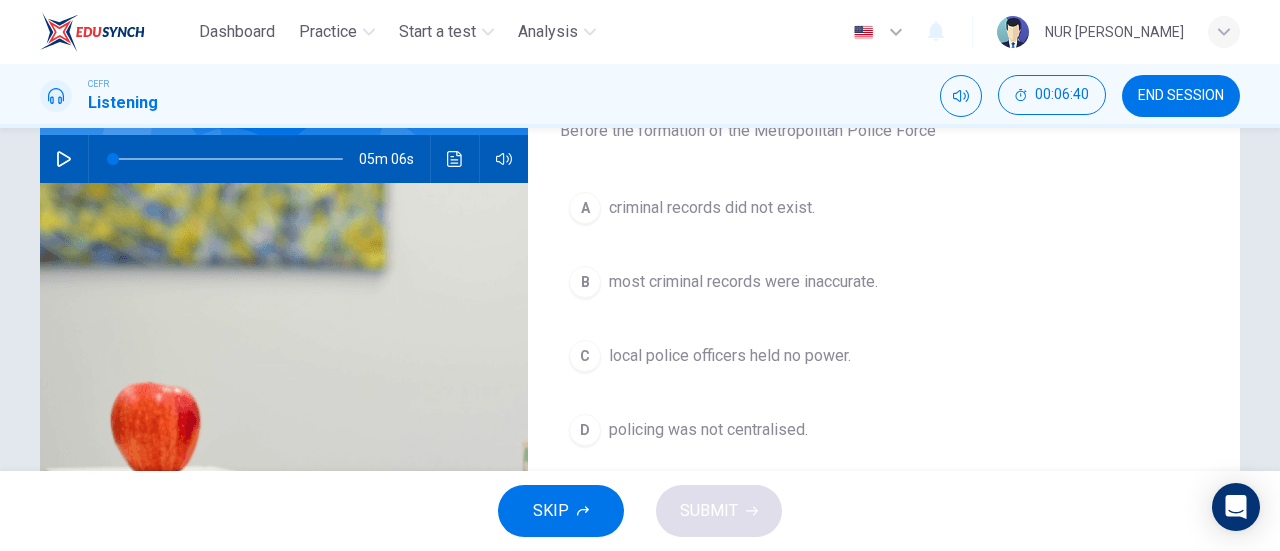 scroll, scrollTop: 196, scrollLeft: 0, axis: vertical 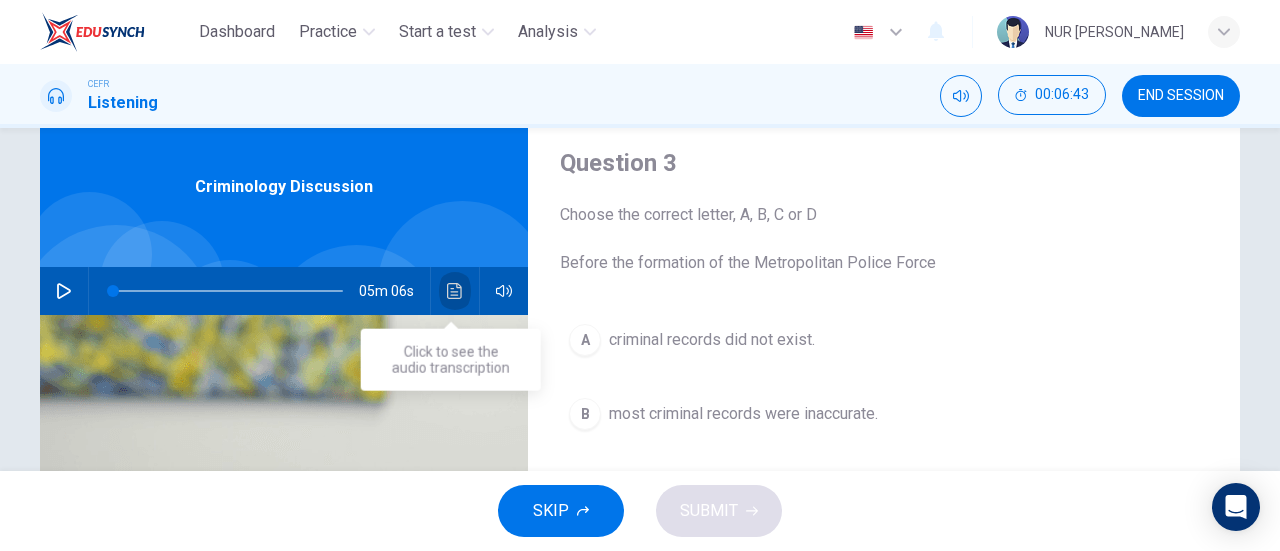 click 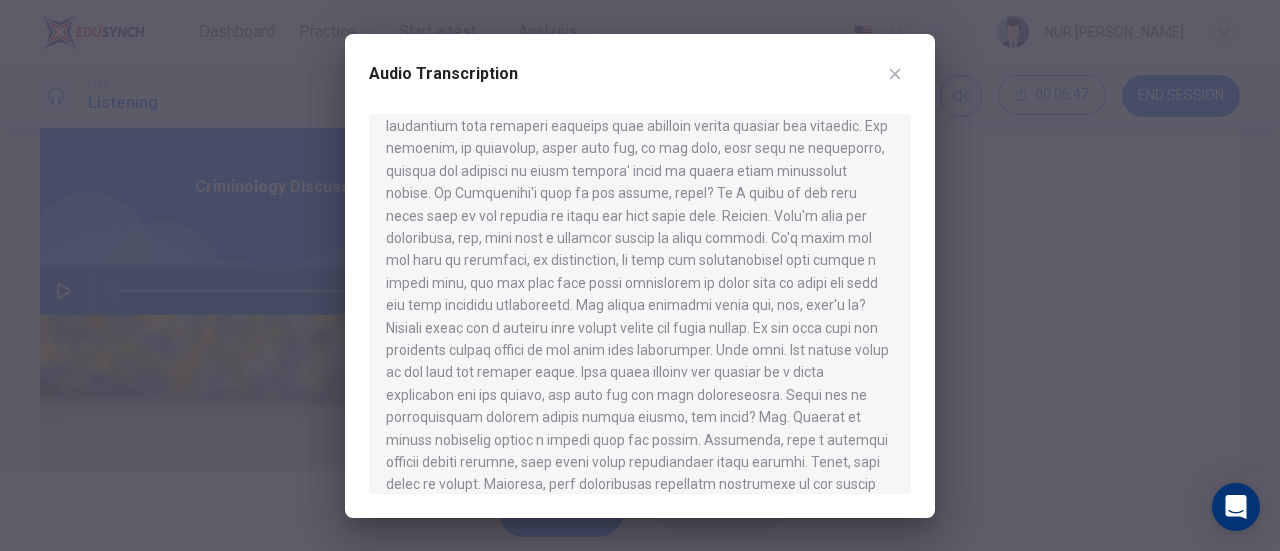 scroll, scrollTop: 138, scrollLeft: 0, axis: vertical 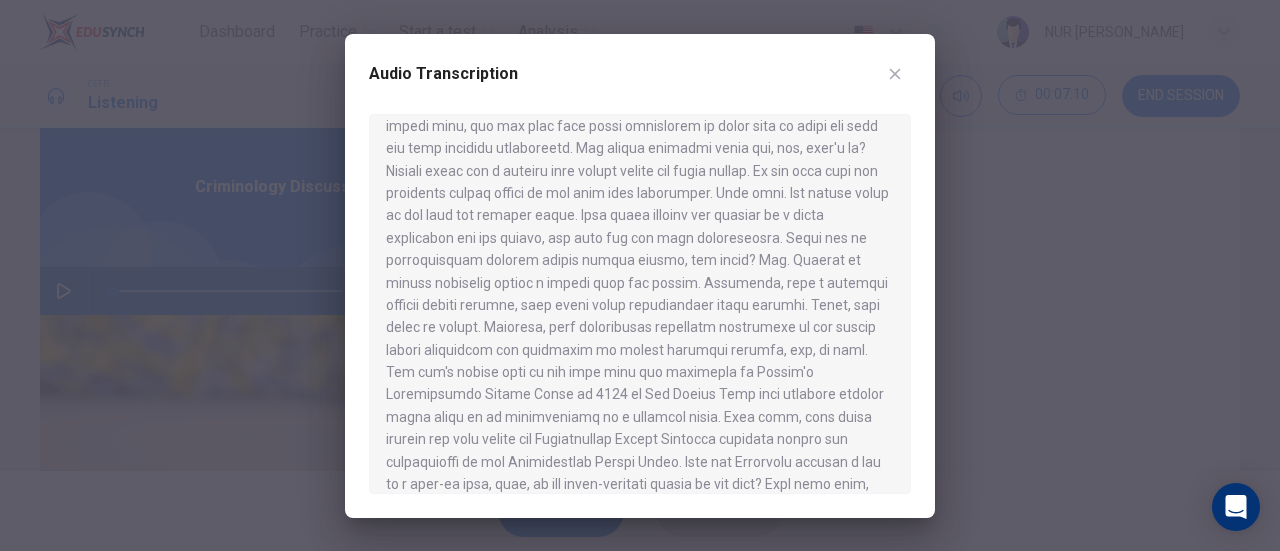 click at bounding box center [640, 275] 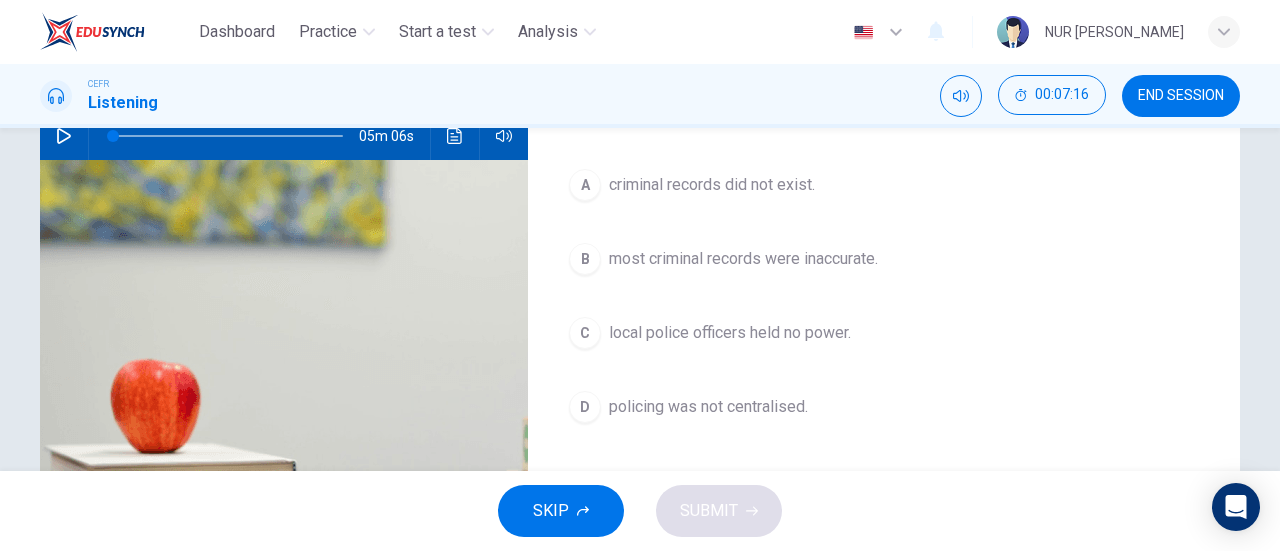 scroll, scrollTop: 194, scrollLeft: 0, axis: vertical 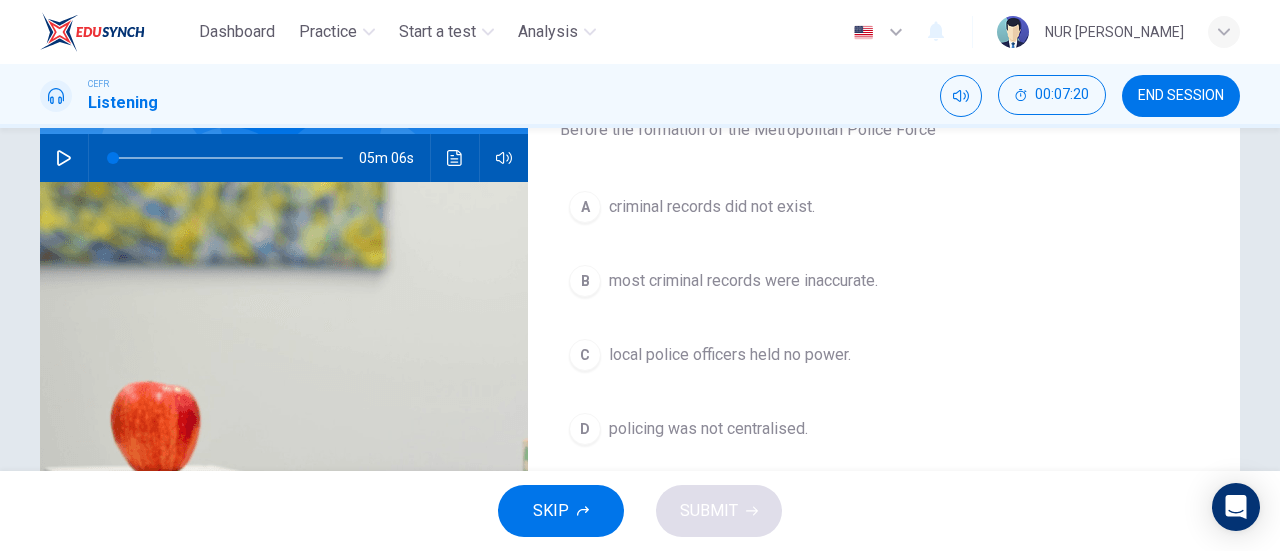 click on "policing was not centralised." at bounding box center [708, 429] 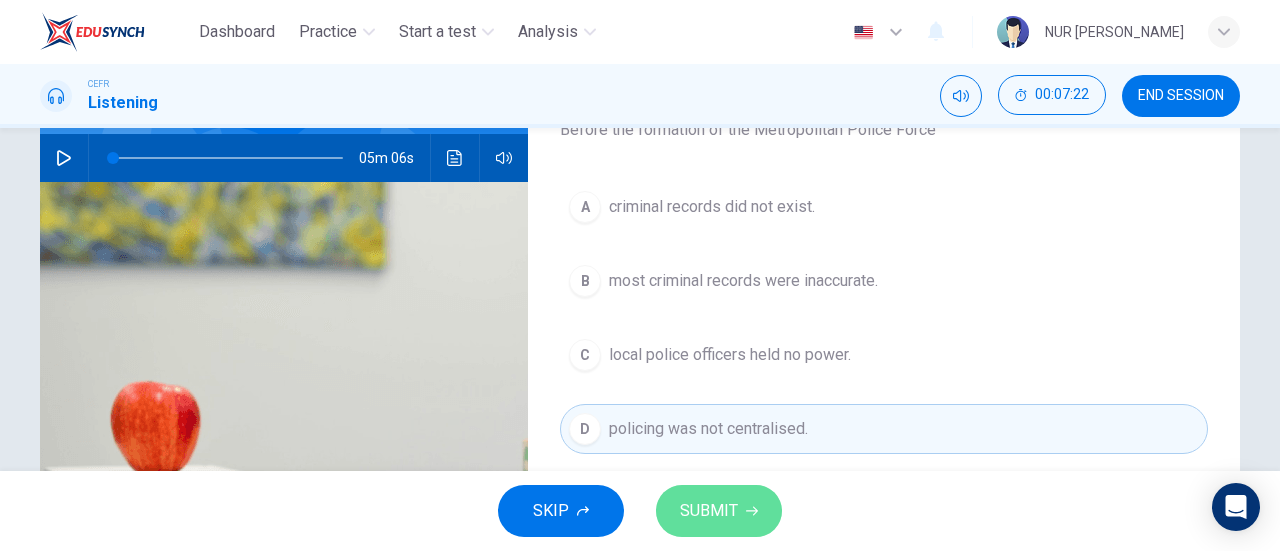click on "SUBMIT" at bounding box center (719, 511) 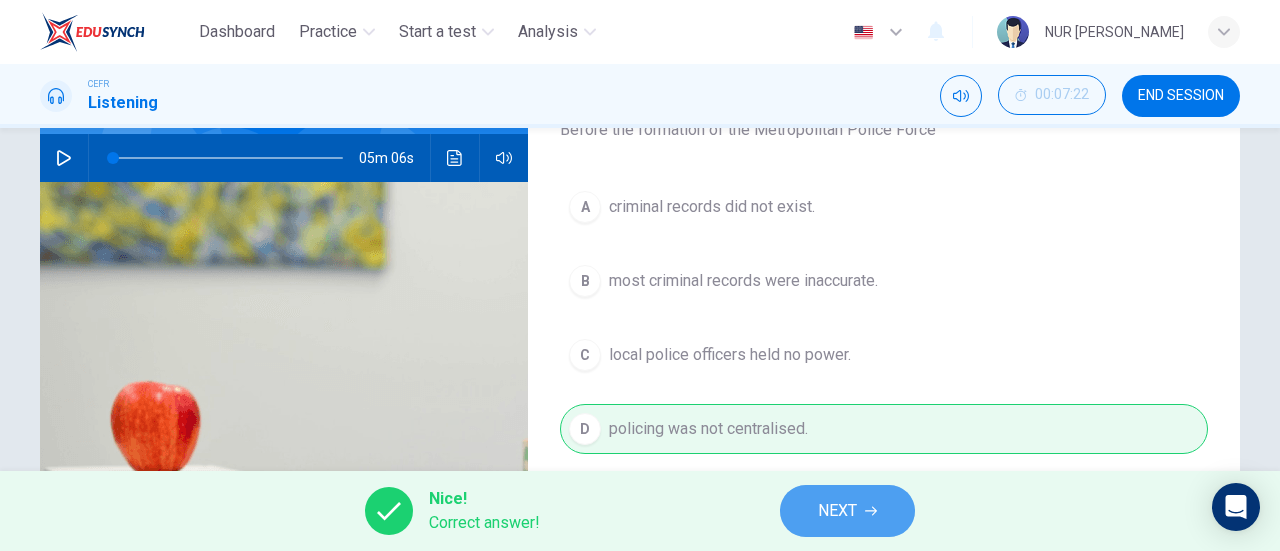 click on "NEXT" at bounding box center (837, 511) 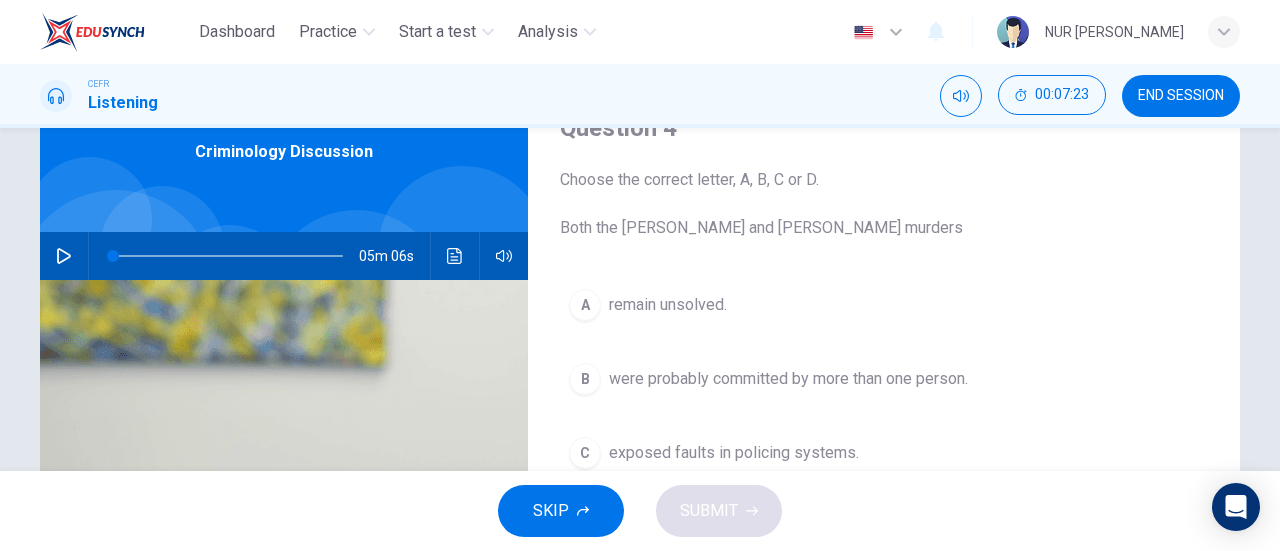 scroll, scrollTop: 93, scrollLeft: 0, axis: vertical 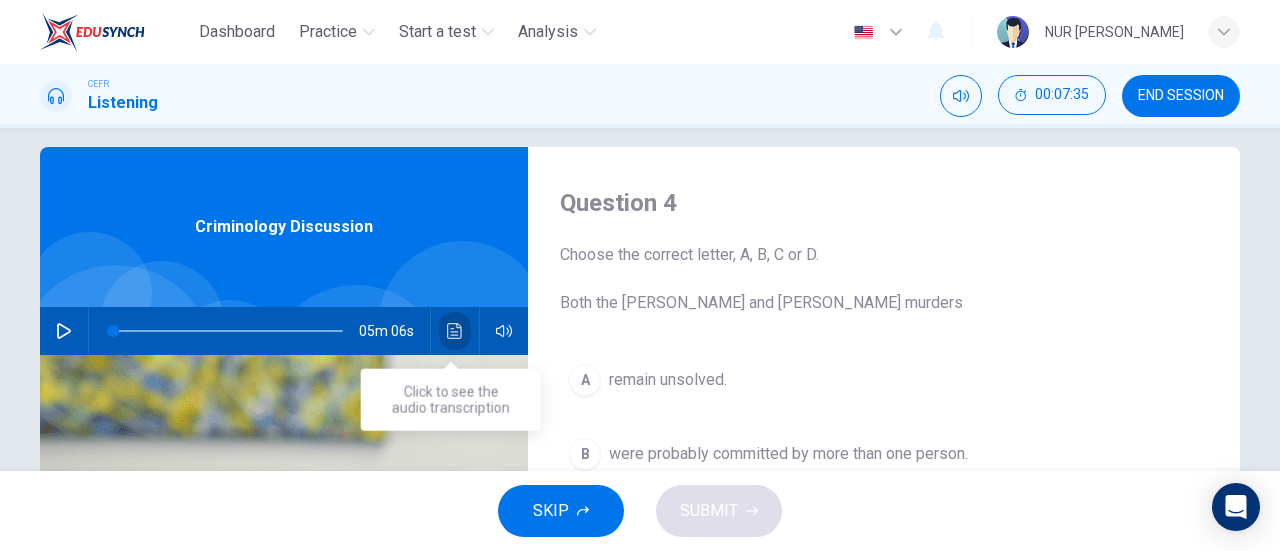 click 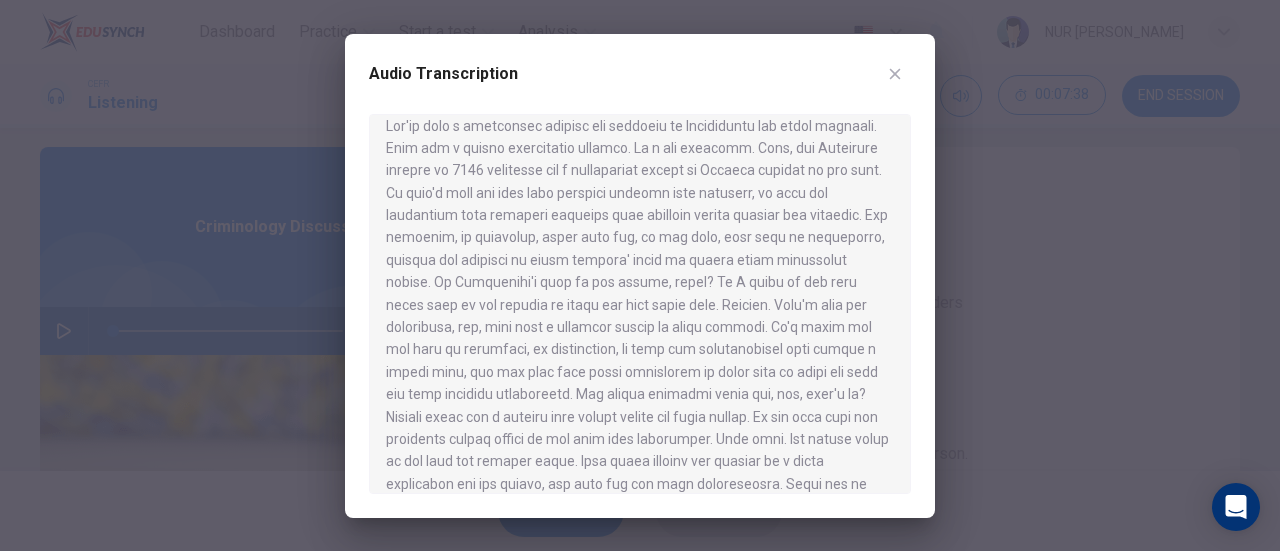 click at bounding box center (640, 304) 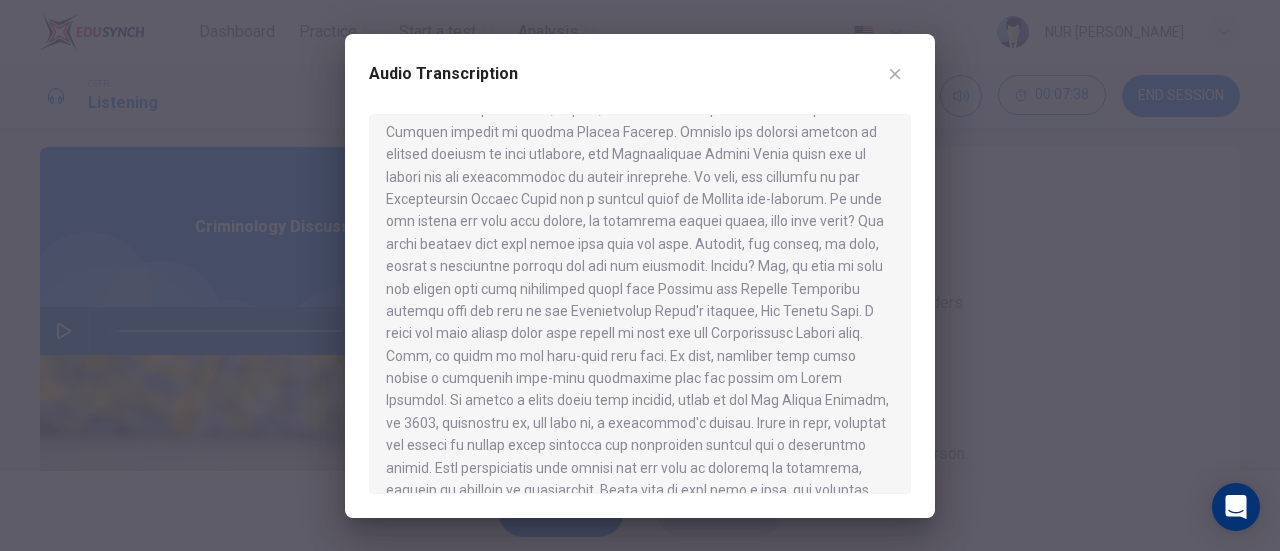 scroll, scrollTop: 974, scrollLeft: 0, axis: vertical 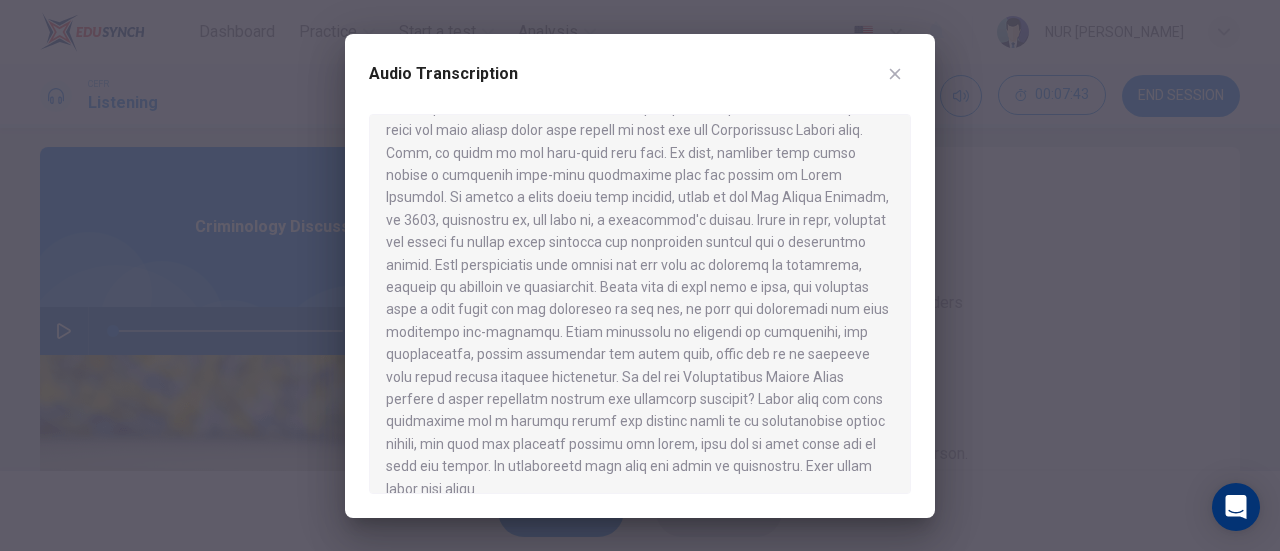 click at bounding box center [640, 304] 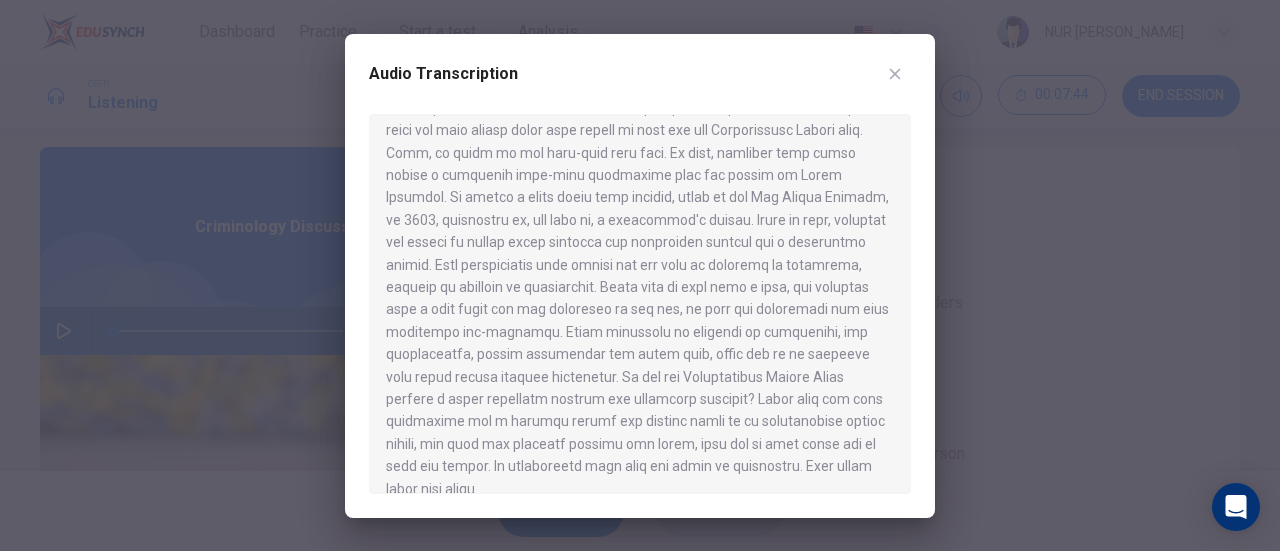 click at bounding box center [640, 304] 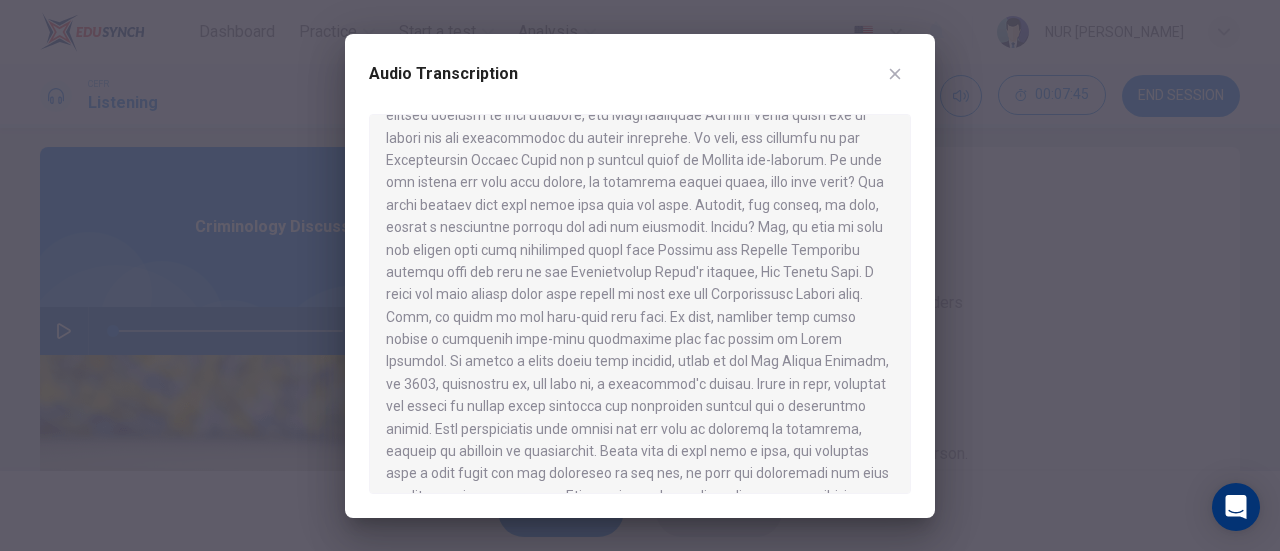 scroll, scrollTop: 808, scrollLeft: 0, axis: vertical 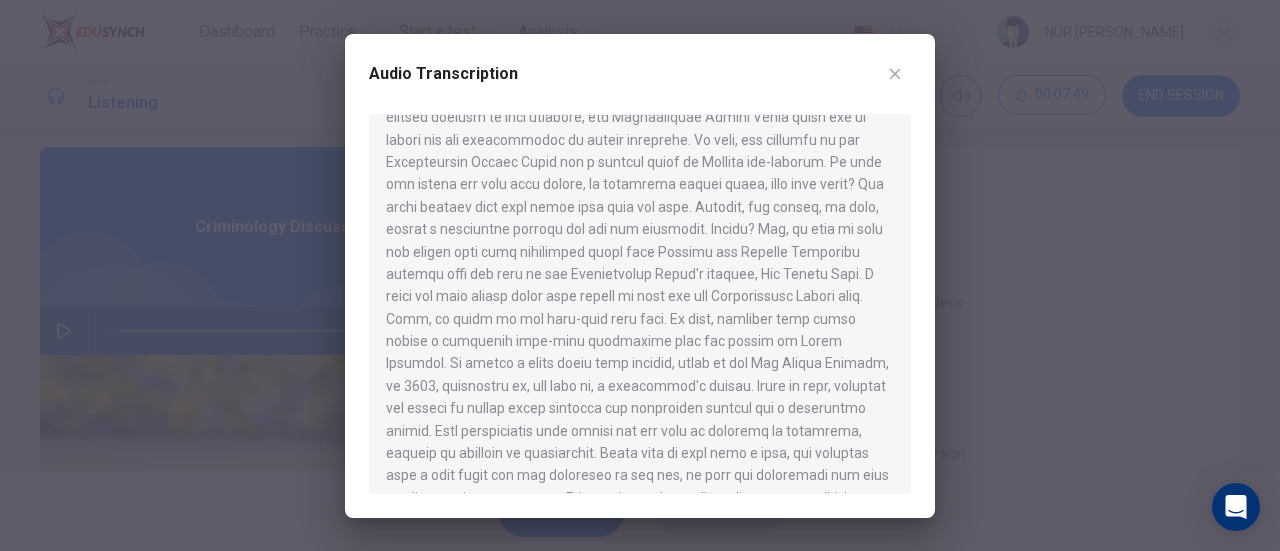 click at bounding box center (640, 275) 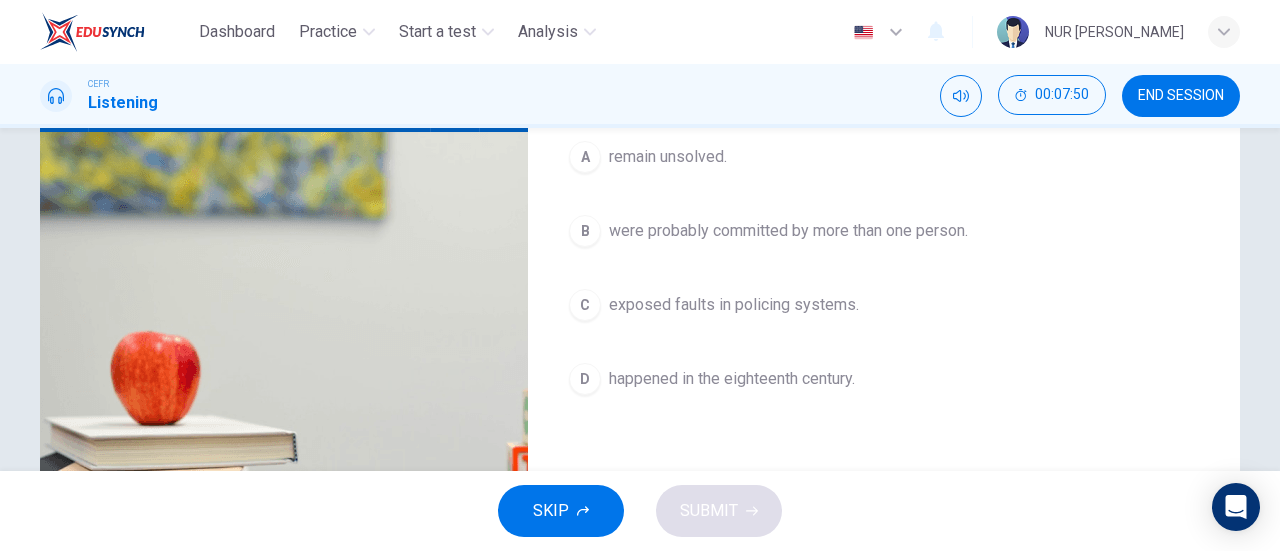 scroll, scrollTop: 250, scrollLeft: 0, axis: vertical 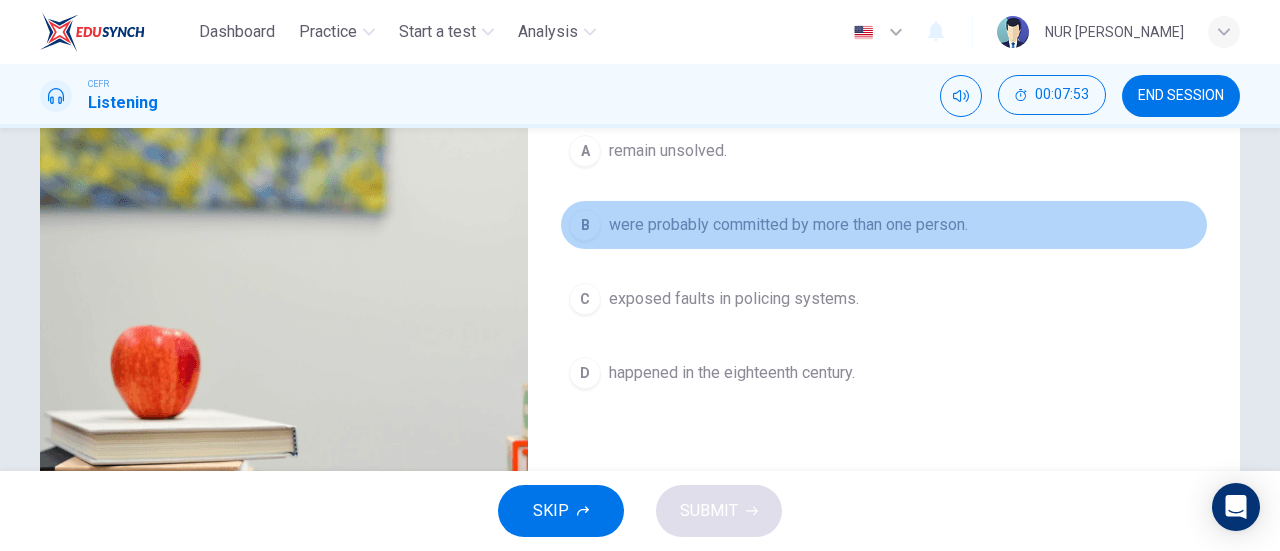 click on "were probably committed by more than one person." at bounding box center [788, 225] 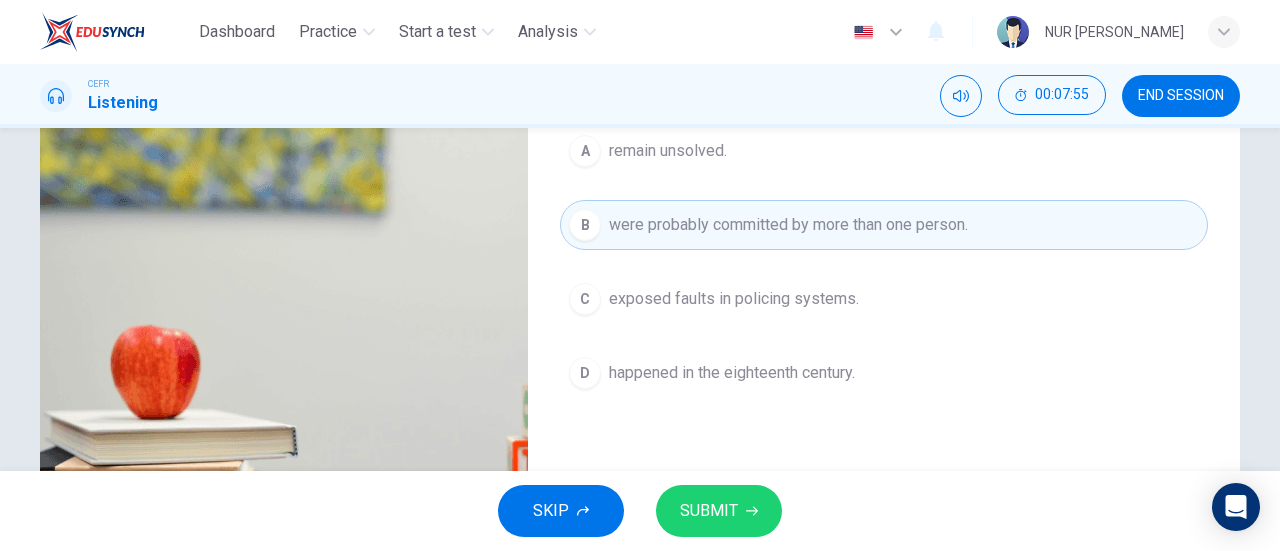 click on "SUBMIT" at bounding box center (719, 511) 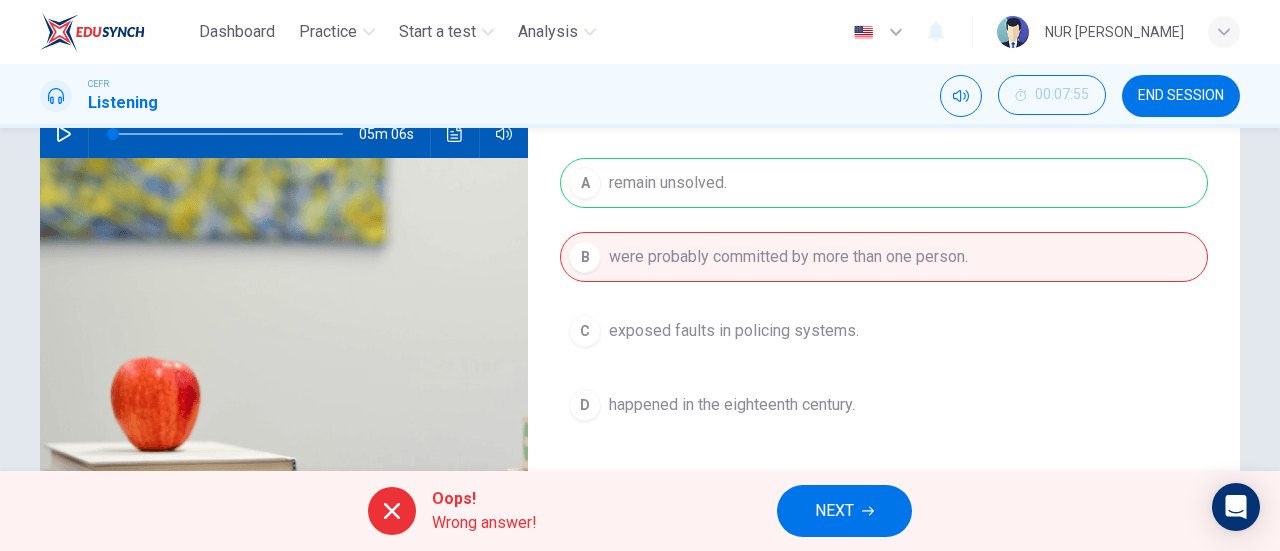 scroll, scrollTop: 208, scrollLeft: 0, axis: vertical 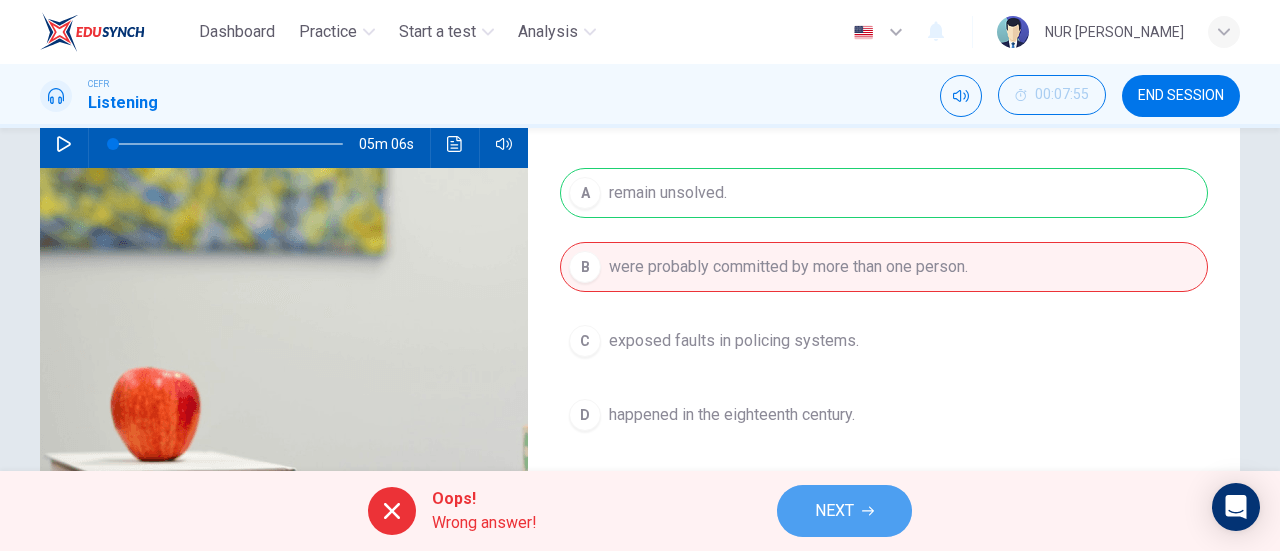 click on "NEXT" at bounding box center [844, 511] 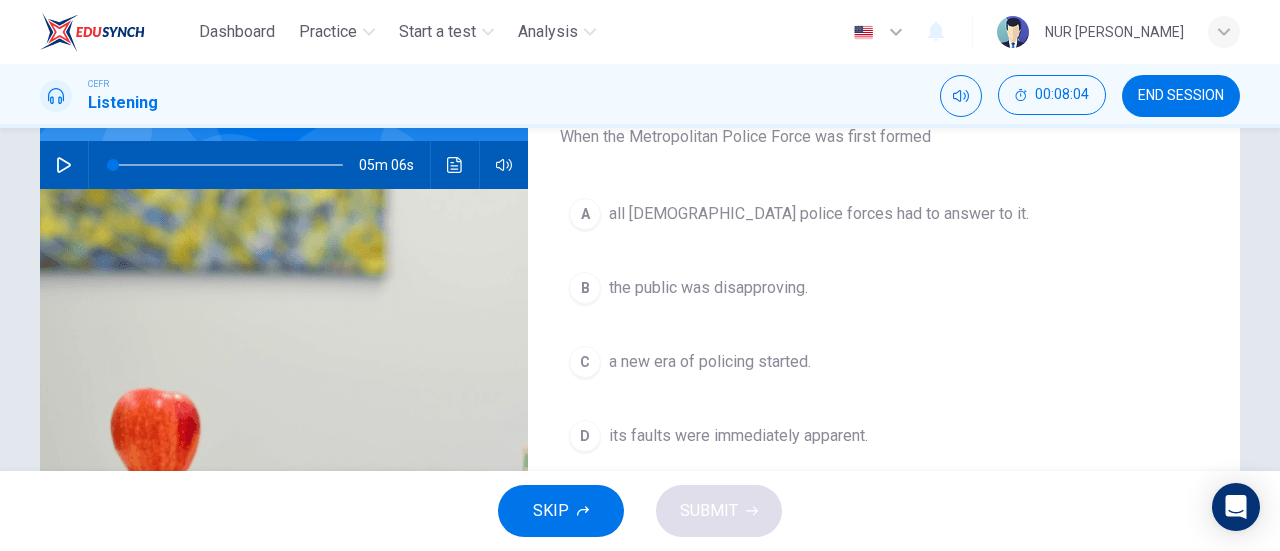 scroll, scrollTop: 184, scrollLeft: 0, axis: vertical 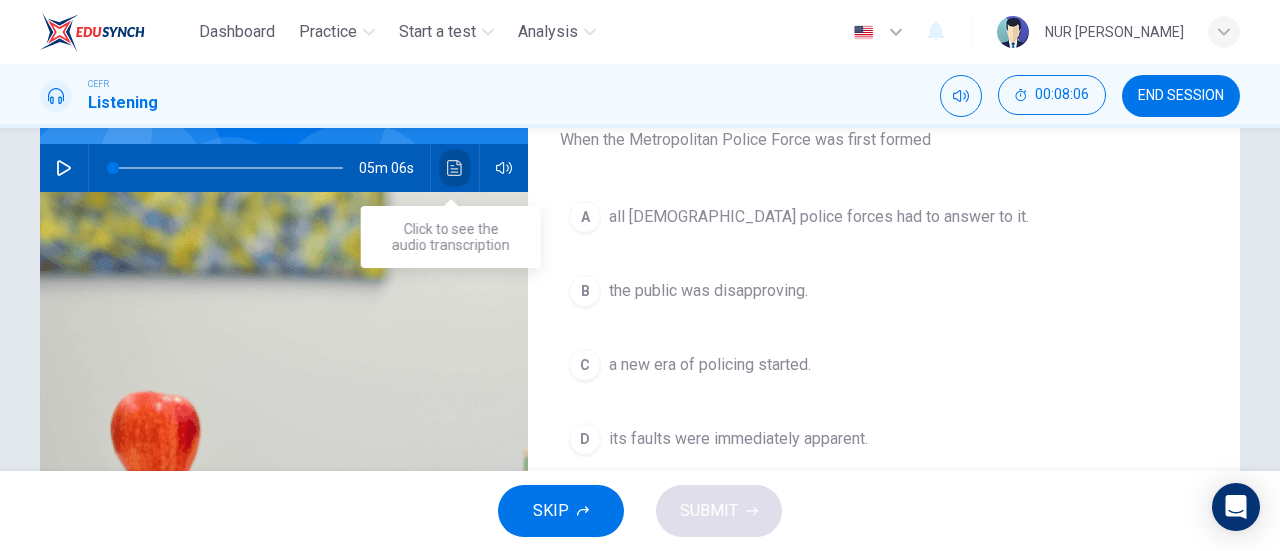 click 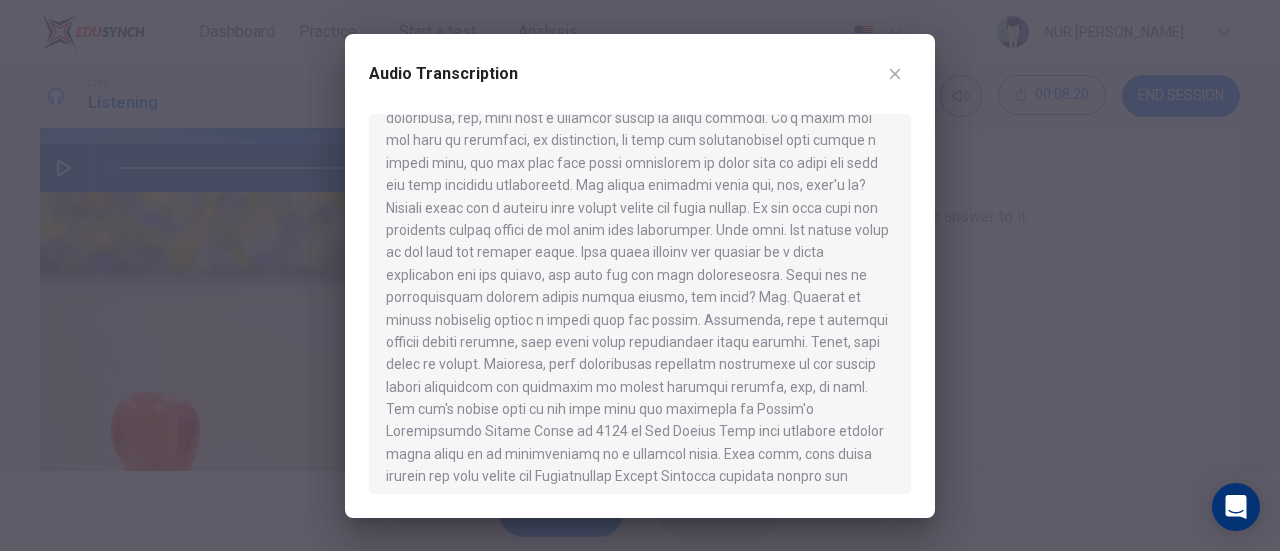 scroll, scrollTop: 0, scrollLeft: 0, axis: both 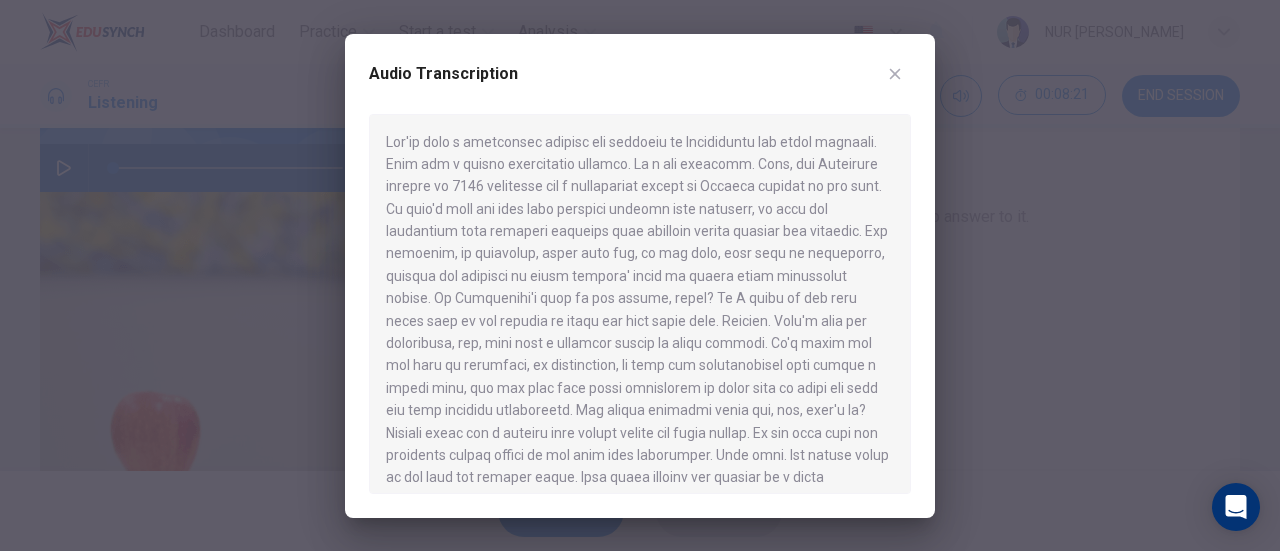click at bounding box center [640, 275] 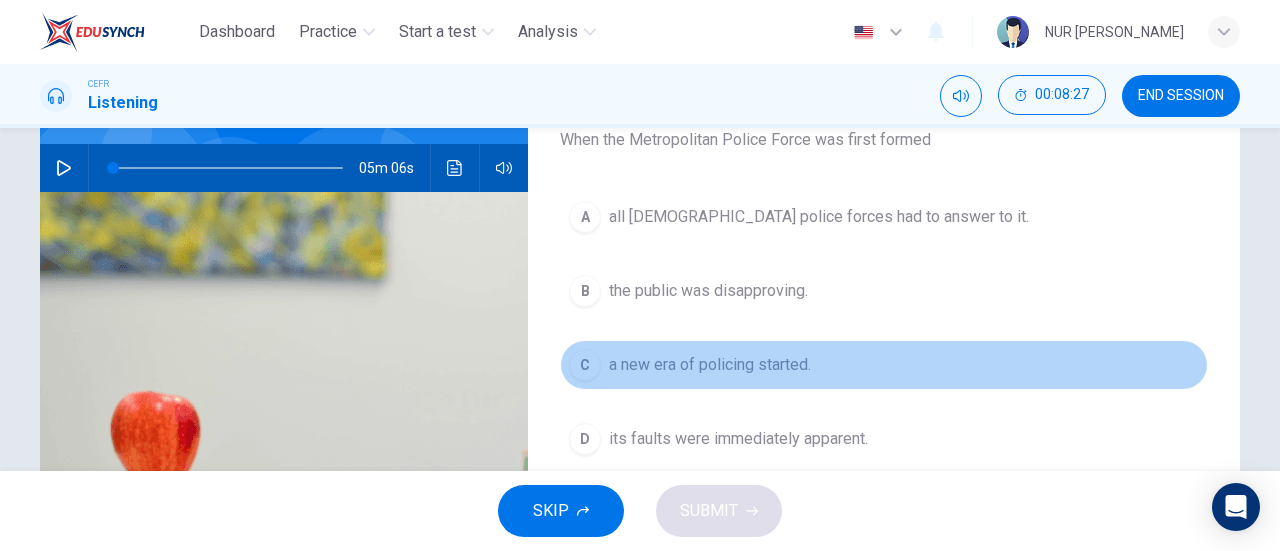 click on "a new era of policing started." at bounding box center [710, 365] 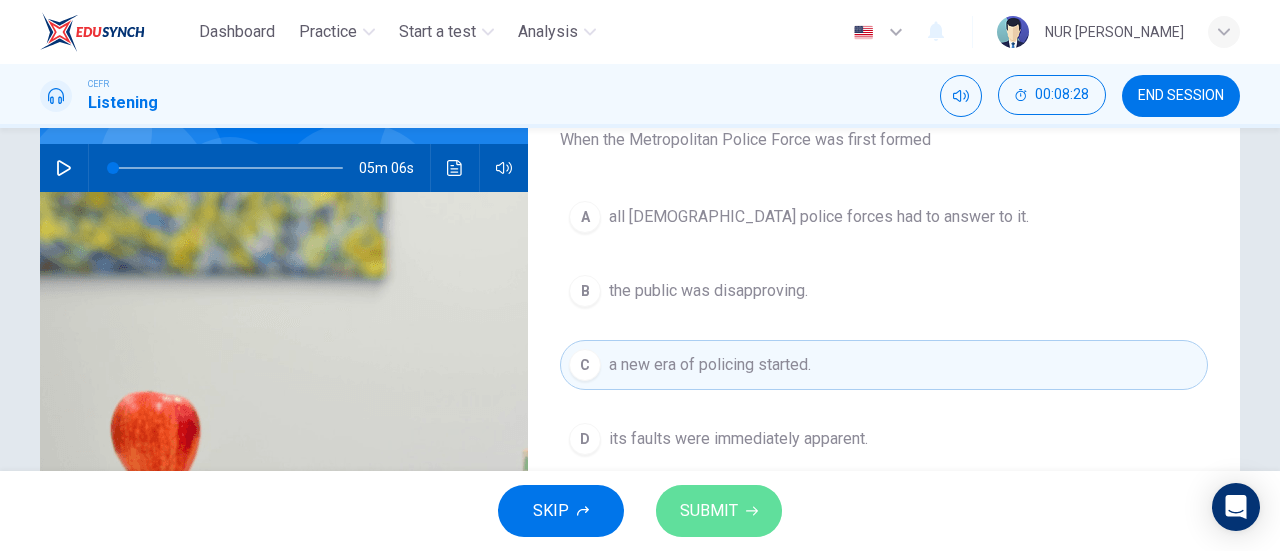 click on "SUBMIT" at bounding box center (709, 511) 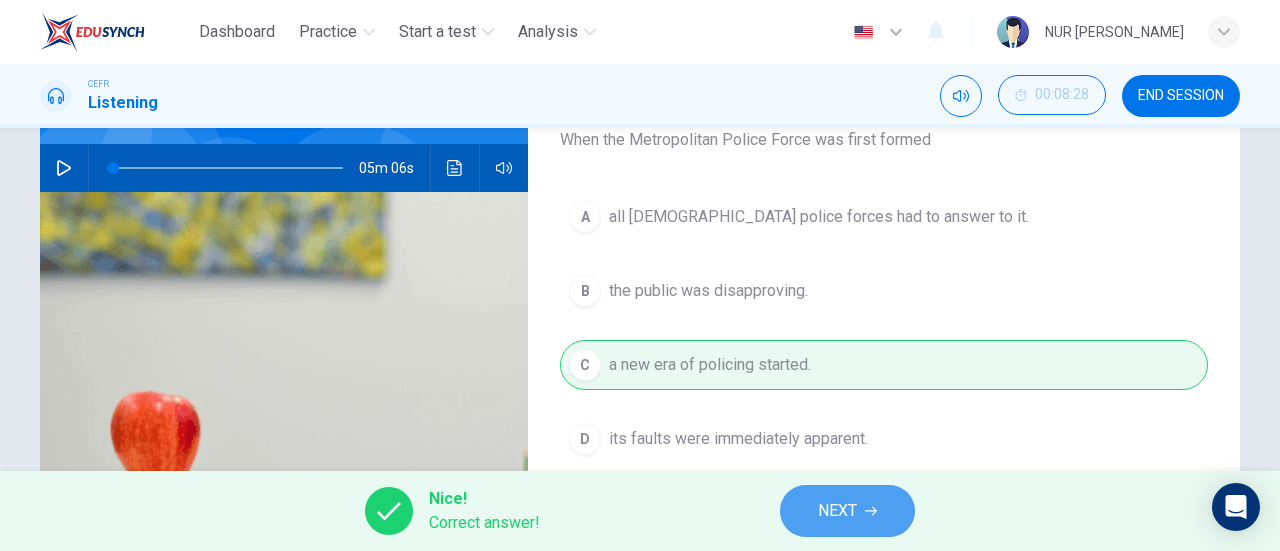 click on "NEXT" at bounding box center (837, 511) 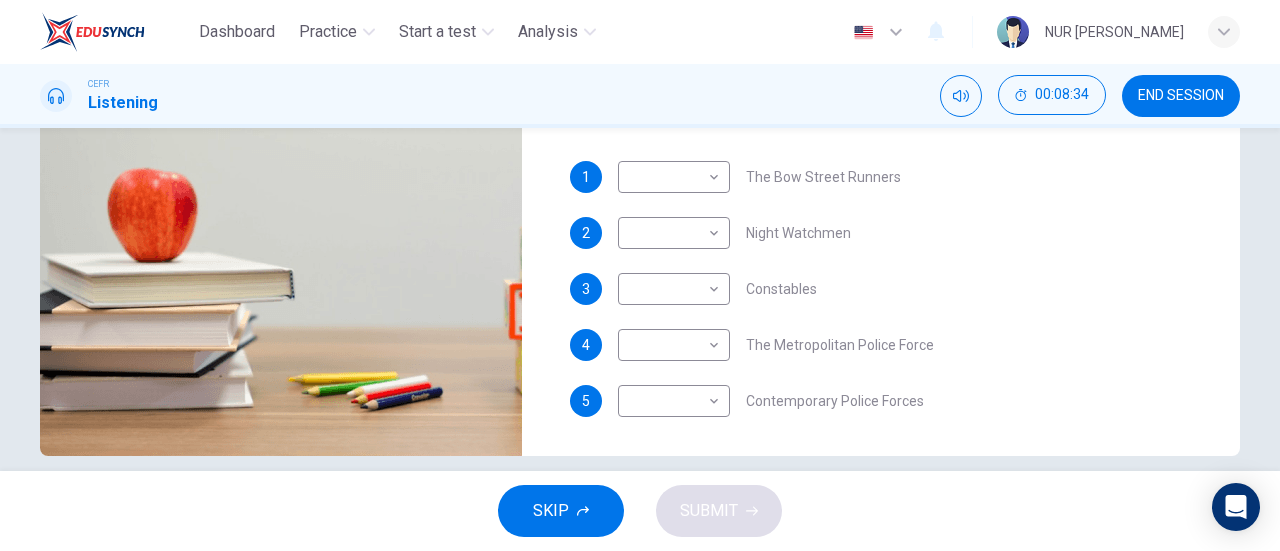 scroll, scrollTop: 401, scrollLeft: 0, axis: vertical 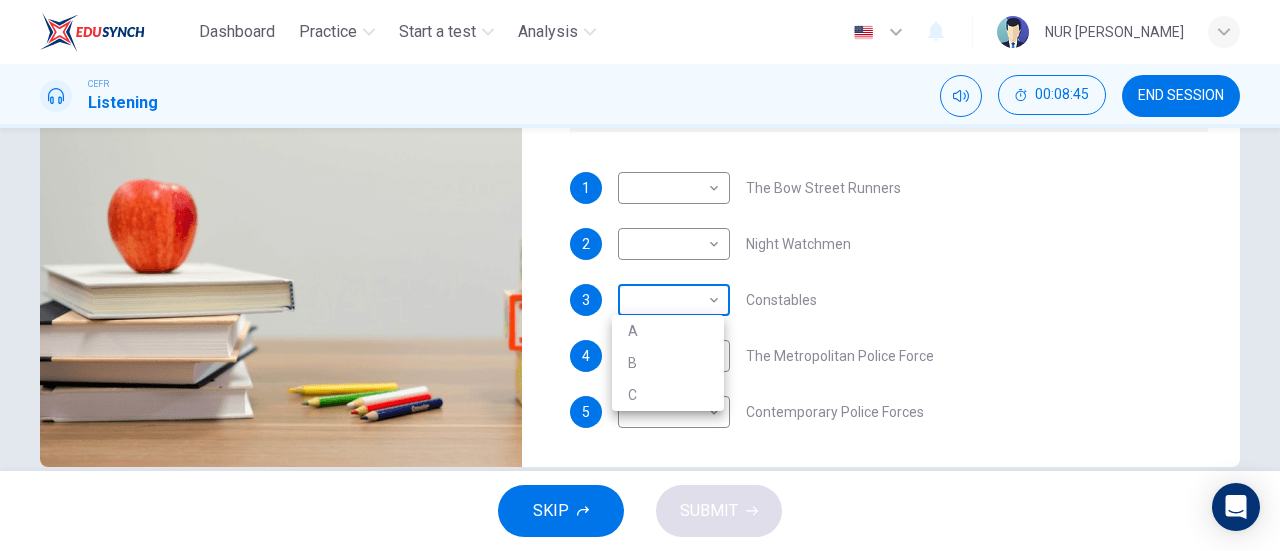 click on "Dashboard Practice Start a test Analysis English en ​ NUR SOFIAH SOLEHAH BINTI MOHD ZAMRI CEFR Listening 00:08:45 END SESSION Question 6 What does the lecturer say about the following? Write the correct letter, A, B or C, next to the questions A  A not in possession of firearms B paid by local government C non-discriminatory 1 ​ ​ The Bow Street Runners
2 ​ ​ Night Watchmen 3 ​ ​ Constables 4 ​ ​ The Metropolitan Police Force 5 ​ ​ Contemporary Police Forces Criminology Discussion 05m 06s SKIP SUBMIT EduSynch - Online Language Proficiency Testing
Dashboard Practice Start a test Analysis Notifications © Copyright  2025 A B C" at bounding box center (640, 275) 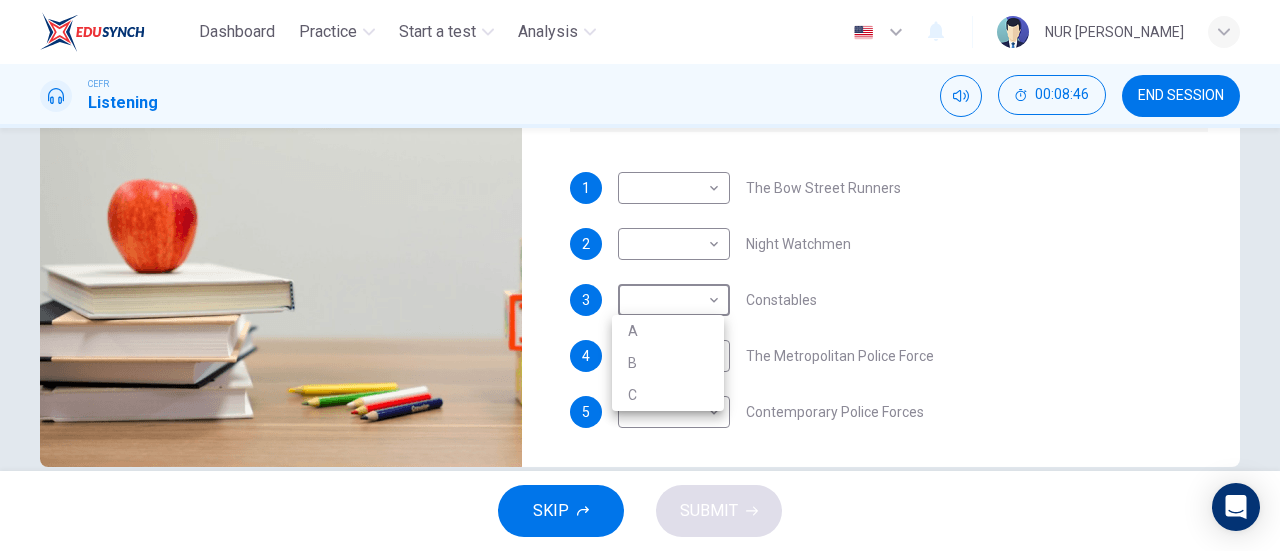 click at bounding box center (640, 275) 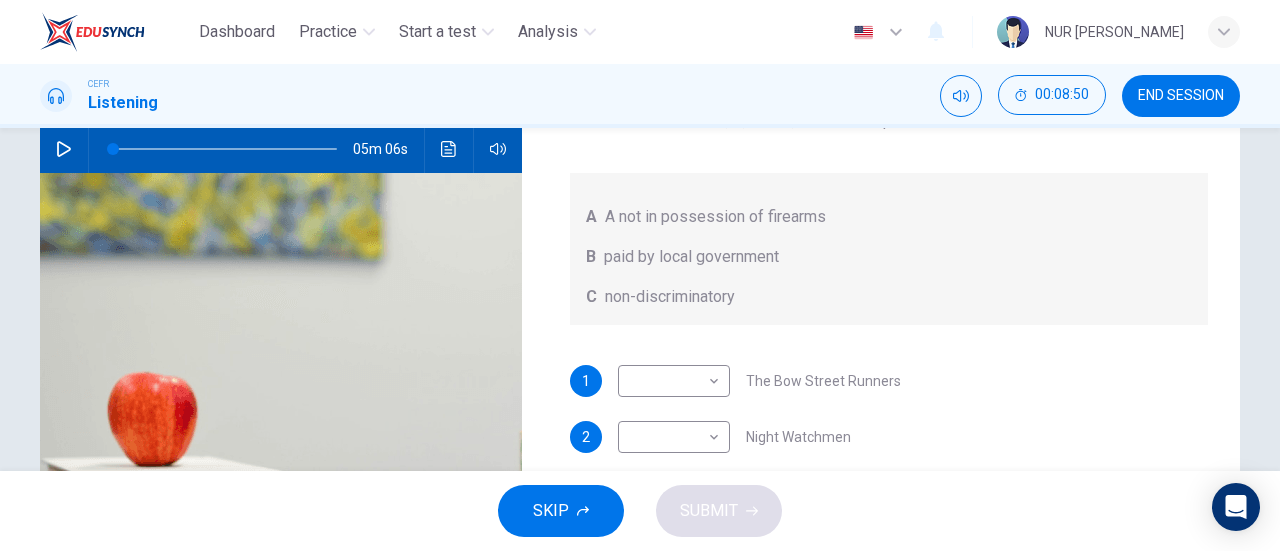scroll, scrollTop: 205, scrollLeft: 0, axis: vertical 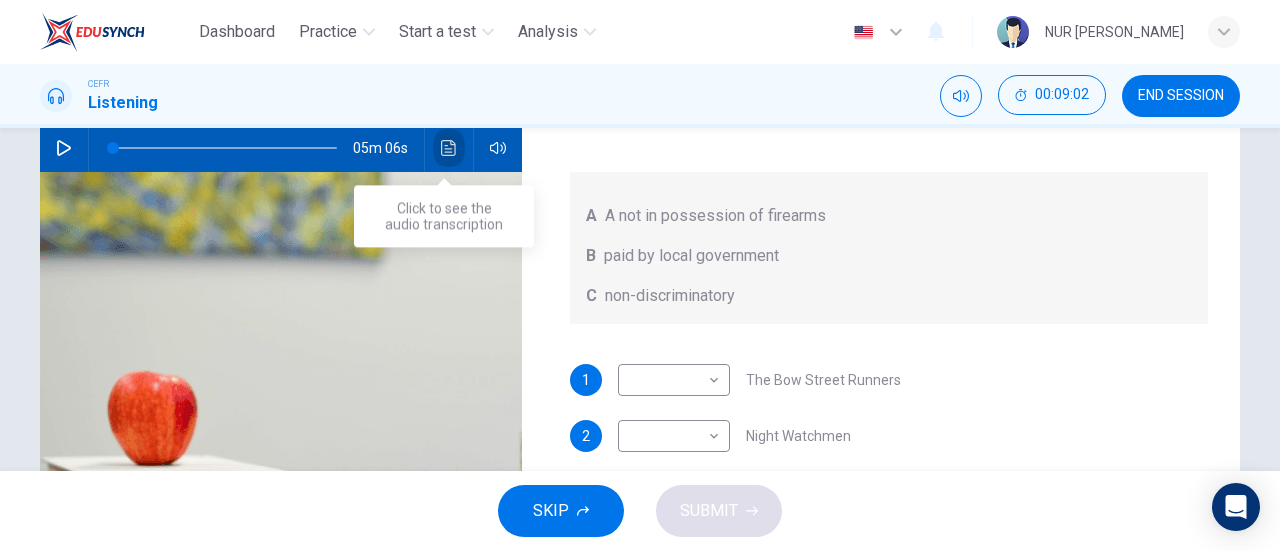 click 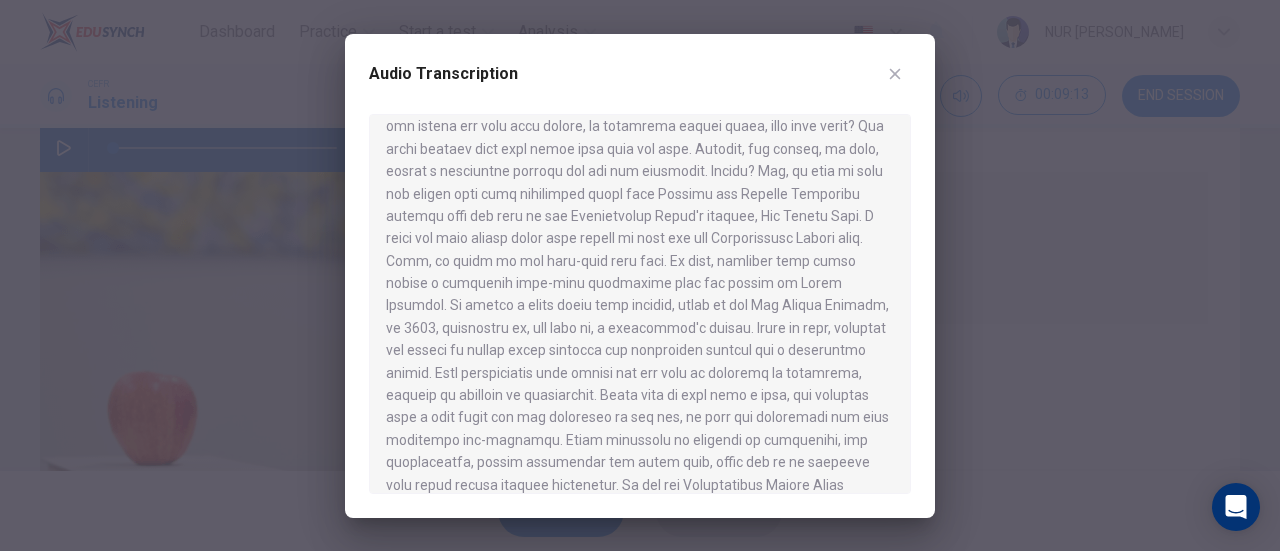 scroll, scrollTop: 864, scrollLeft: 0, axis: vertical 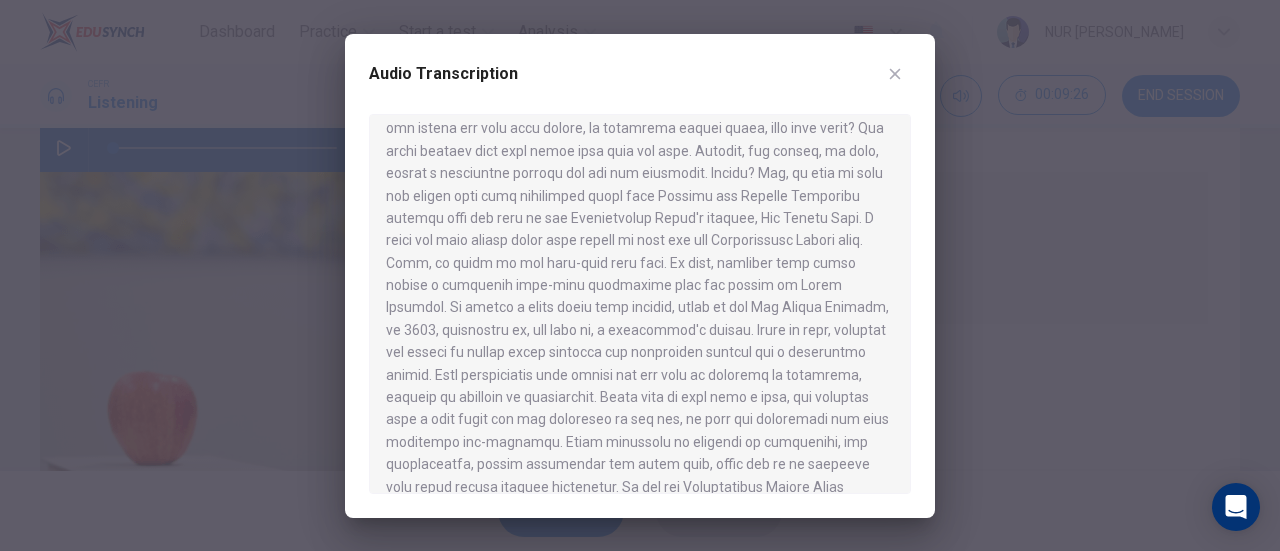 click at bounding box center [640, 275] 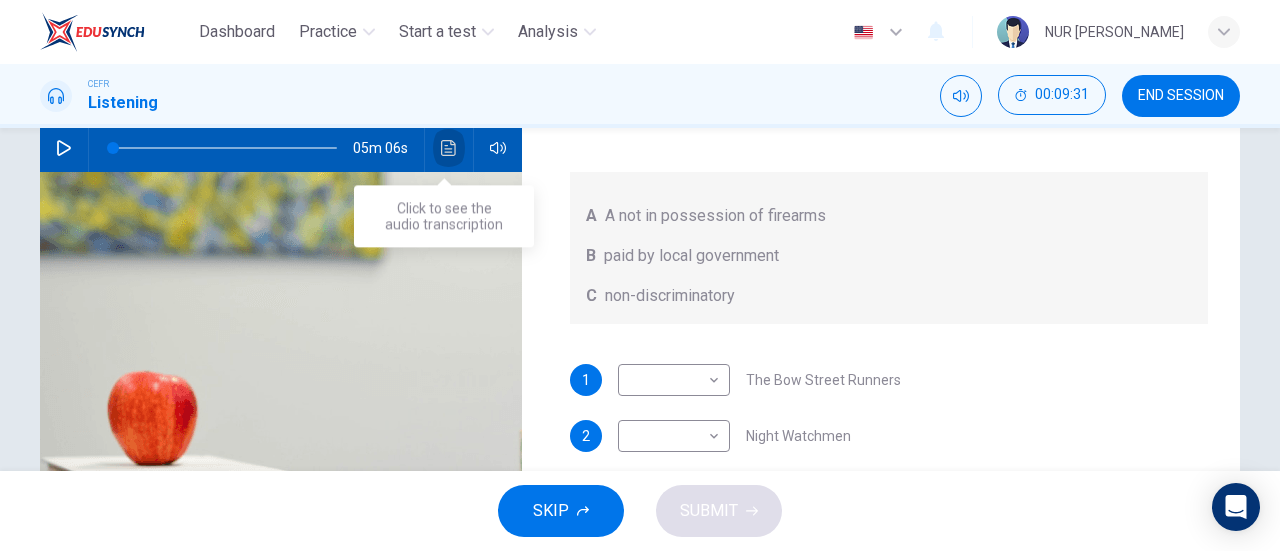 click 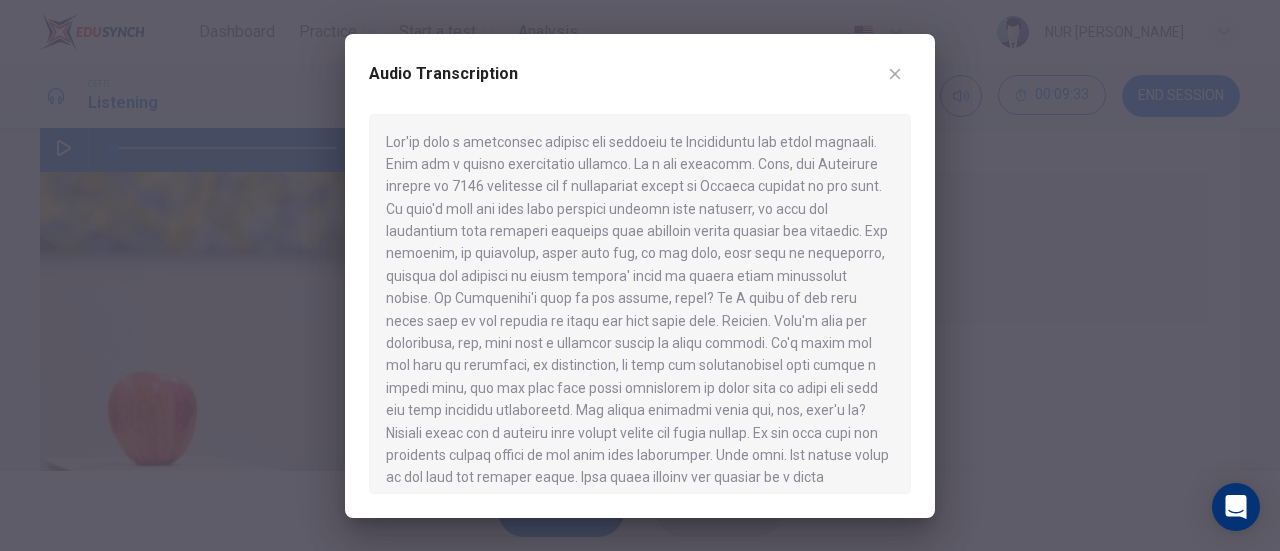 click at bounding box center (640, 275) 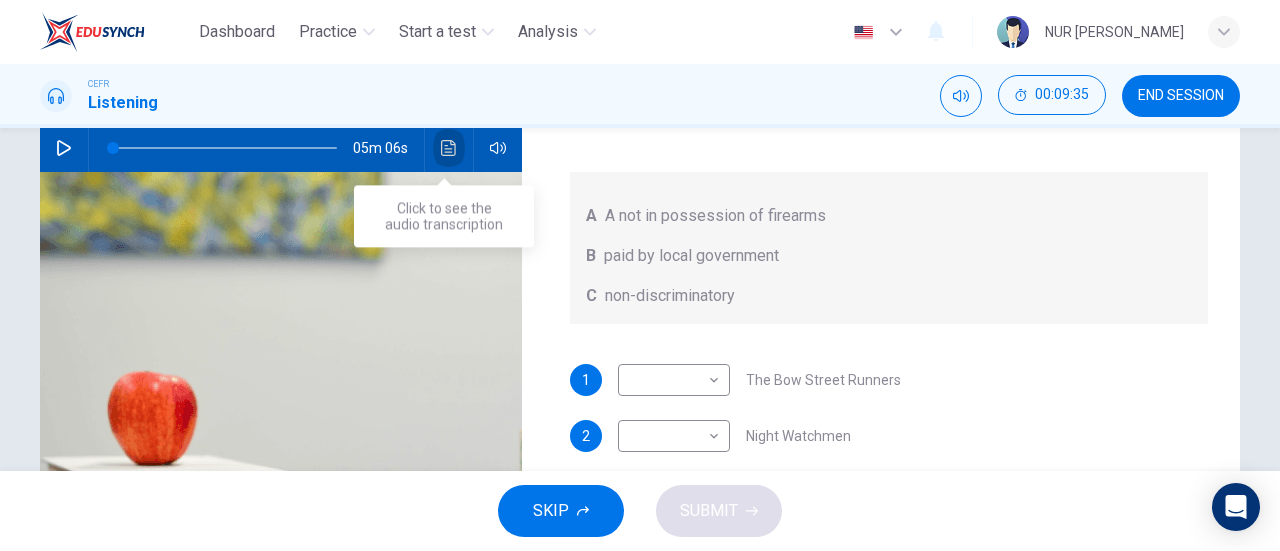 click at bounding box center [449, 148] 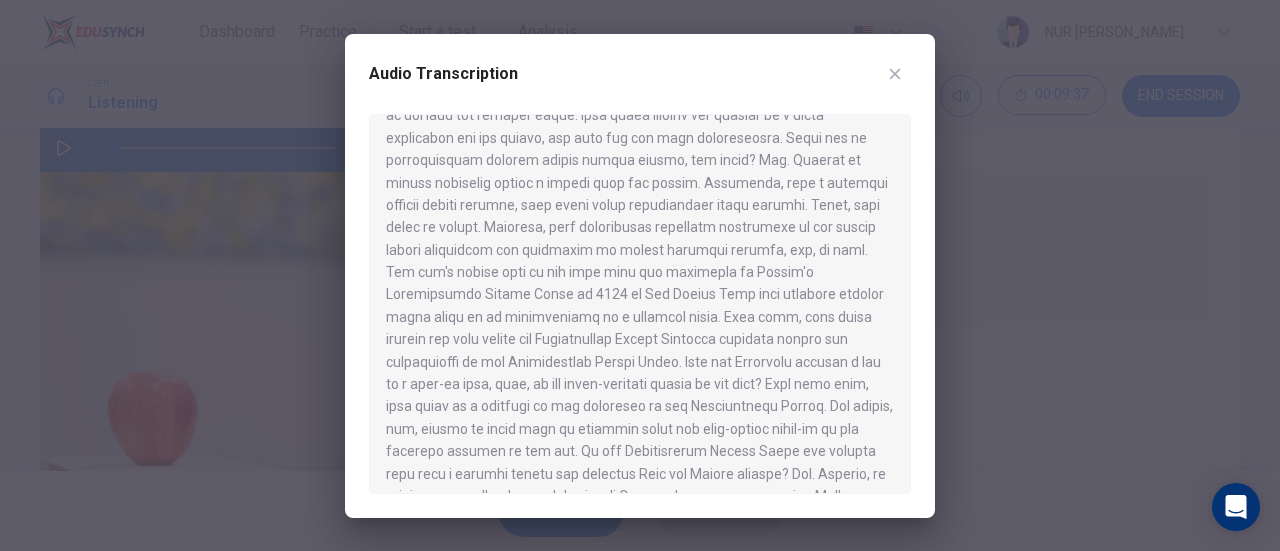 scroll, scrollTop: 366, scrollLeft: 0, axis: vertical 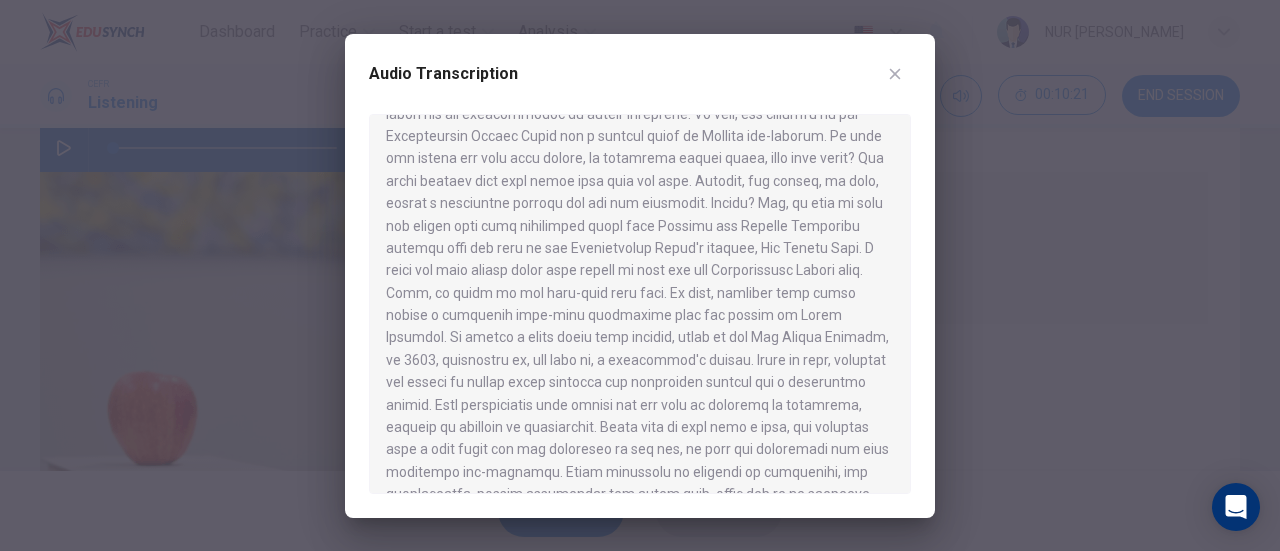 drag, startPoint x: 912, startPoint y: 389, endPoint x: 915, endPoint y: 403, distance: 14.3178215 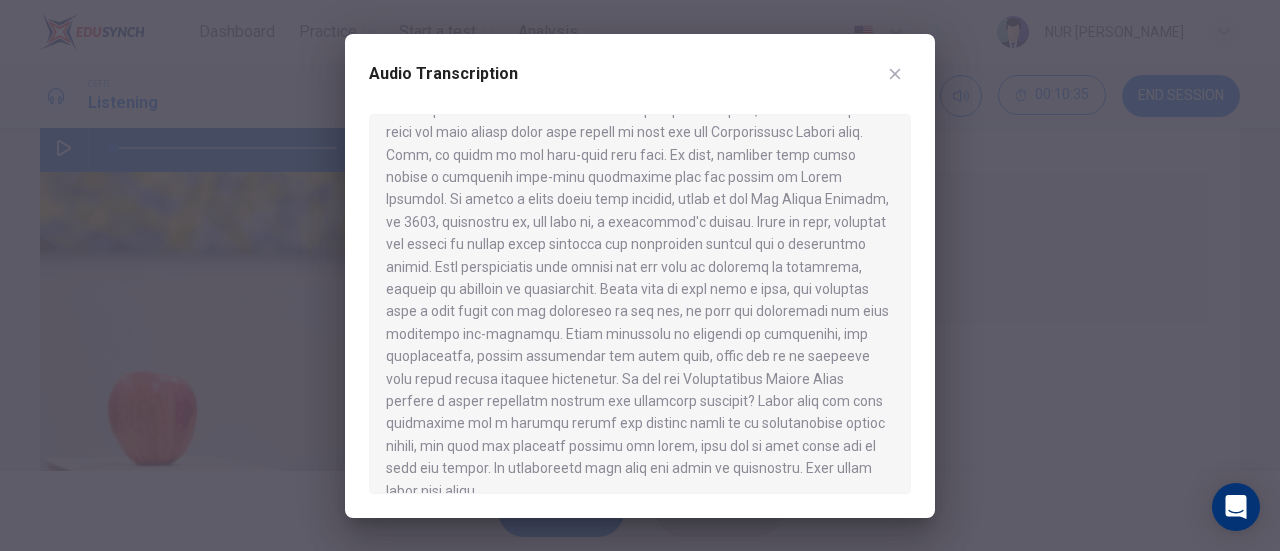 scroll, scrollTop: 974, scrollLeft: 0, axis: vertical 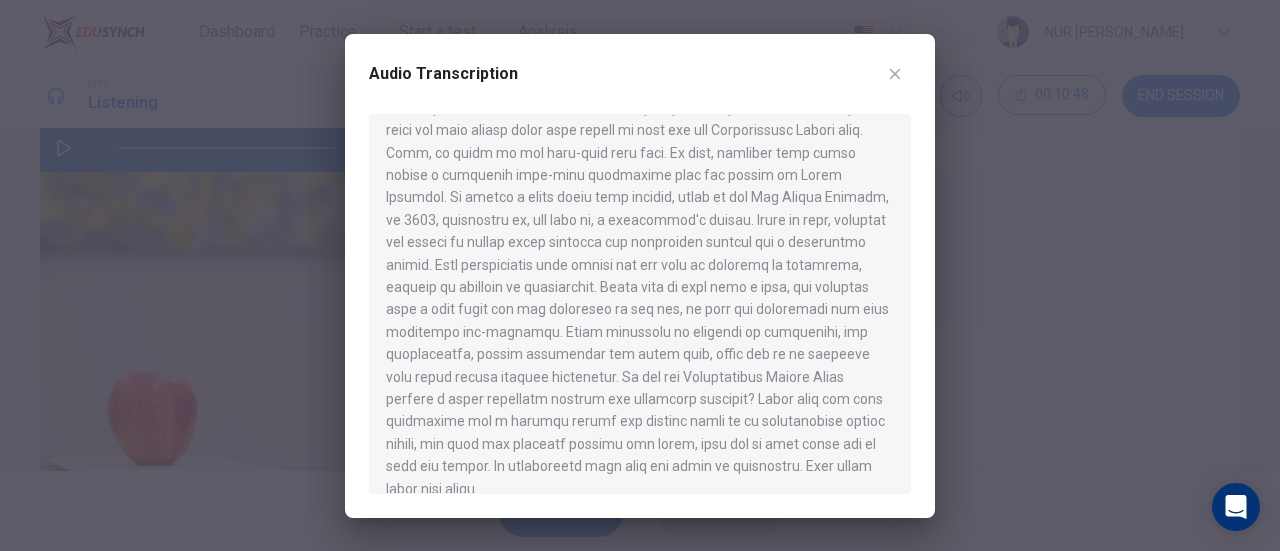 click at bounding box center (640, 275) 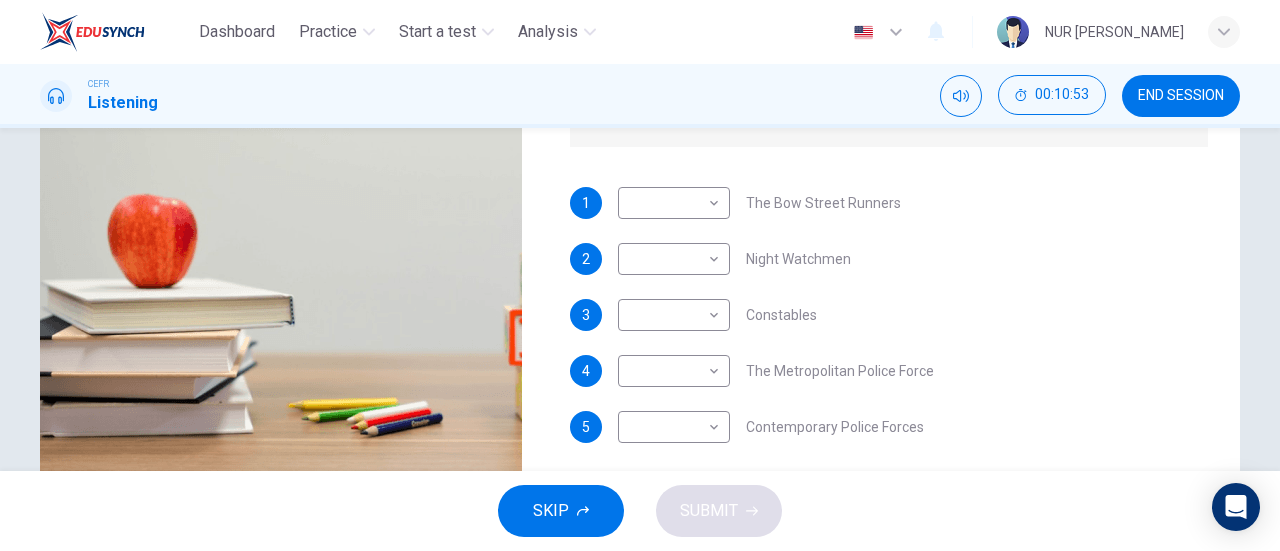 scroll, scrollTop: 380, scrollLeft: 0, axis: vertical 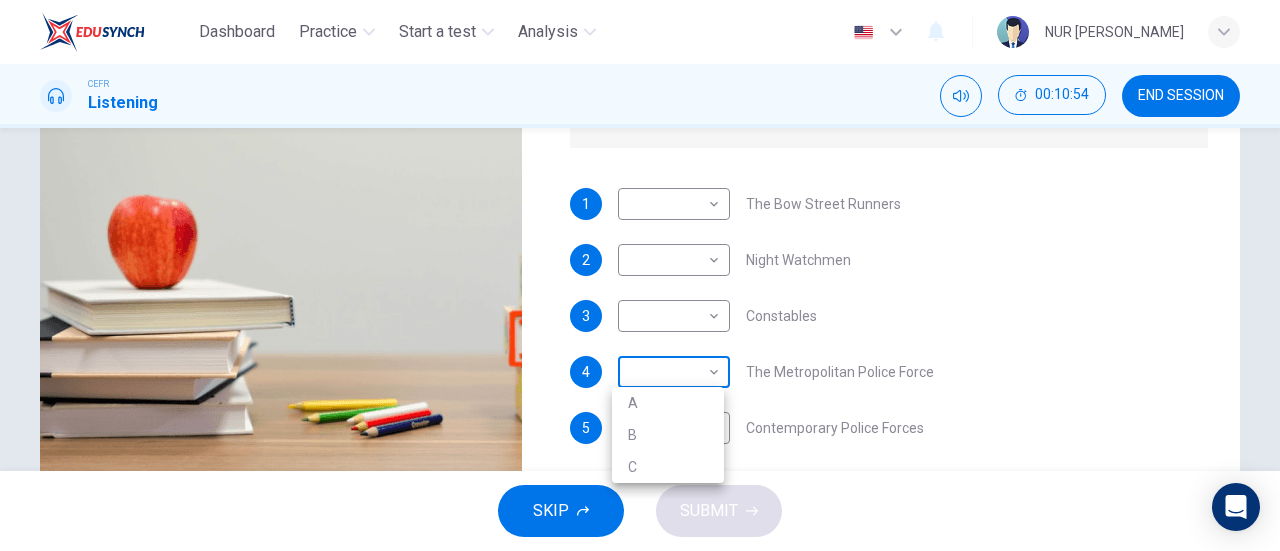 click on "Dashboard Practice Start a test Analysis English en ​ NUR SOFIAH SOLEHAH BINTI MOHD ZAMRI CEFR Listening 00:10:54 END SESSION Question 6 What does the lecturer say about the following? Write the correct letter, A, B or C, next to the questions A  A not in possession of firearms B paid by local government C non-discriminatory 1 ​ ​ The Bow Street Runners
2 ​ ​ Night Watchmen 3 ​ ​ Constables 4 ​ ​ The Metropolitan Police Force 5 ​ ​ Contemporary Police Forces Criminology Discussion 05m 06s SKIP SUBMIT EduSynch - Online Language Proficiency Testing
Dashboard Practice Start a test Analysis Notifications © Copyright  2025 A B C" at bounding box center (640, 275) 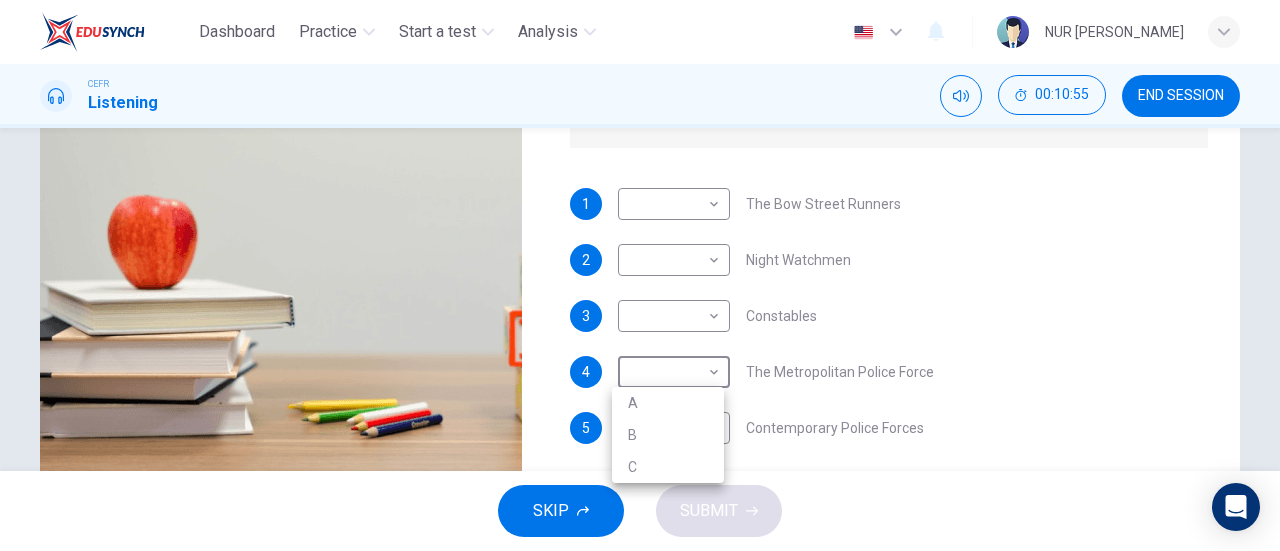 drag, startPoint x: 1279, startPoint y: 331, endPoint x: 1270, endPoint y: 265, distance: 66.61081 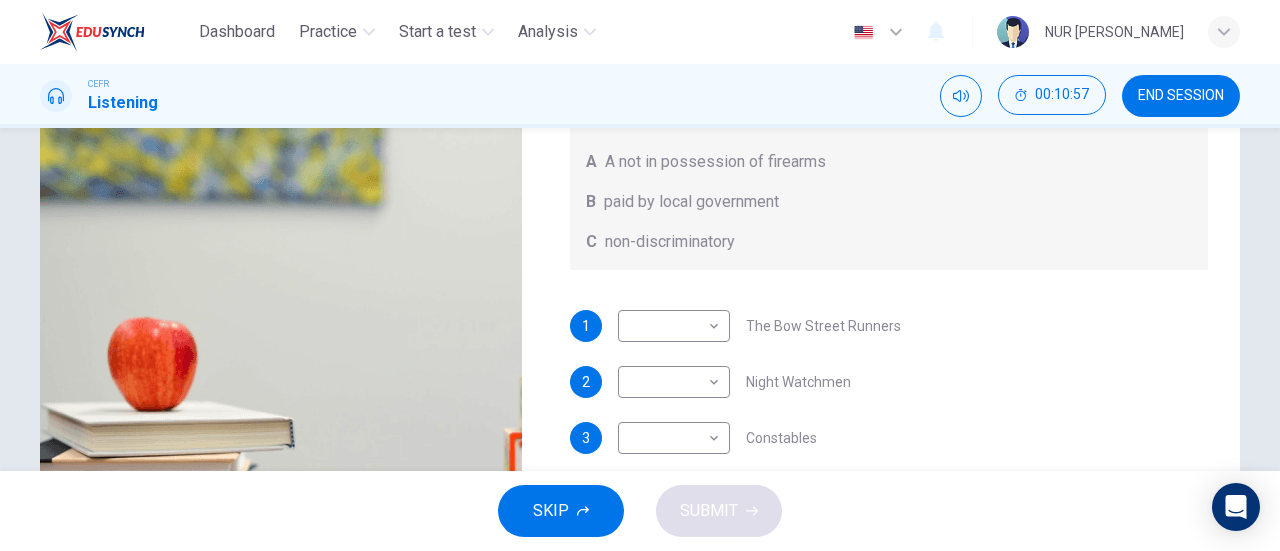 scroll, scrollTop: 254, scrollLeft: 0, axis: vertical 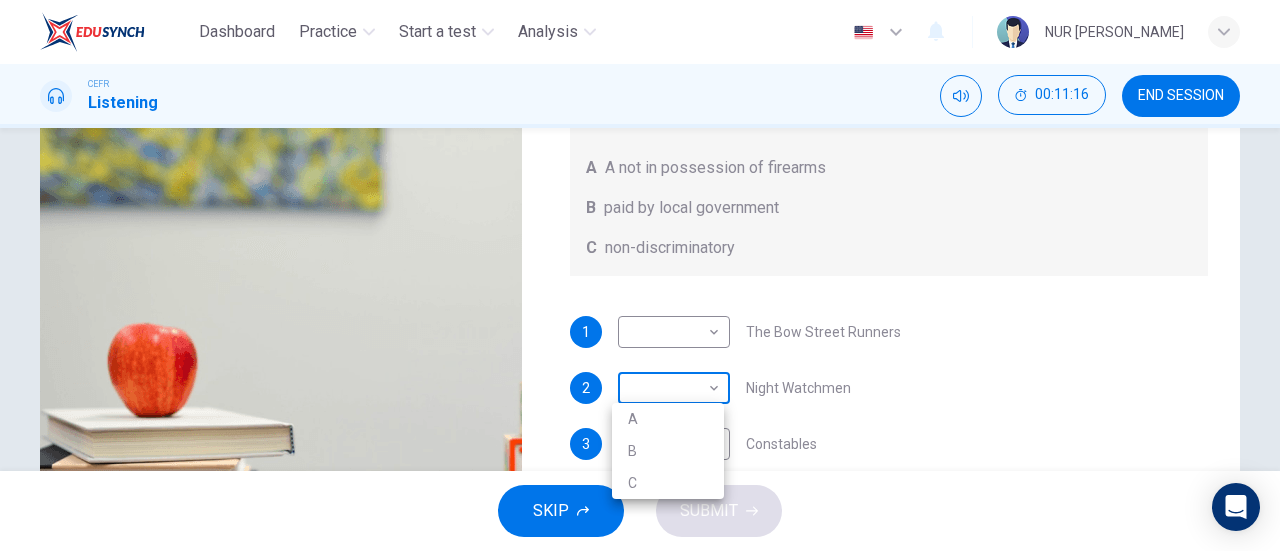 click on "Dashboard Practice Start a test Analysis English en ​ NUR SOFIAH SOLEHAH BINTI MOHD ZAMRI CEFR Listening 00:11:16 END SESSION Question 6 What does the lecturer say about the following? Write the correct letter, A, B or C, next to the questions A  A not in possession of firearms B paid by local government C non-discriminatory 1 ​ ​ The Bow Street Runners
2 ​ ​ Night Watchmen 3 ​ ​ Constables 4 ​ ​ The Metropolitan Police Force 5 ​ ​ Contemporary Police Forces Criminology Discussion 05m 06s SKIP SUBMIT EduSynch - Online Language Proficiency Testing
Dashboard Practice Start a test Analysis Notifications © Copyright  2025 A B C" at bounding box center [640, 275] 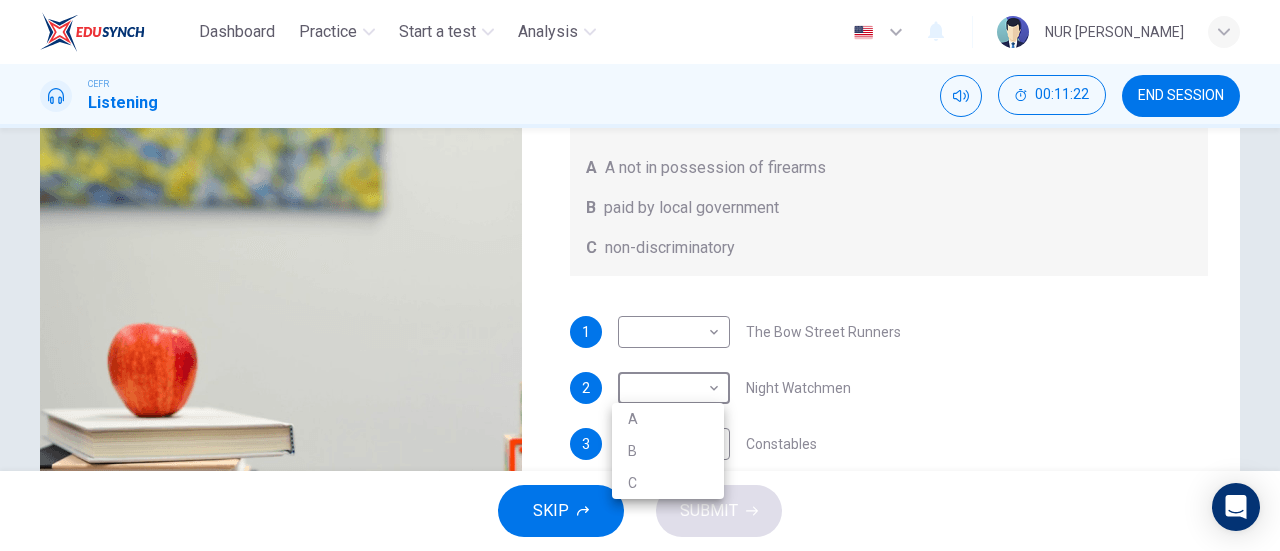 drag, startPoint x: 738, startPoint y: 255, endPoint x: 594, endPoint y: 253, distance: 144.01389 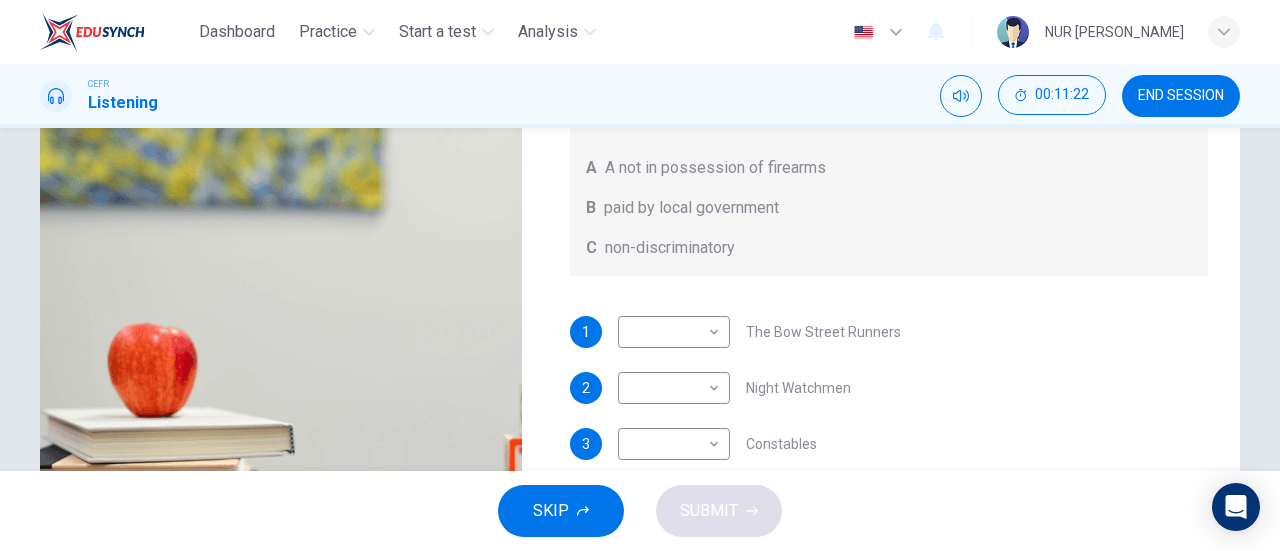 click on "C non-discriminatory" at bounding box center [889, 248] 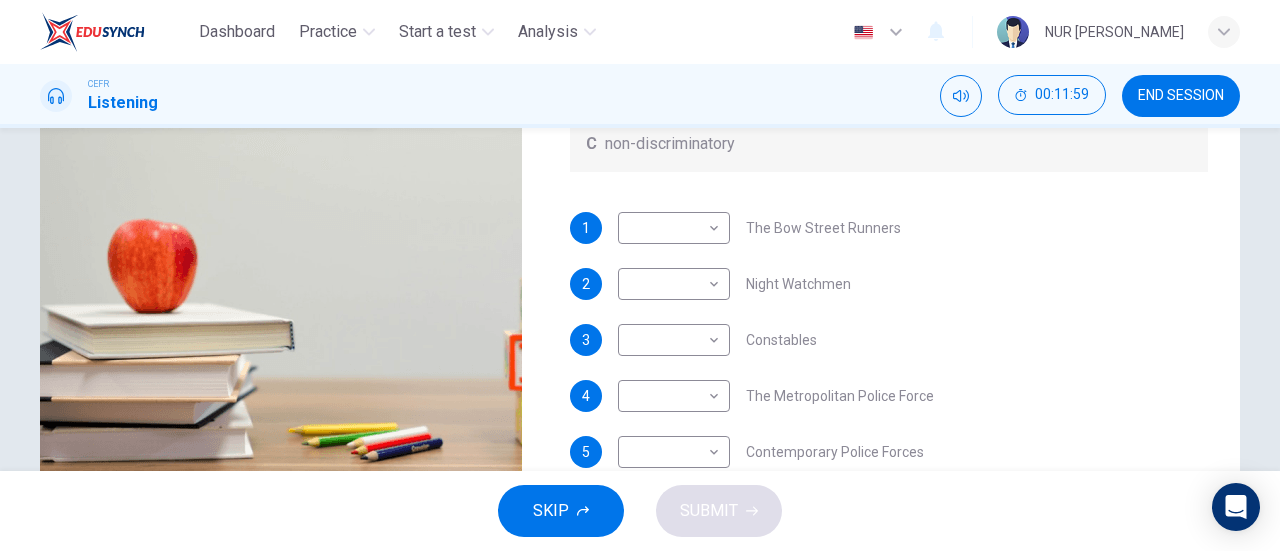 scroll, scrollTop: 376, scrollLeft: 0, axis: vertical 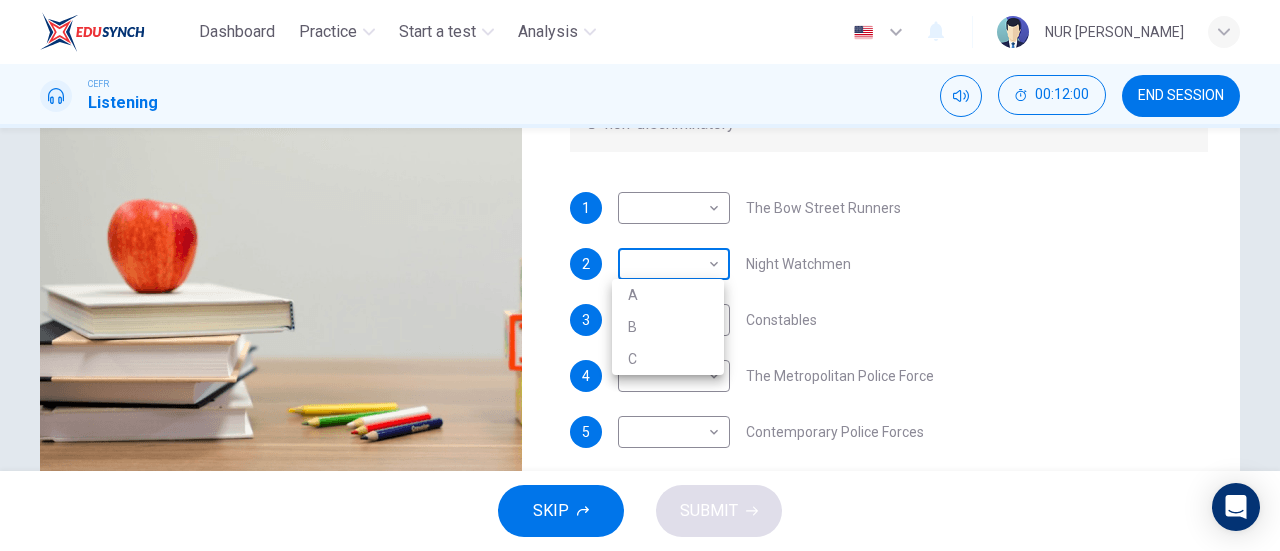 click on "Dashboard Practice Start a test Analysis English en ​ NUR SOFIAH SOLEHAH BINTI MOHD ZAMRI CEFR Listening 00:12:00 END SESSION Question 6 What does the lecturer say about the following? Write the correct letter, A, B or C, next to the questions A  A not in possession of firearms B paid by local government C non-discriminatory 1 ​ ​ The Bow Street Runners
2 ​ ​ Night Watchmen 3 ​ ​ Constables 4 ​ ​ The Metropolitan Police Force 5 ​ ​ Contemporary Police Forces Criminology Discussion 05m 06s SKIP SUBMIT EduSynch - Online Language Proficiency Testing
Dashboard Practice Start a test Analysis Notifications © Copyright  2025 A B C" at bounding box center (640, 275) 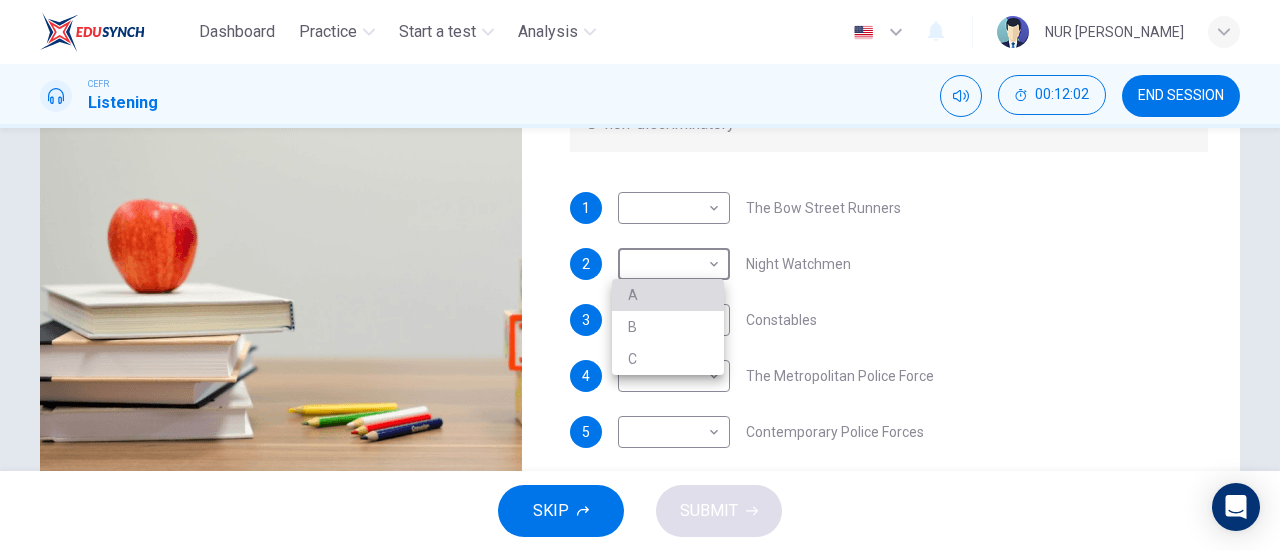 click on "A" at bounding box center [668, 295] 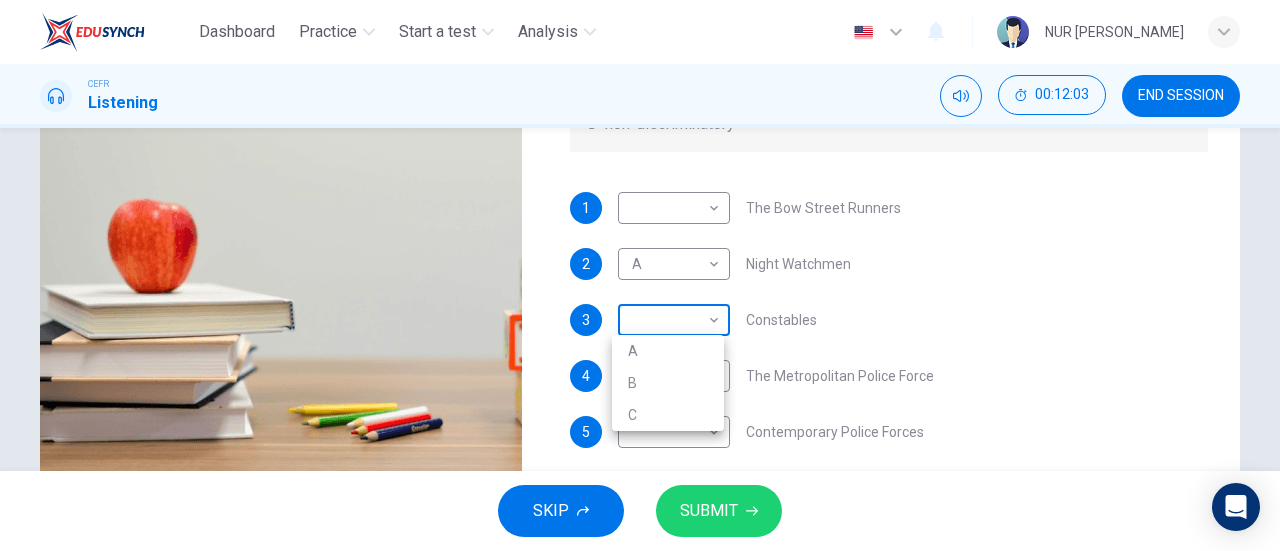 click on "Dashboard Practice Start a test Analysis English en ​ NUR SOFIAH SOLEHAH BINTI MOHD ZAMRI CEFR Listening 00:12:03 END SESSION Question 6 What does the lecturer say about the following? Write the correct letter, A, B or C, next to the questions A  A not in possession of firearms B paid by local government C non-discriminatory 1 ​ ​ The Bow Street Runners
2 A A ​ Night Watchmen 3 ​ ​ Constables 4 ​ ​ The Metropolitan Police Force 5 ​ ​ Contemporary Police Forces Criminology Discussion 05m 06s SKIP SUBMIT EduSynch - Online Language Proficiency Testing
Dashboard Practice Start a test Analysis Notifications © Copyright  2025 A B C" at bounding box center (640, 275) 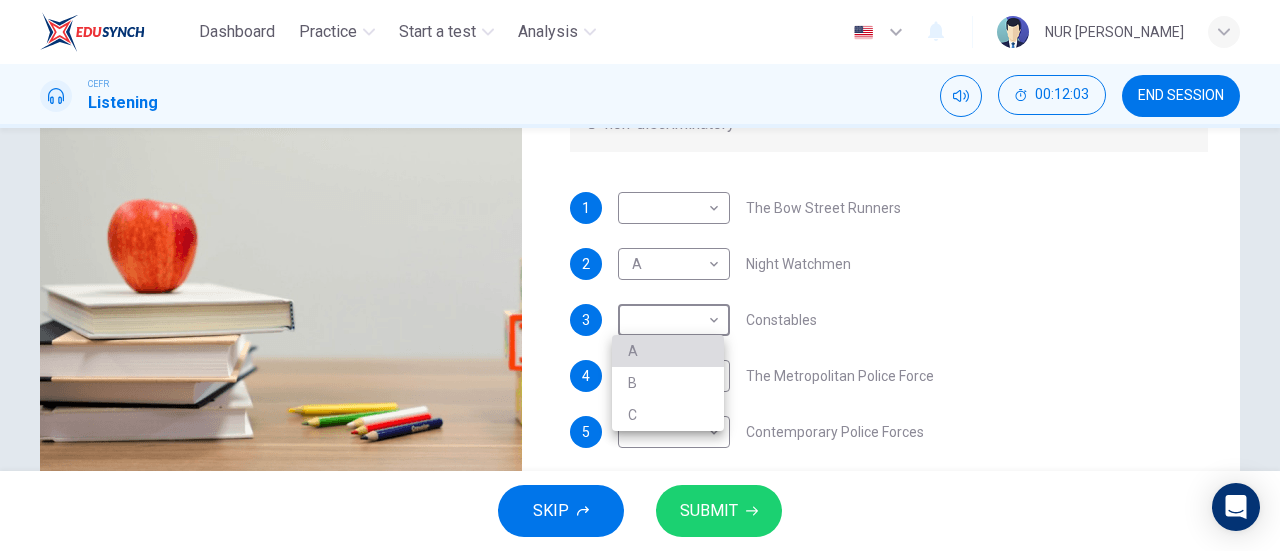 click on "A" at bounding box center [668, 351] 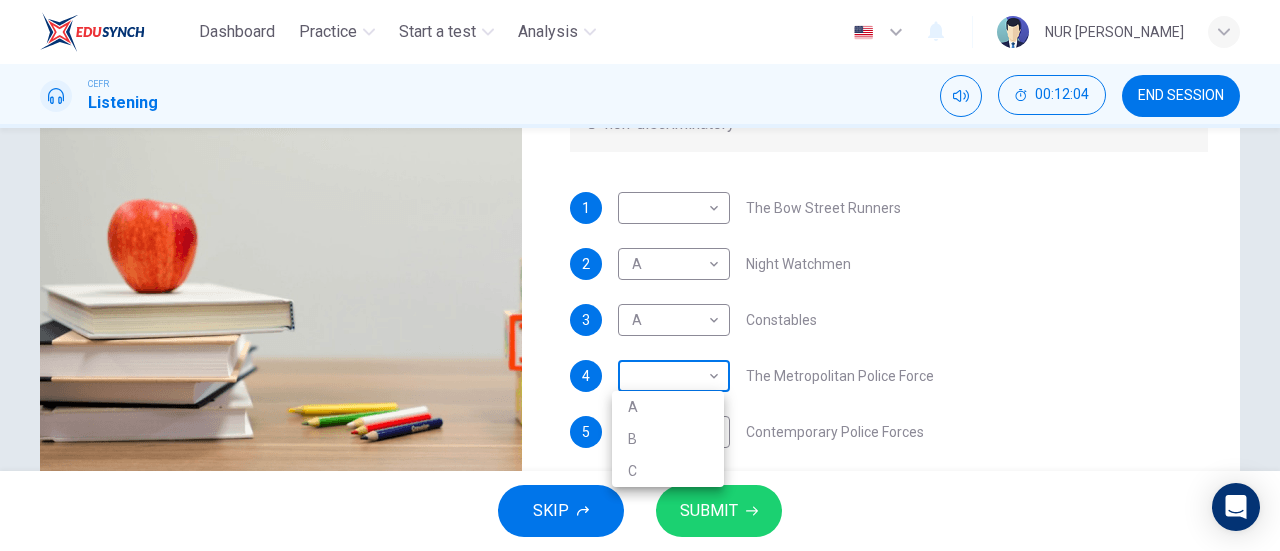 click on "Dashboard Practice Start a test Analysis English en ​ NUR SOFIAH SOLEHAH BINTI MOHD ZAMRI CEFR Listening 00:12:04 END SESSION Question 6 What does the lecturer say about the following? Write the correct letter, A, B or C, next to the questions A  A not in possession of firearms B paid by local government C non-discriminatory 1 ​ ​ The Bow Street Runners
2 A A ​ Night Watchmen 3 A A ​ Constables 4 ​ ​ The Metropolitan Police Force 5 ​ ​ Contemporary Police Forces Criminology Discussion 05m 06s SKIP SUBMIT EduSynch - Online Language Proficiency Testing
Dashboard Practice Start a test Analysis Notifications © Copyright  2025 A B C" at bounding box center (640, 275) 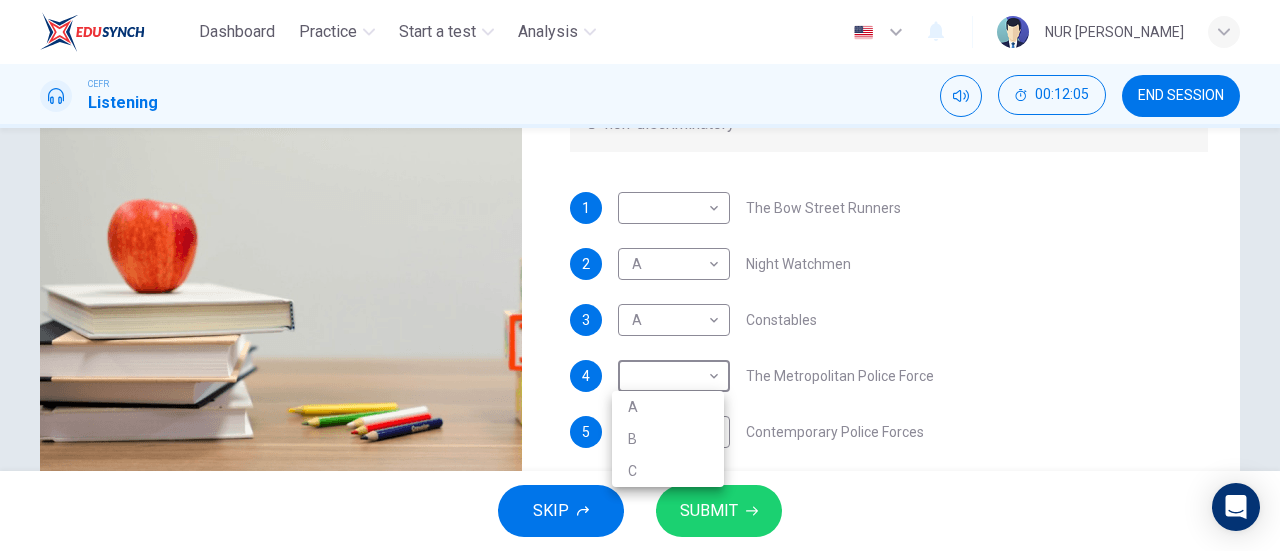 drag, startPoint x: 1279, startPoint y: 341, endPoint x: 1270, endPoint y: 268, distance: 73.552704 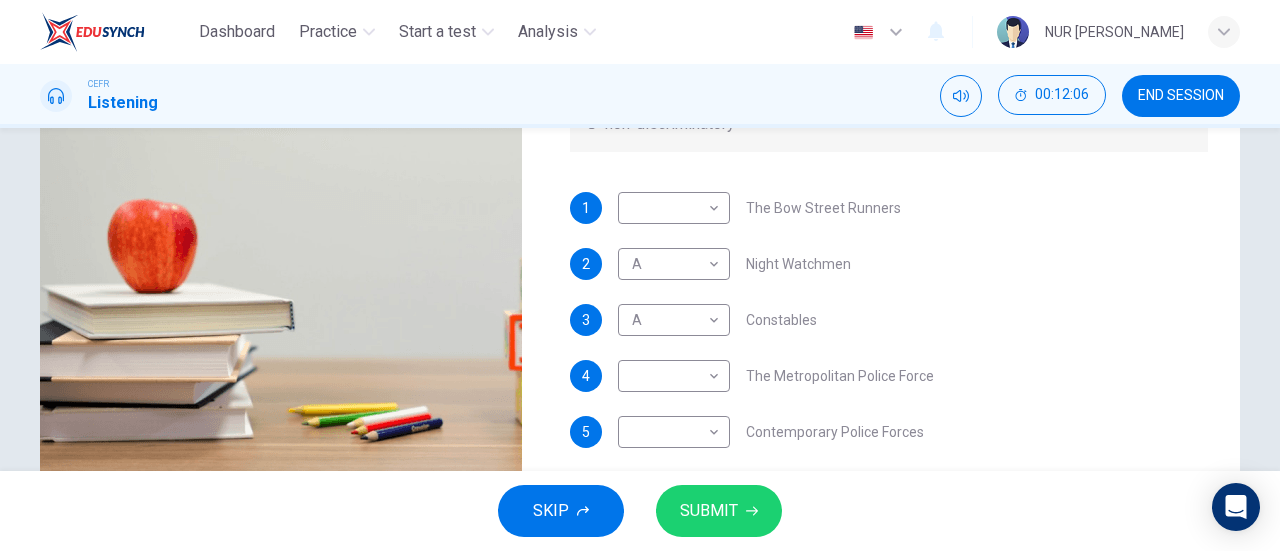 drag, startPoint x: 1270, startPoint y: 268, endPoint x: 1279, endPoint y: 361, distance: 93.43447 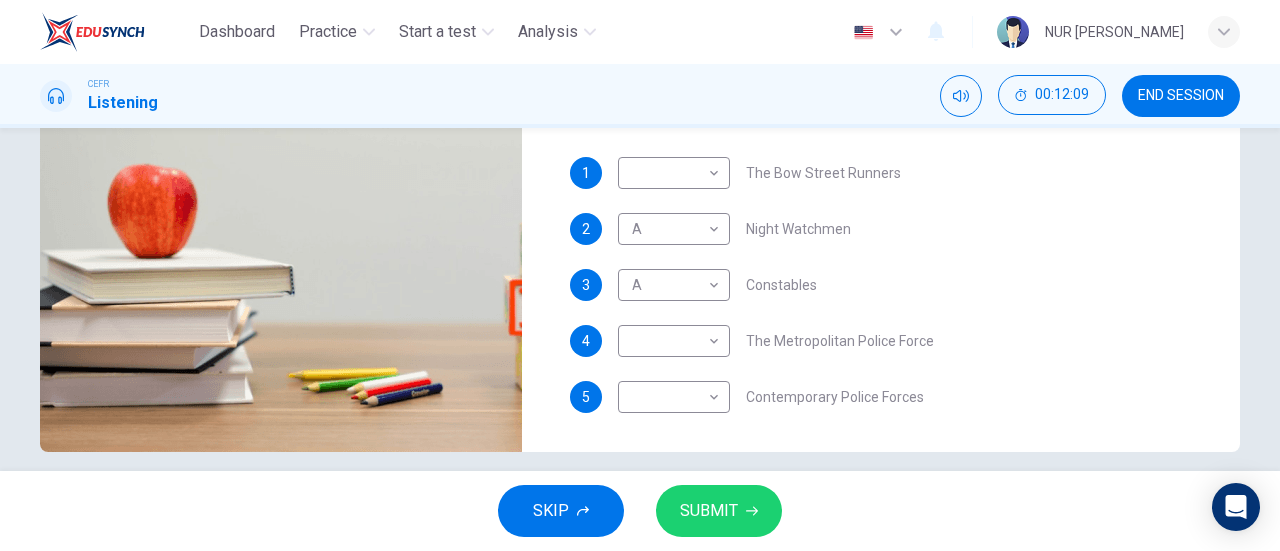 scroll, scrollTop: 416, scrollLeft: 0, axis: vertical 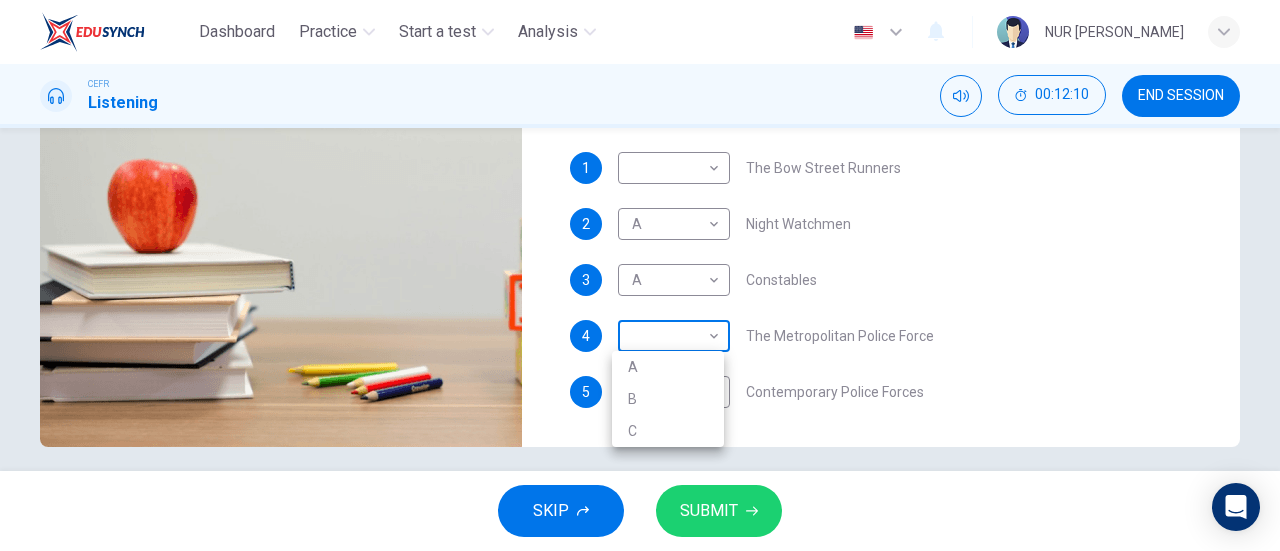 click on "Dashboard Practice Start a test Analysis English en ​ NUR SOFIAH SOLEHAH BINTI MOHD ZAMRI CEFR Listening 00:12:10 END SESSION Question 6 What does the lecturer say about the following? Write the correct letter, A, B or C, next to the questions A  A not in possession of firearms B paid by local government C non-discriminatory 1 ​ ​ The Bow Street Runners
2 A A ​ Night Watchmen 3 A A ​ Constables 4 ​ ​ The Metropolitan Police Force 5 ​ ​ Contemporary Police Forces Criminology Discussion 05m 06s SKIP SUBMIT EduSynch - Online Language Proficiency Testing
Dashboard Practice Start a test Analysis Notifications © Copyright  2025 A B C" at bounding box center [640, 275] 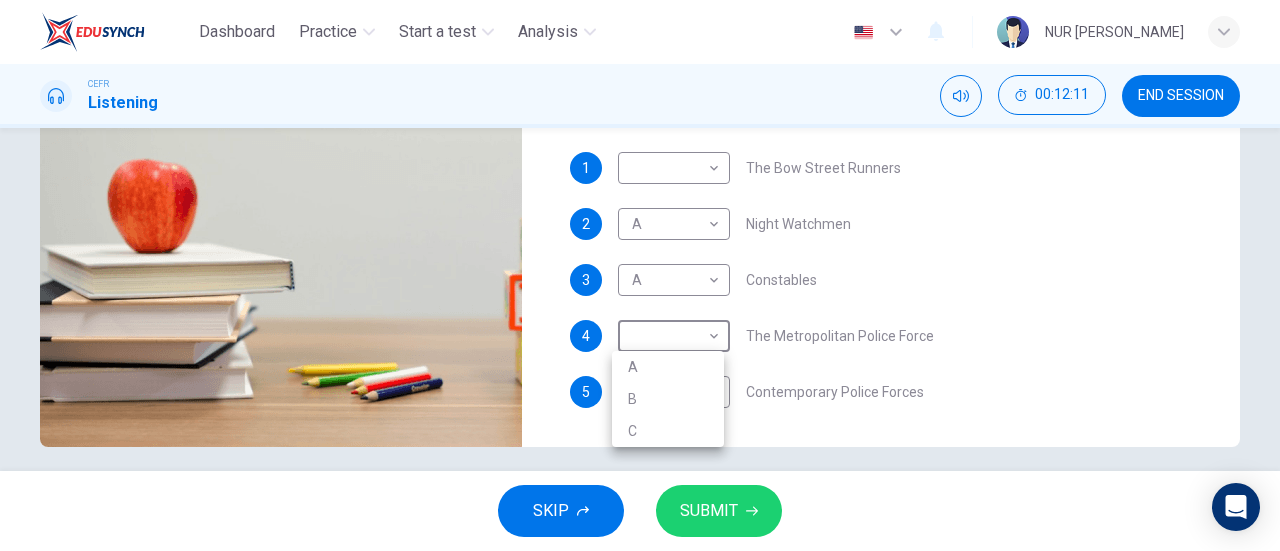 click on "B" at bounding box center [668, 399] 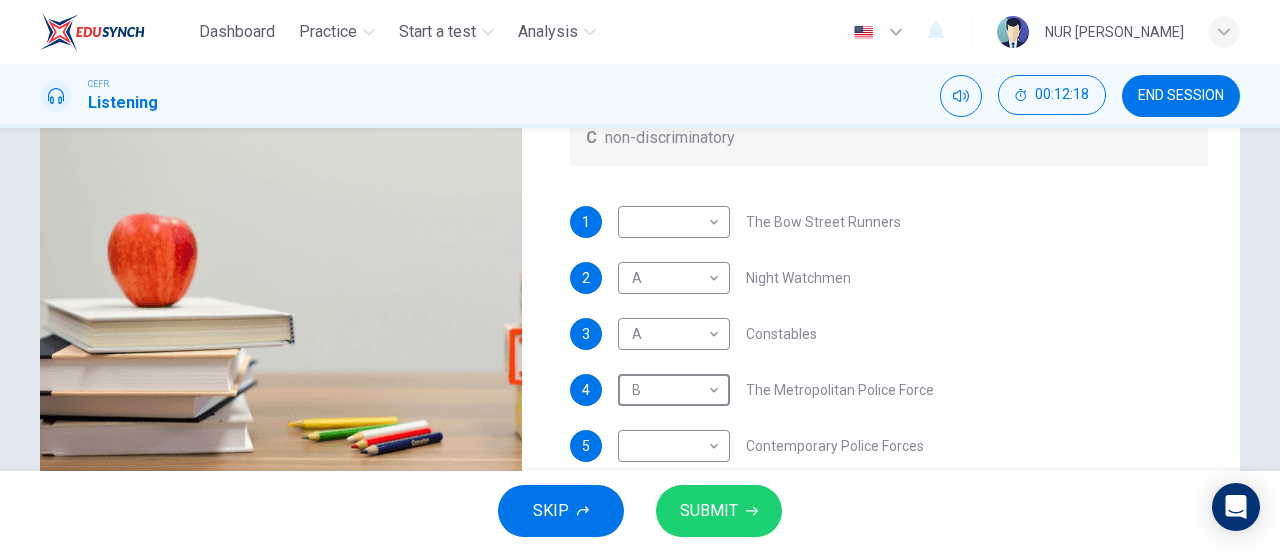 scroll, scrollTop: 370, scrollLeft: 0, axis: vertical 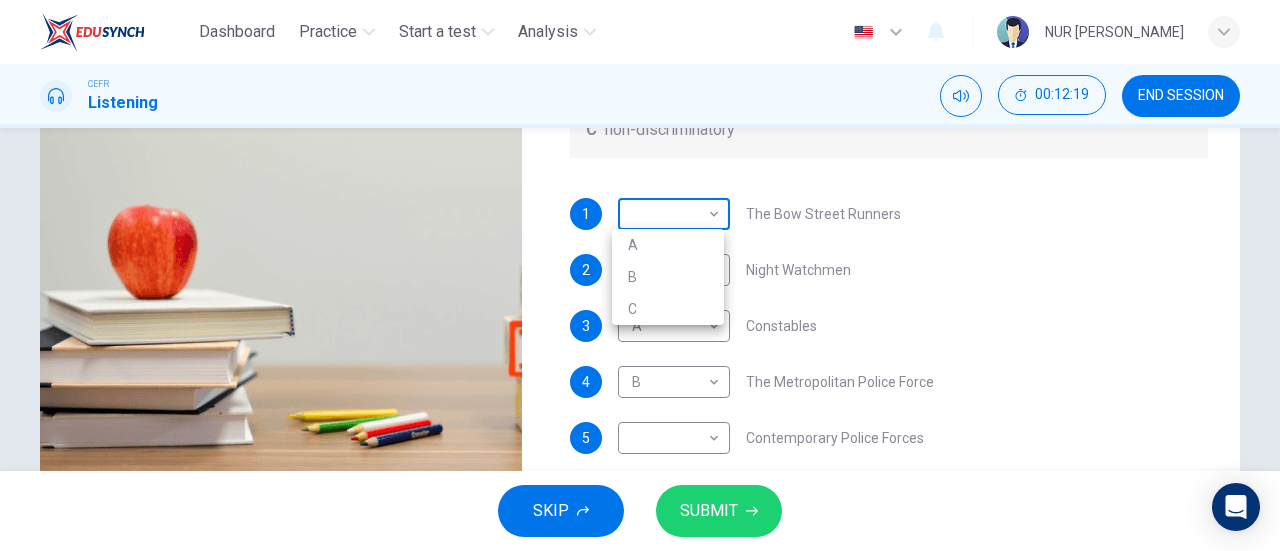 click on "Dashboard Practice Start a test Analysis English en ​ NUR SOFIAH SOLEHAH BINTI MOHD ZAMRI CEFR Listening 00:12:19 END SESSION Question 6 What does the lecturer say about the following? Write the correct letter, A, B or C, next to the questions A  A not in possession of firearms B paid by local government C non-discriminatory 1 ​ ​ The Bow Street Runners
2 A A ​ Night Watchmen 3 A A ​ Constables 4 B B ​ The Metropolitan Police Force 5 ​ ​ Contemporary Police Forces Criminology Discussion 05m 06s SKIP SUBMIT EduSynch - Online Language Proficiency Testing
Dashboard Practice Start a test Analysis Notifications © Copyright  2025 A B C" at bounding box center (640, 275) 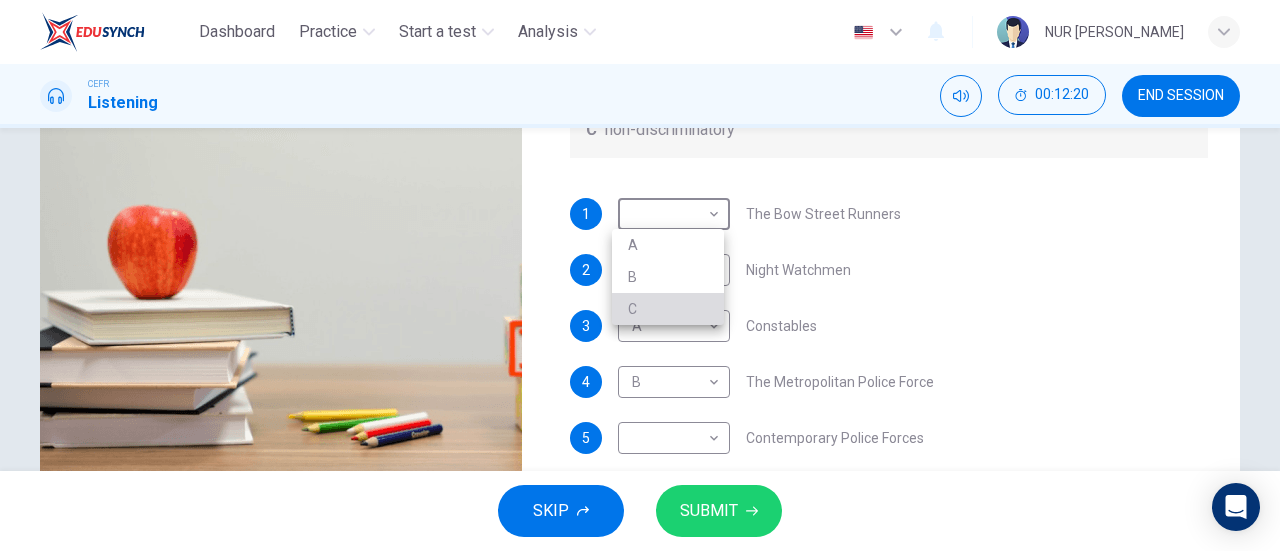 click on "C" at bounding box center [668, 309] 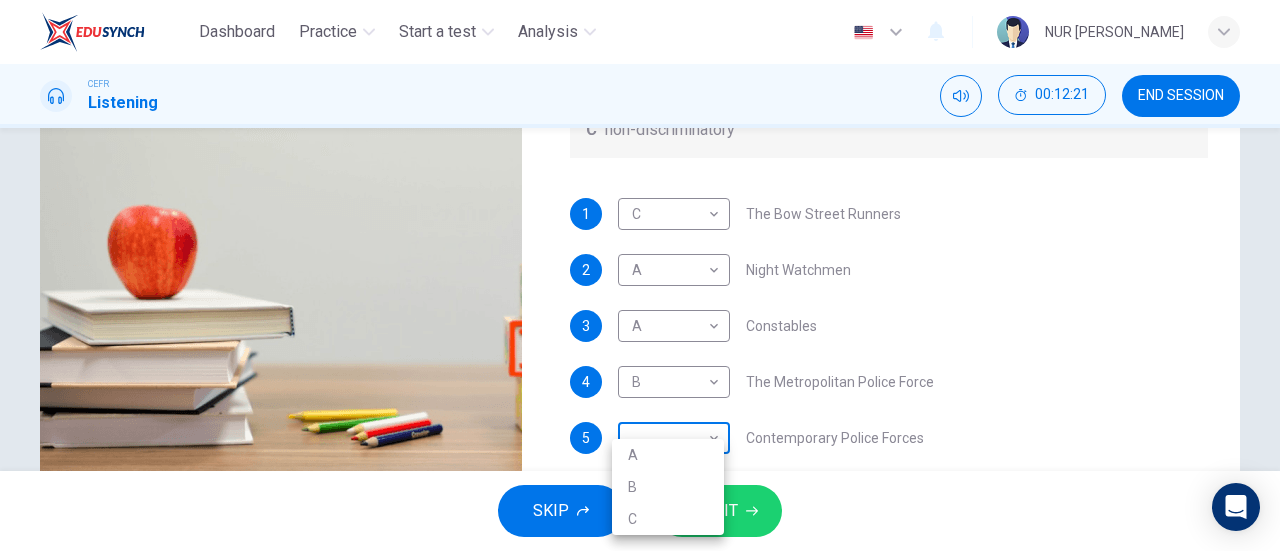 click on "Dashboard Practice Start a test Analysis English en ​ NUR SOFIAH SOLEHAH BINTI MOHD ZAMRI CEFR Listening 00:12:21 END SESSION Question 6 What does the lecturer say about the following? Write the correct letter, A, B or C, next to the questions A  A not in possession of firearms B paid by local government C non-discriminatory 1 C C ​ The Bow Street Runners
2 A A ​ Night Watchmen 3 A A ​ Constables 4 B B ​ The Metropolitan Police Force 5 ​ ​ Contemporary Police Forces Criminology Discussion 05m 06s SKIP SUBMIT EduSynch - Online Language Proficiency Testing
Dashboard Practice Start a test Analysis Notifications © Copyright  2025 A B C" at bounding box center [640, 275] 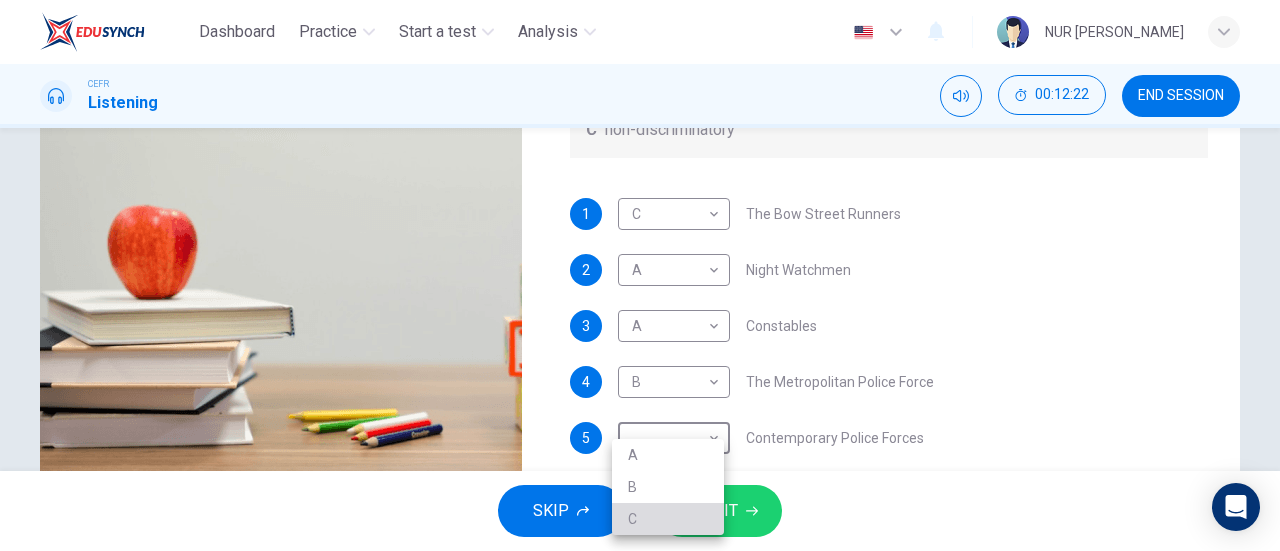 click on "C" at bounding box center (668, 519) 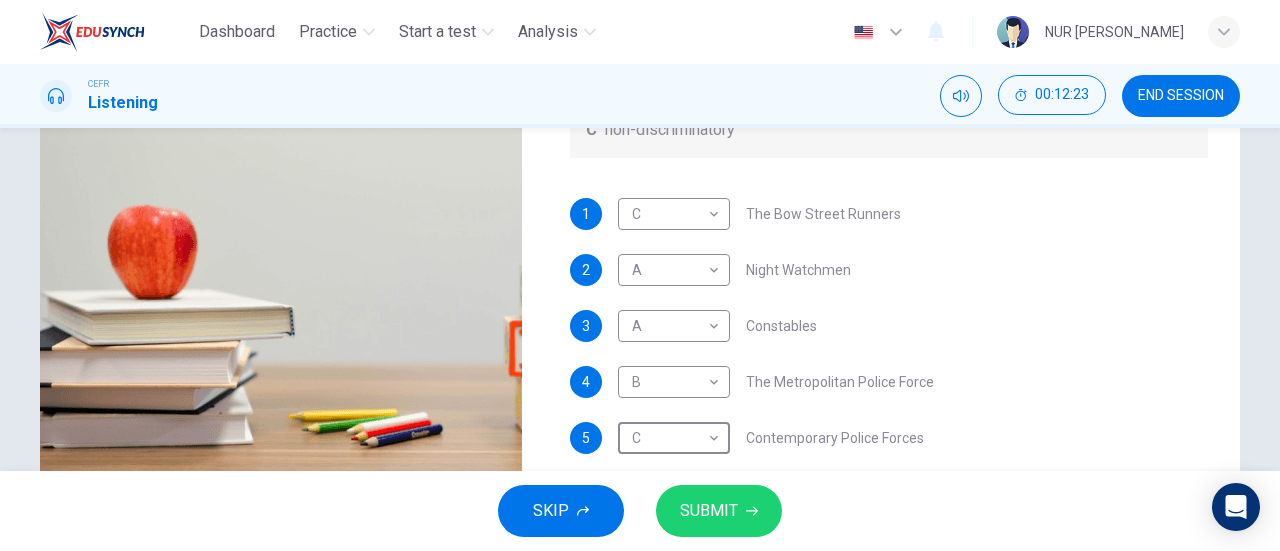 click on "SUBMIT" at bounding box center [719, 511] 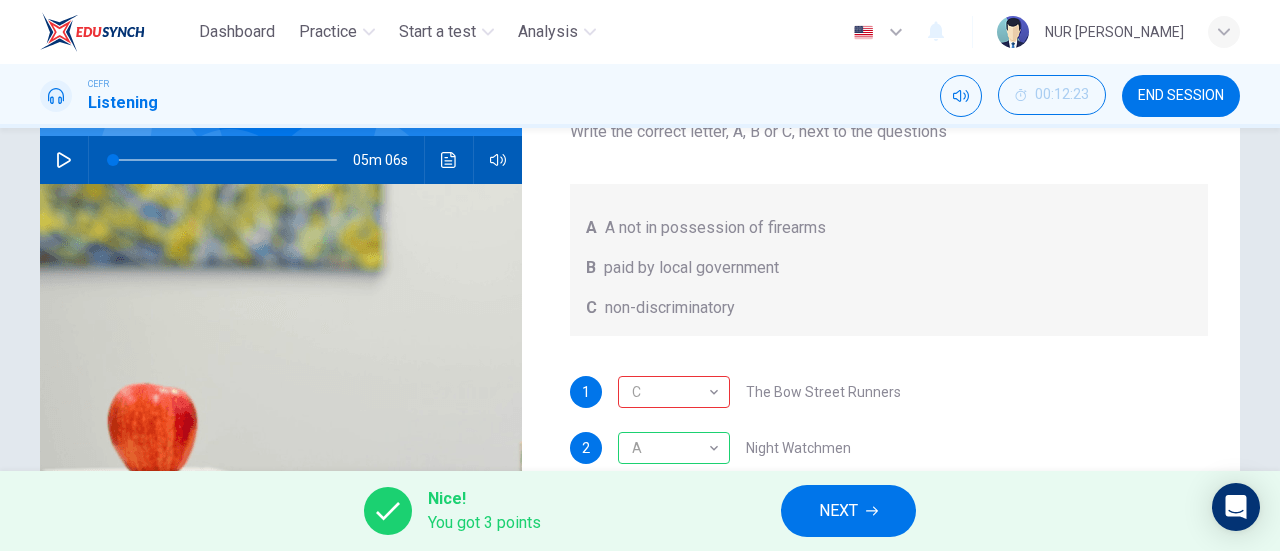 scroll, scrollTop: 182, scrollLeft: 0, axis: vertical 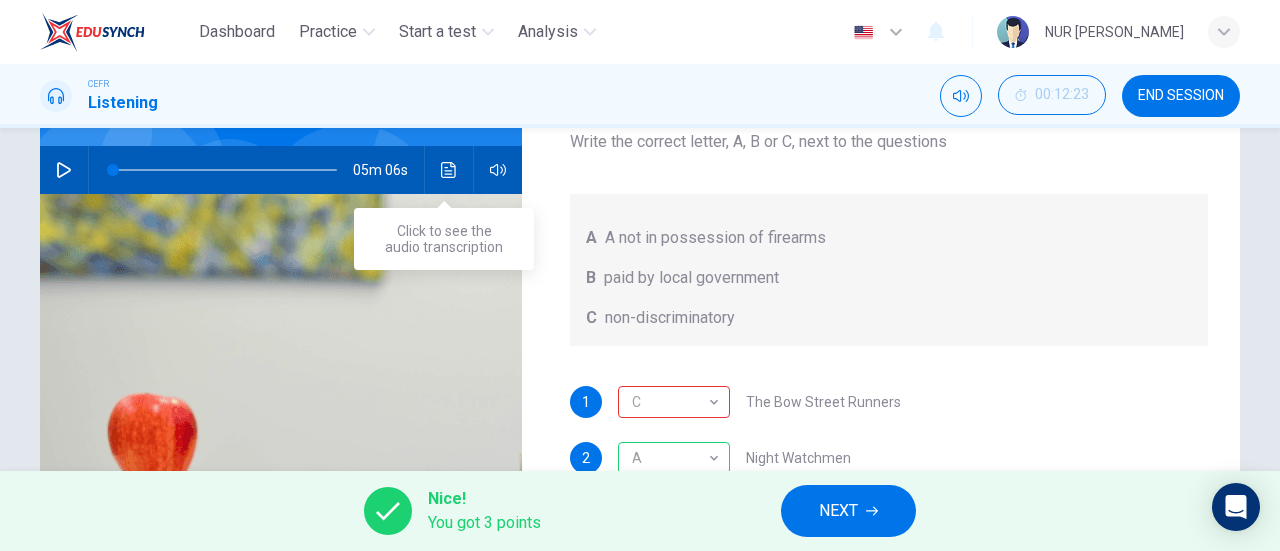 click at bounding box center (449, 170) 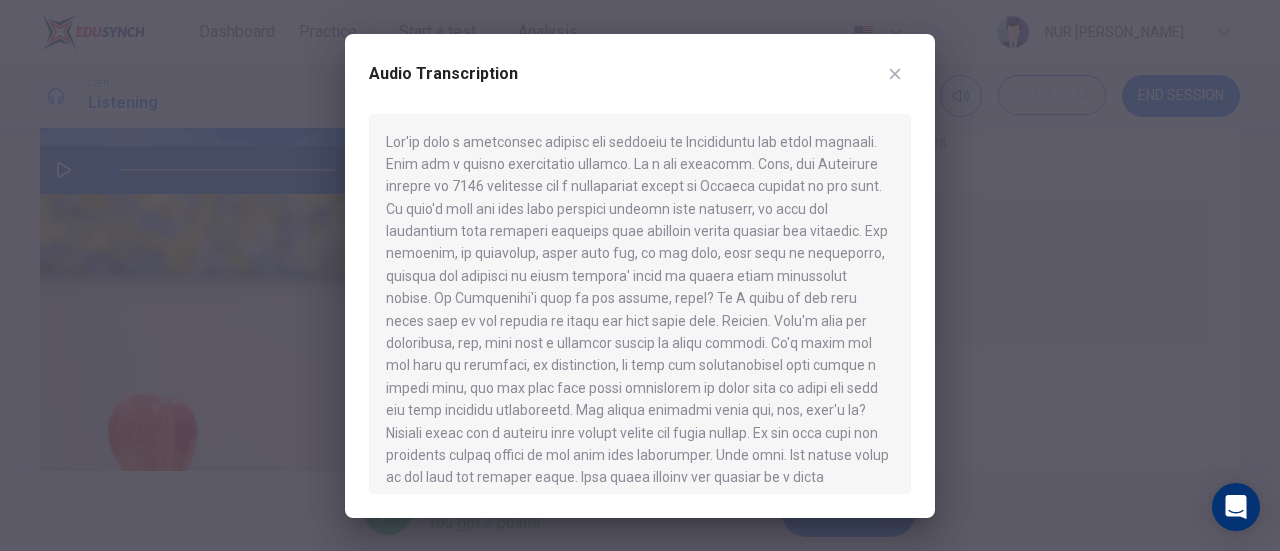 scroll, scrollTop: 974, scrollLeft: 0, axis: vertical 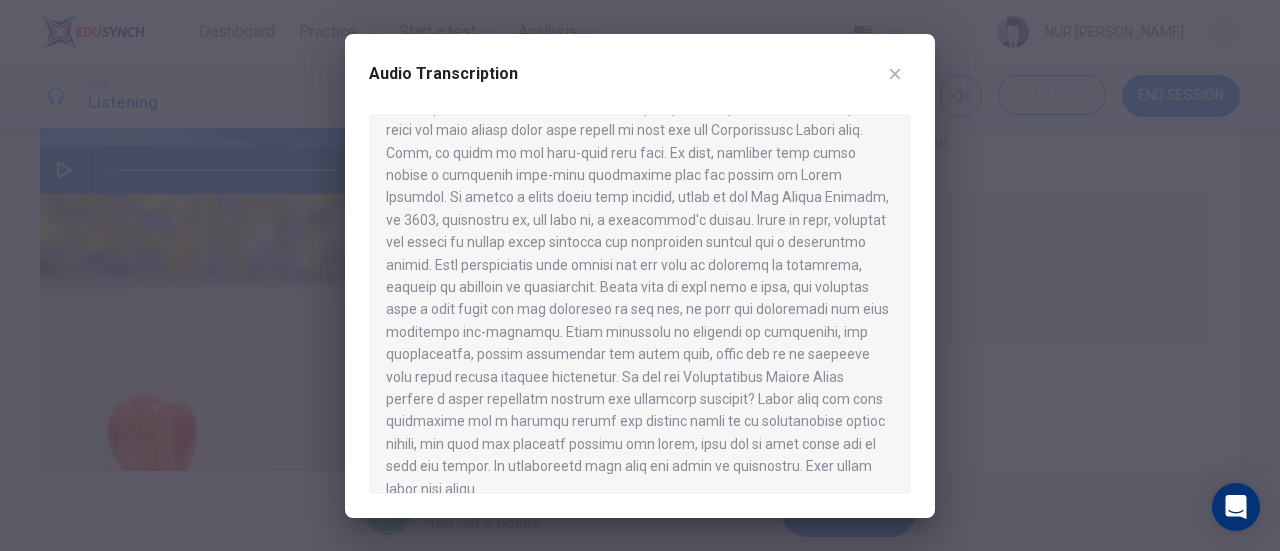 click at bounding box center (640, 275) 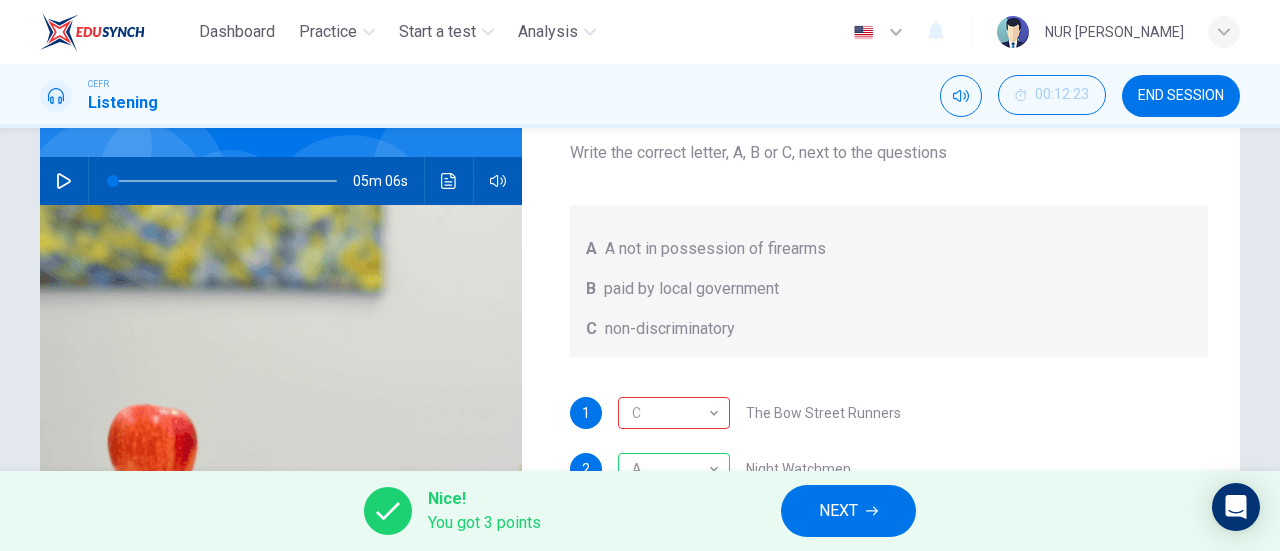 scroll, scrollTop: 163, scrollLeft: 0, axis: vertical 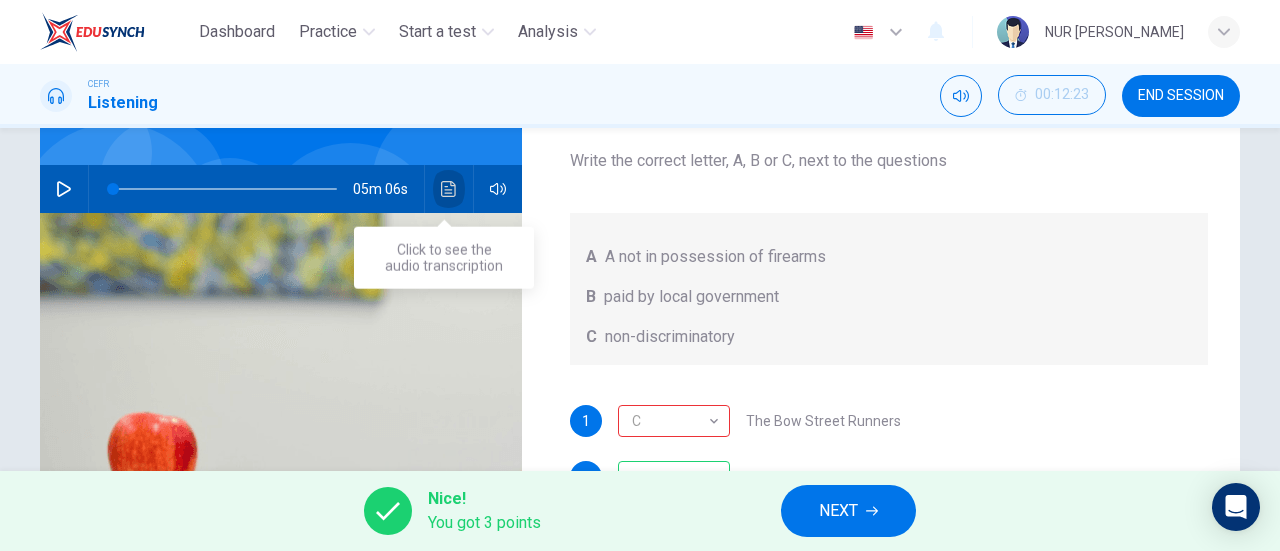 click 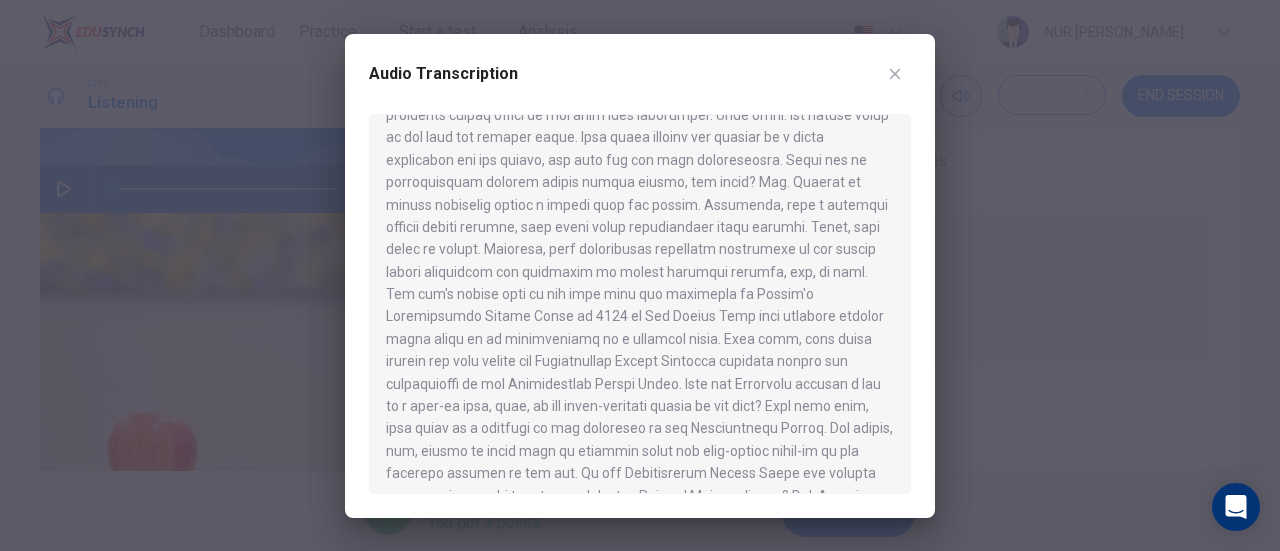 scroll, scrollTop: 337, scrollLeft: 0, axis: vertical 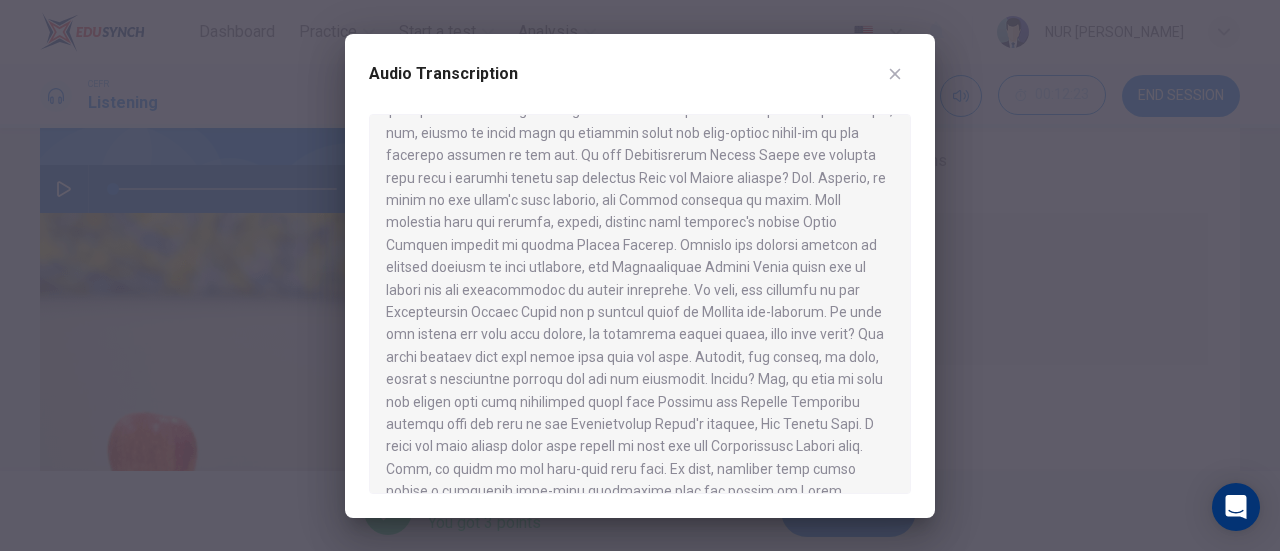 click on "Audio Transcription" at bounding box center (640, 276) 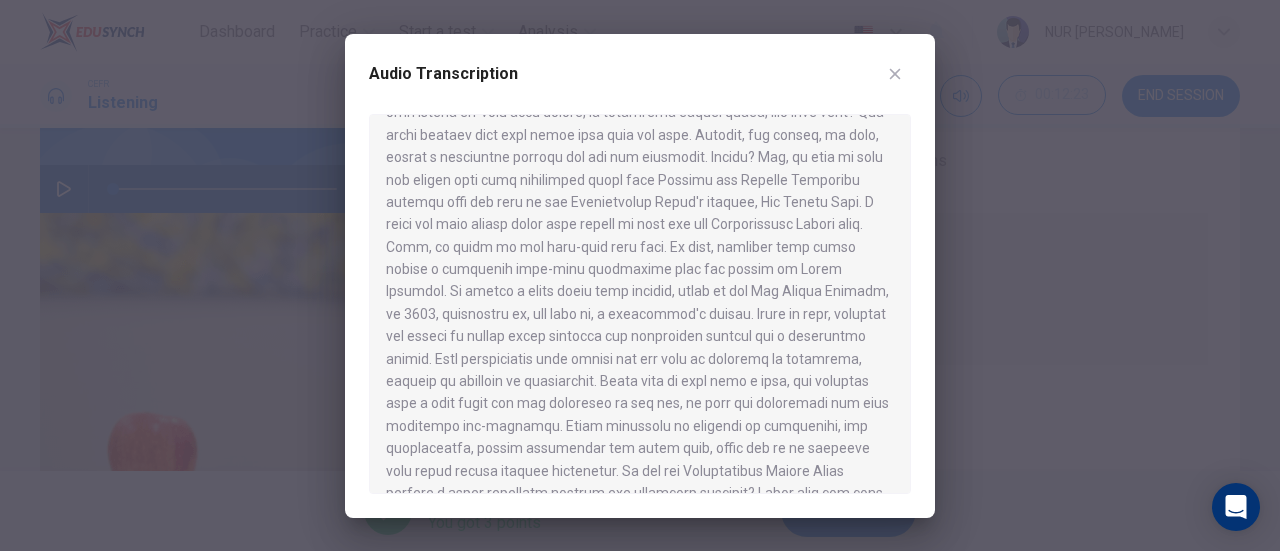 scroll, scrollTop: 883, scrollLeft: 0, axis: vertical 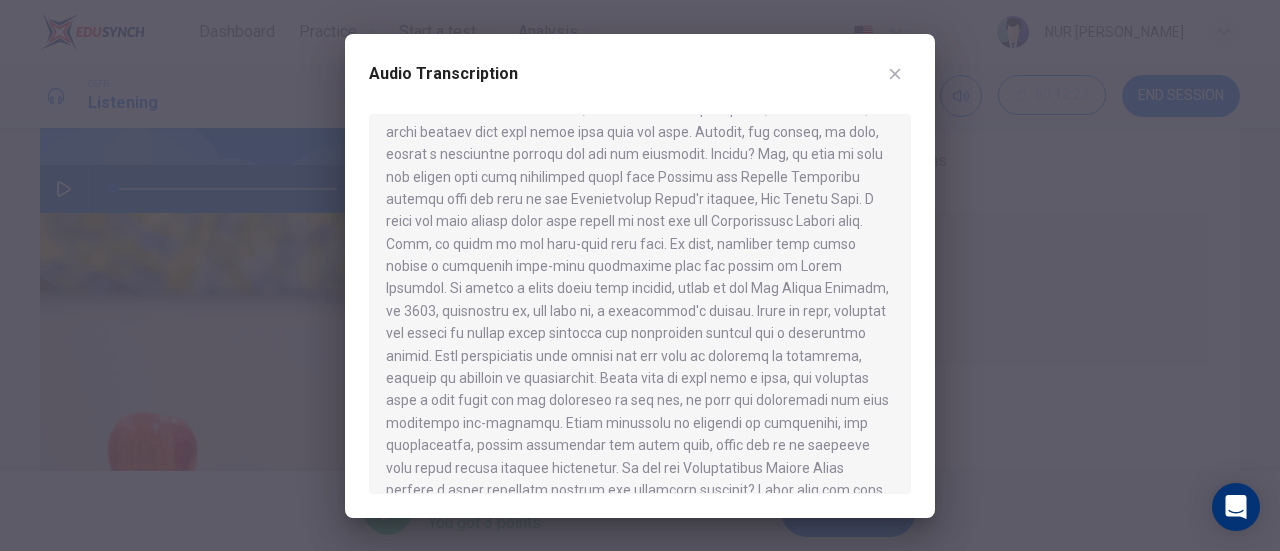 drag, startPoint x: 910, startPoint y: 341, endPoint x: 923, endPoint y: 401, distance: 61.39218 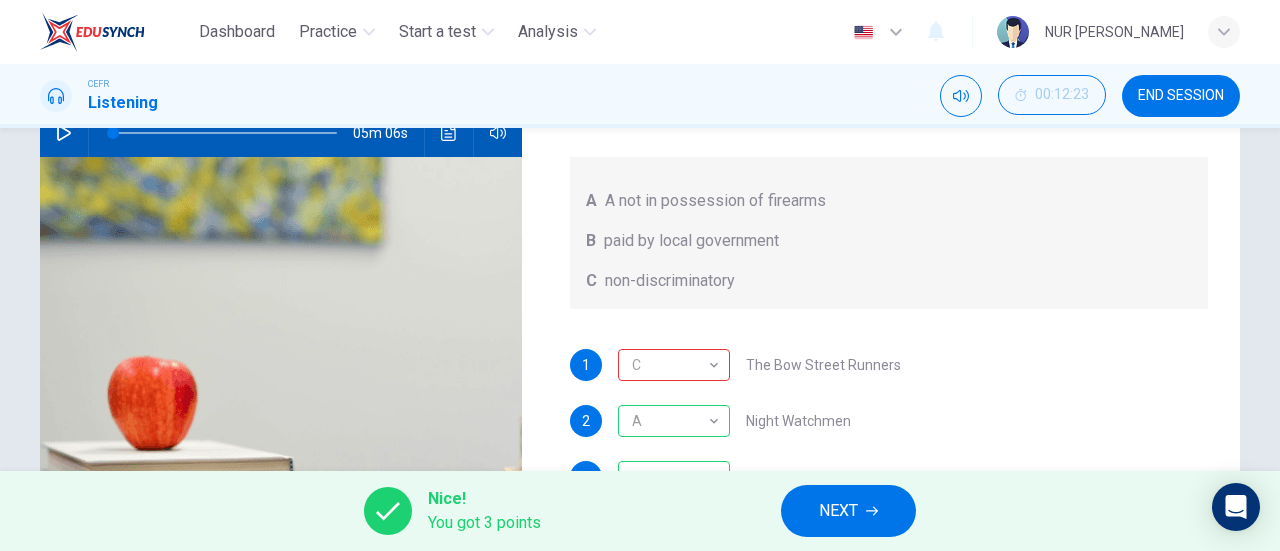 scroll, scrollTop: 220, scrollLeft: 0, axis: vertical 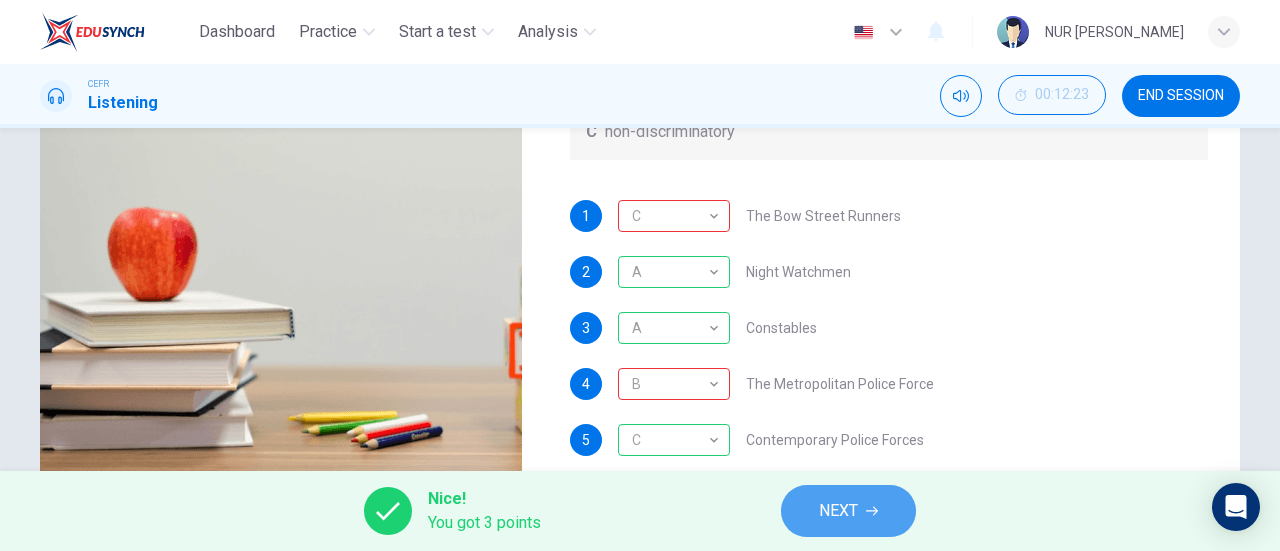 click on "NEXT" at bounding box center [838, 511] 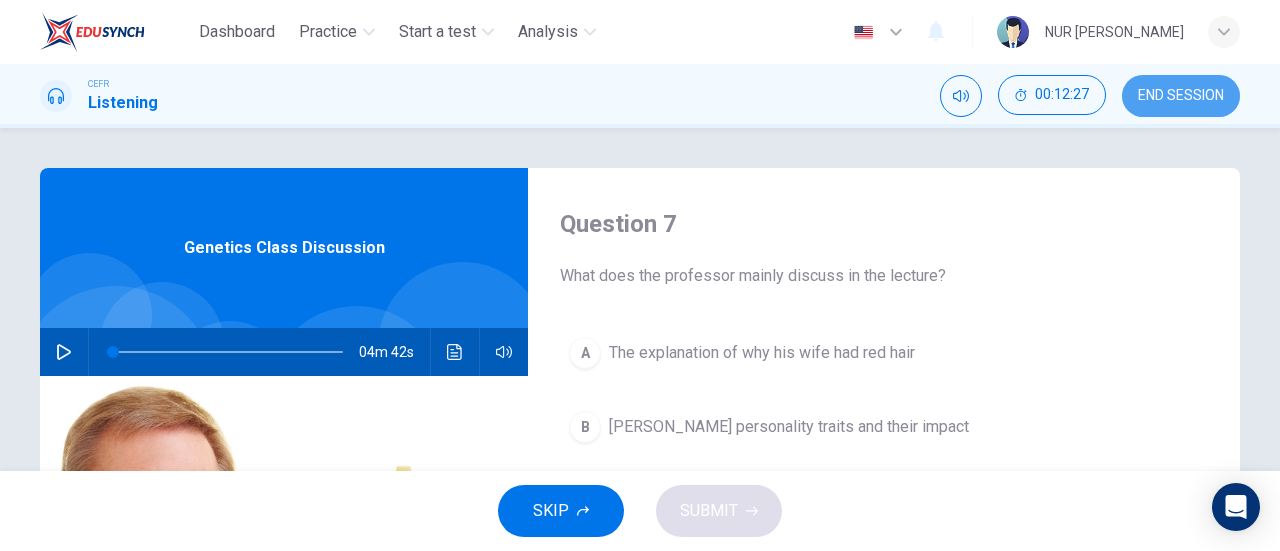 click on "END SESSION" at bounding box center [1181, 96] 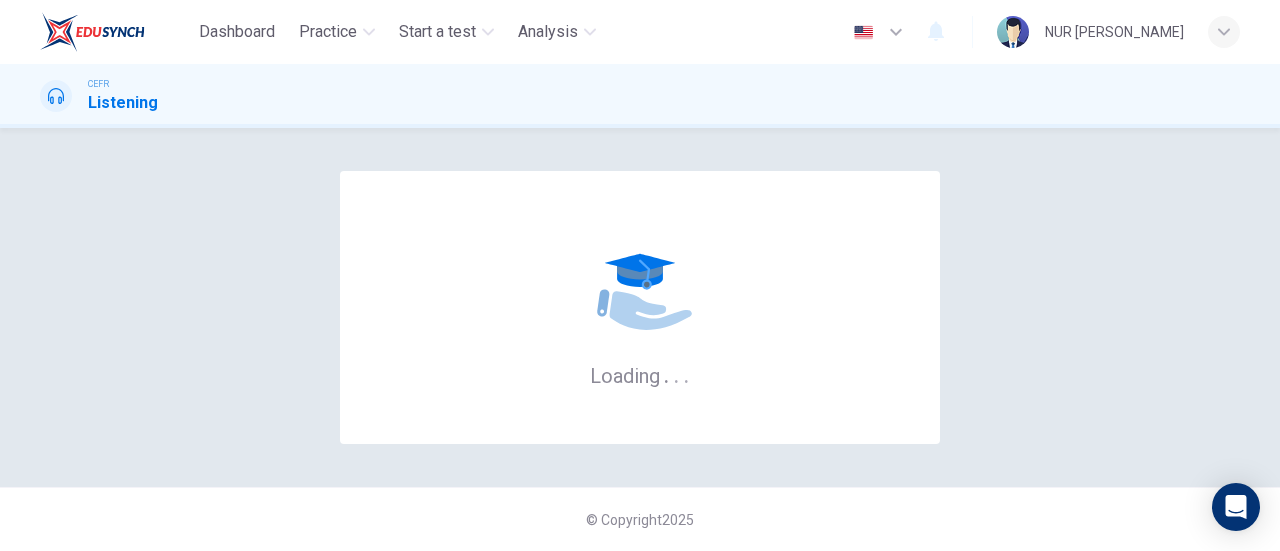 scroll, scrollTop: 0, scrollLeft: 0, axis: both 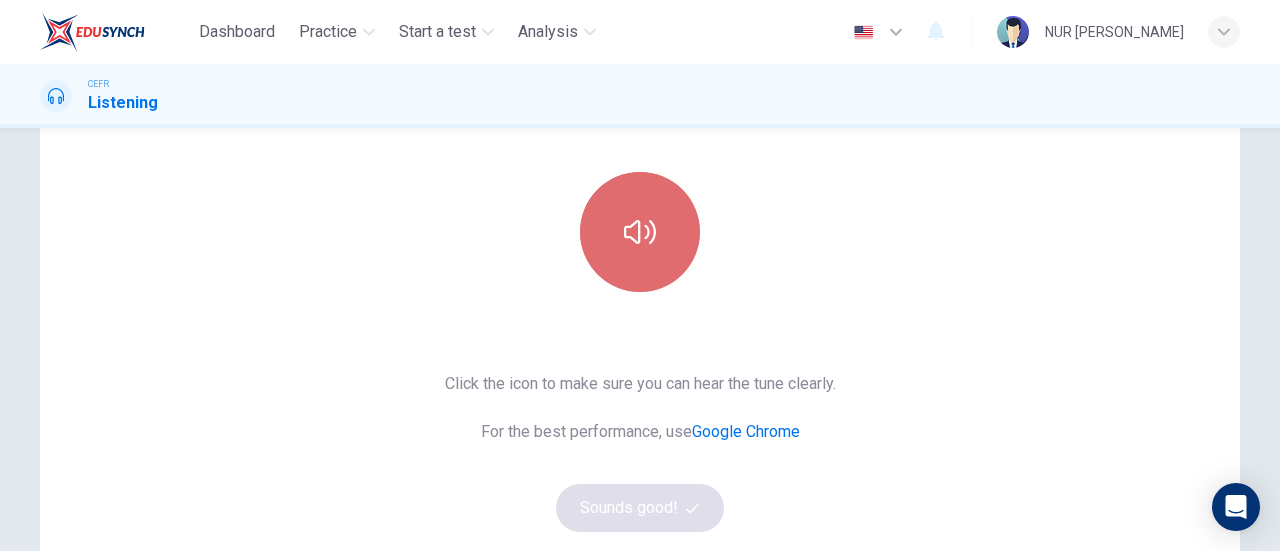 click at bounding box center (640, 232) 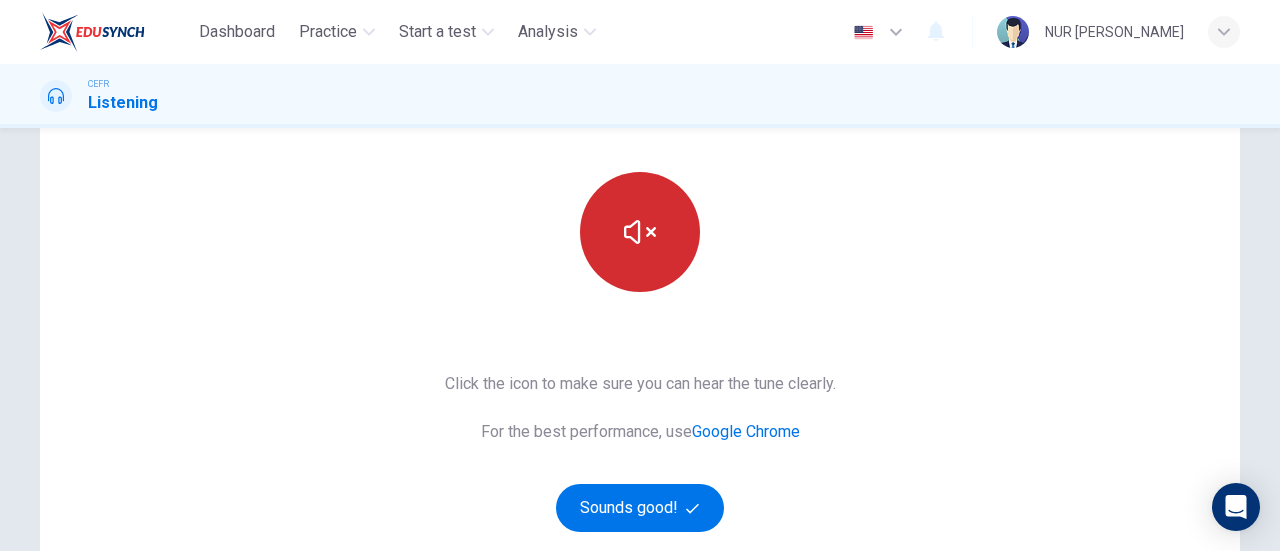 click at bounding box center [640, 232] 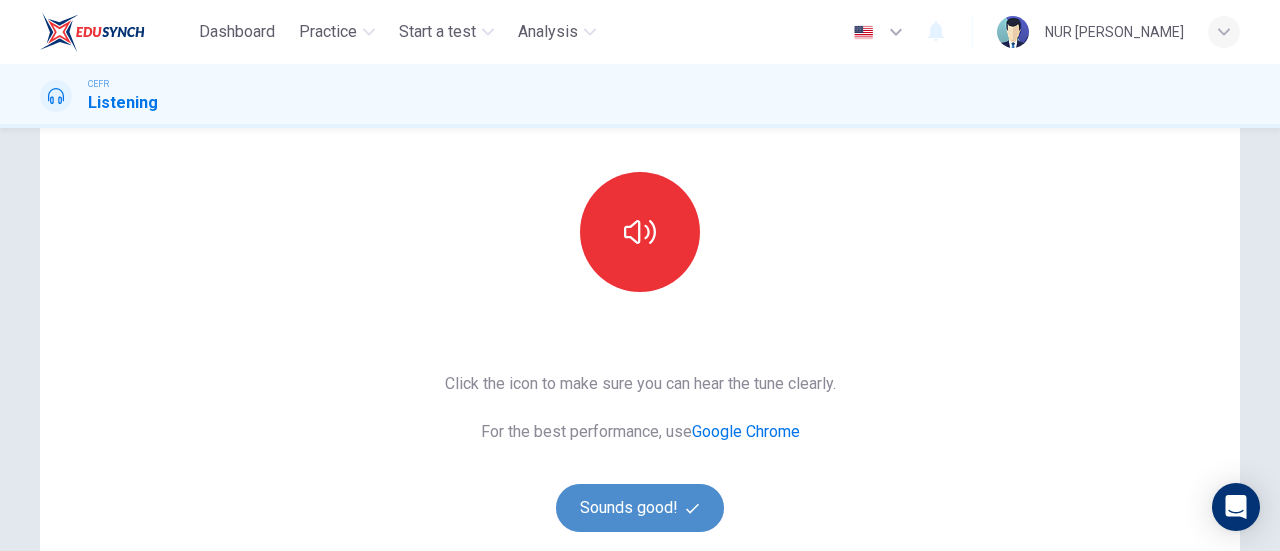 click on "Sounds good!" at bounding box center (640, 508) 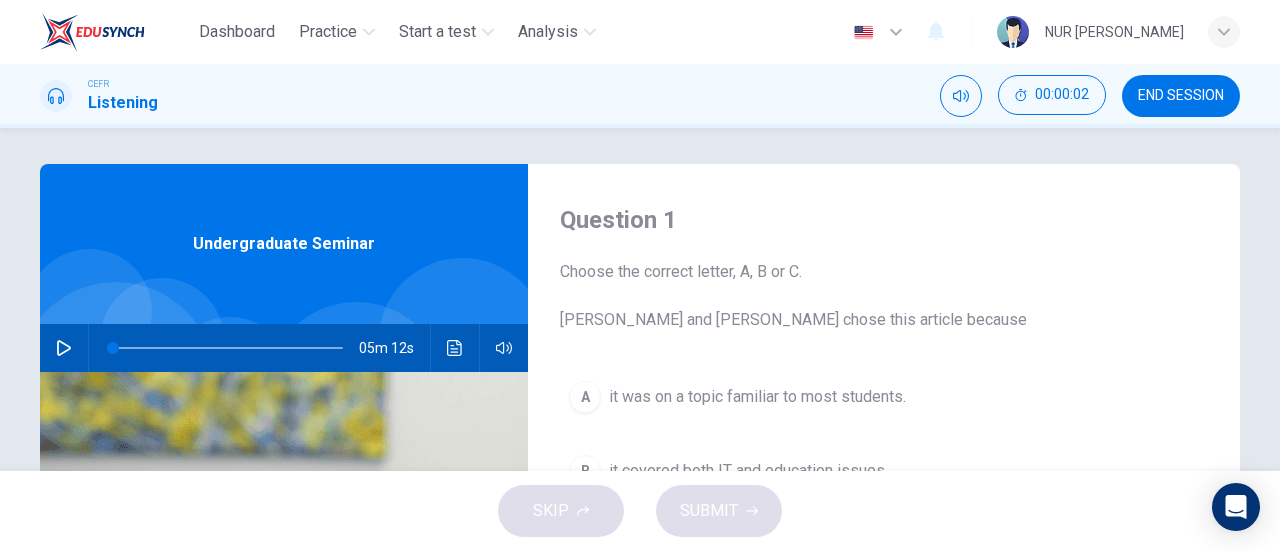 scroll, scrollTop: 0, scrollLeft: 0, axis: both 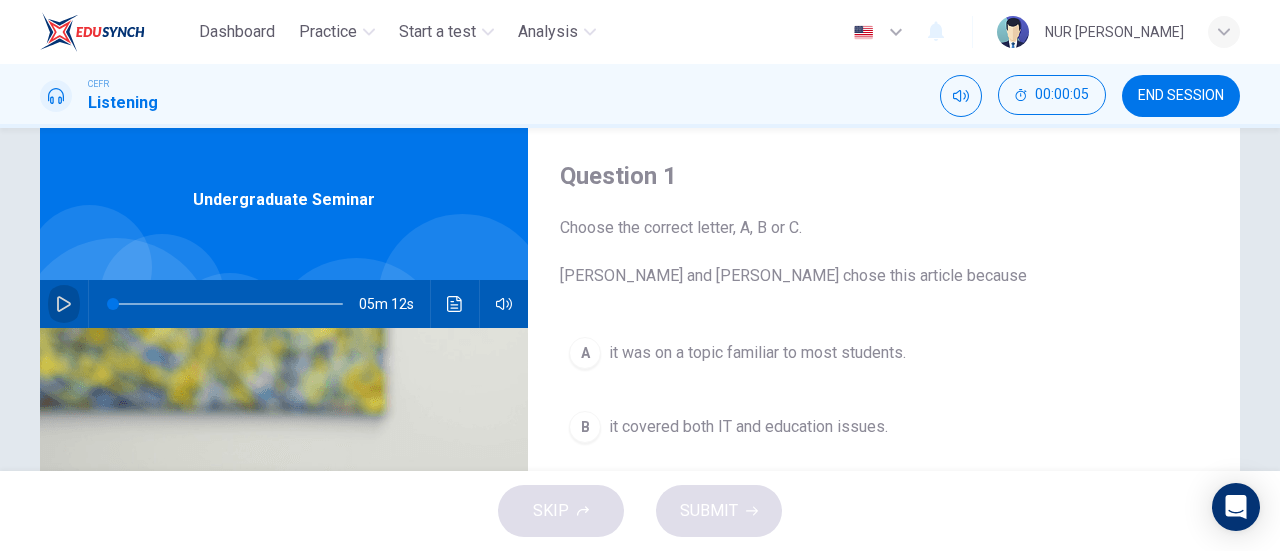 click at bounding box center [64, 304] 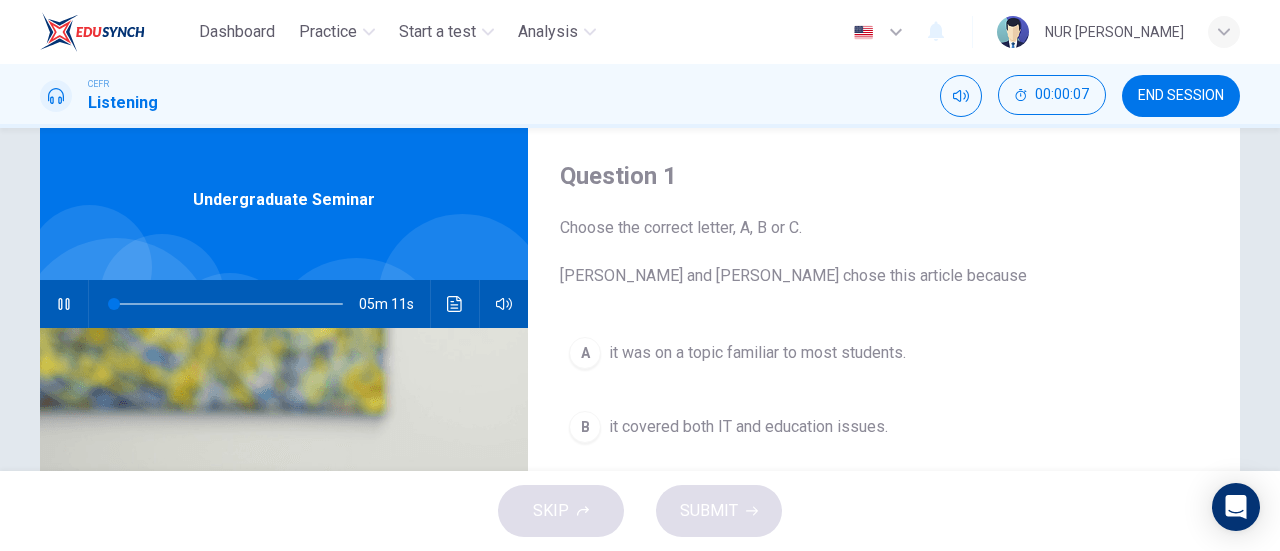 type on "1" 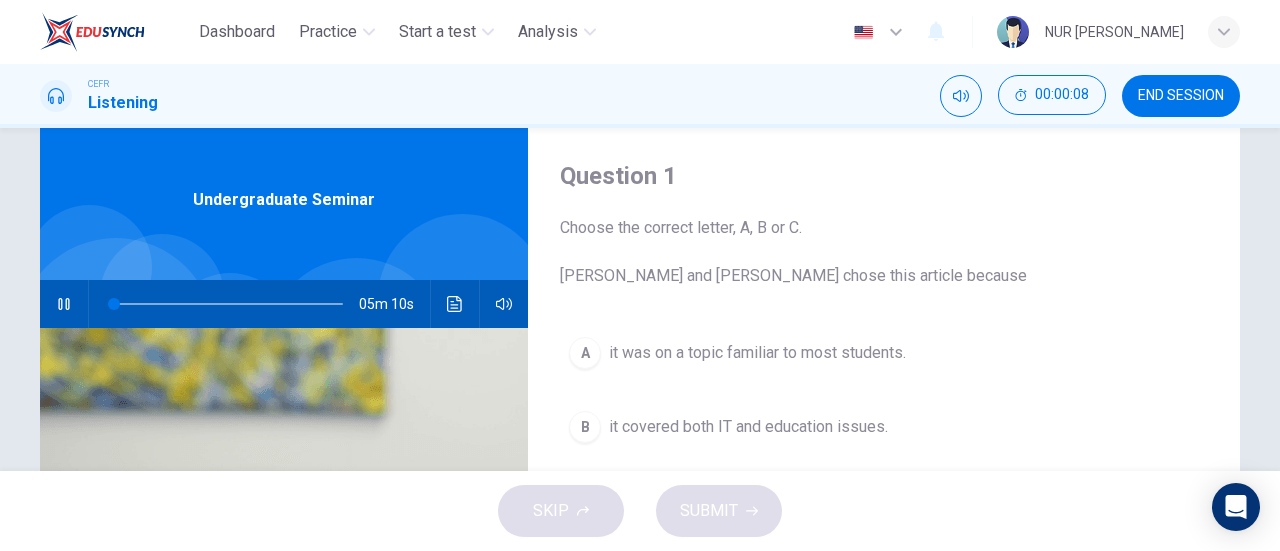 type 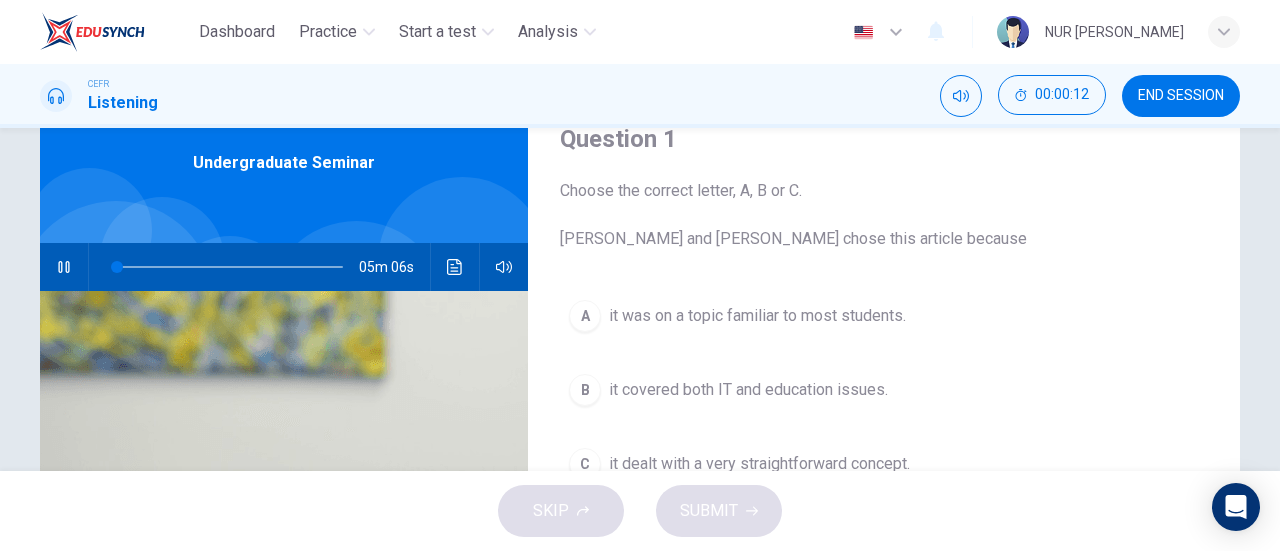 scroll, scrollTop: 88, scrollLeft: 0, axis: vertical 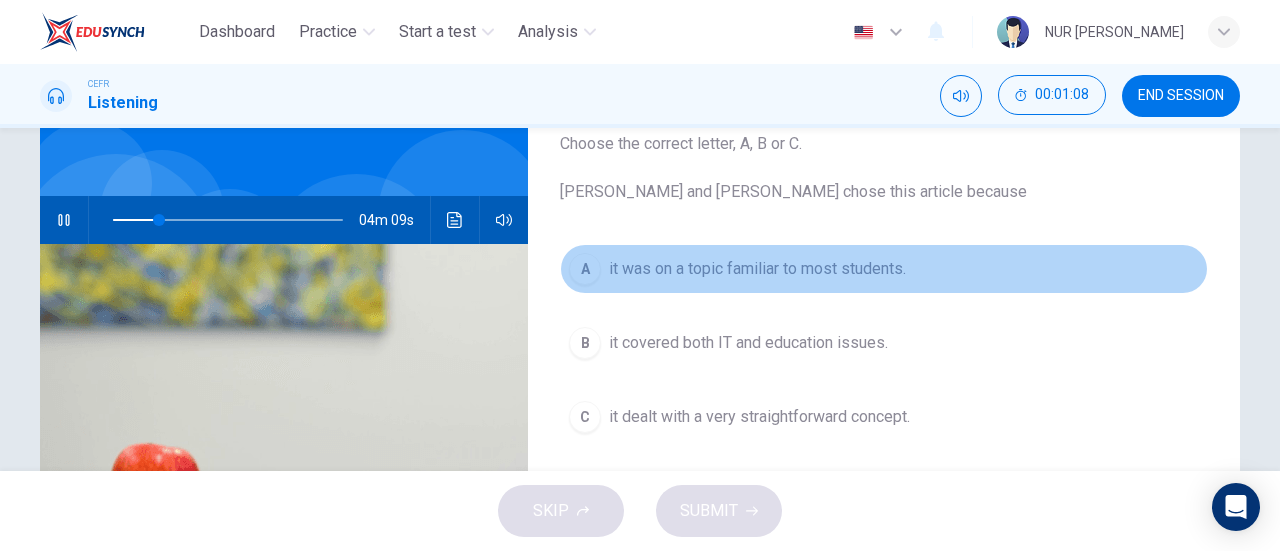 click on "it was on a topic familiar to most students." at bounding box center (757, 269) 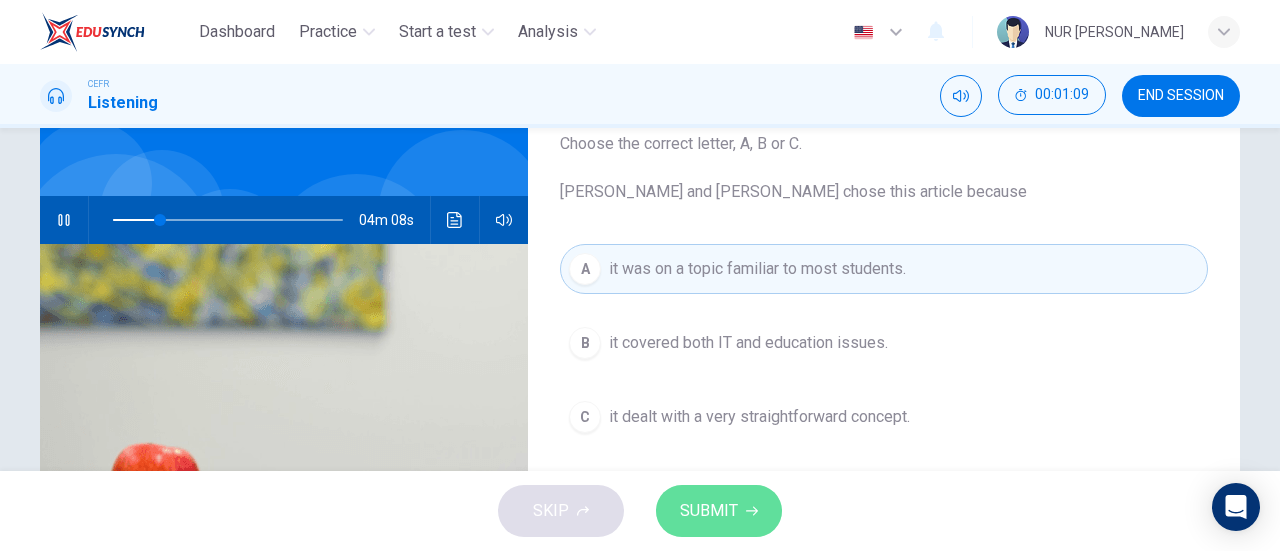 click on "SUBMIT" at bounding box center [719, 511] 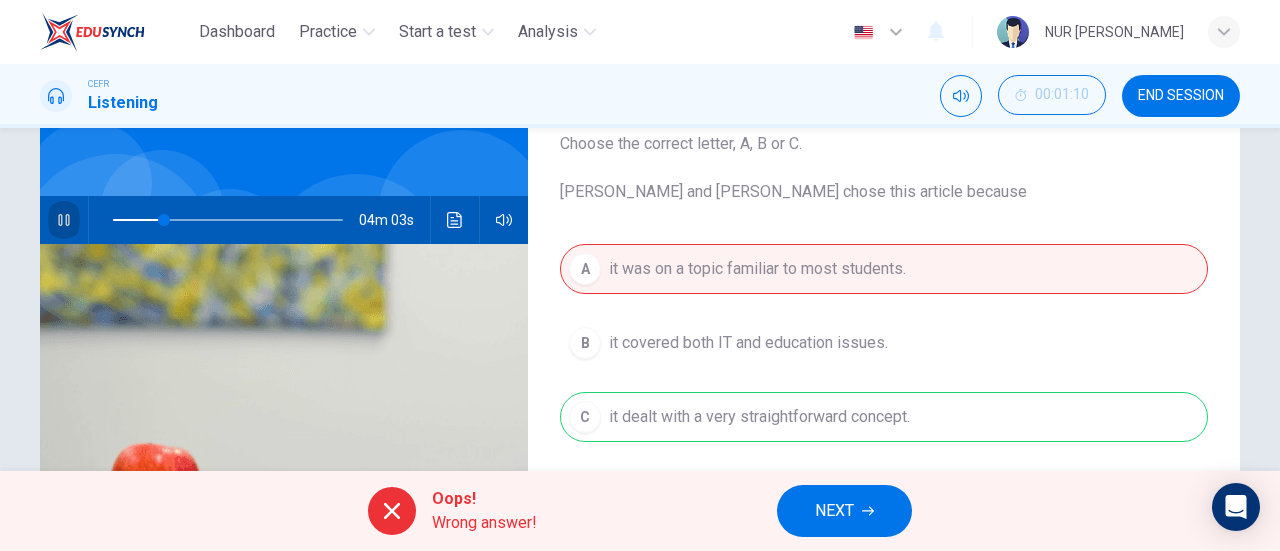 click 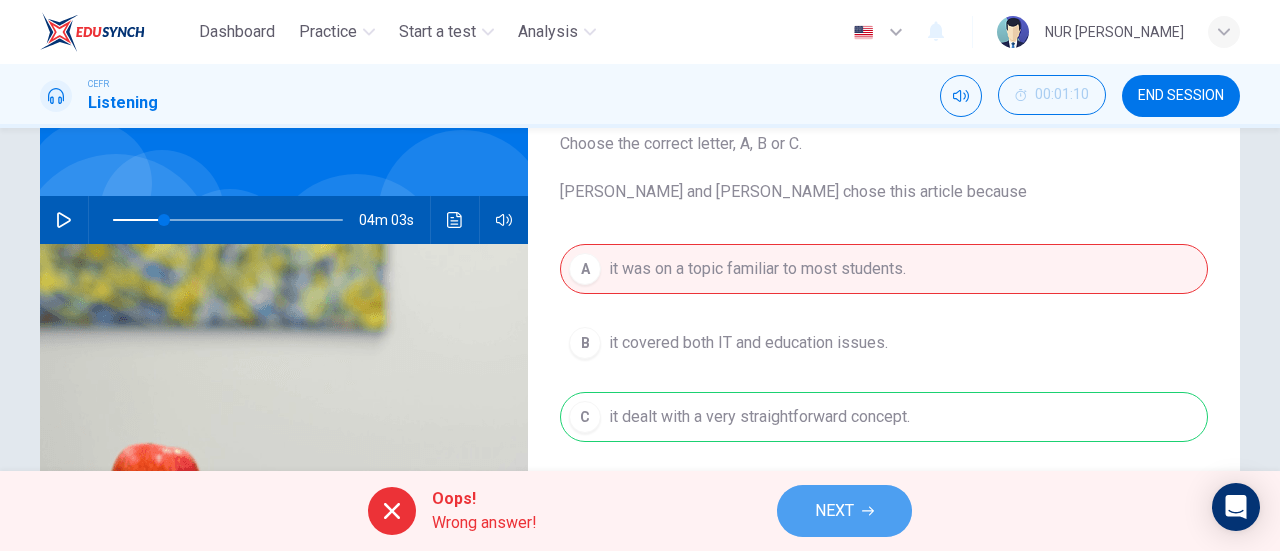 click on "NEXT" at bounding box center (844, 511) 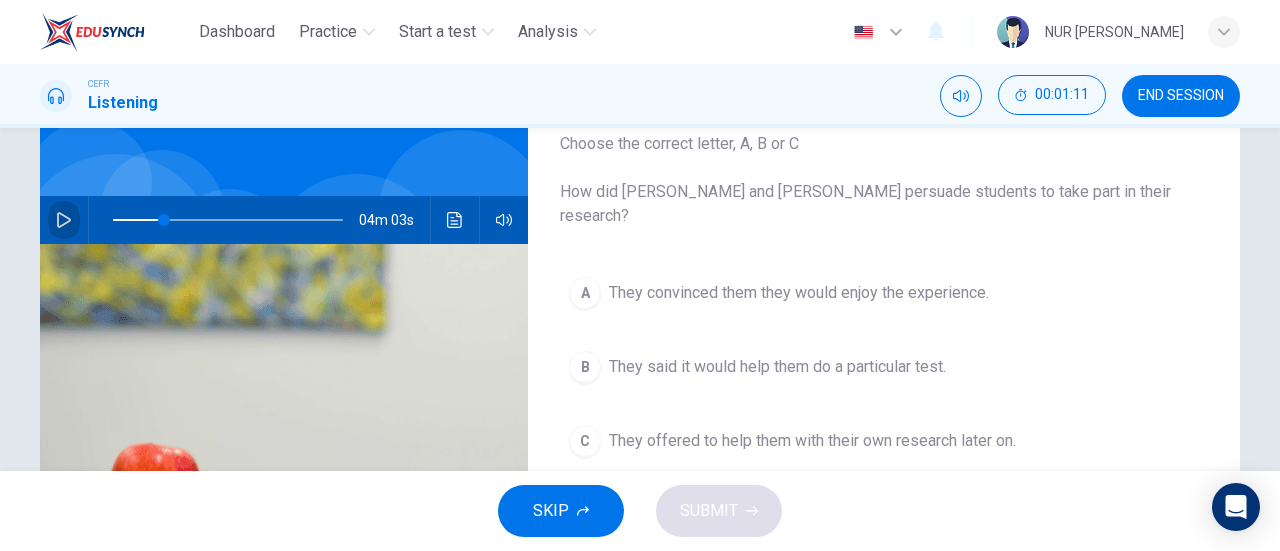 click 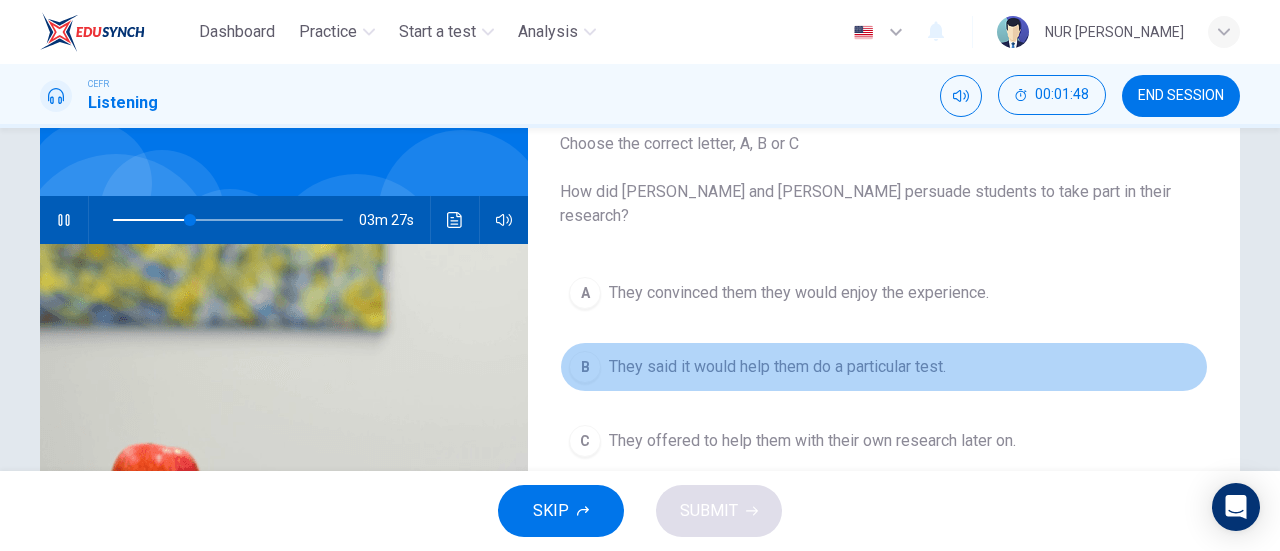 click on "They said it would help them do a particular test." at bounding box center (777, 367) 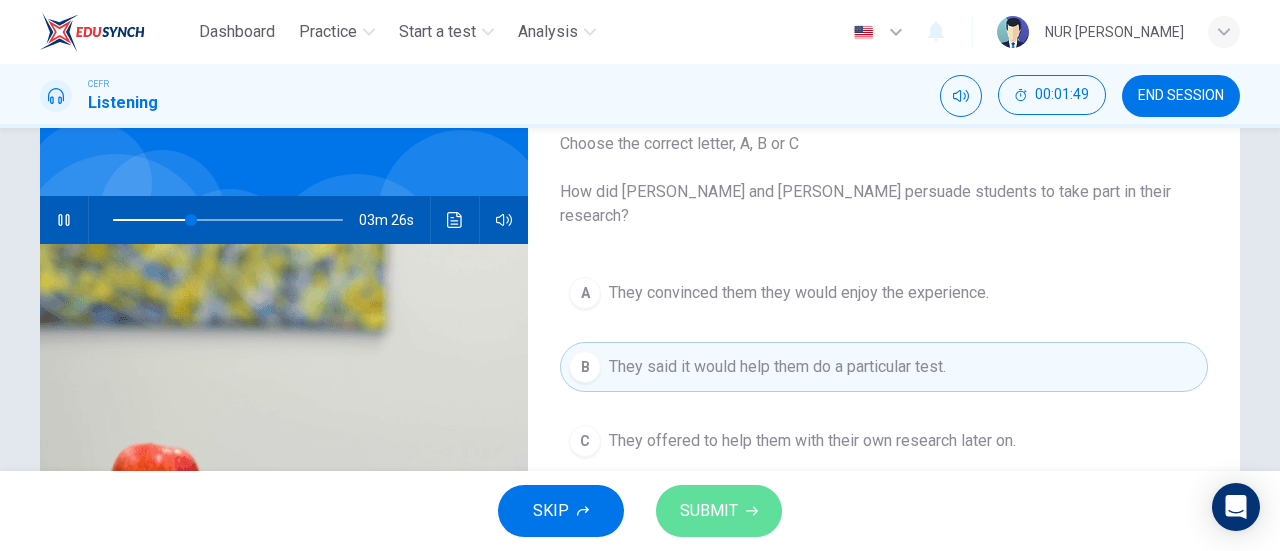 click on "SUBMIT" at bounding box center (709, 511) 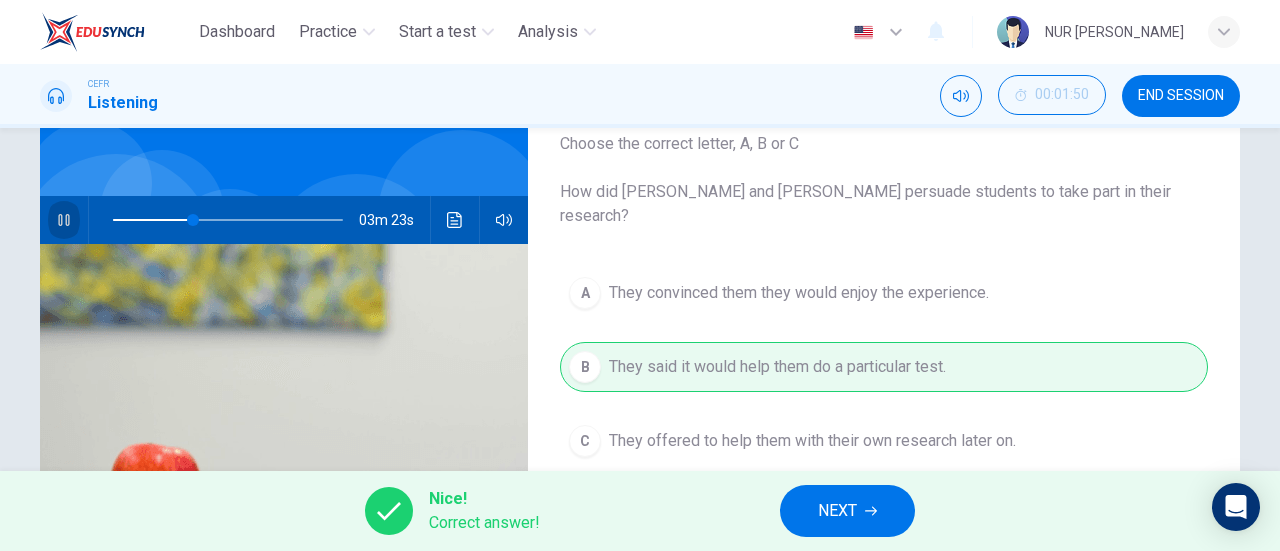 click 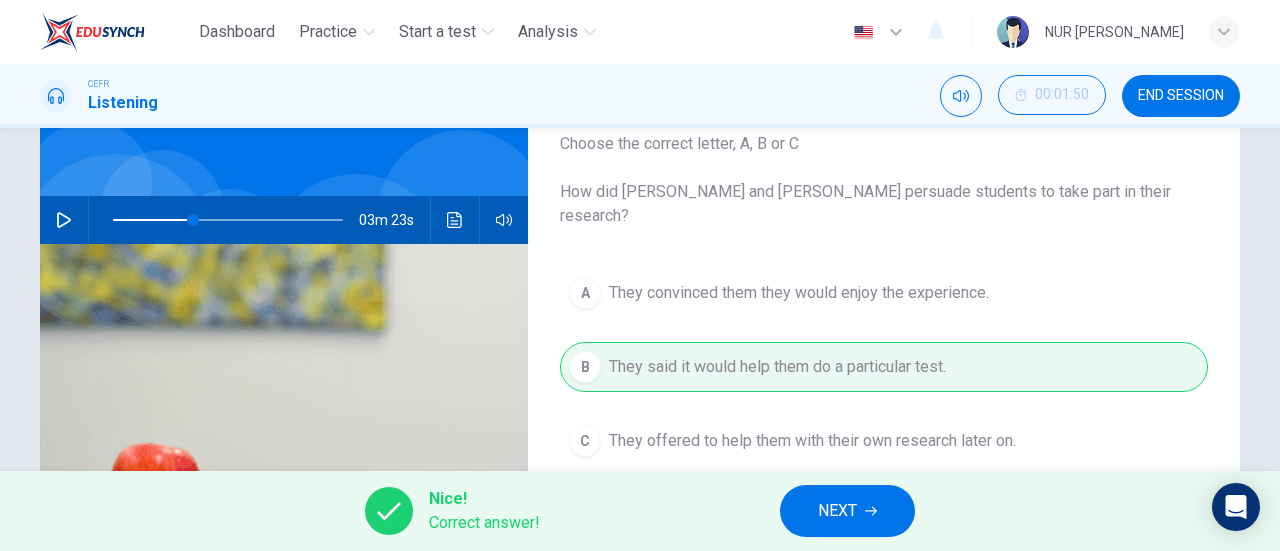 click on "NEXT" at bounding box center (837, 511) 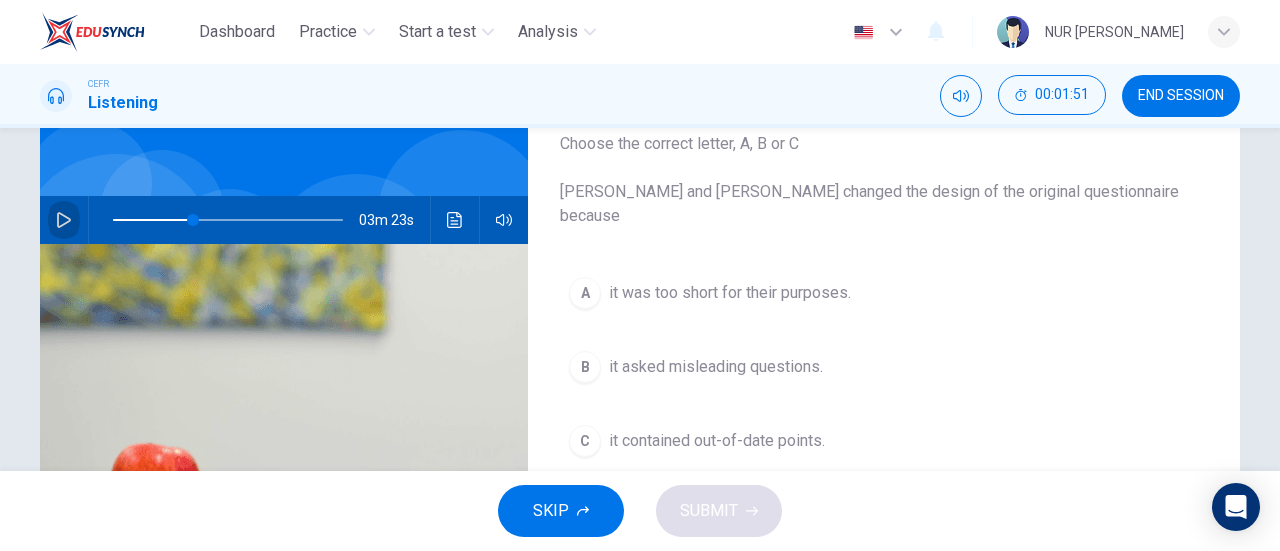 click 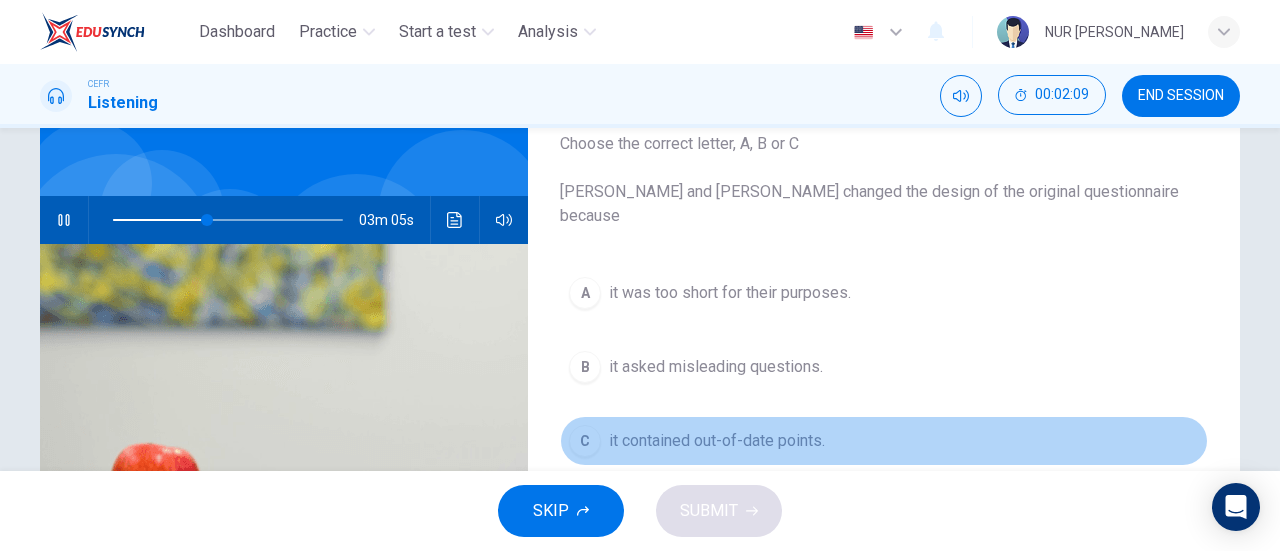 click on "it contained out-of-date points." at bounding box center [717, 441] 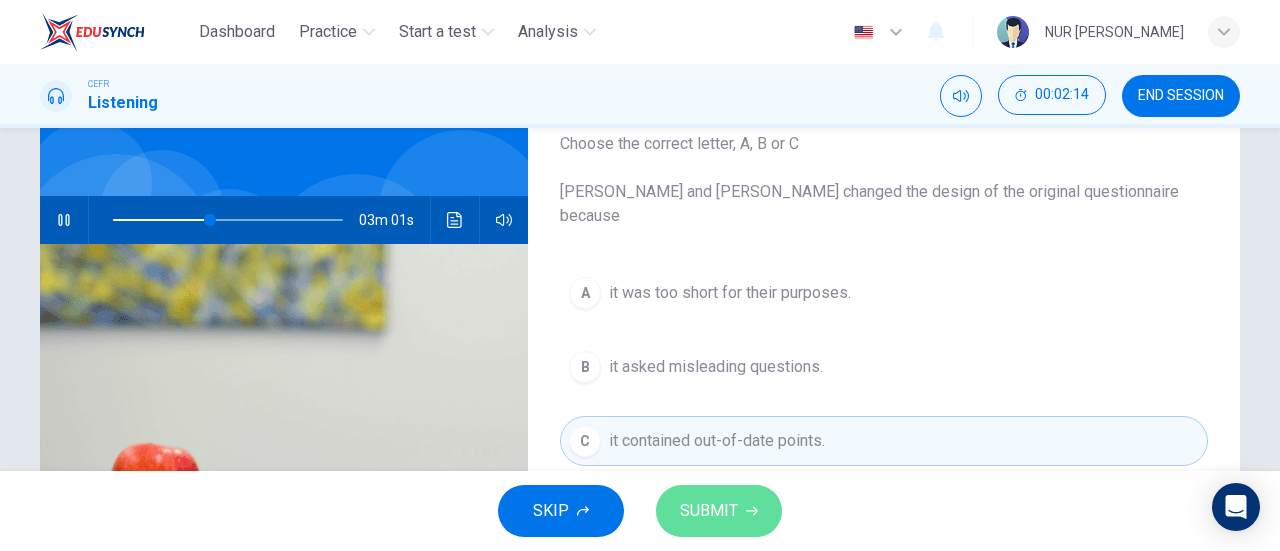 click on "SUBMIT" at bounding box center (709, 511) 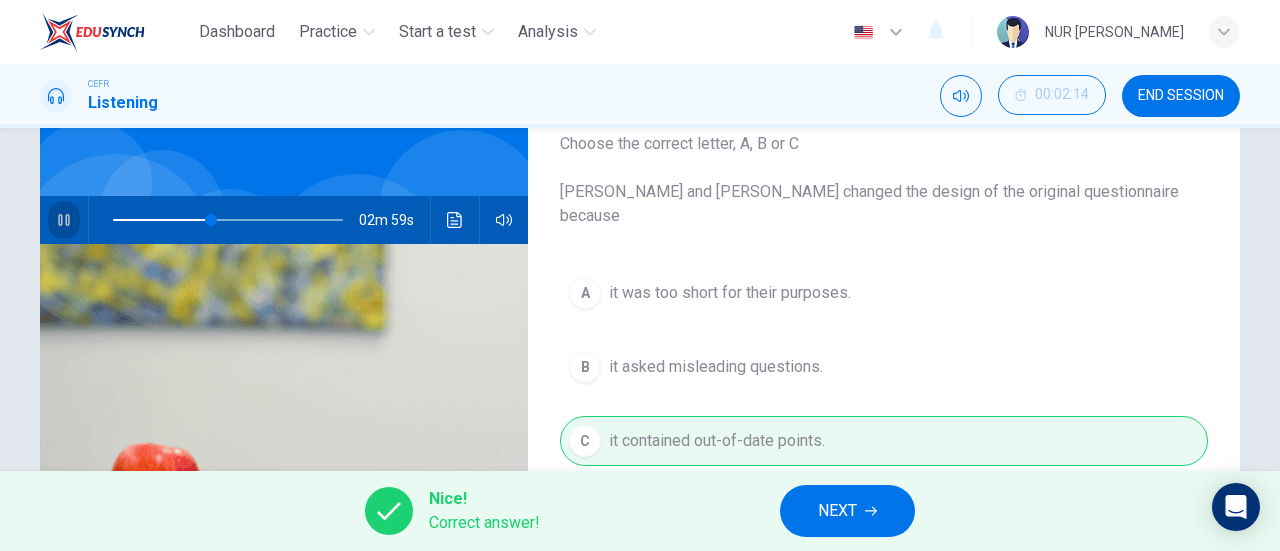click 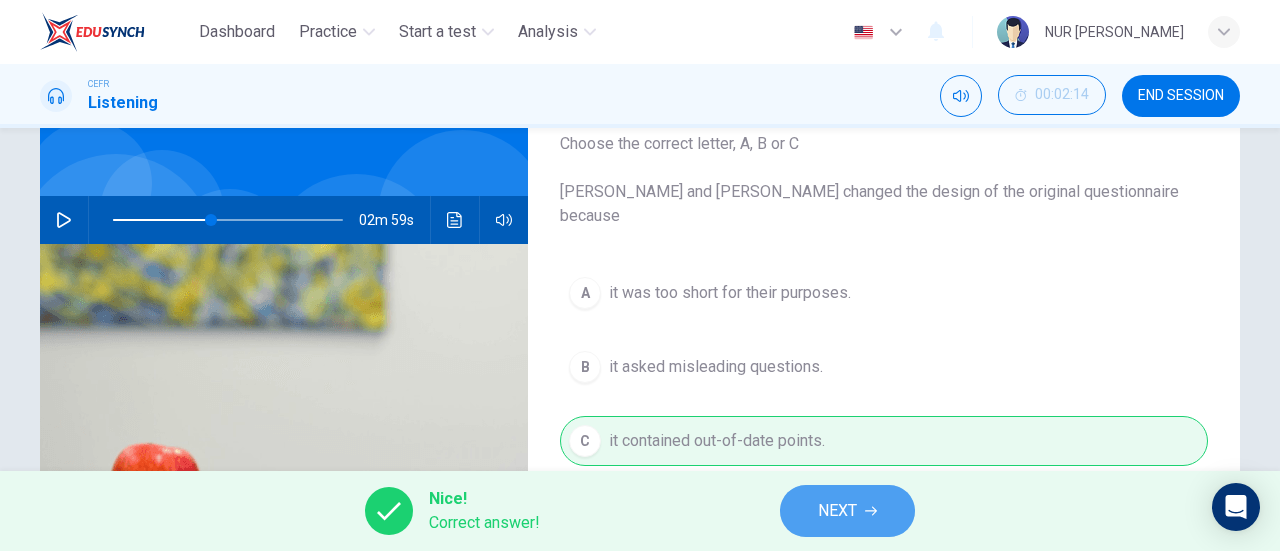 click 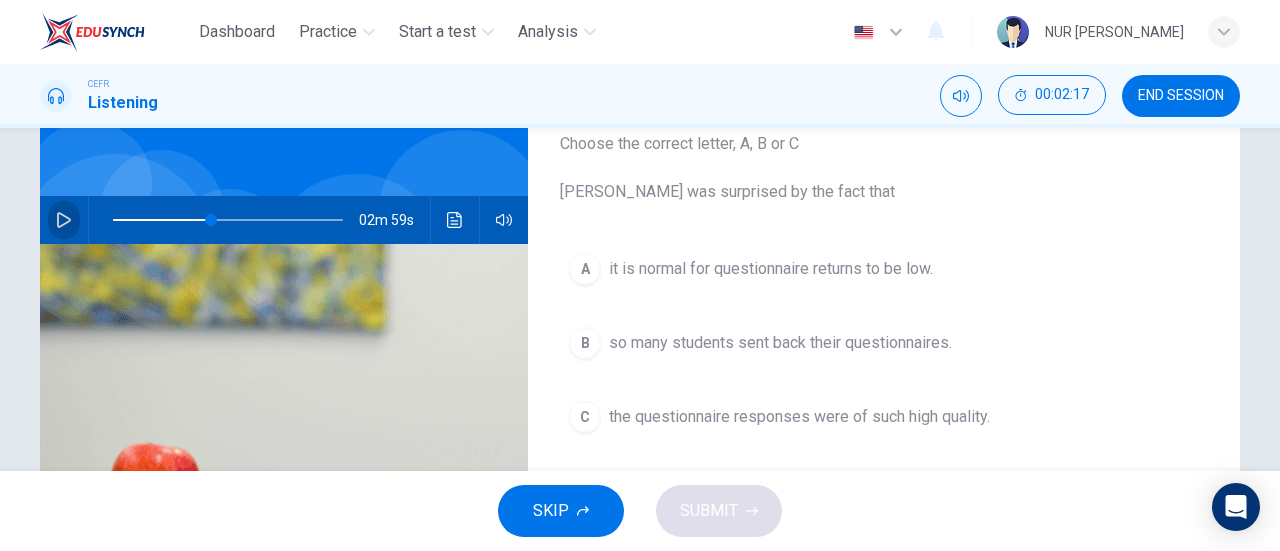 click 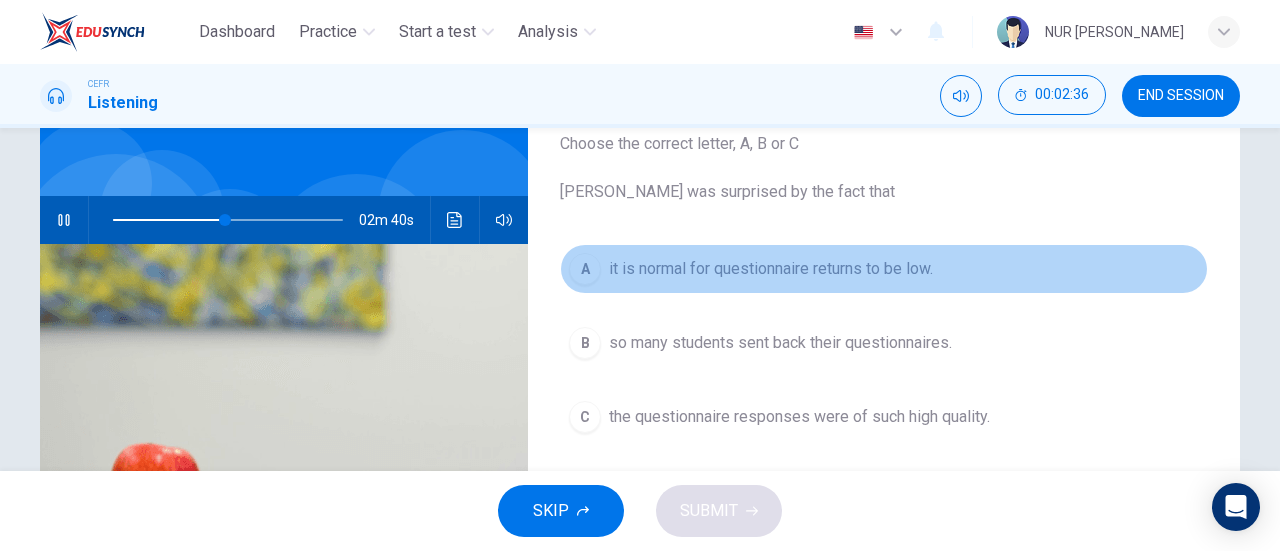 click on "it is normal for questionnaire returns to be low." at bounding box center [771, 269] 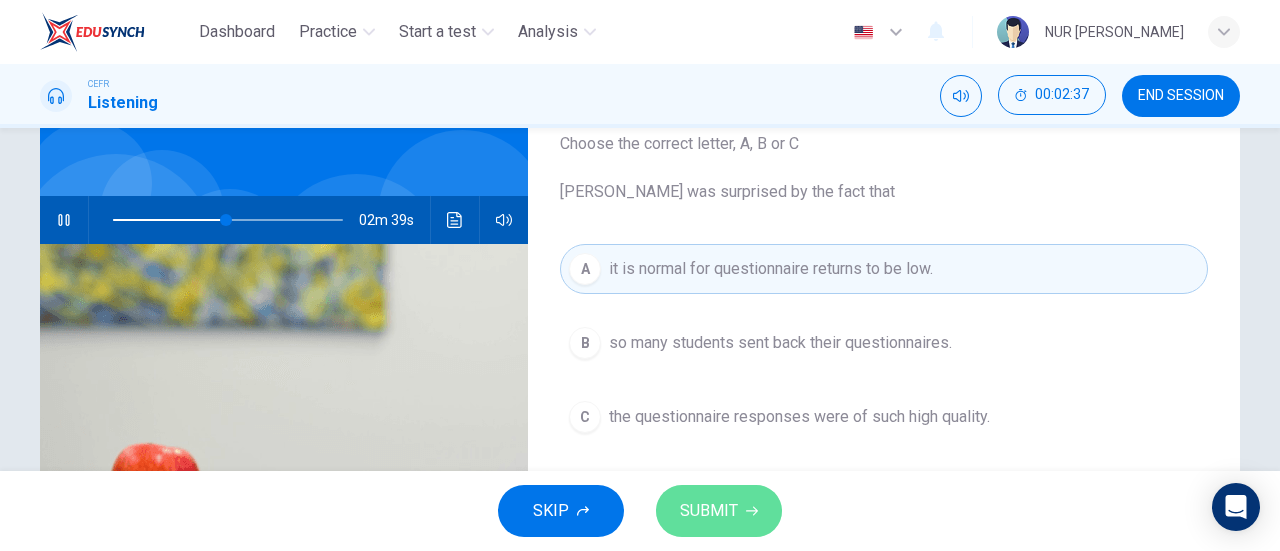 click on "SUBMIT" at bounding box center [709, 511] 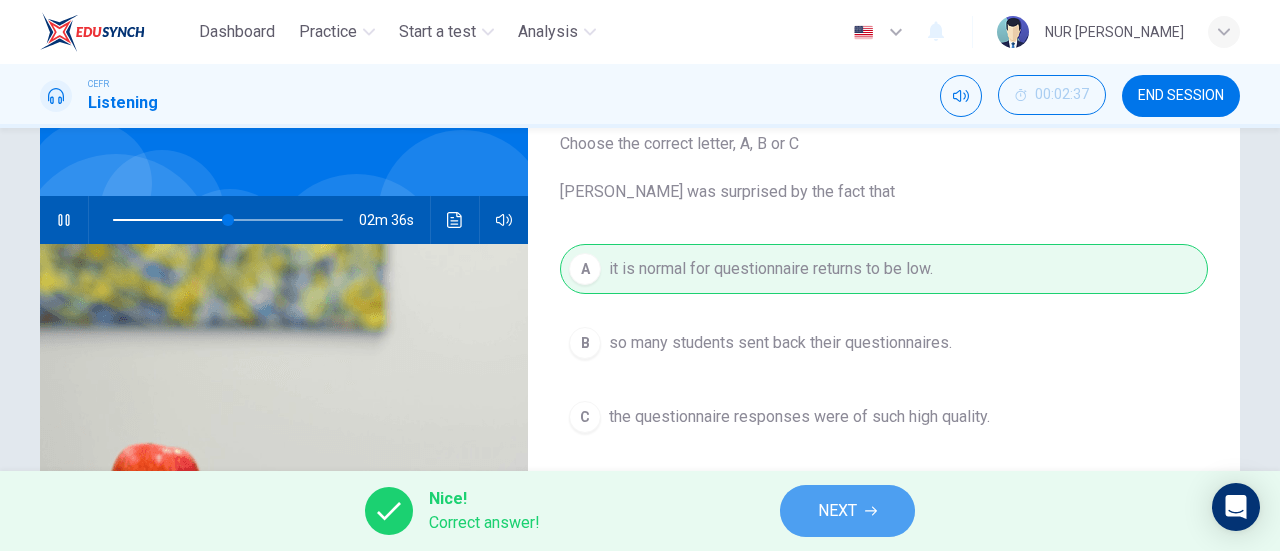 click on "NEXT" at bounding box center (847, 511) 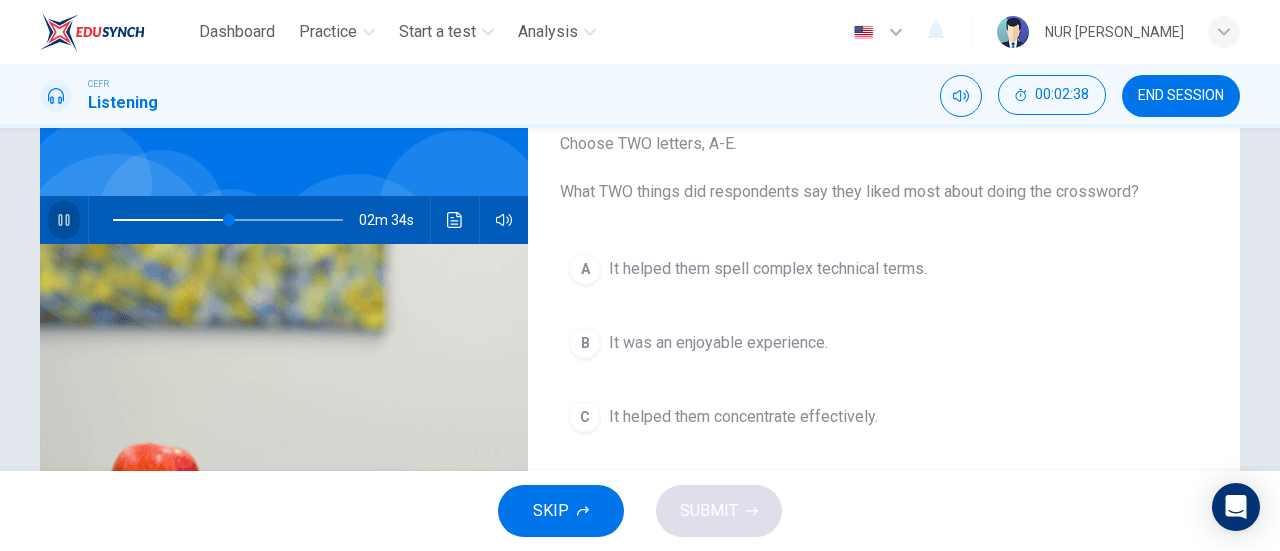 click 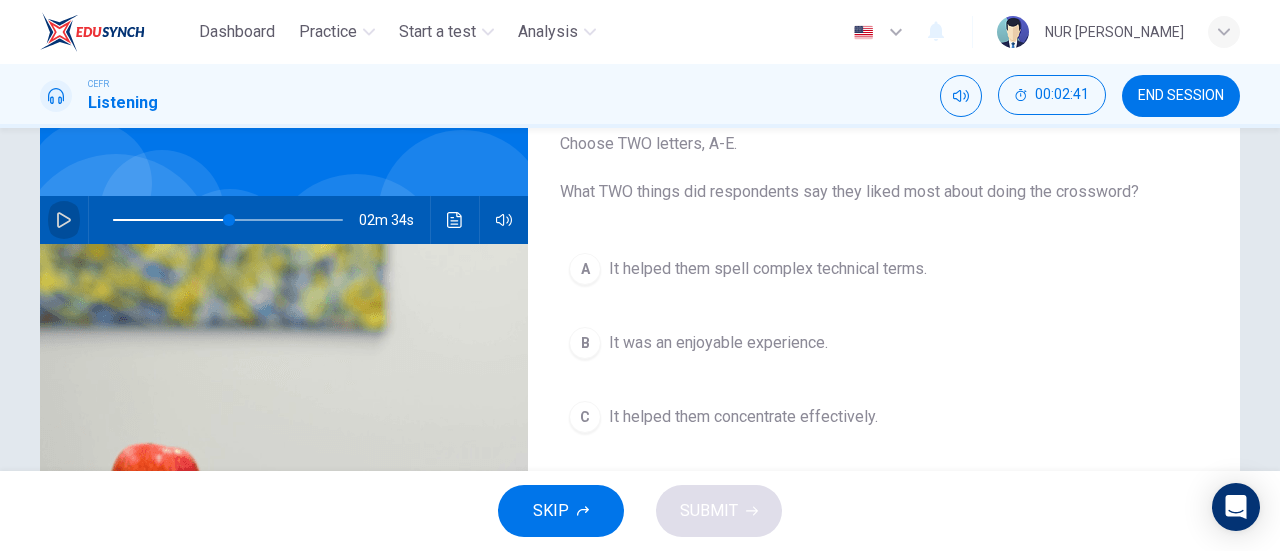 click 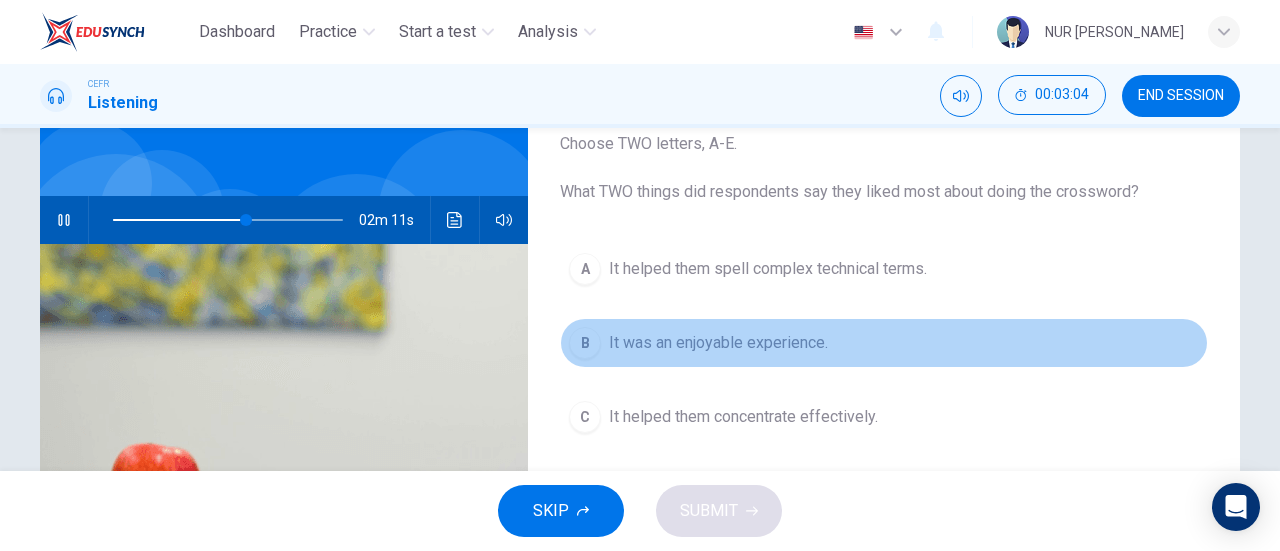 click on "It was an enjoyable experience." at bounding box center [718, 343] 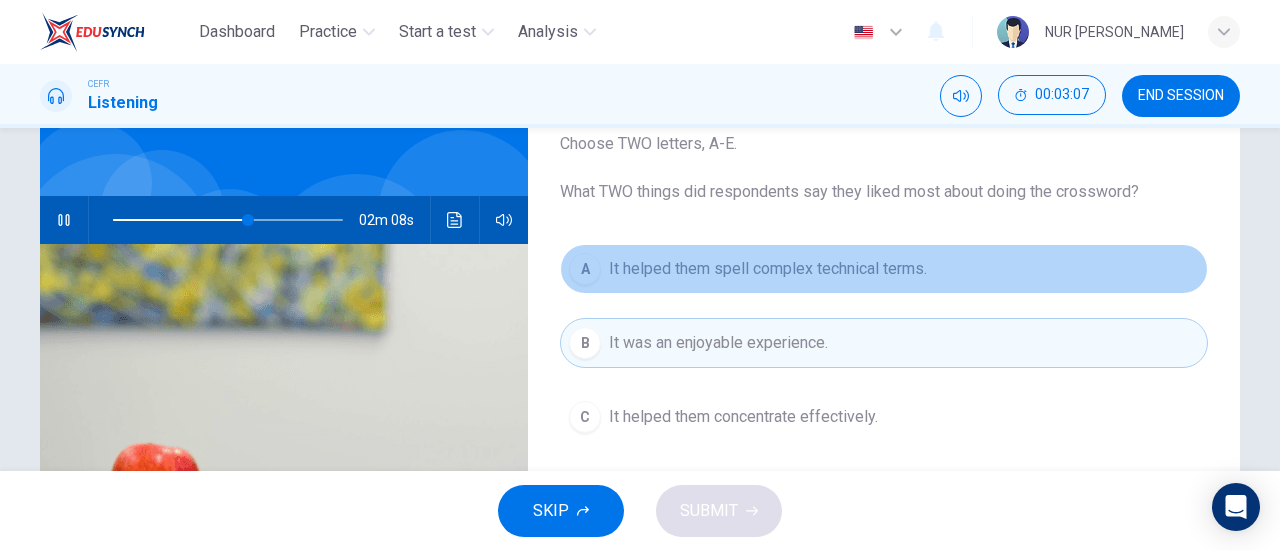 click on "A It helped them spell complex technical terms." at bounding box center (884, 269) 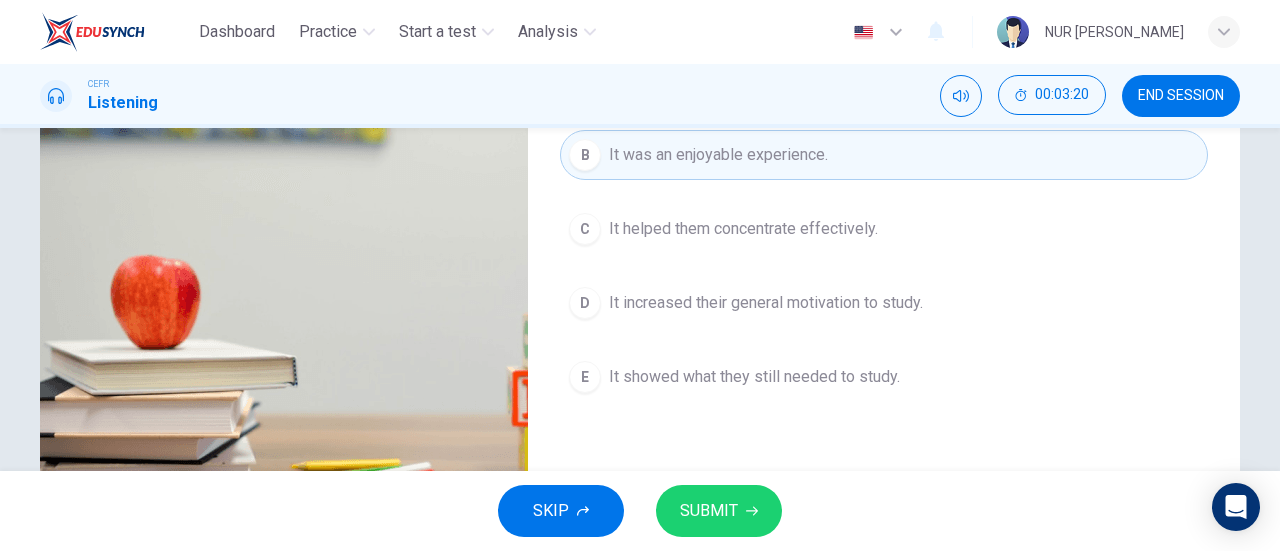 scroll, scrollTop: 334, scrollLeft: 0, axis: vertical 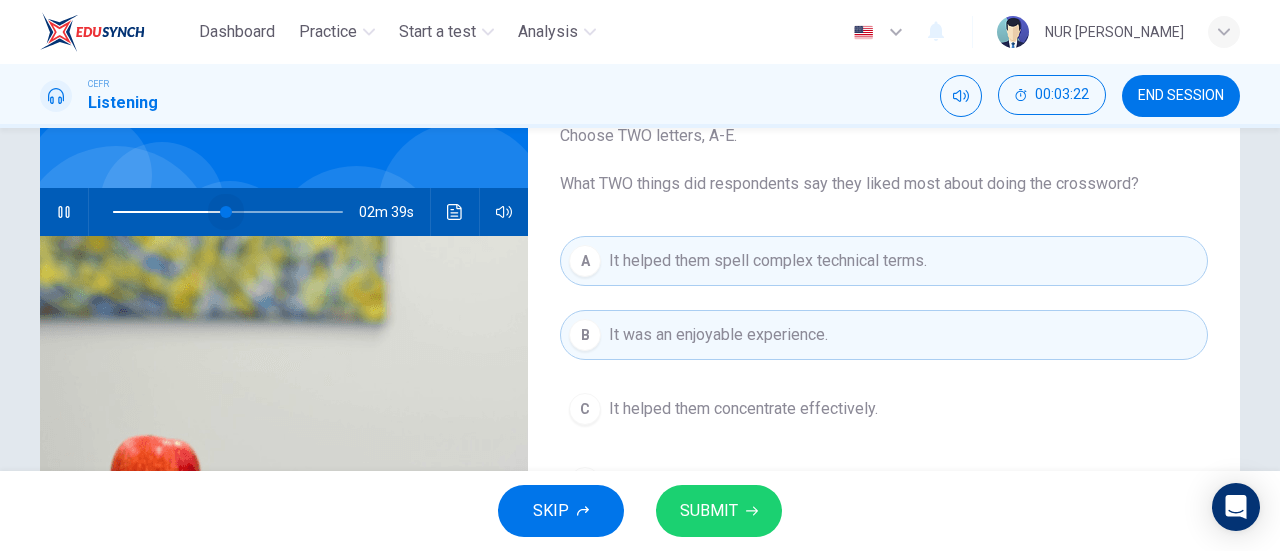 click at bounding box center (228, 212) 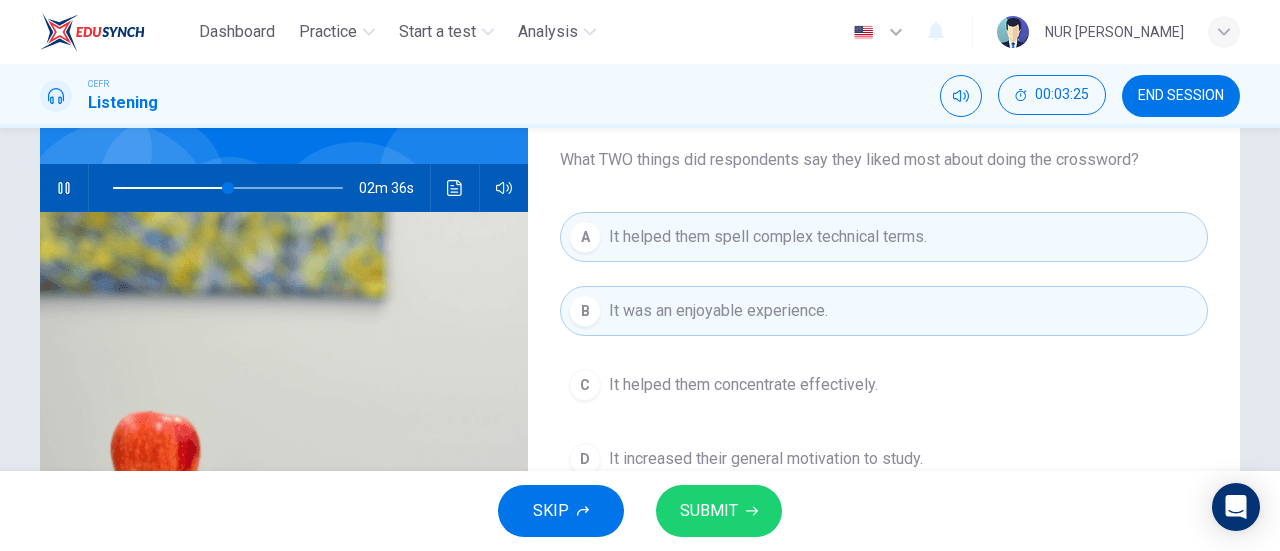 scroll, scrollTop: 165, scrollLeft: 0, axis: vertical 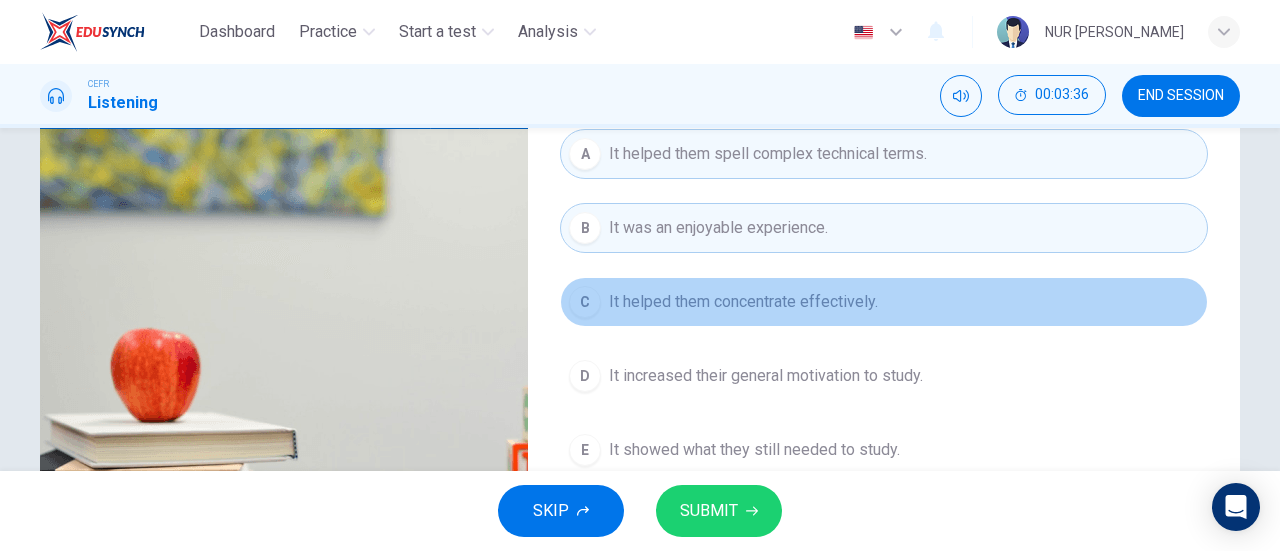 click on "C It helped them concentrate effectively." at bounding box center [884, 302] 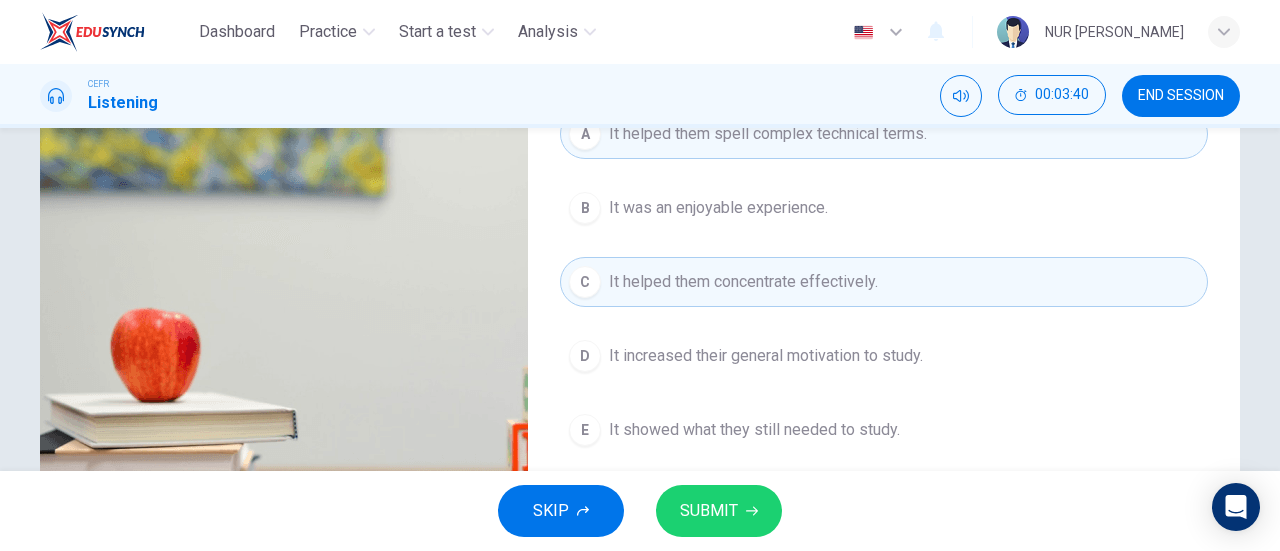 scroll, scrollTop: 280, scrollLeft: 0, axis: vertical 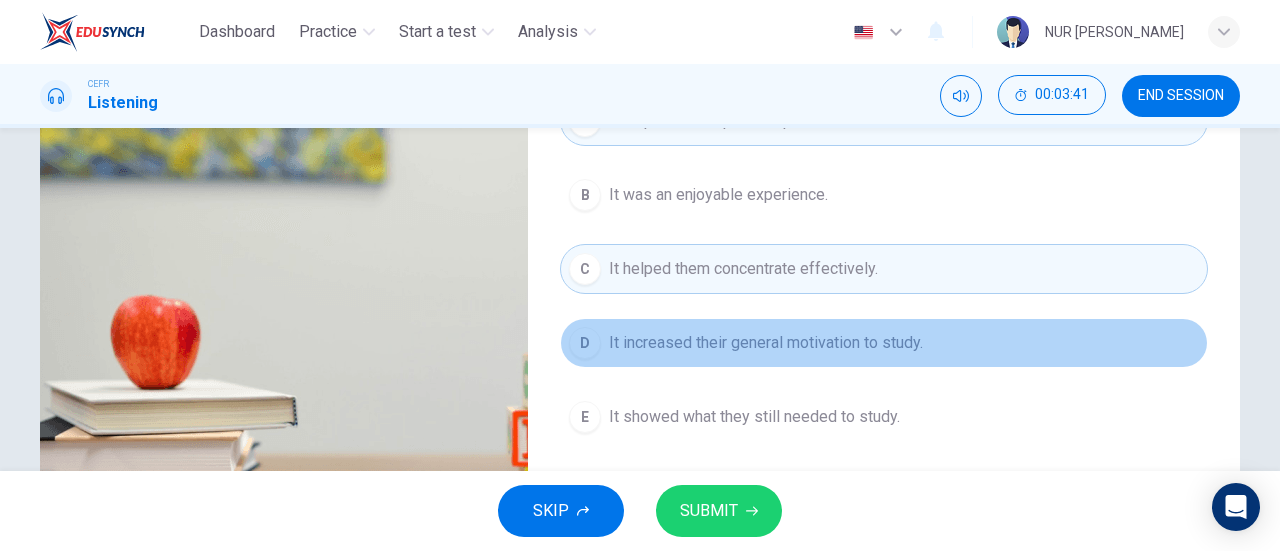 click on "D It increased their general motivation to study." at bounding box center [884, 343] 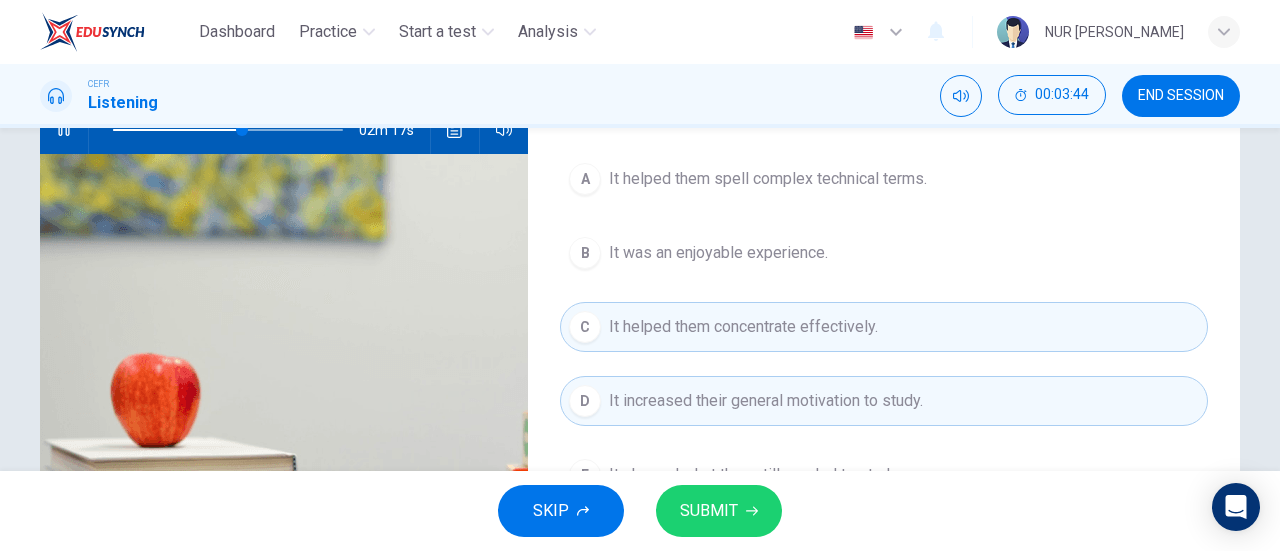 scroll, scrollTop: 216, scrollLeft: 0, axis: vertical 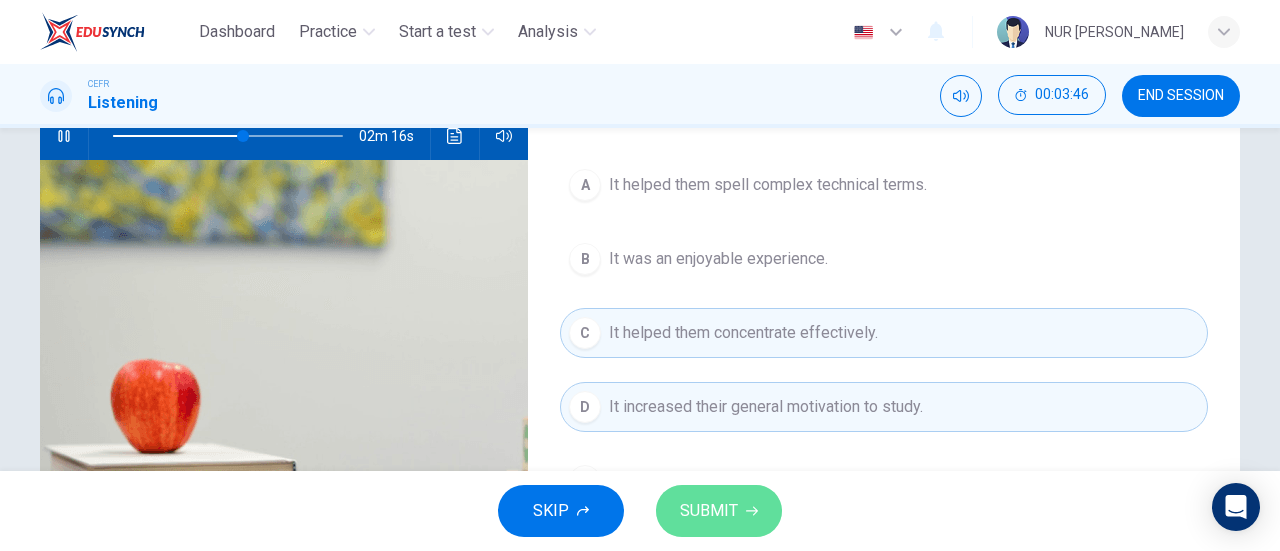 click on "SUBMIT" at bounding box center [709, 511] 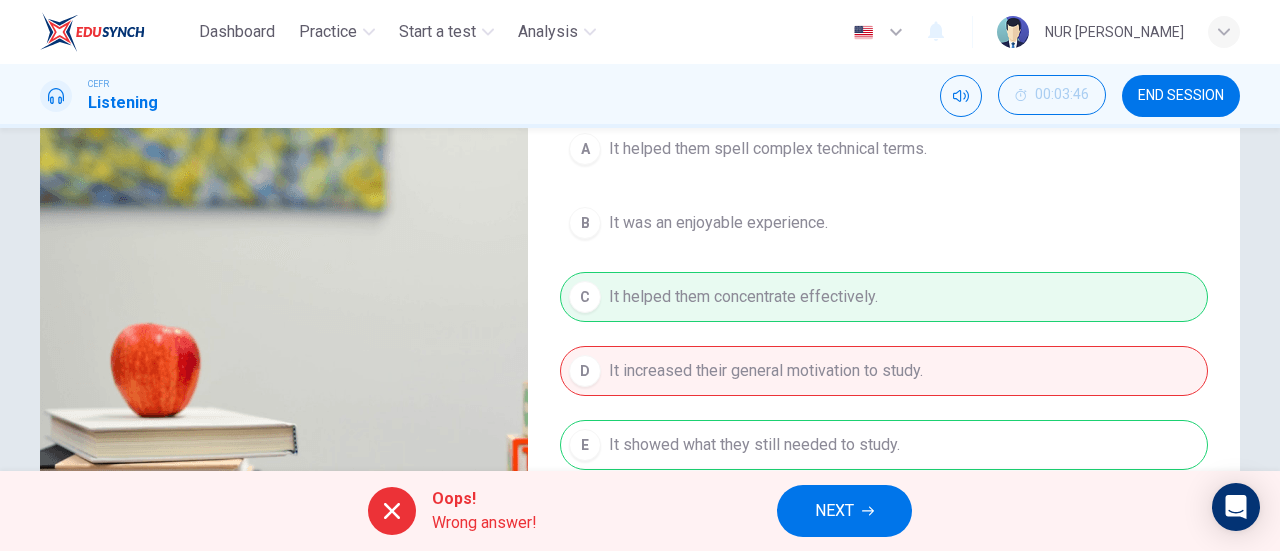 scroll, scrollTop: 260, scrollLeft: 0, axis: vertical 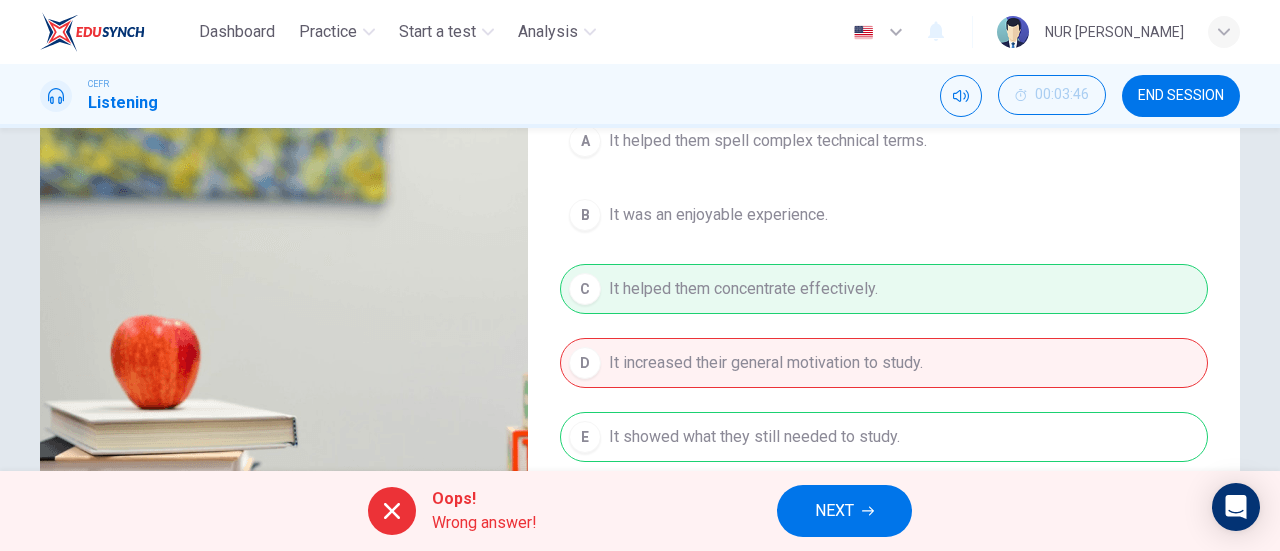 click on "A It helped them spell complex technical terms. B It was an enjoyable experience. C It helped them concentrate effectively. D It increased their general motivation to study. E It showed what they still needed to study." at bounding box center [884, 309] 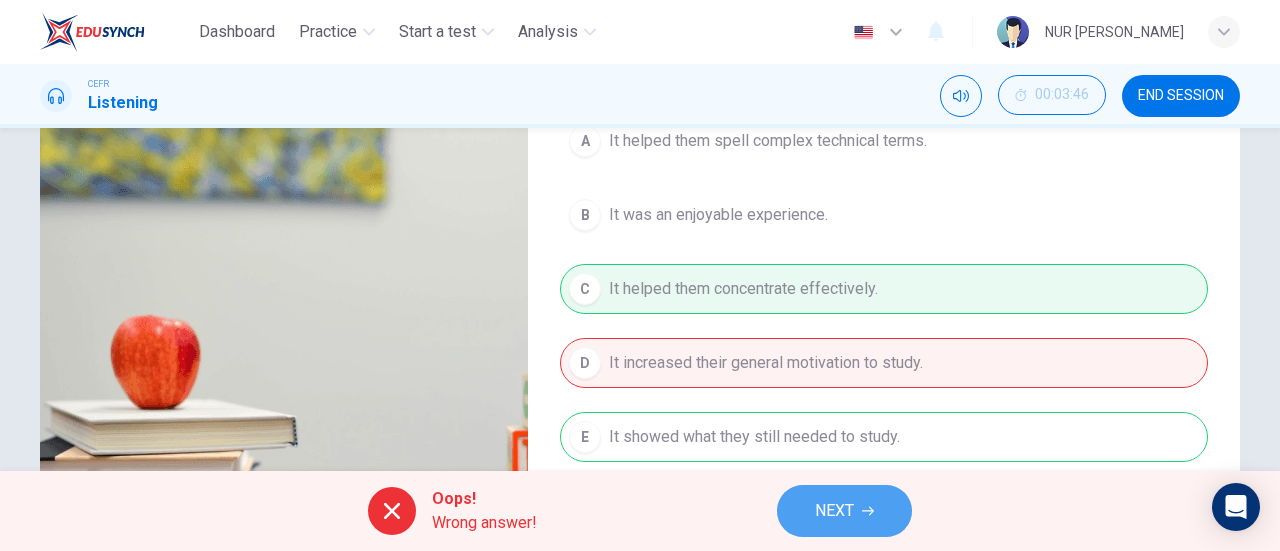 click on "NEXT" at bounding box center (844, 511) 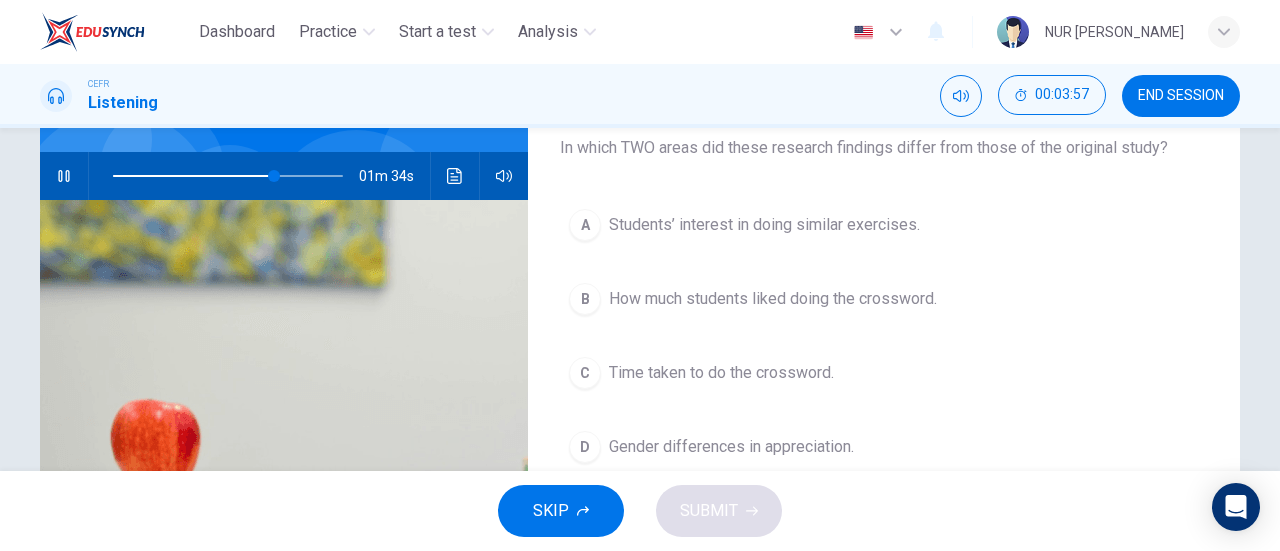 scroll, scrollTop: 174, scrollLeft: 0, axis: vertical 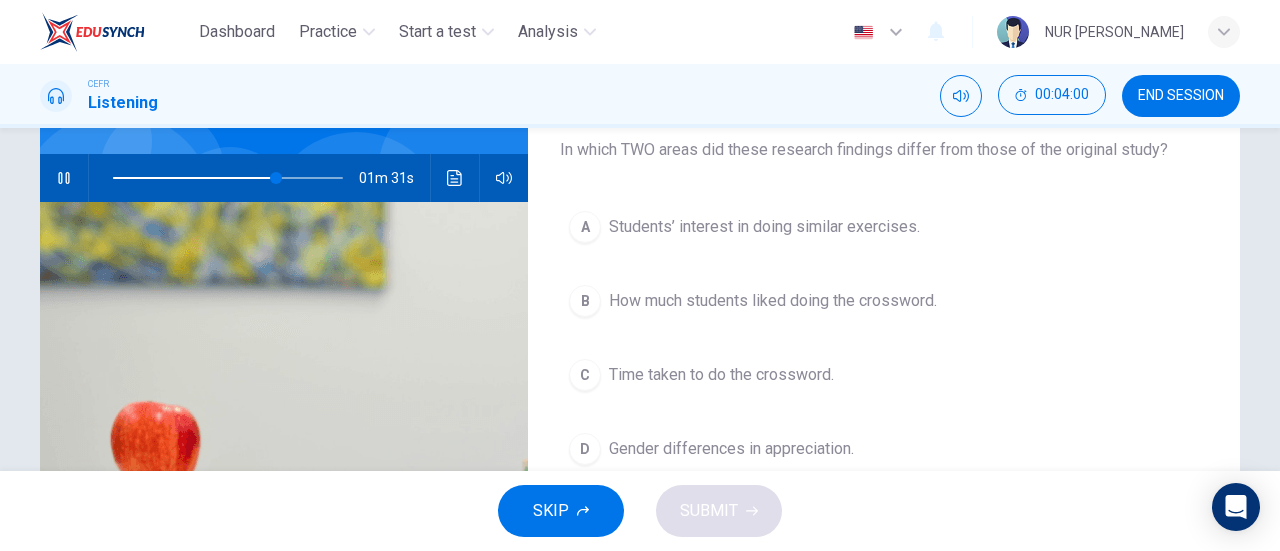 click on "Gender differences in appreciation." at bounding box center (731, 449) 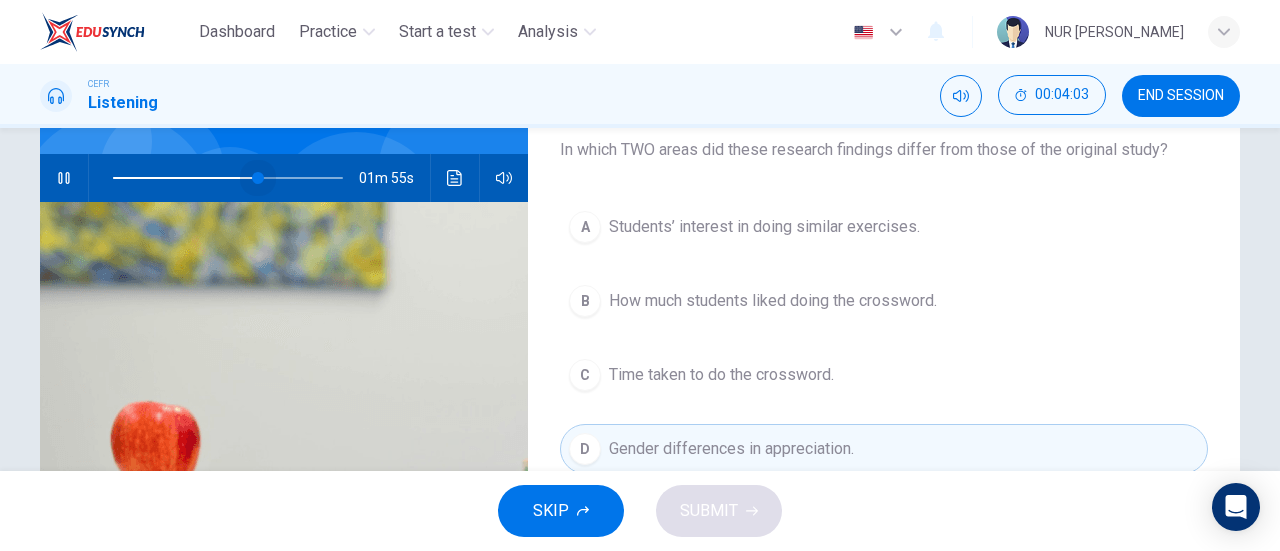 click at bounding box center (258, 178) 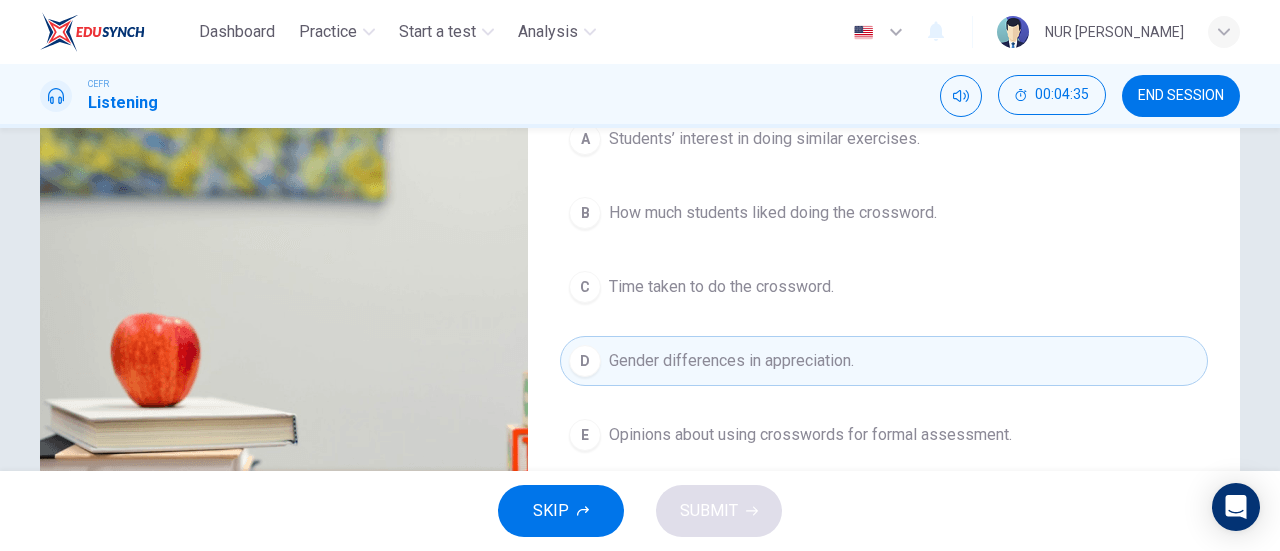 scroll, scrollTop: 266, scrollLeft: 0, axis: vertical 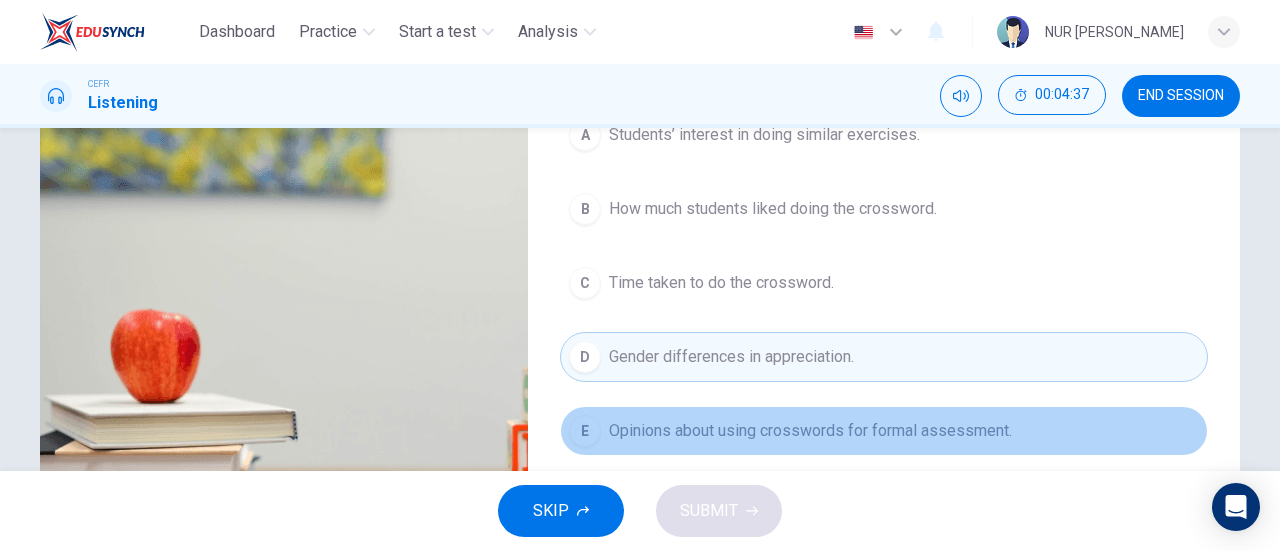 click on "Opinions about using crosswords for formal assessment." at bounding box center (810, 431) 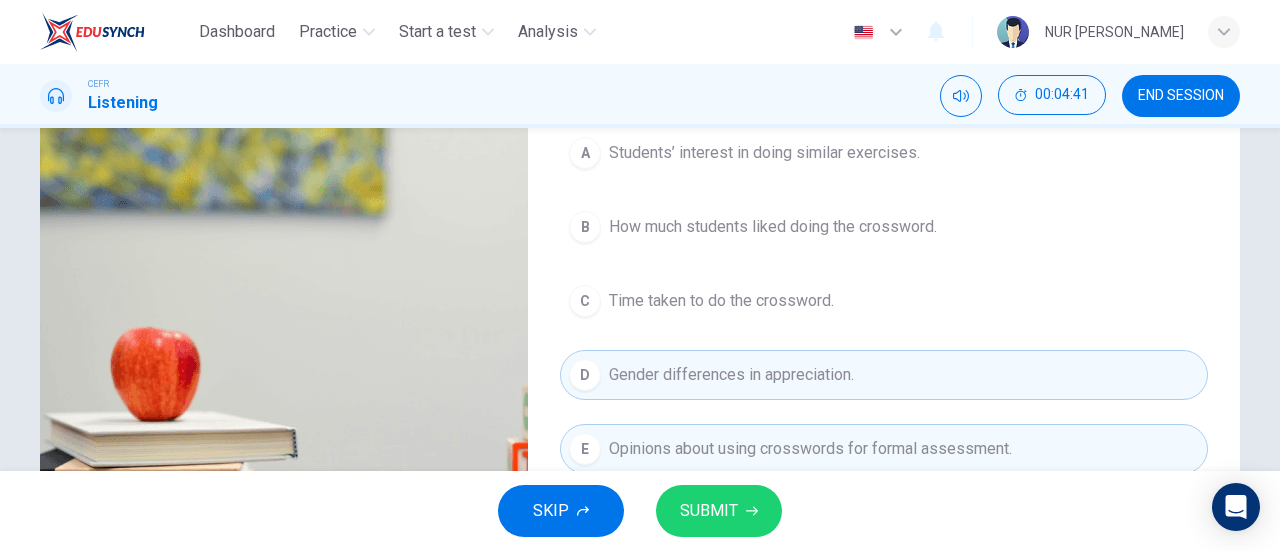 scroll, scrollTop: 249, scrollLeft: 0, axis: vertical 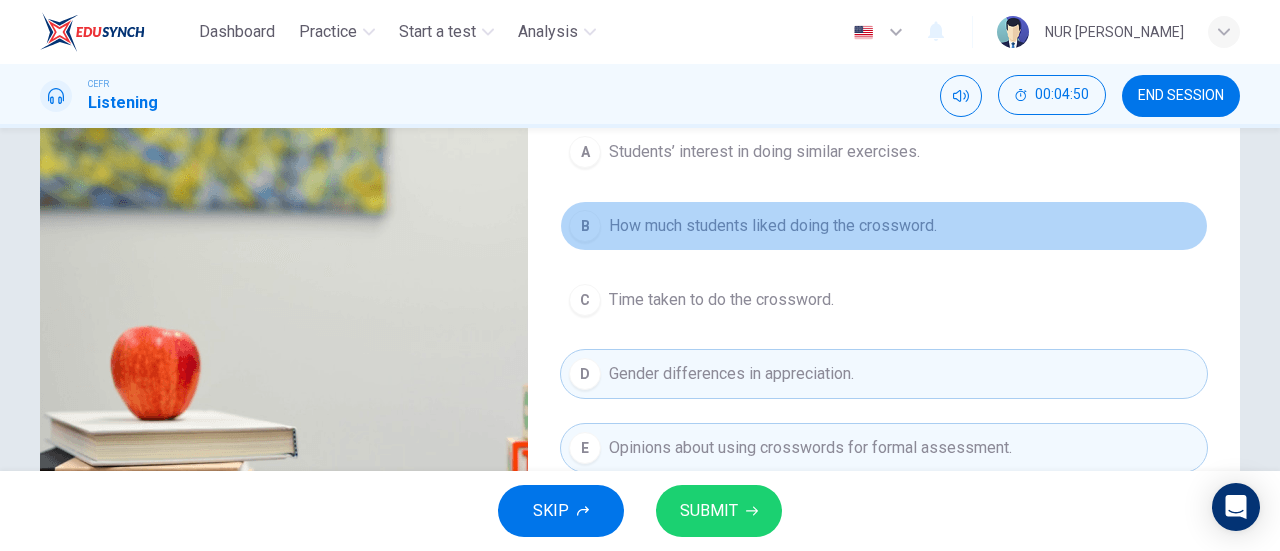 click on "How much students liked doing the crossword." at bounding box center (773, 226) 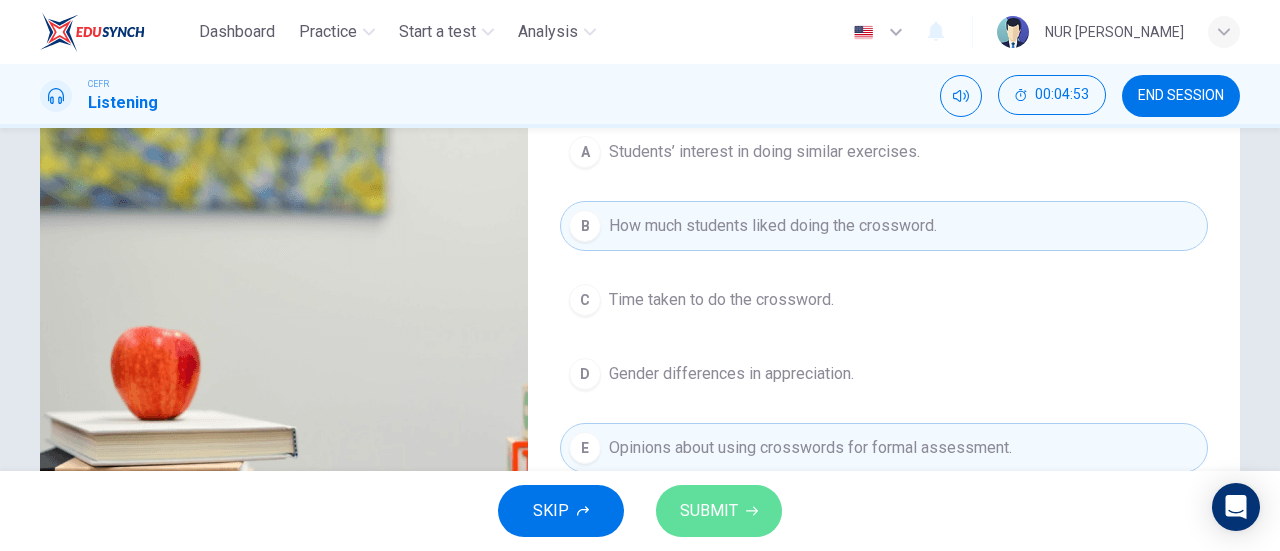 click 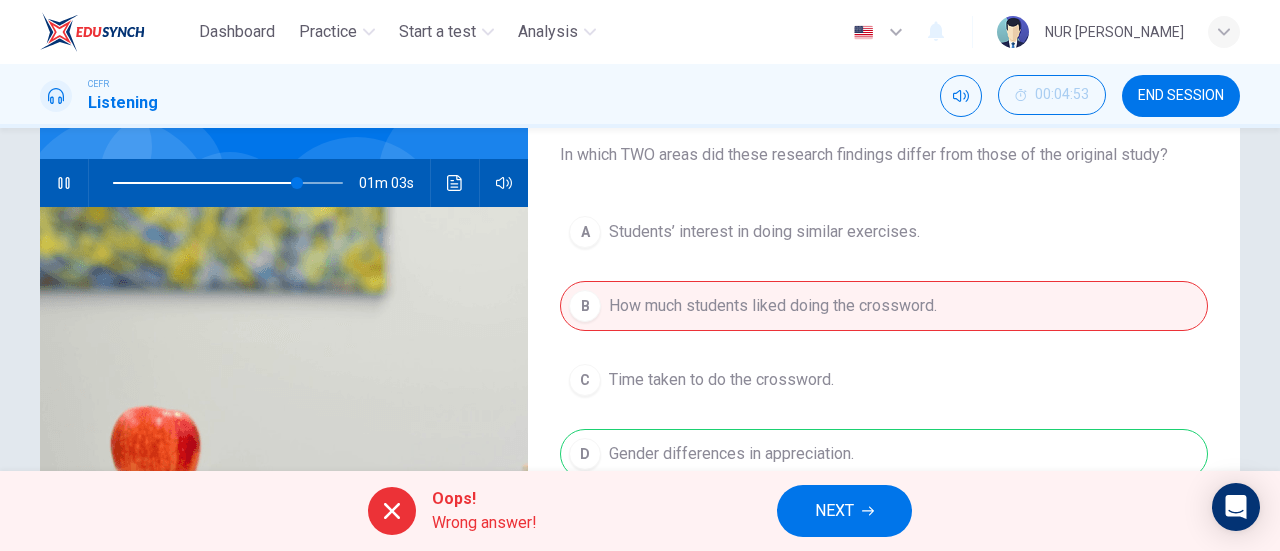 scroll, scrollTop: 137, scrollLeft: 0, axis: vertical 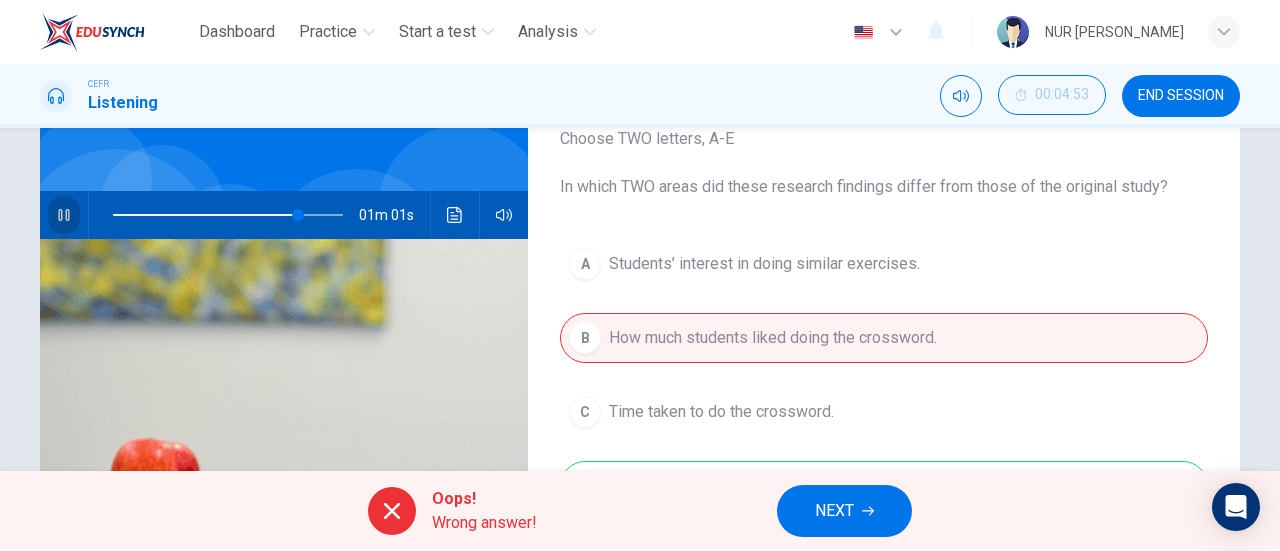 click at bounding box center [64, 215] 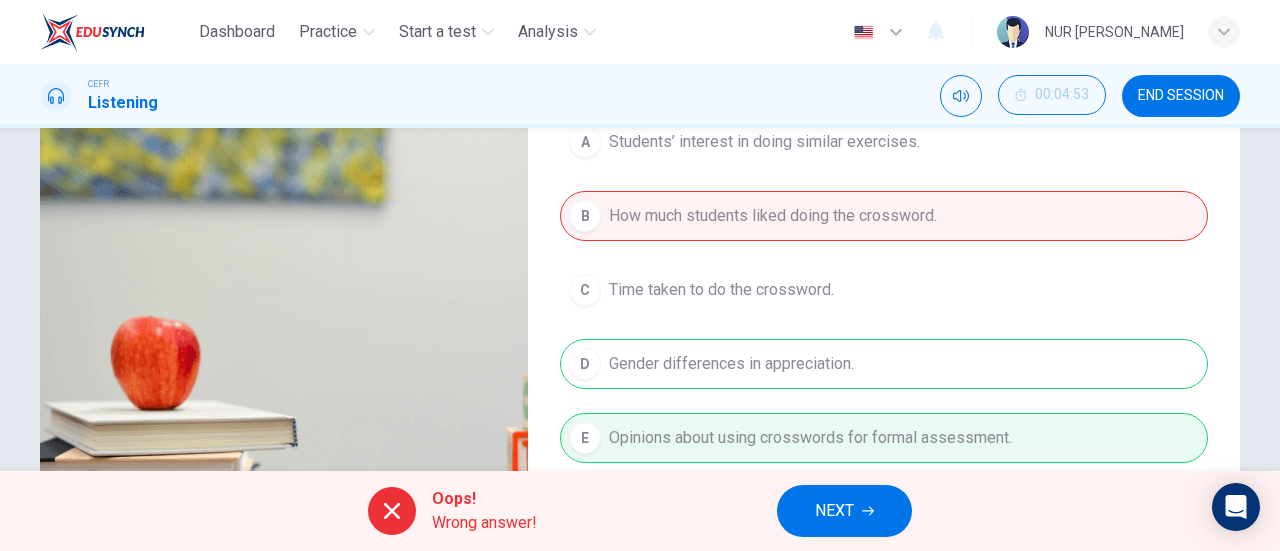 scroll, scrollTop: 270, scrollLeft: 0, axis: vertical 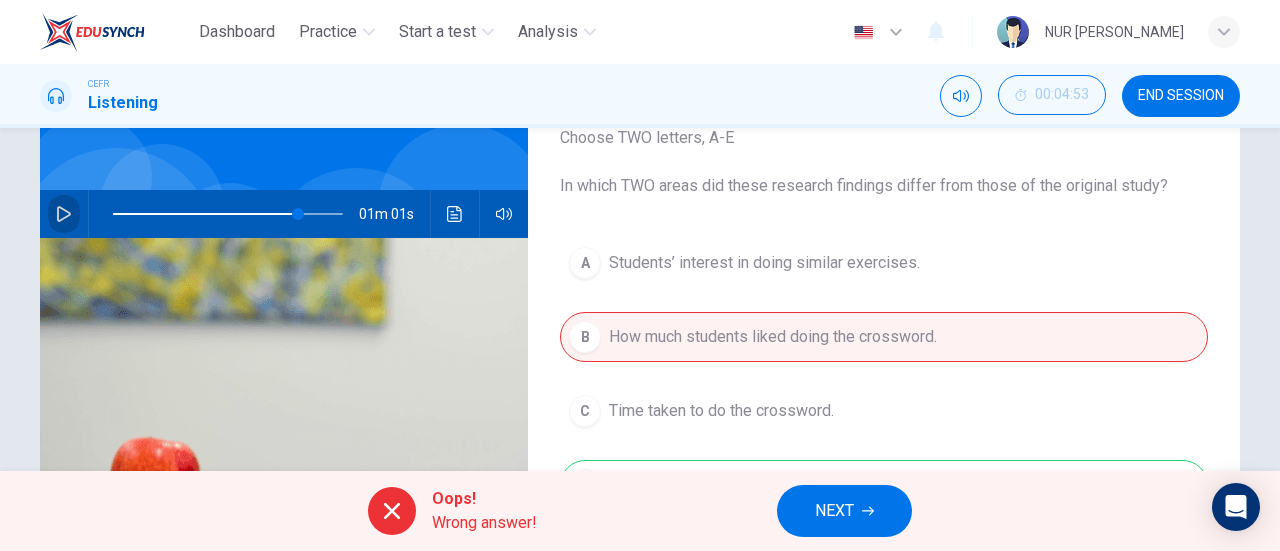 click 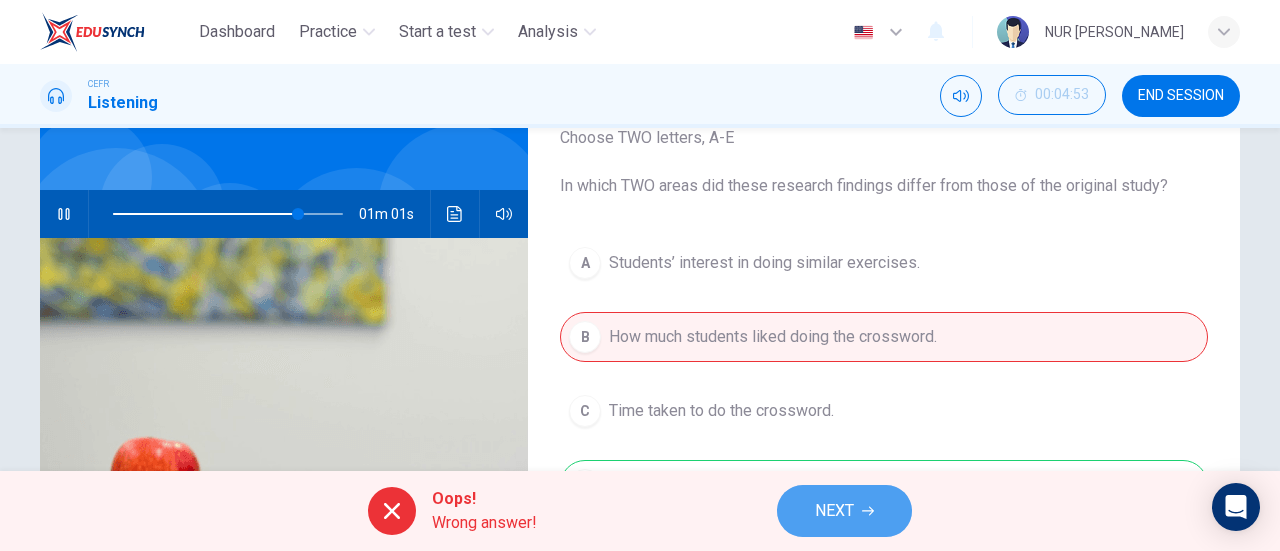 click on "NEXT" at bounding box center [834, 511] 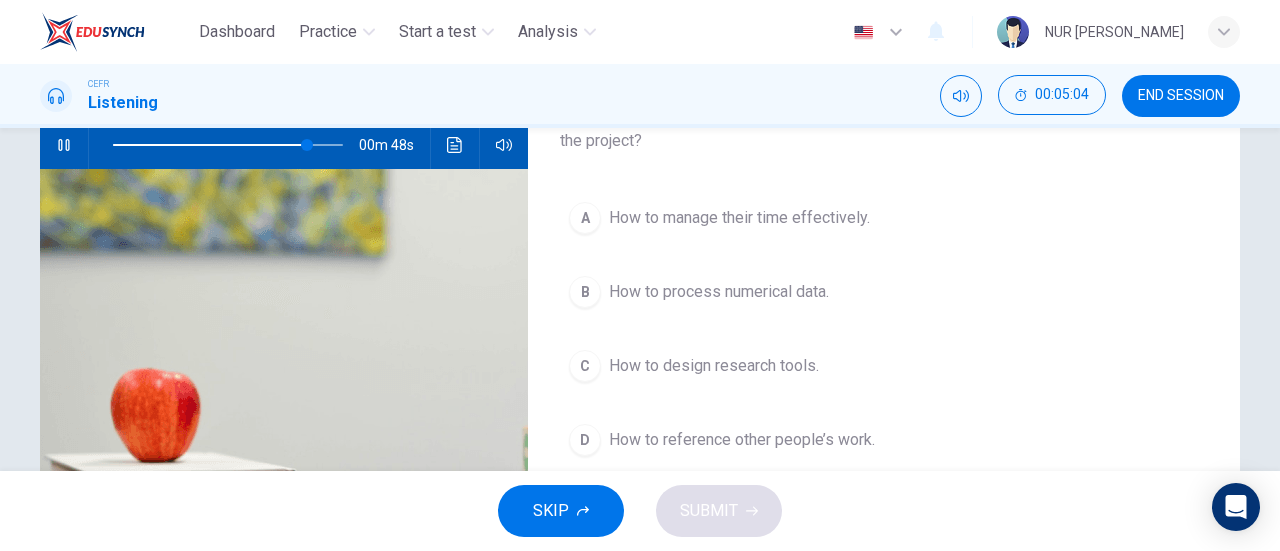 scroll, scrollTop: 210, scrollLeft: 0, axis: vertical 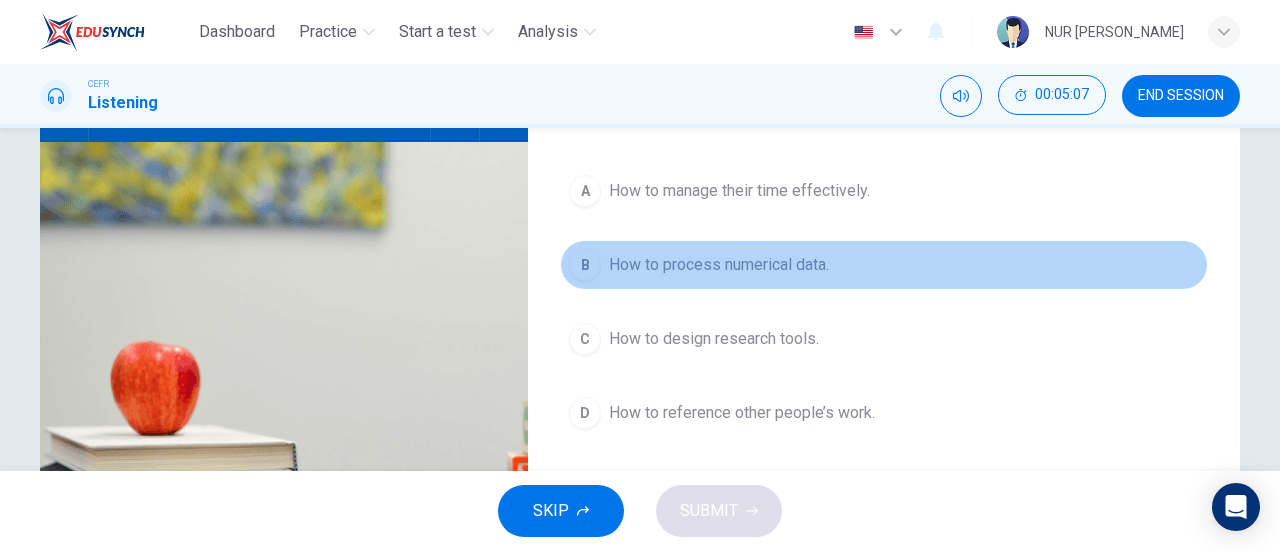 click on "How to process numerical data." at bounding box center [719, 265] 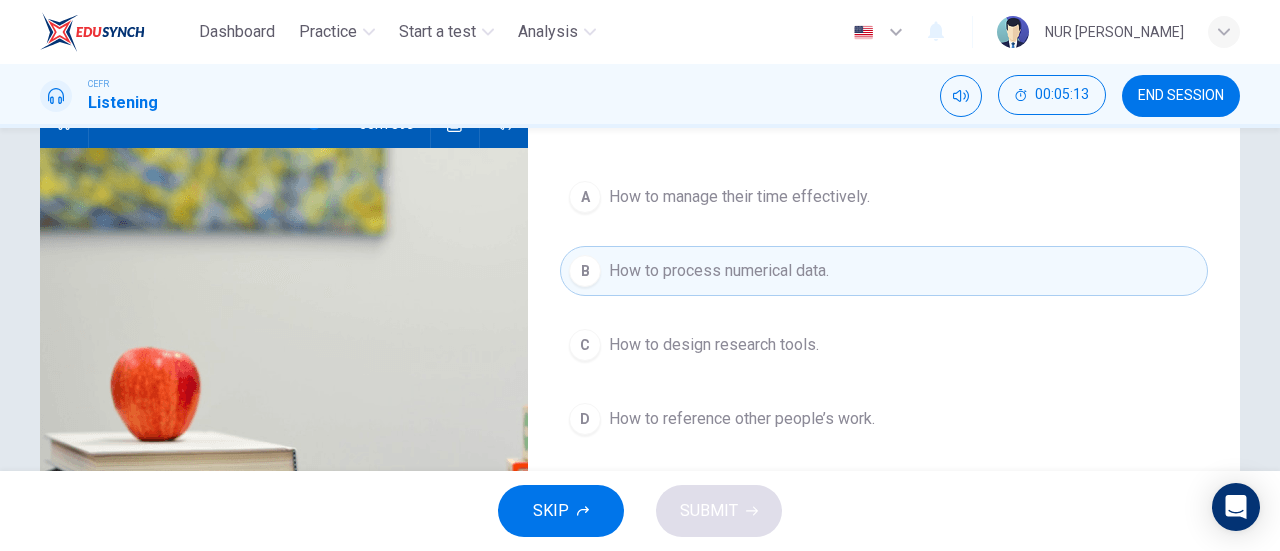 scroll, scrollTop: 226, scrollLeft: 0, axis: vertical 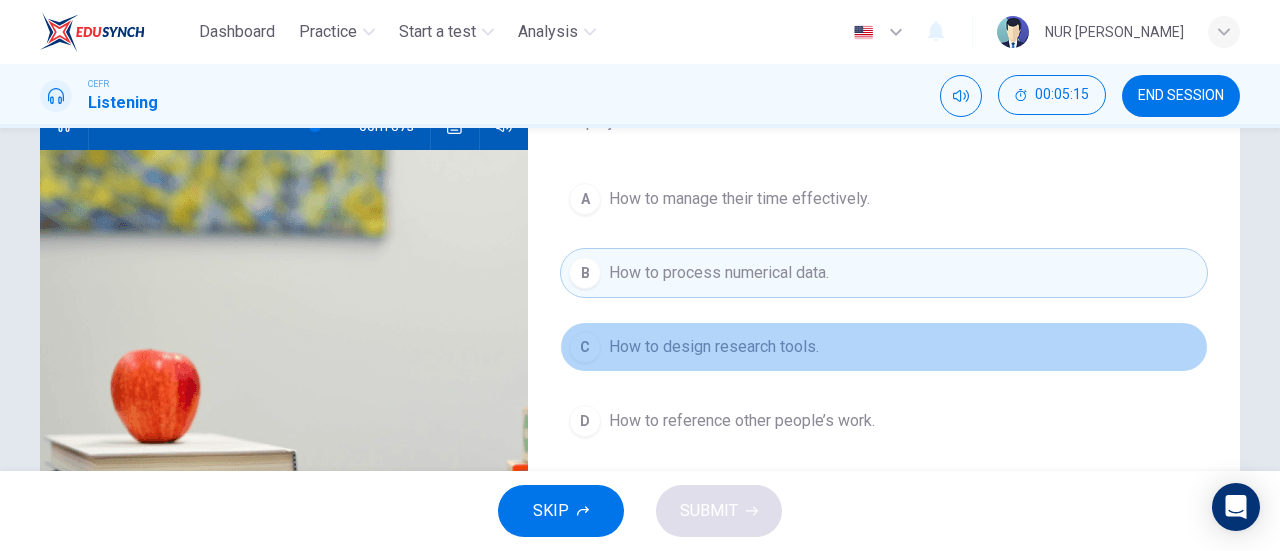 click on "How to design research tools." at bounding box center (714, 347) 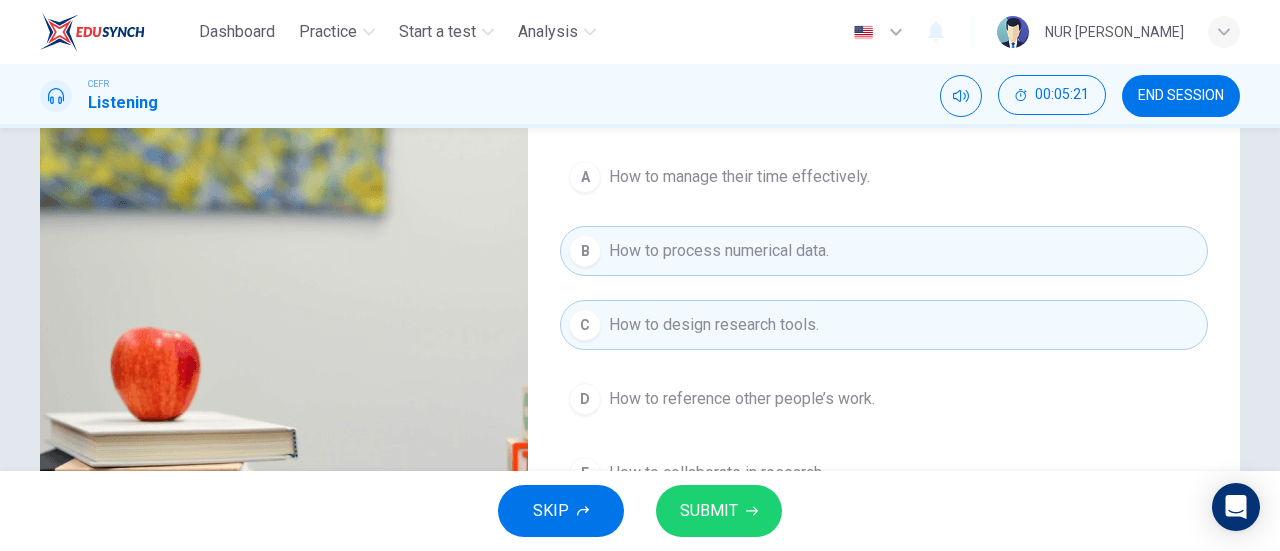 scroll, scrollTop: 253, scrollLeft: 0, axis: vertical 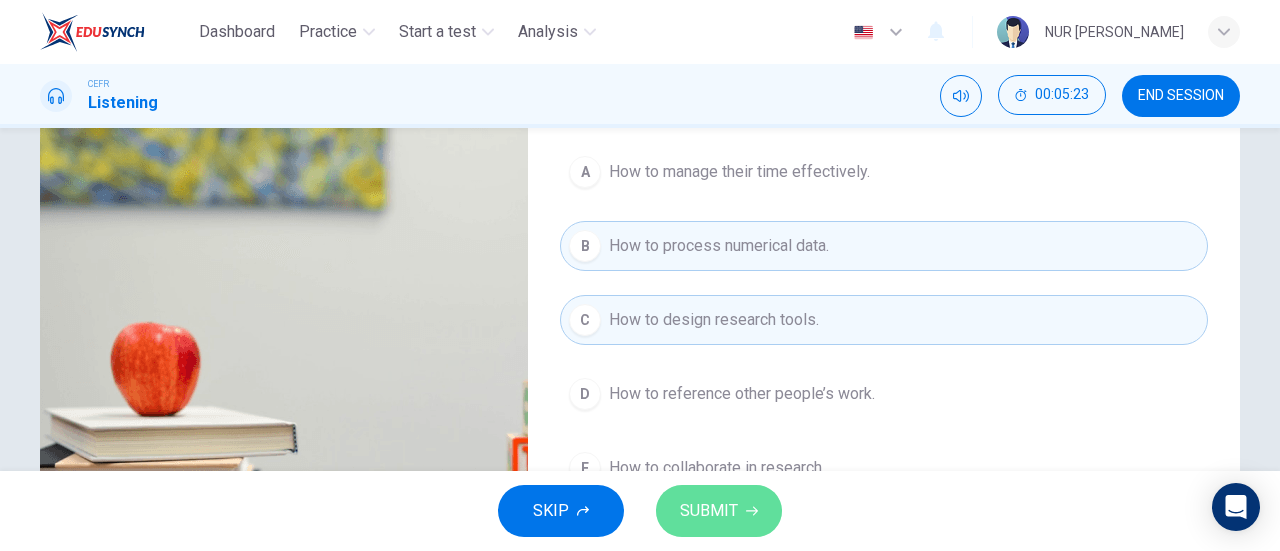 click on "SUBMIT" at bounding box center (719, 511) 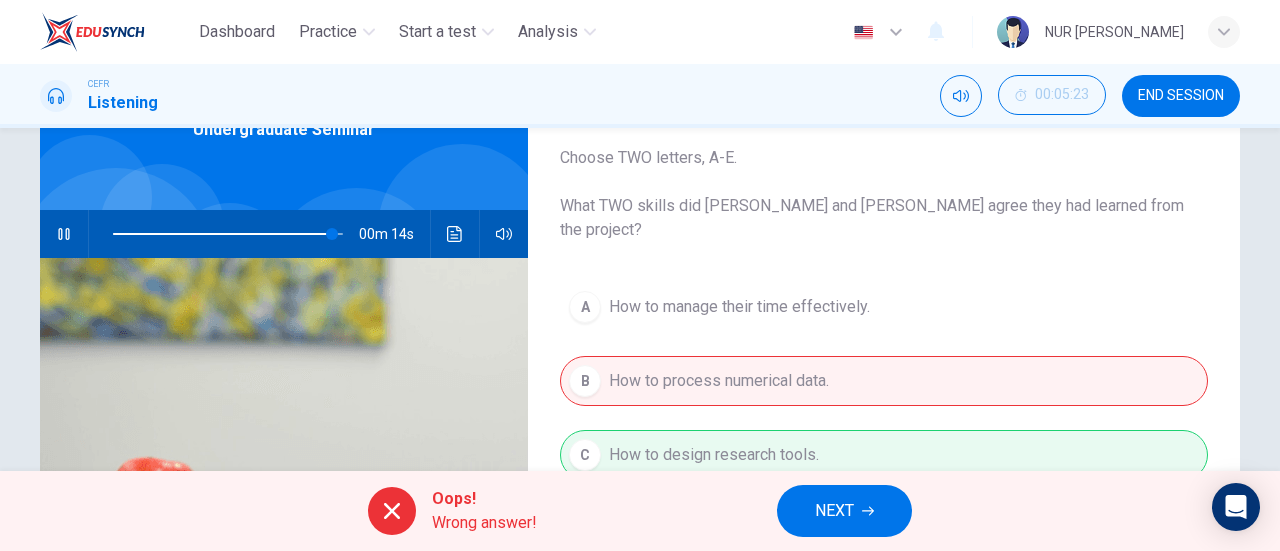 scroll, scrollTop: 101, scrollLeft: 0, axis: vertical 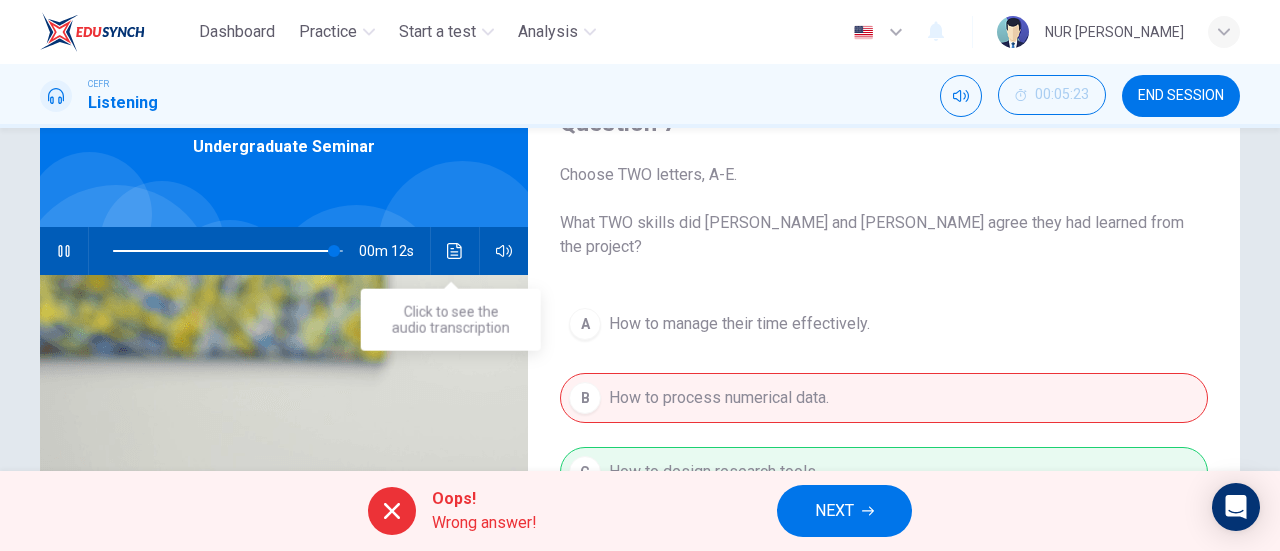 click 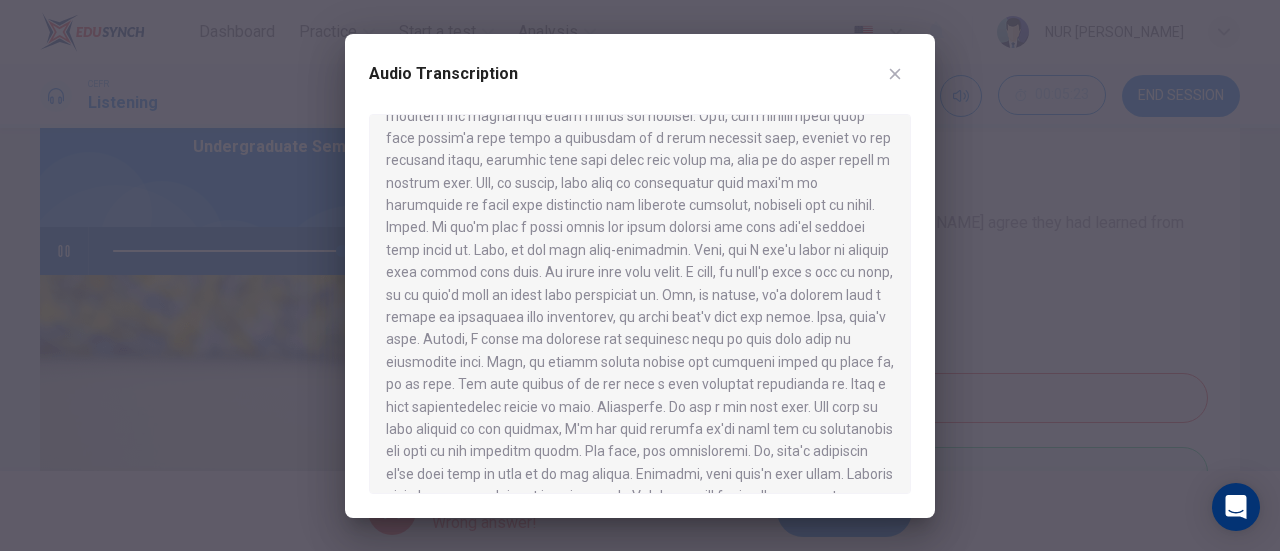 scroll, scrollTop: 936, scrollLeft: 0, axis: vertical 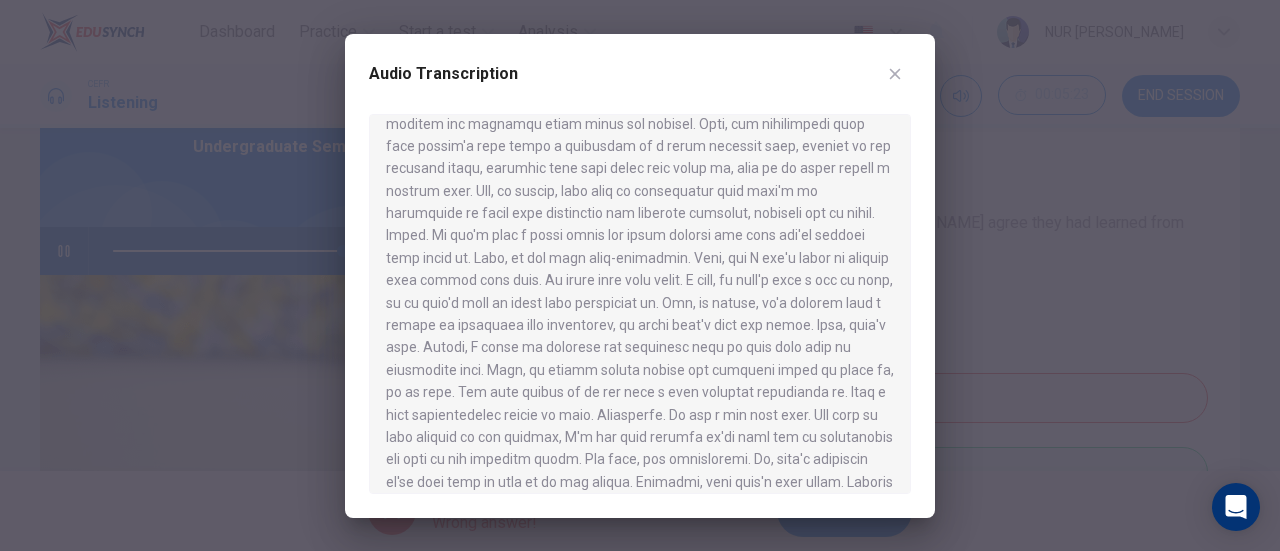 type on "0" 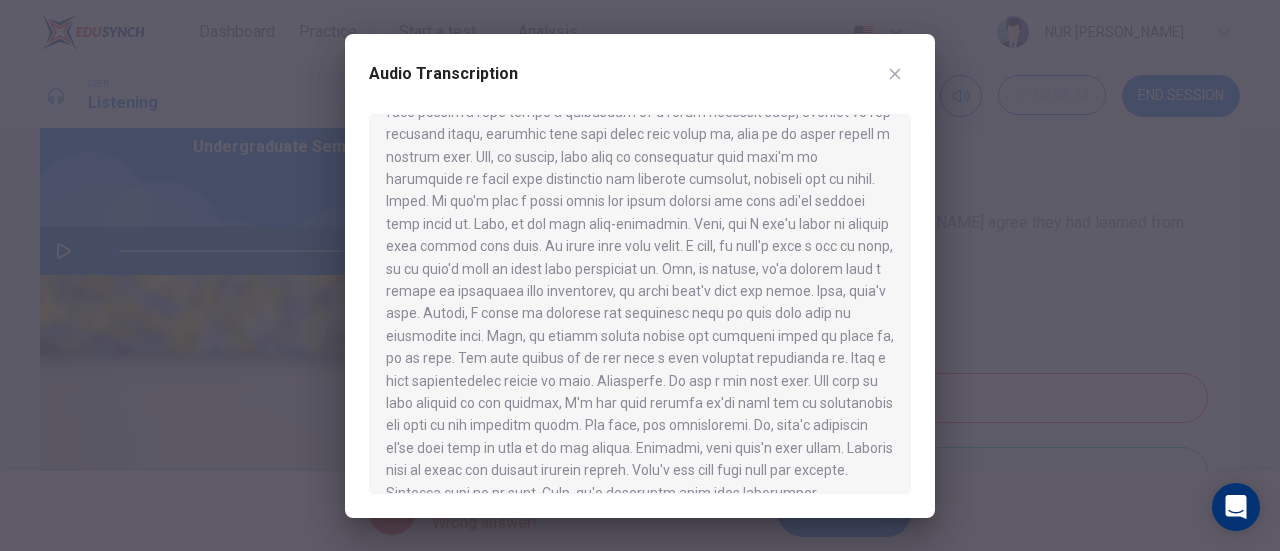 scroll, scrollTop: 976, scrollLeft: 0, axis: vertical 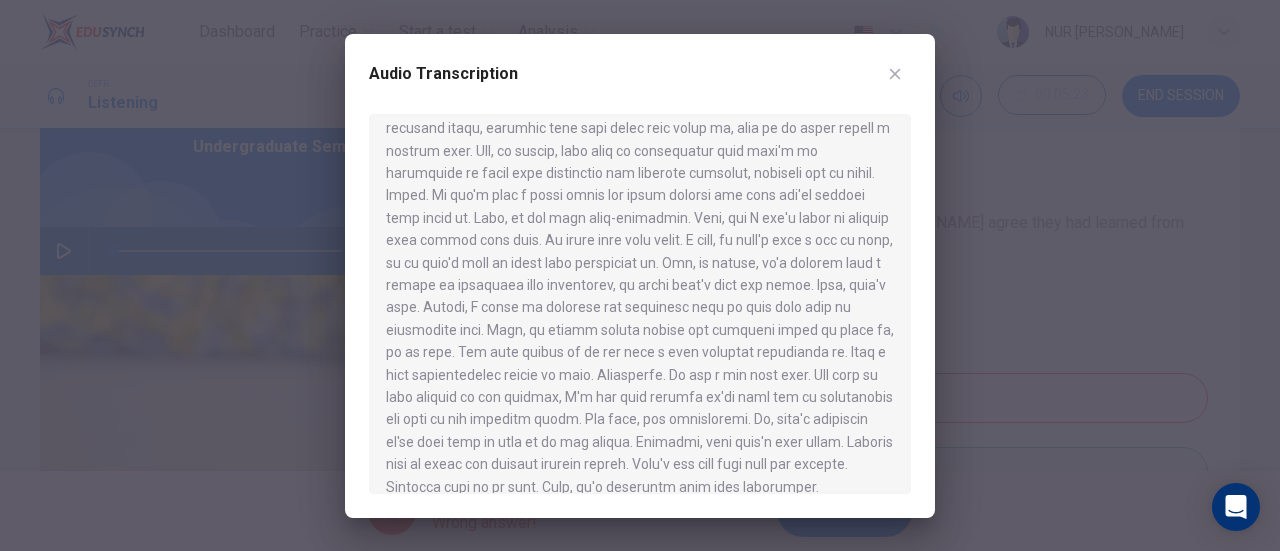 drag, startPoint x: 910, startPoint y: 417, endPoint x: 911, endPoint y: 428, distance: 11.045361 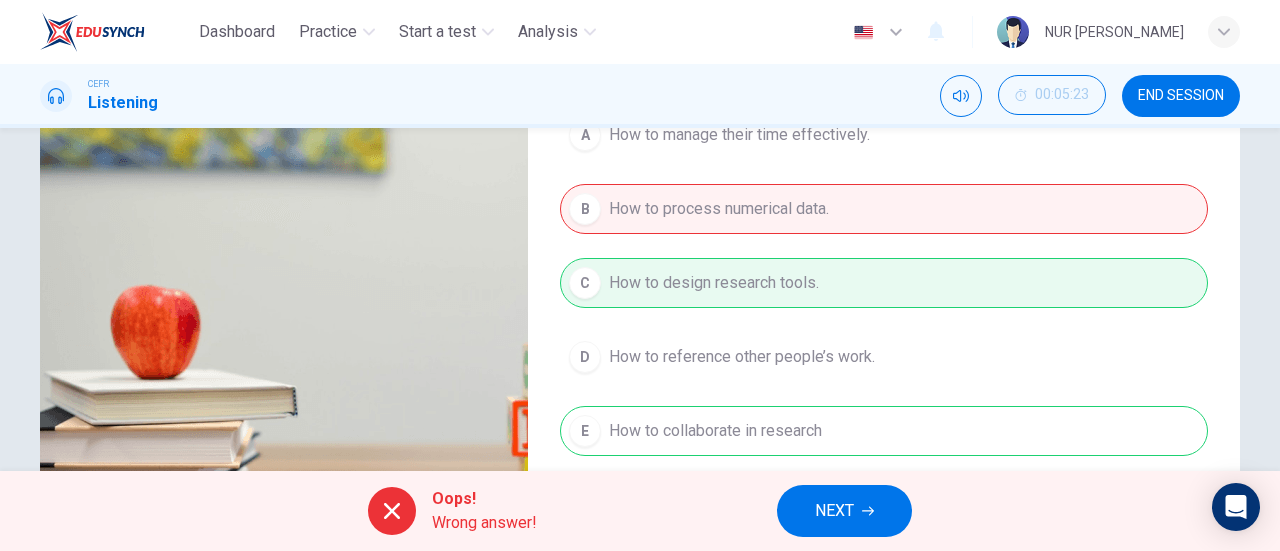 scroll, scrollTop: 291, scrollLeft: 0, axis: vertical 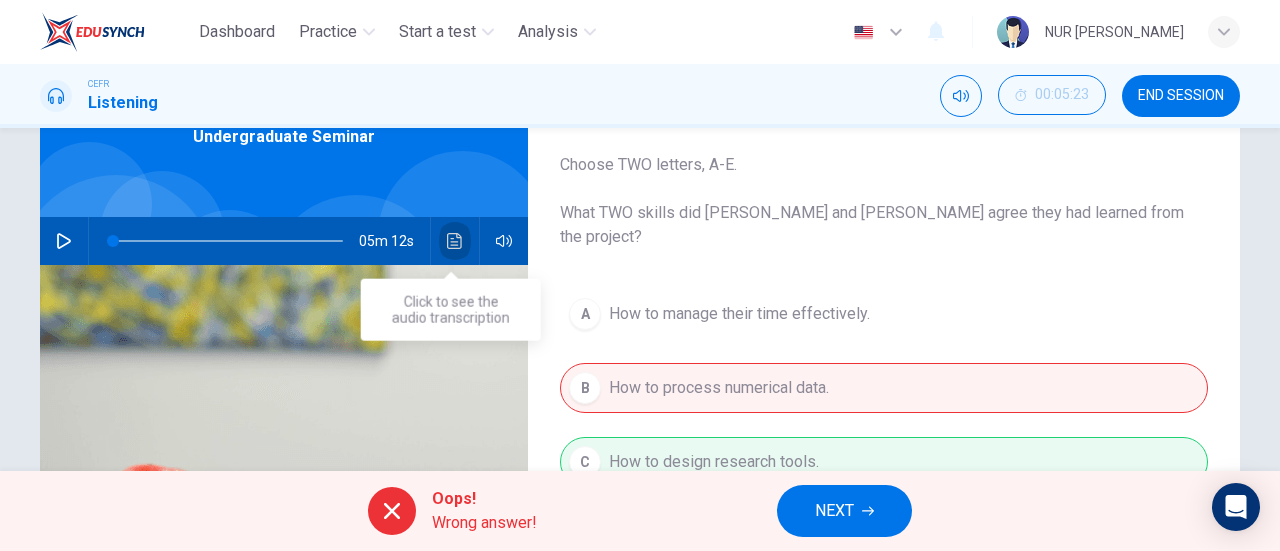 click at bounding box center (455, 241) 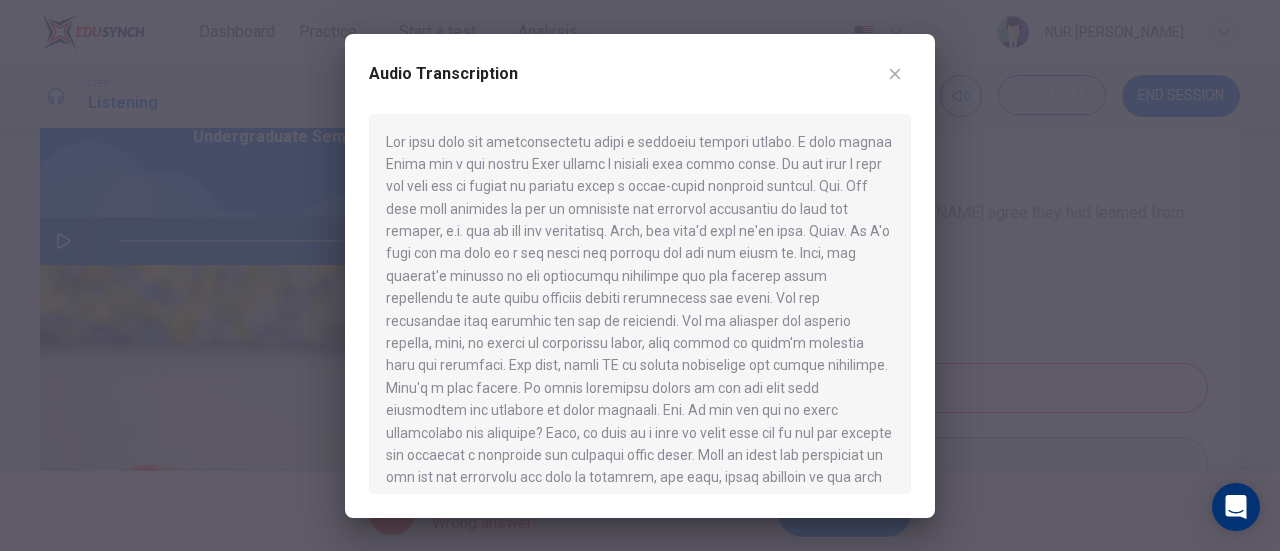 click at bounding box center (640, 275) 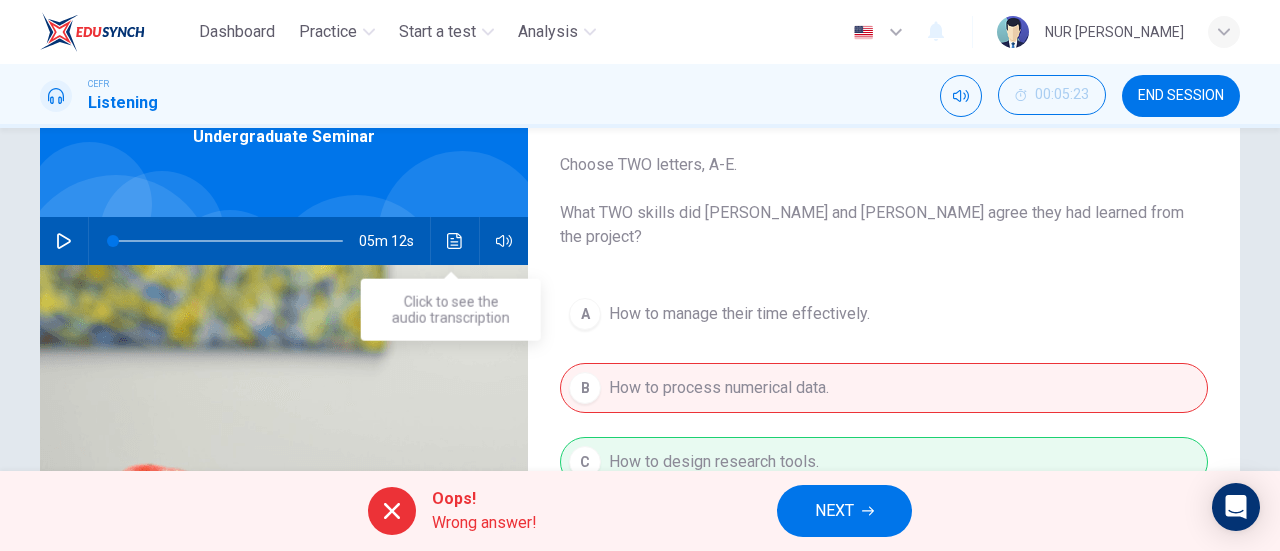 click 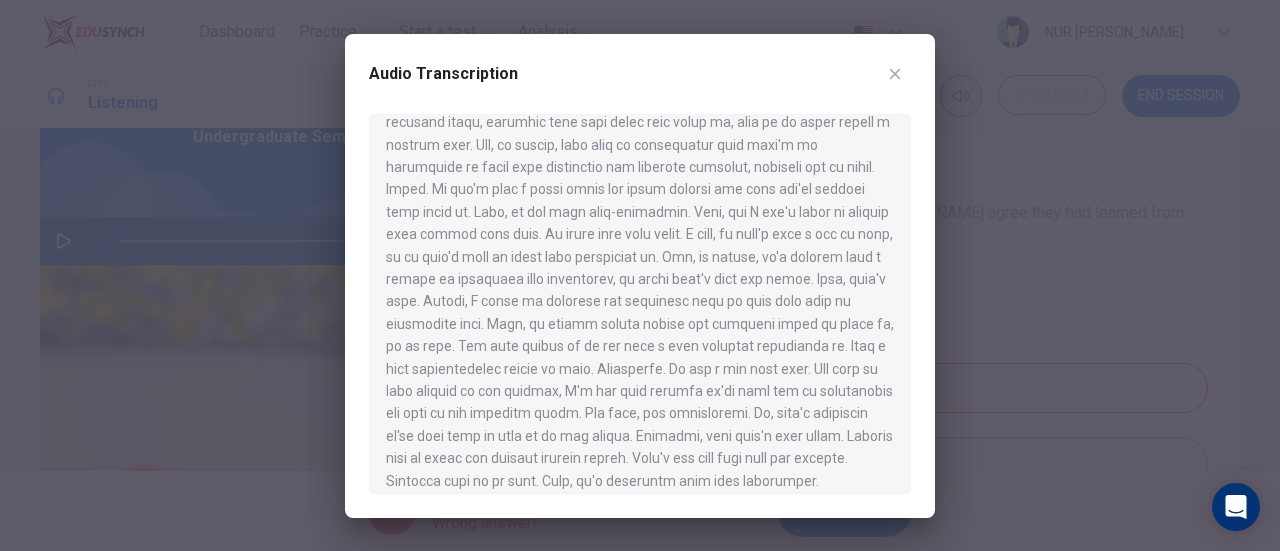scroll, scrollTop: 996, scrollLeft: 0, axis: vertical 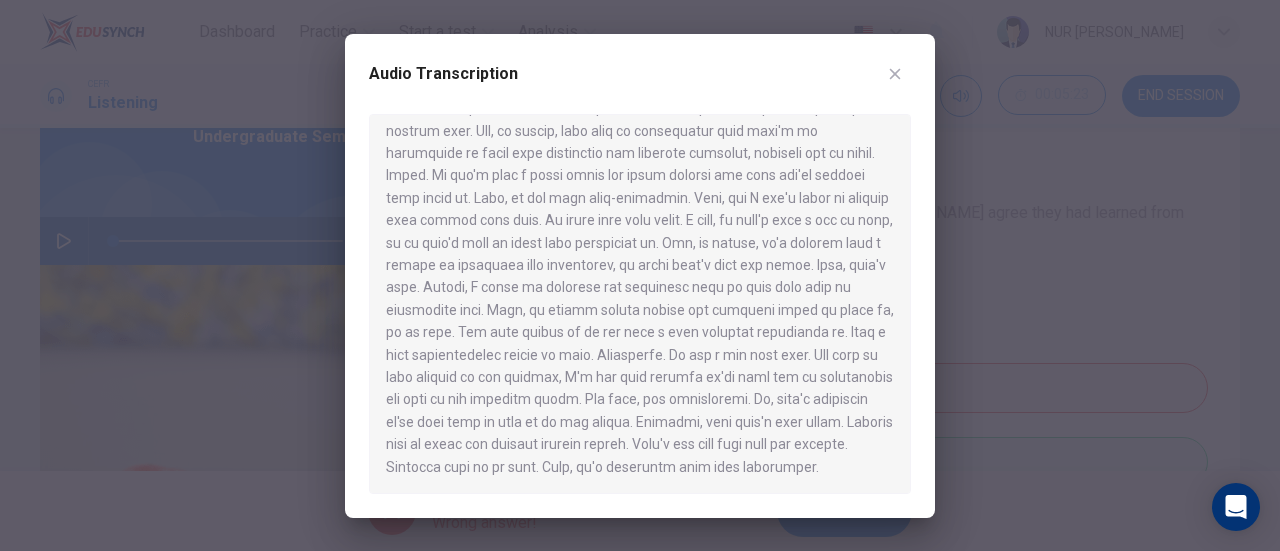 click at bounding box center (640, 275) 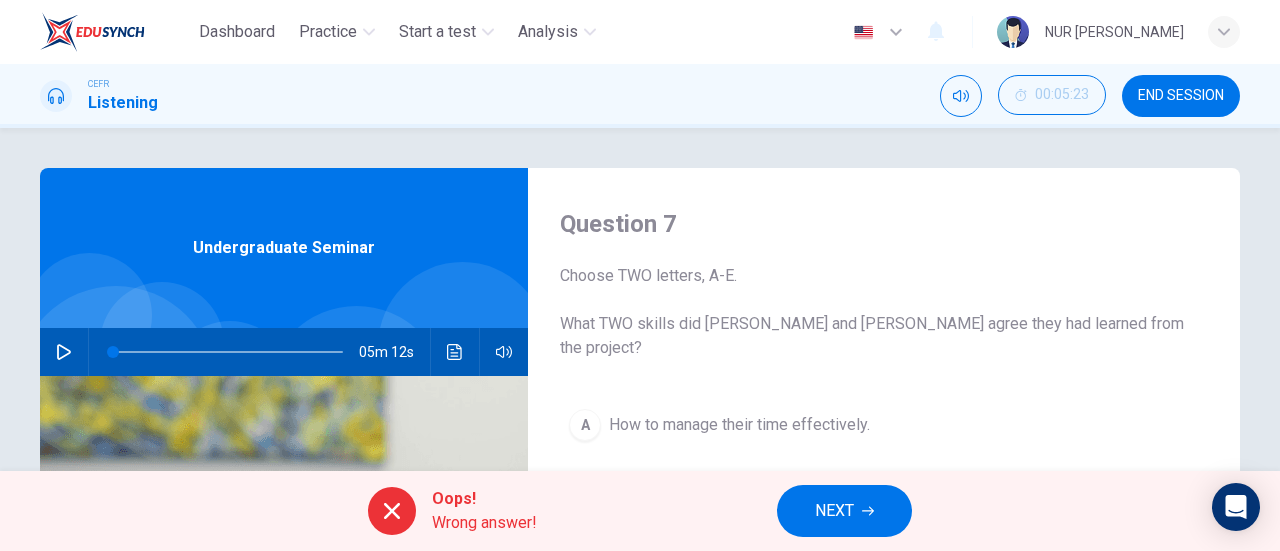 scroll, scrollTop: 226, scrollLeft: 0, axis: vertical 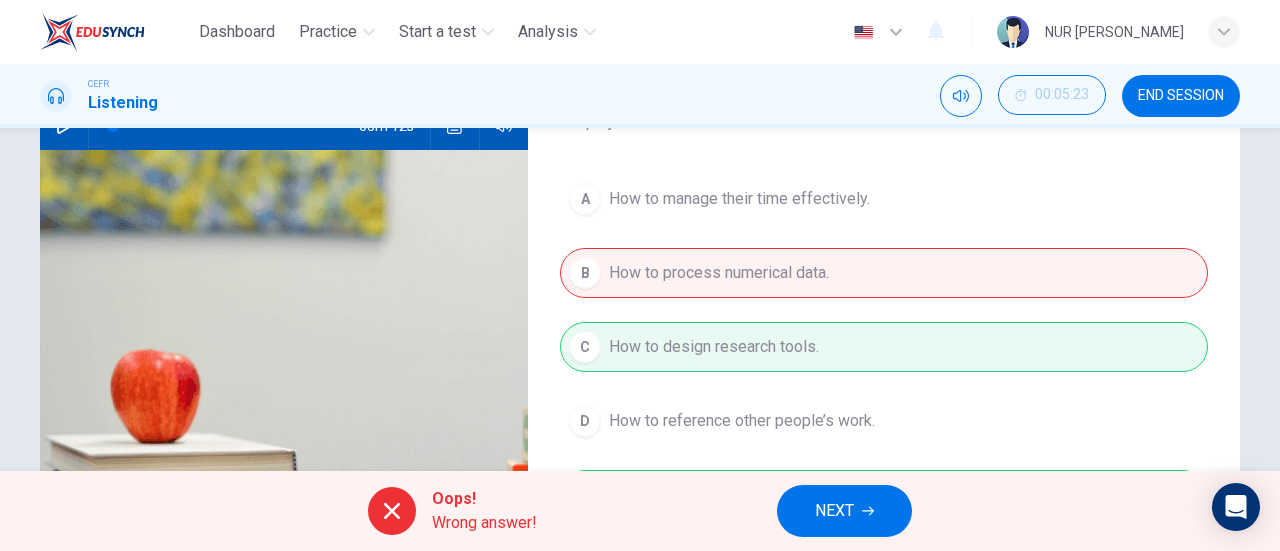 click on "Oops! Wrong answer! NEXT" at bounding box center (640, 511) 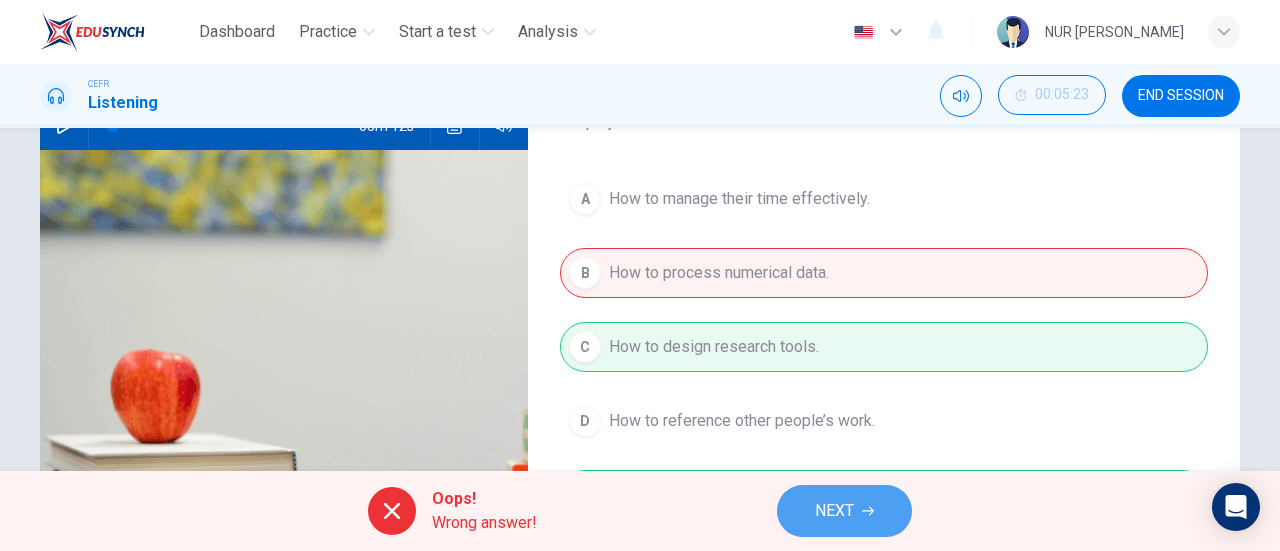 click on "NEXT" at bounding box center (844, 511) 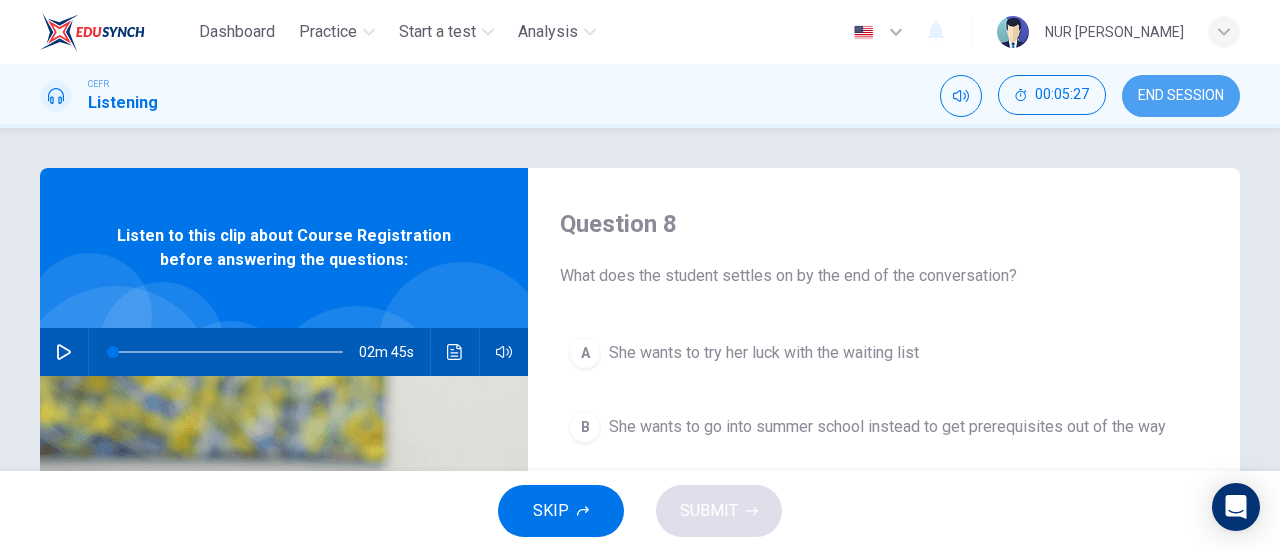 click on "END SESSION" at bounding box center (1181, 96) 